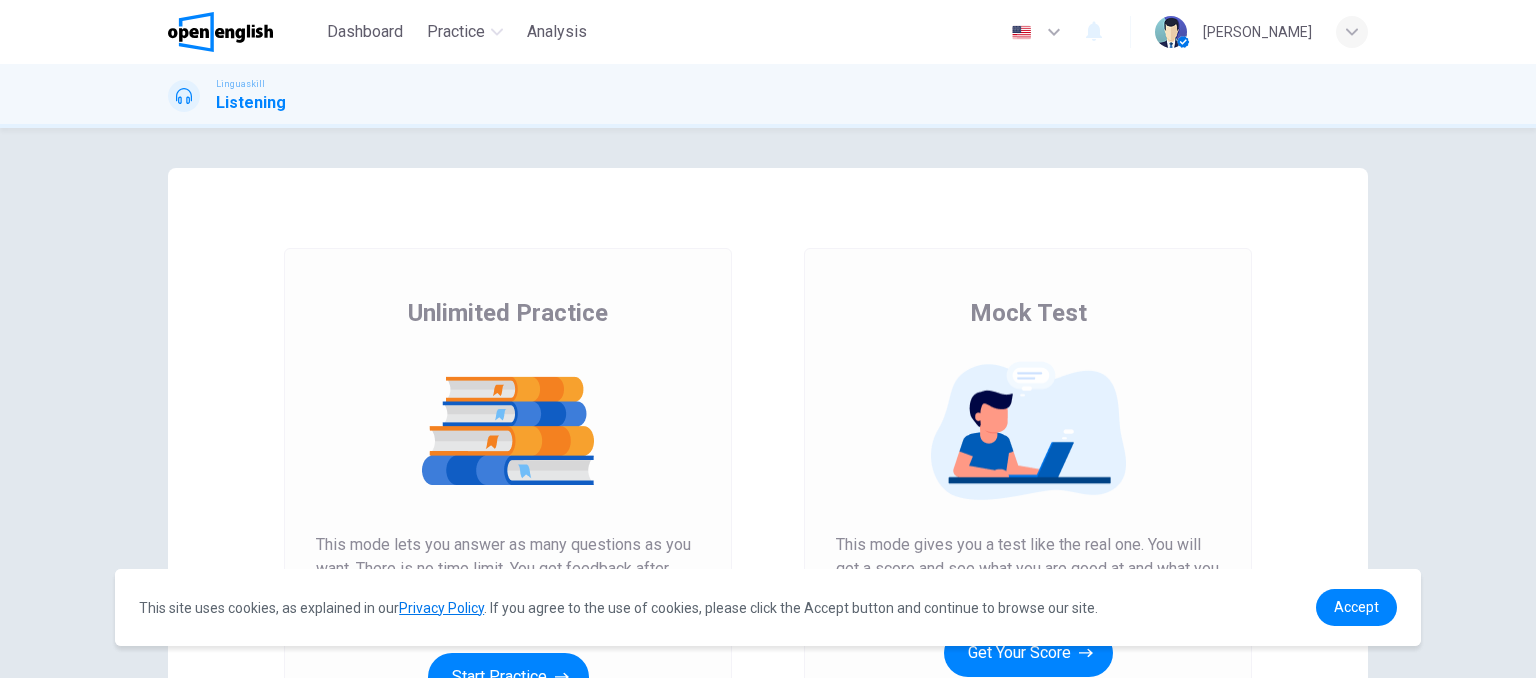 scroll, scrollTop: 0, scrollLeft: 0, axis: both 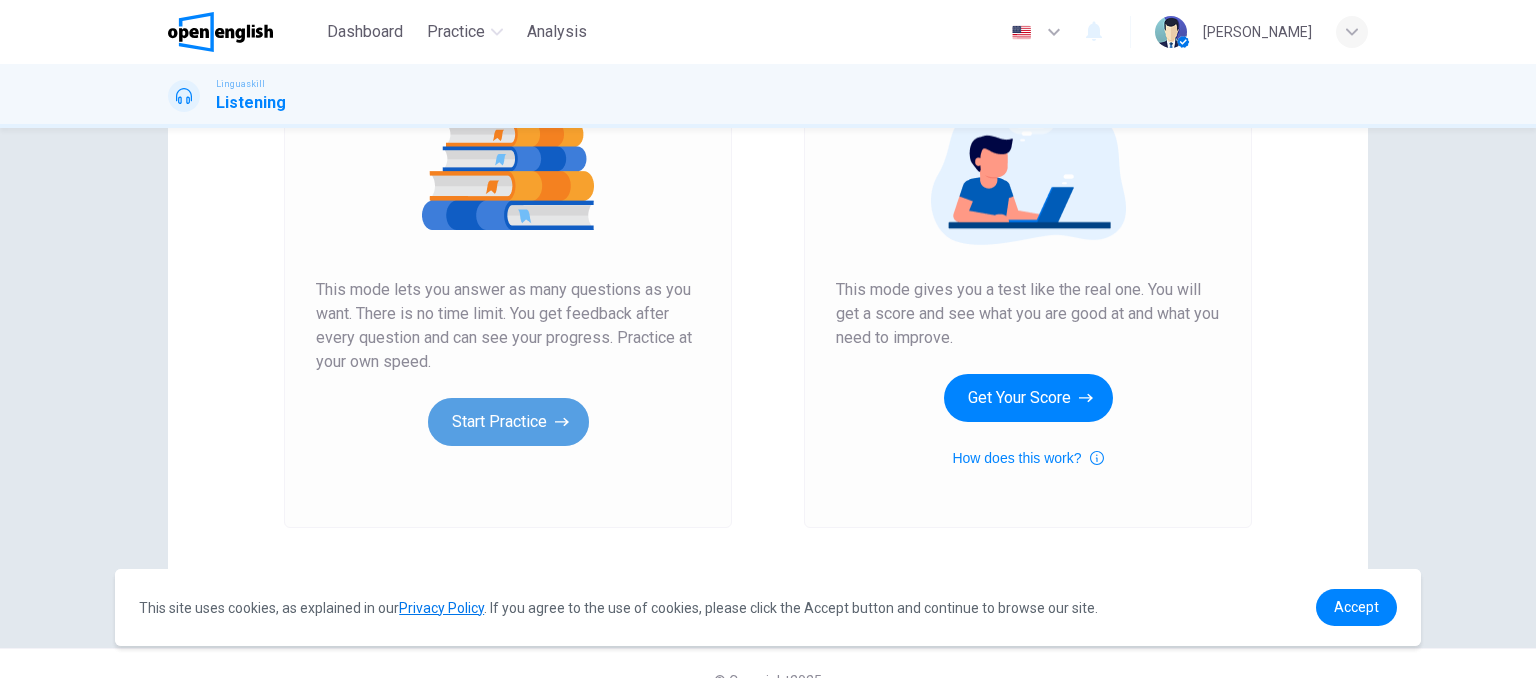 click on "Start Practice" at bounding box center (508, 422) 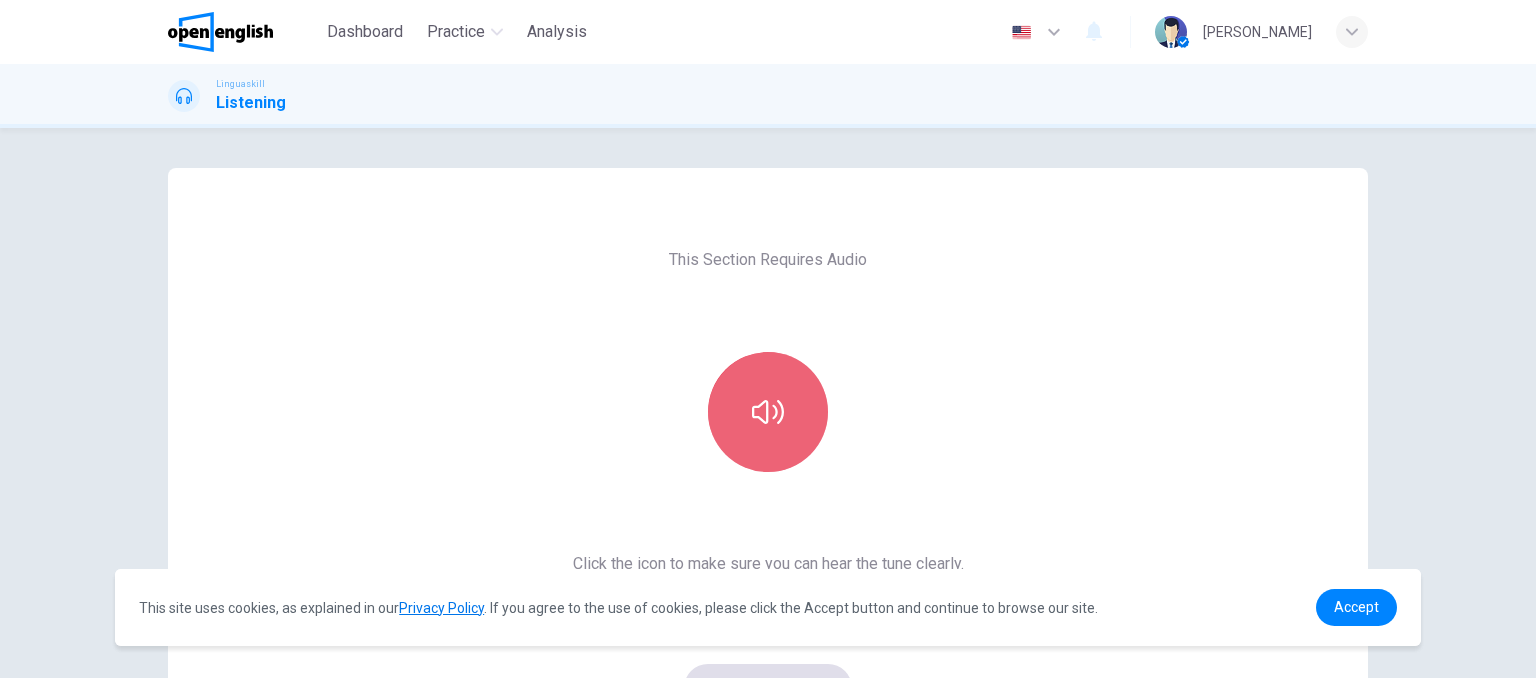 click 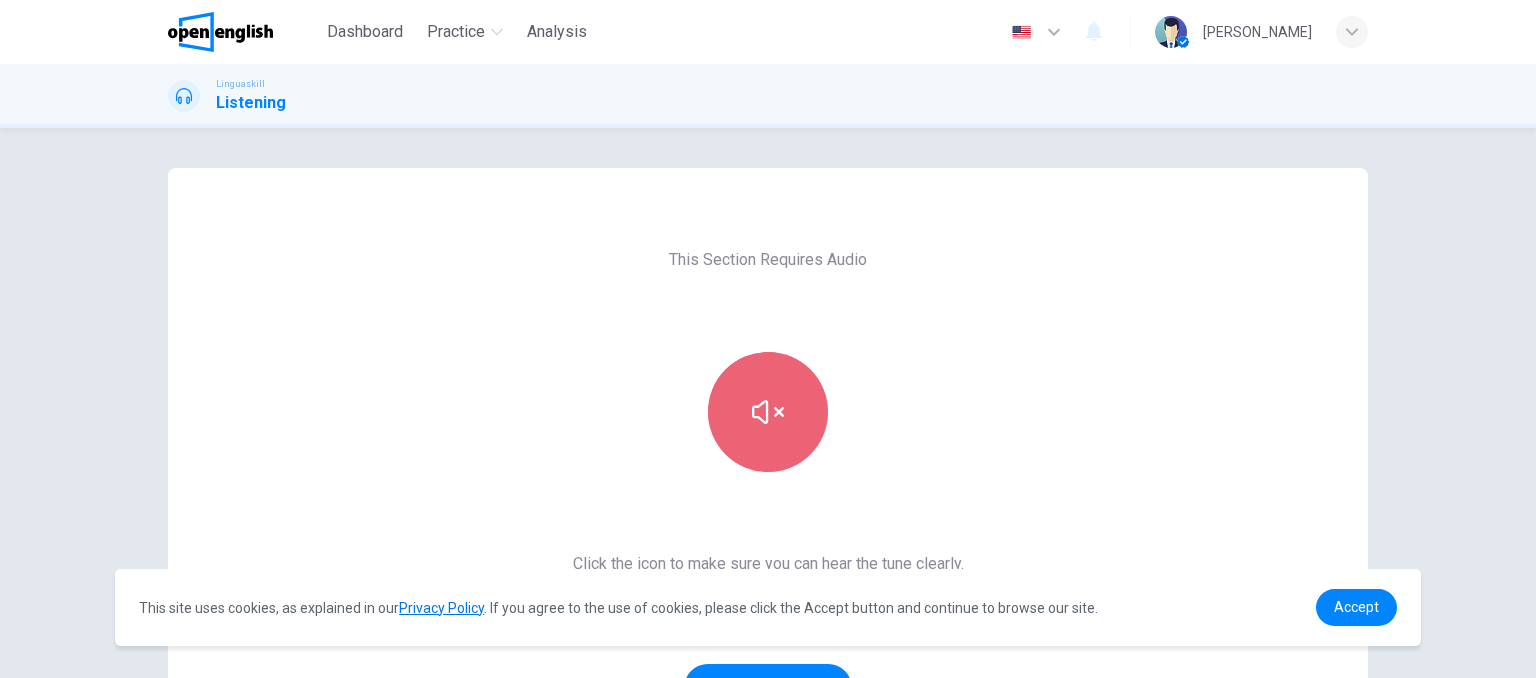 click 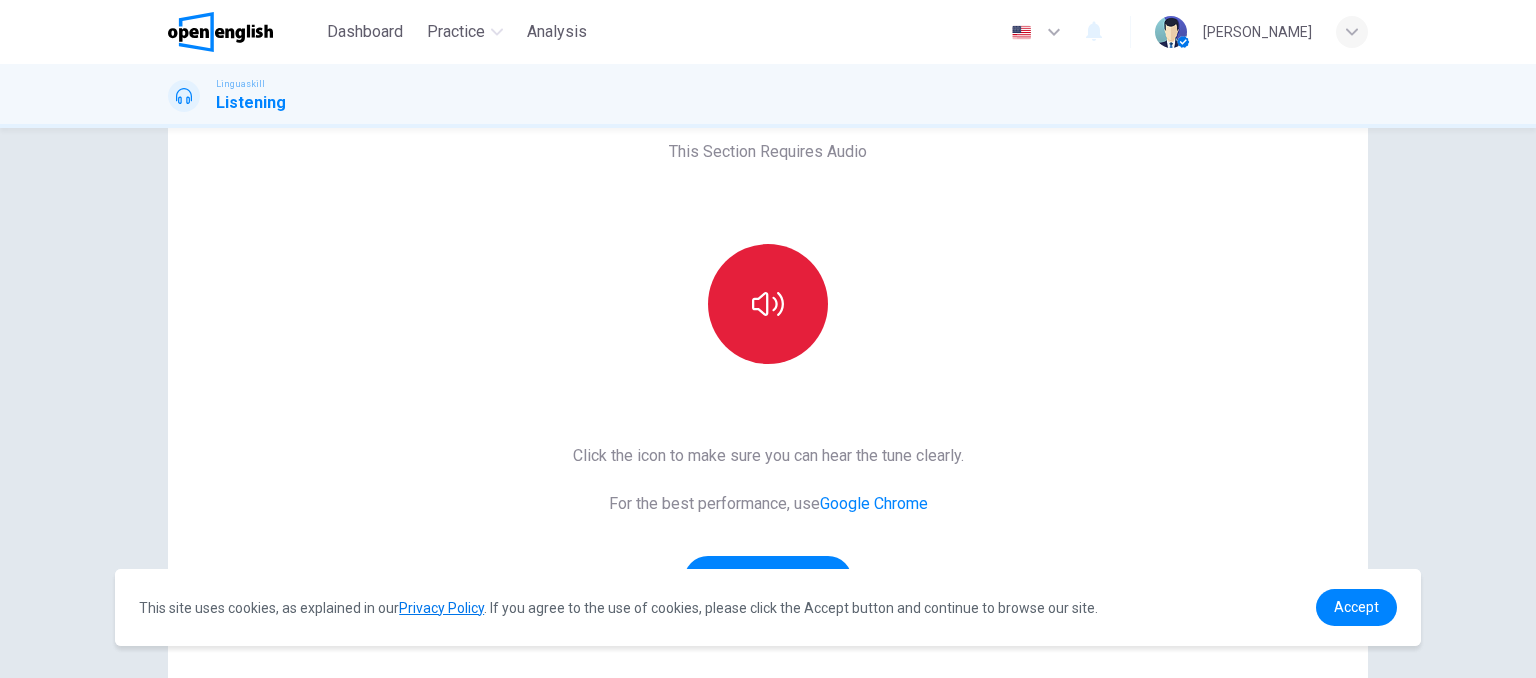 scroll, scrollTop: 108, scrollLeft: 0, axis: vertical 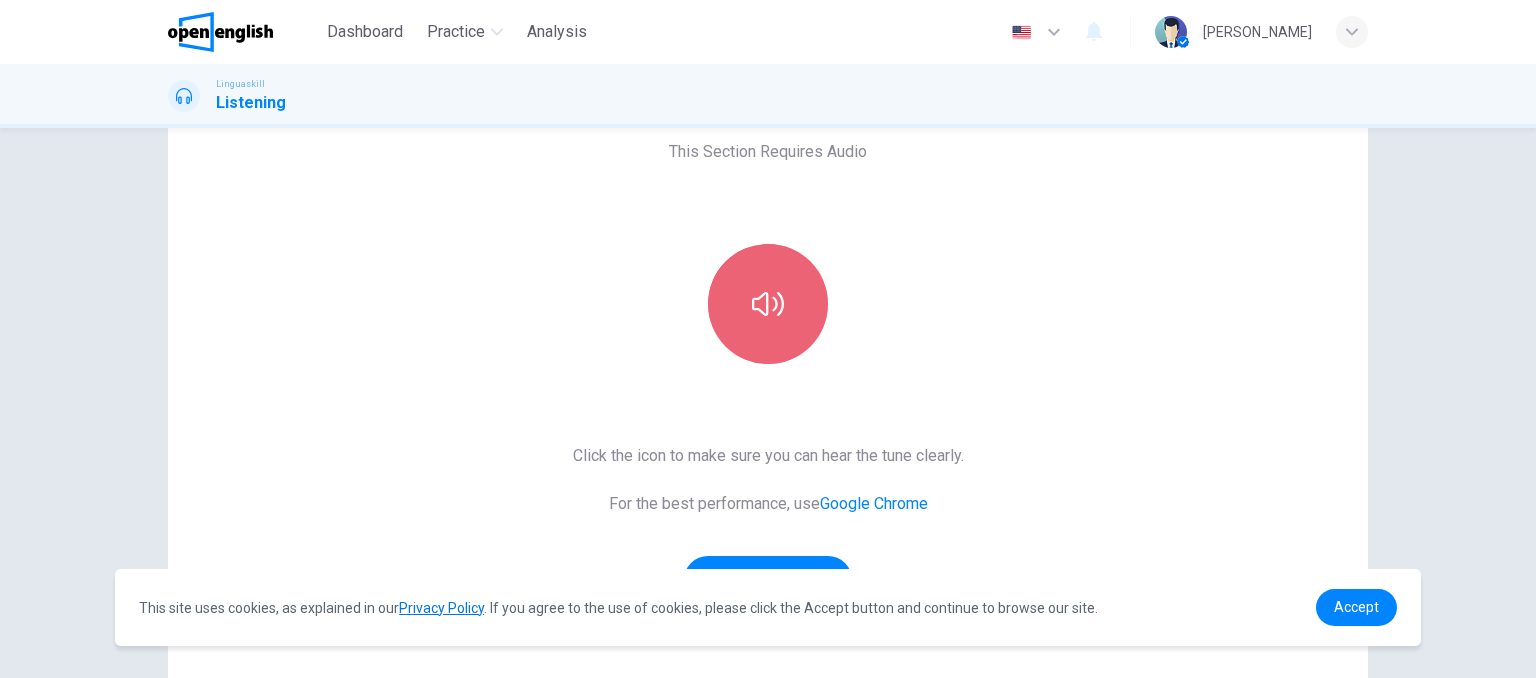 click at bounding box center [768, 304] 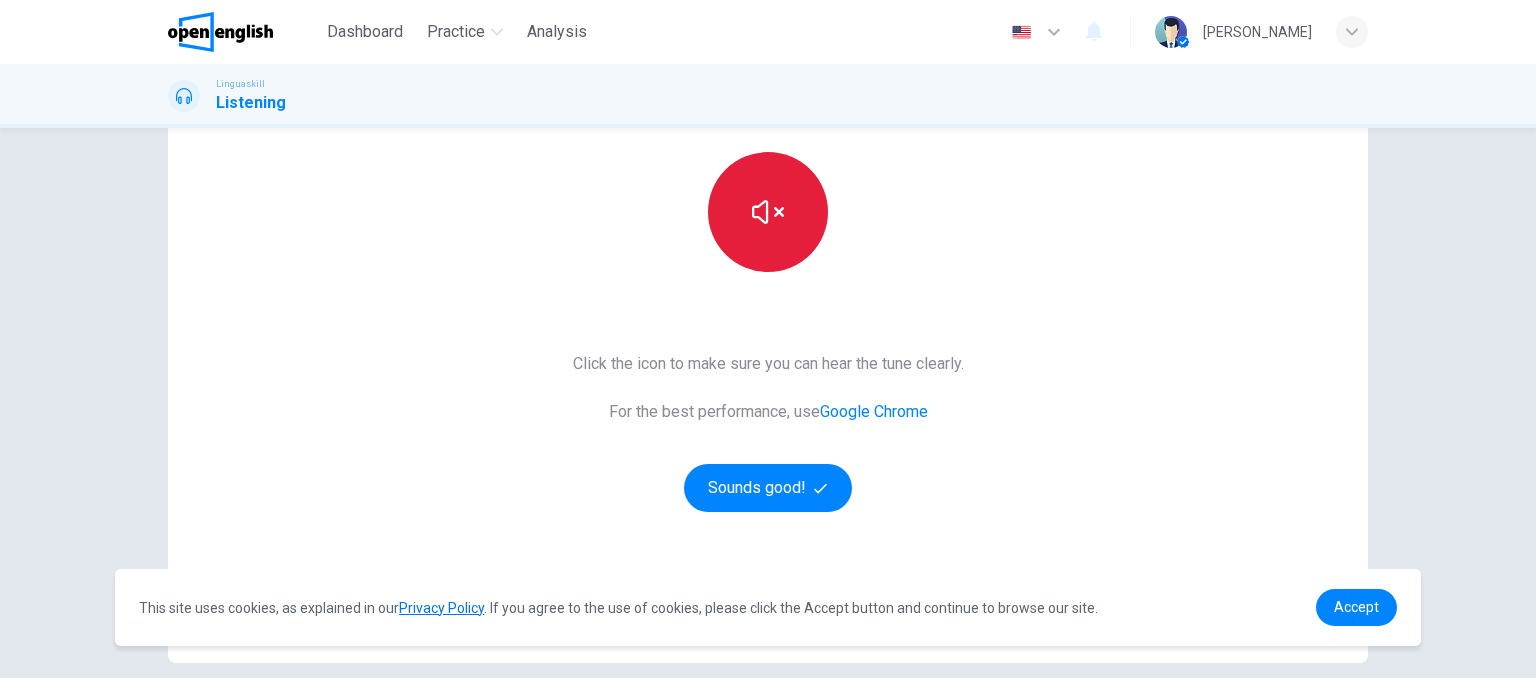 scroll, scrollTop: 206, scrollLeft: 0, axis: vertical 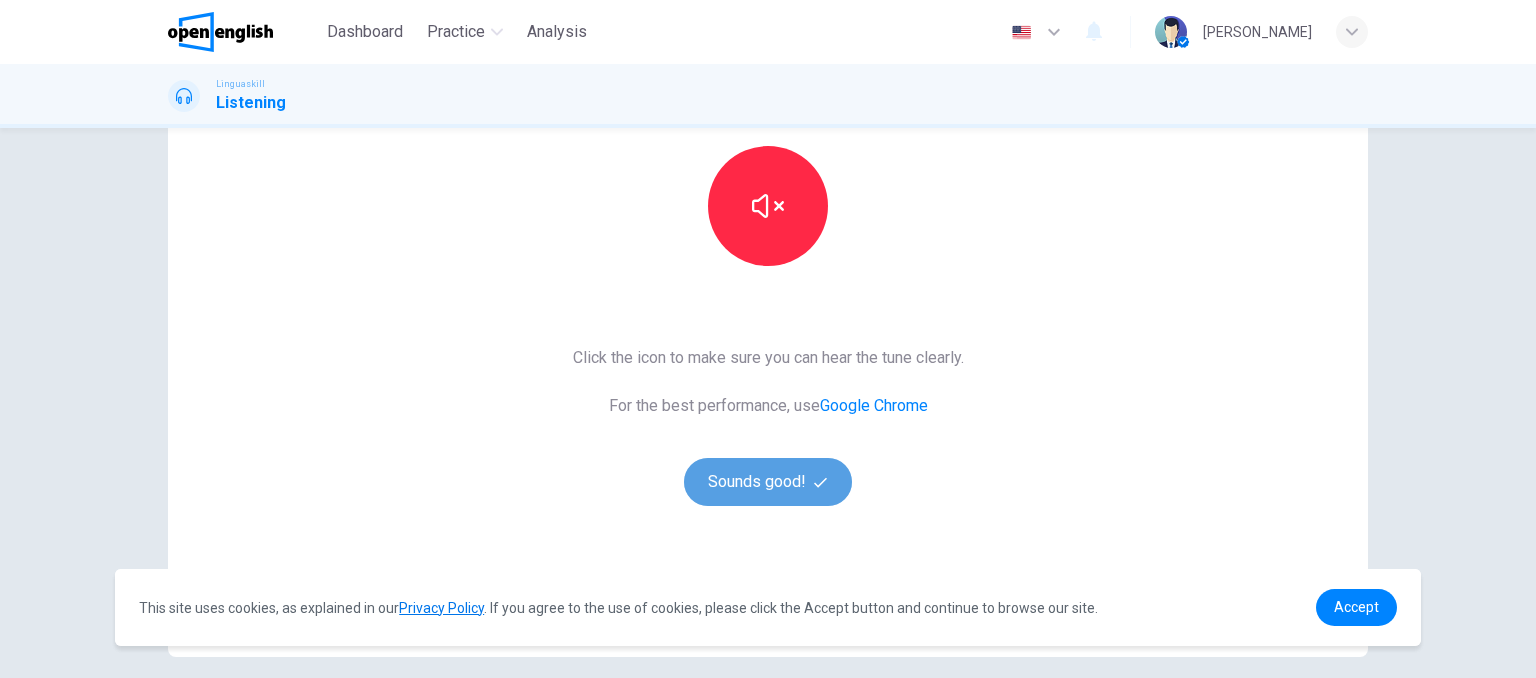 click on "Sounds good!" at bounding box center [768, 482] 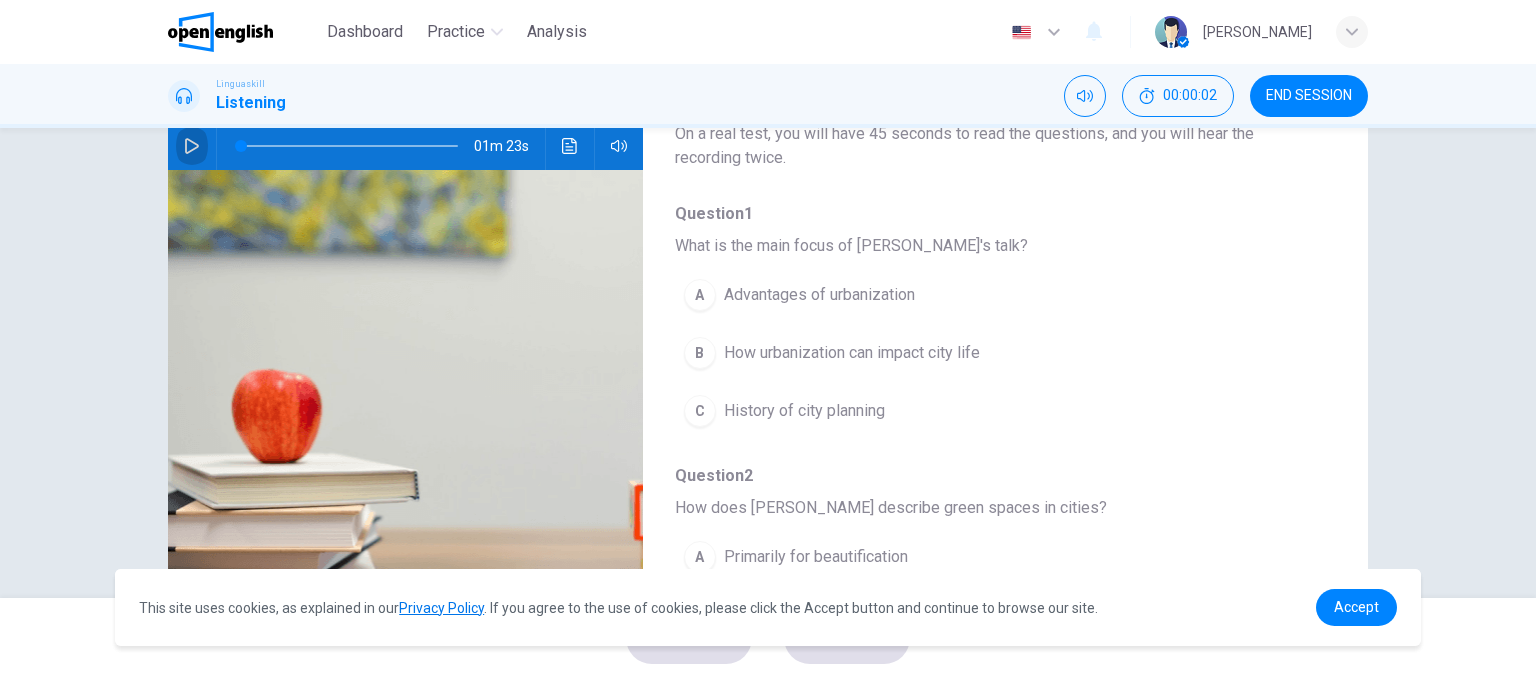 click at bounding box center [192, 146] 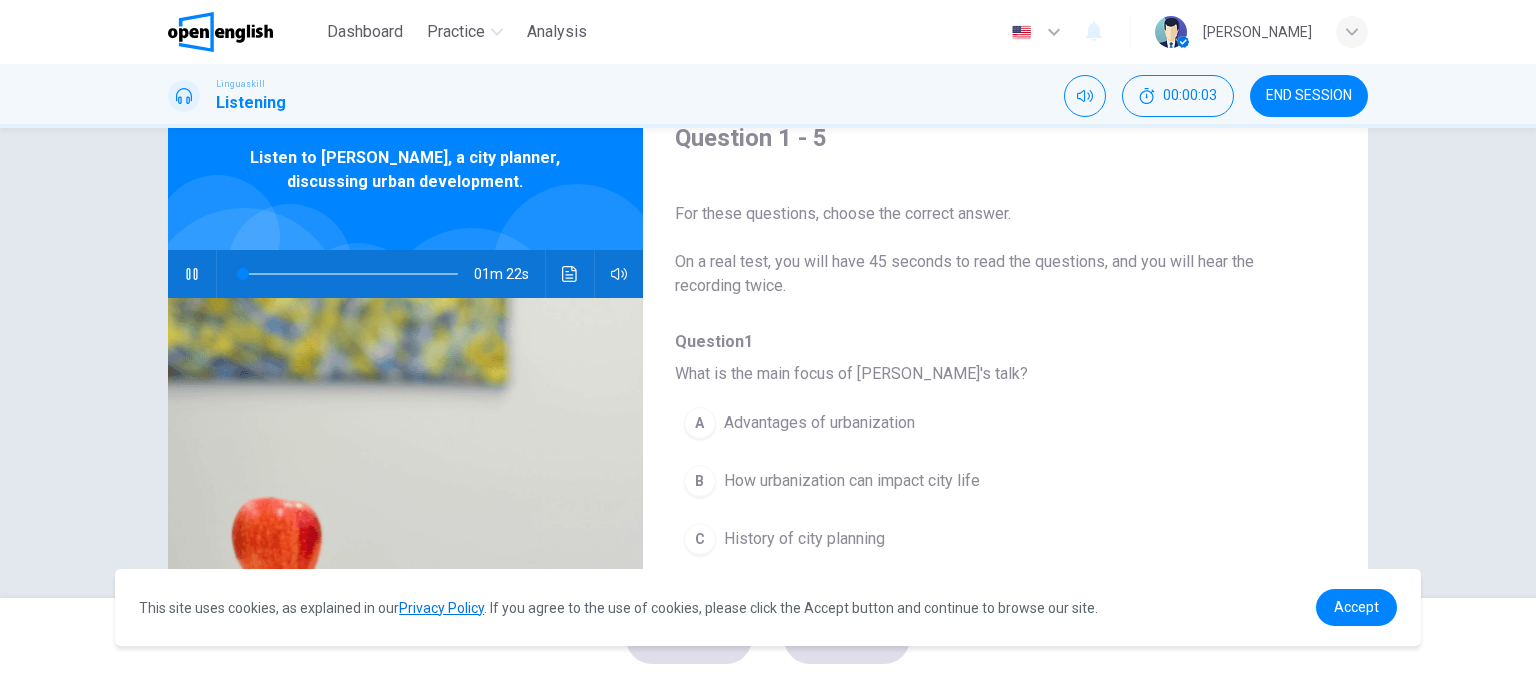 scroll, scrollTop: 76, scrollLeft: 0, axis: vertical 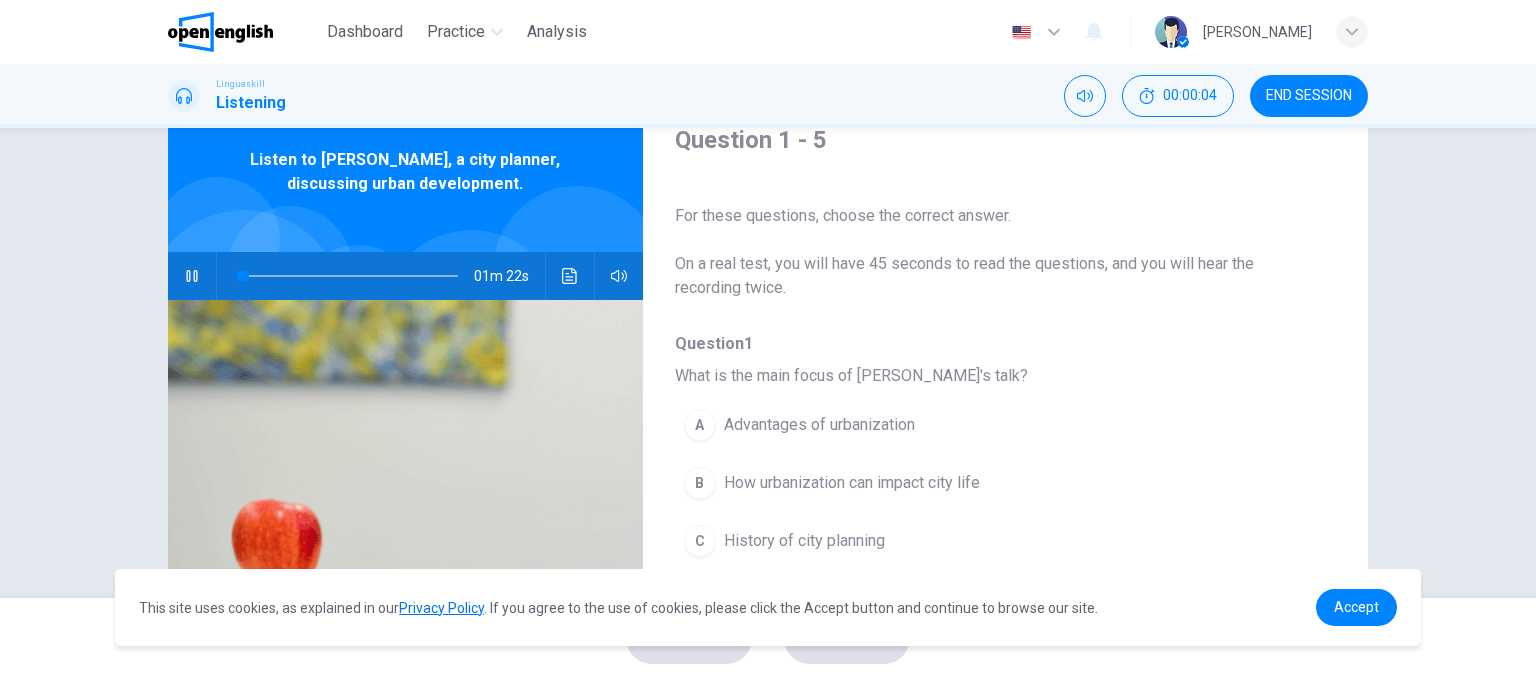 type on "*" 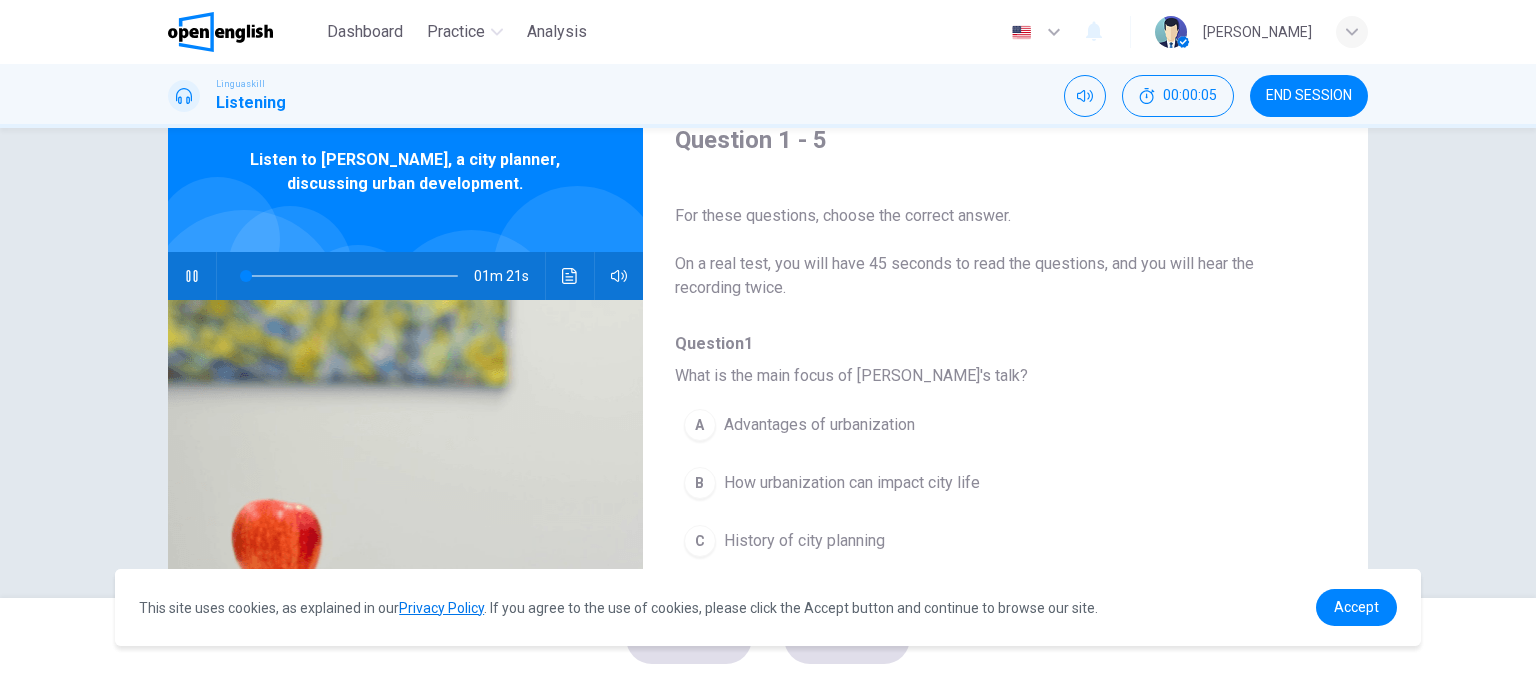 type 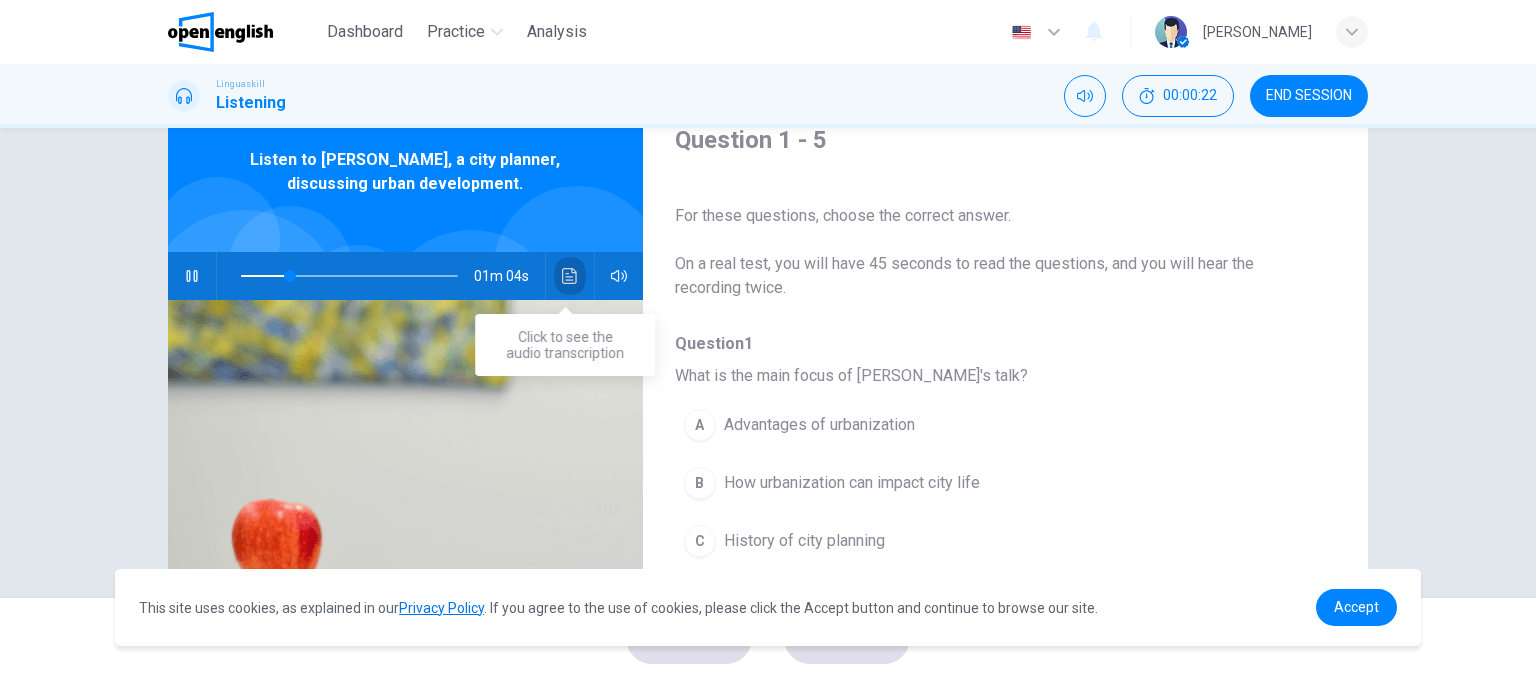 click at bounding box center (570, 276) 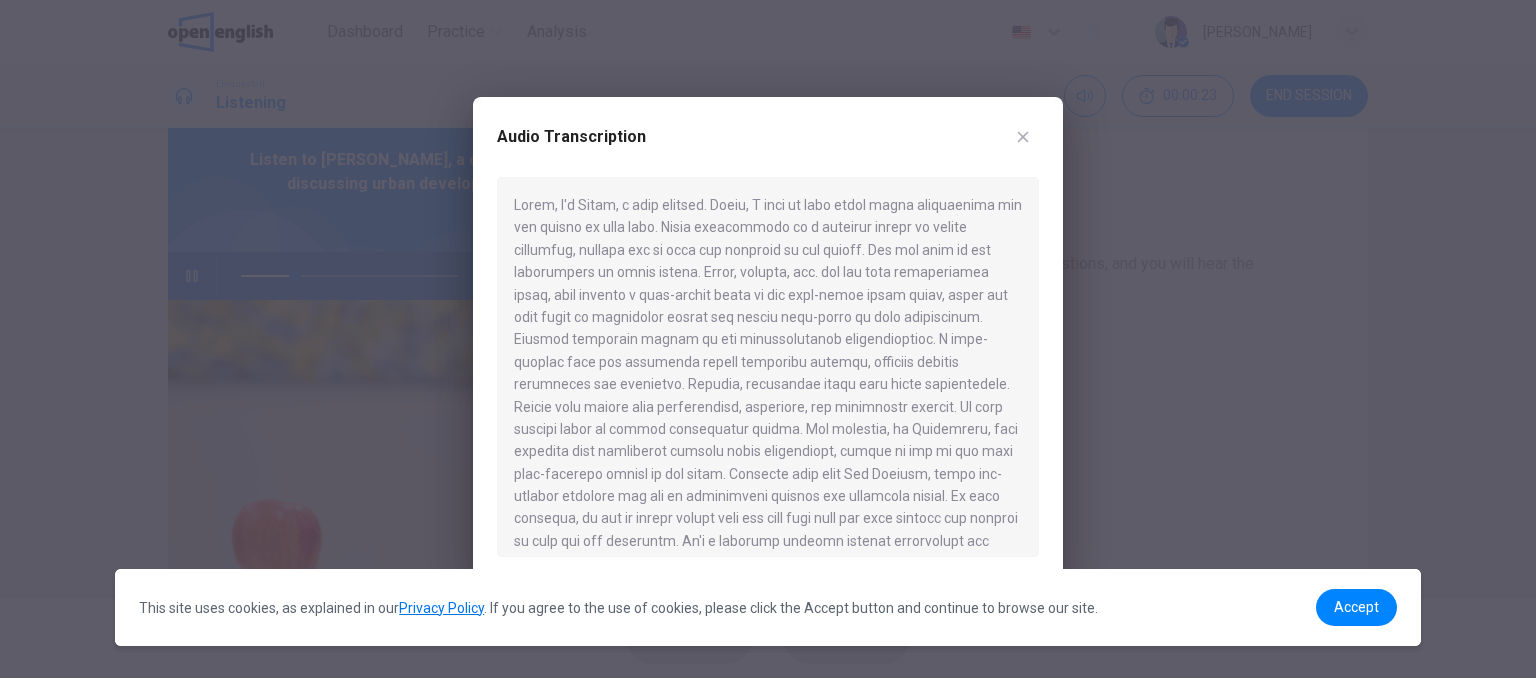 click at bounding box center [768, 339] 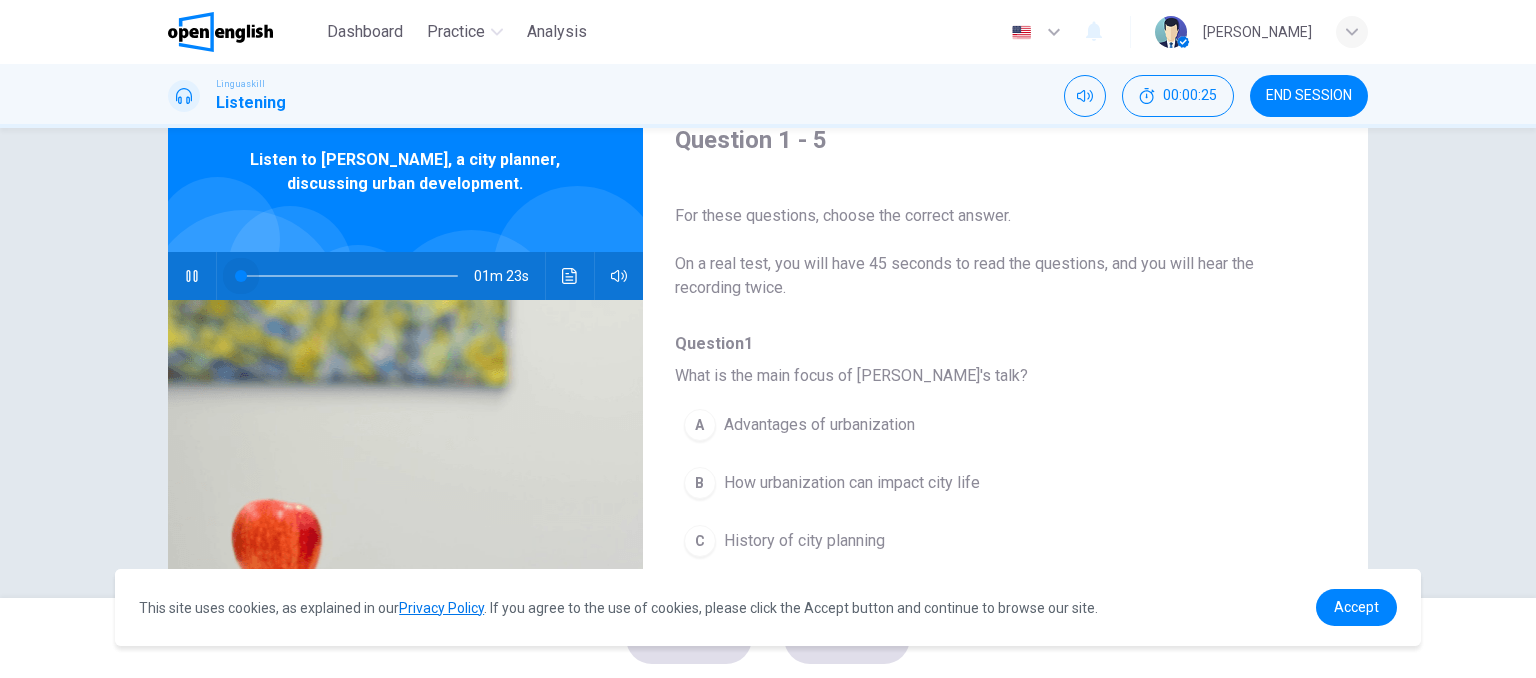 drag, startPoint x: 288, startPoint y: 269, endPoint x: 178, endPoint y: 284, distance: 111.01801 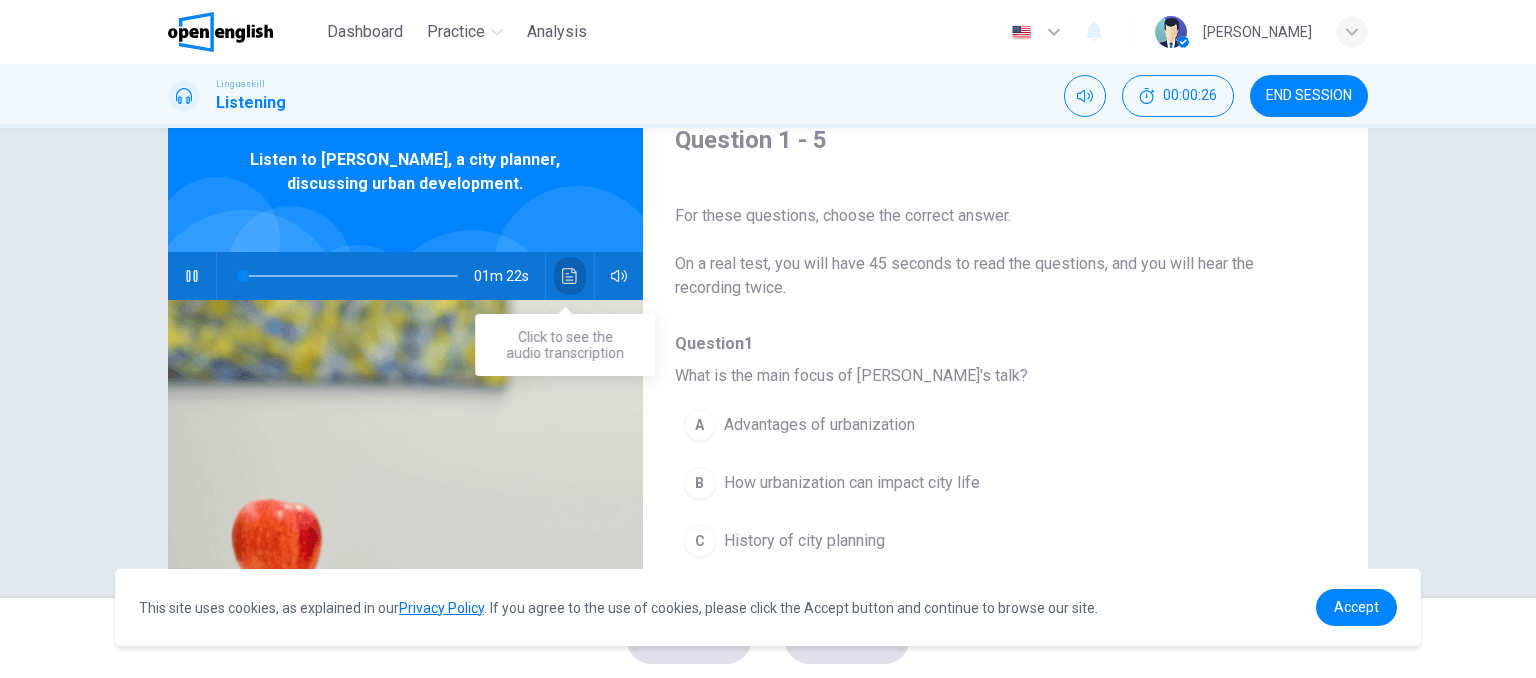 click at bounding box center (570, 276) 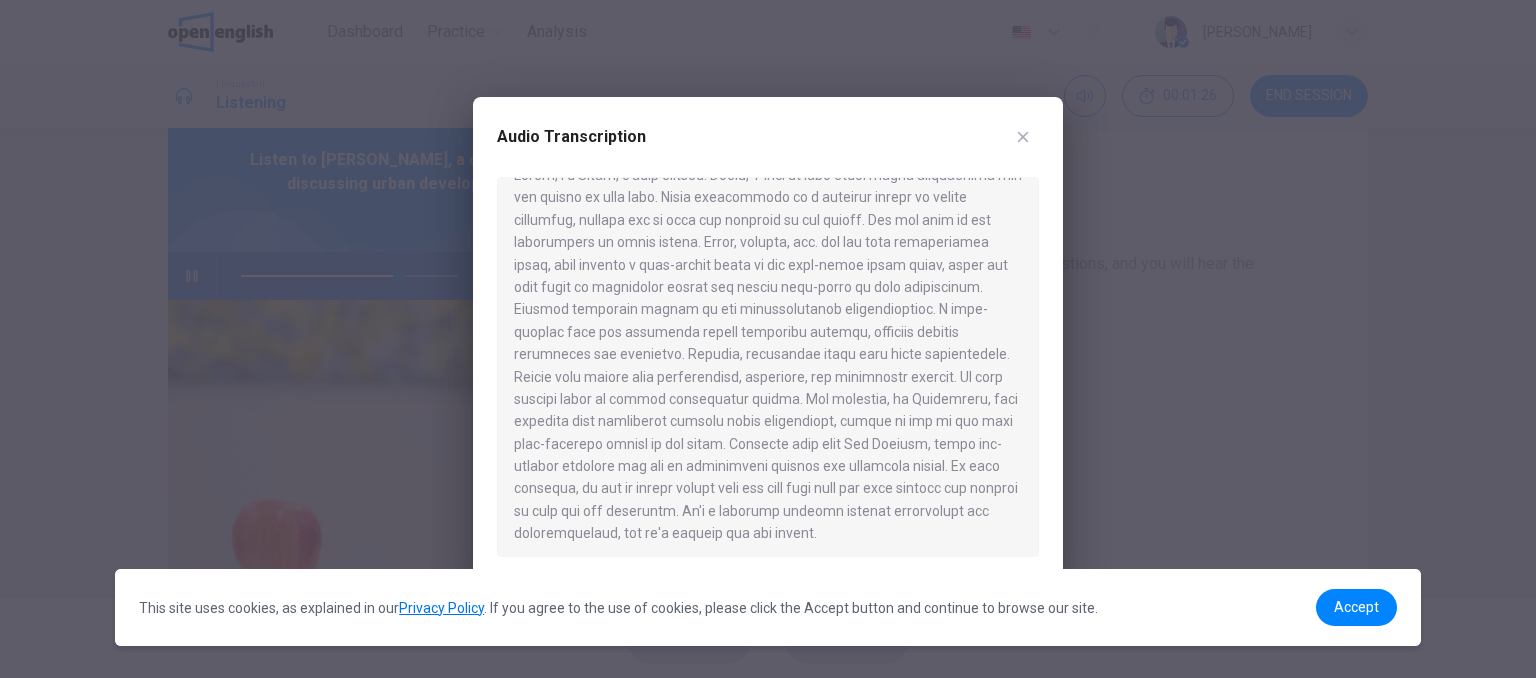 scroll, scrollTop: 34, scrollLeft: 0, axis: vertical 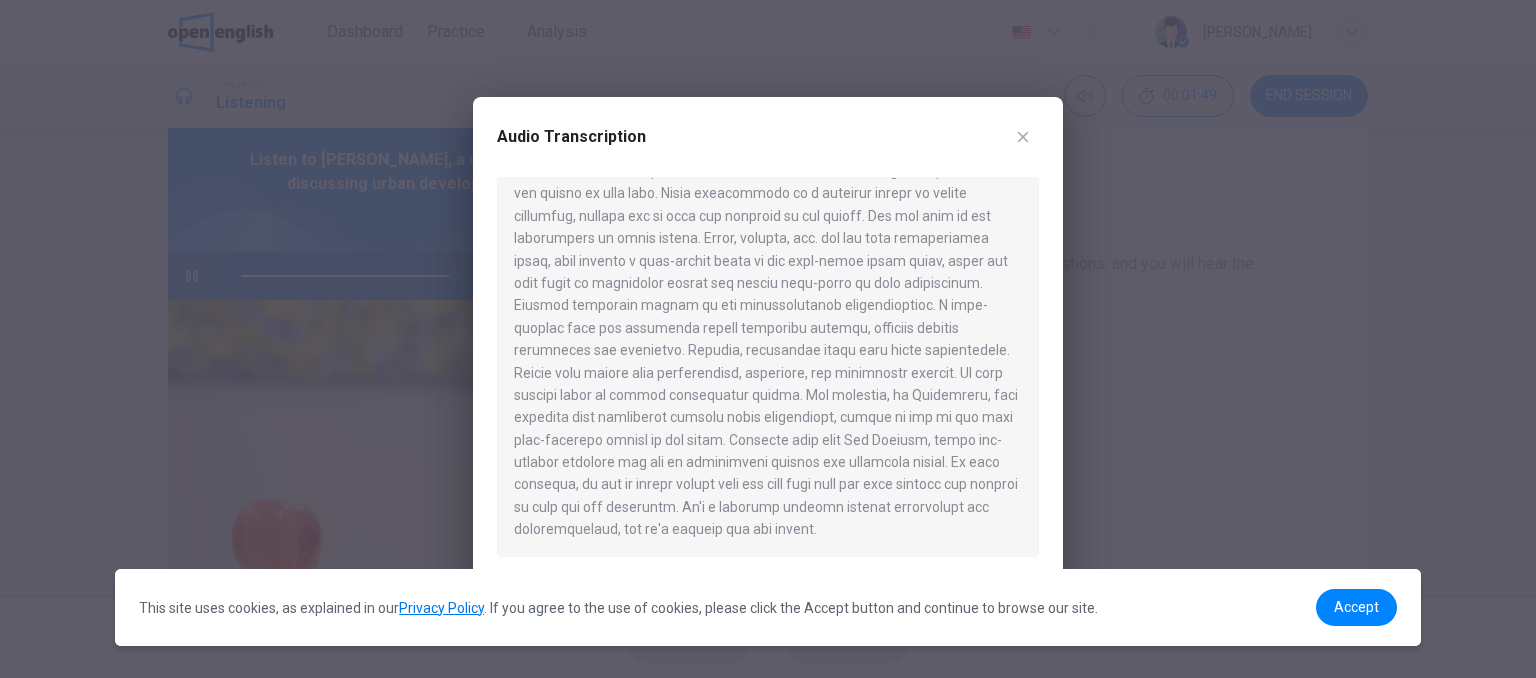 type on "*" 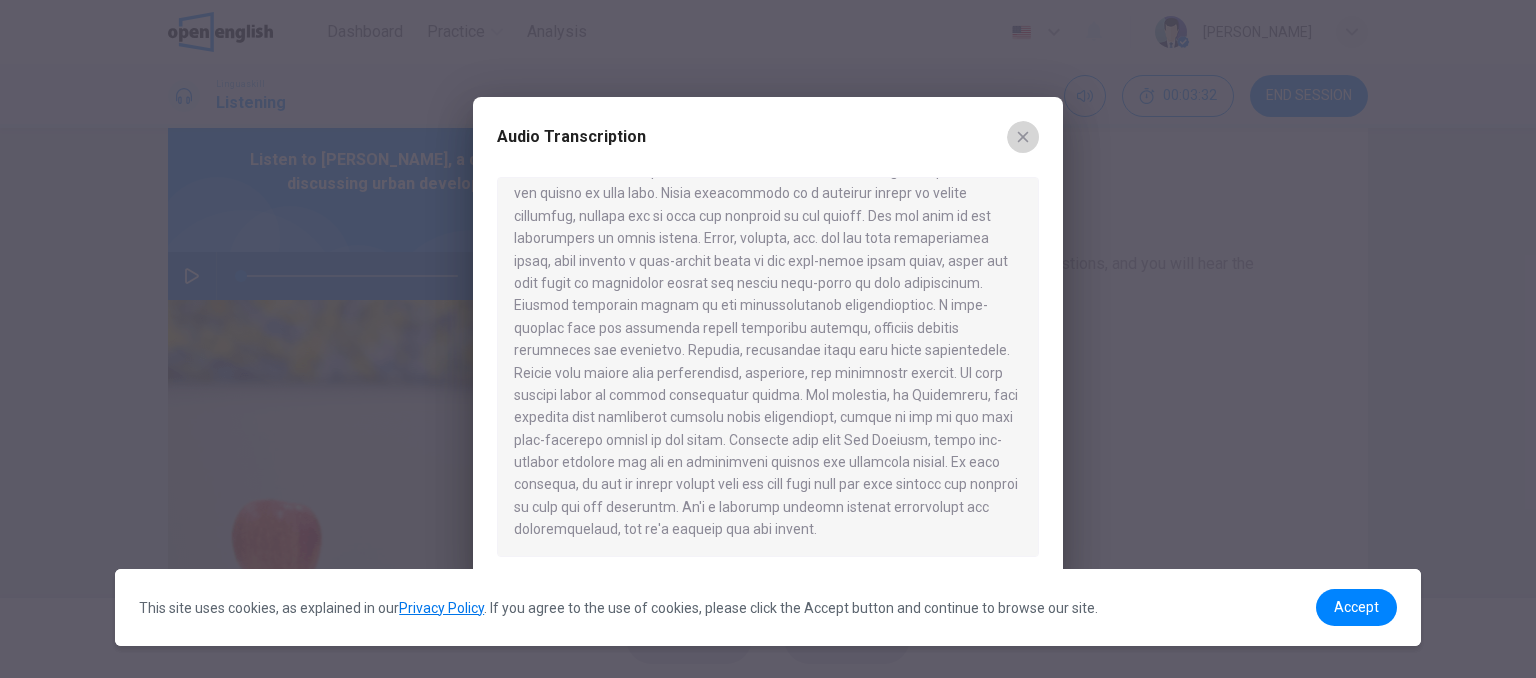 click 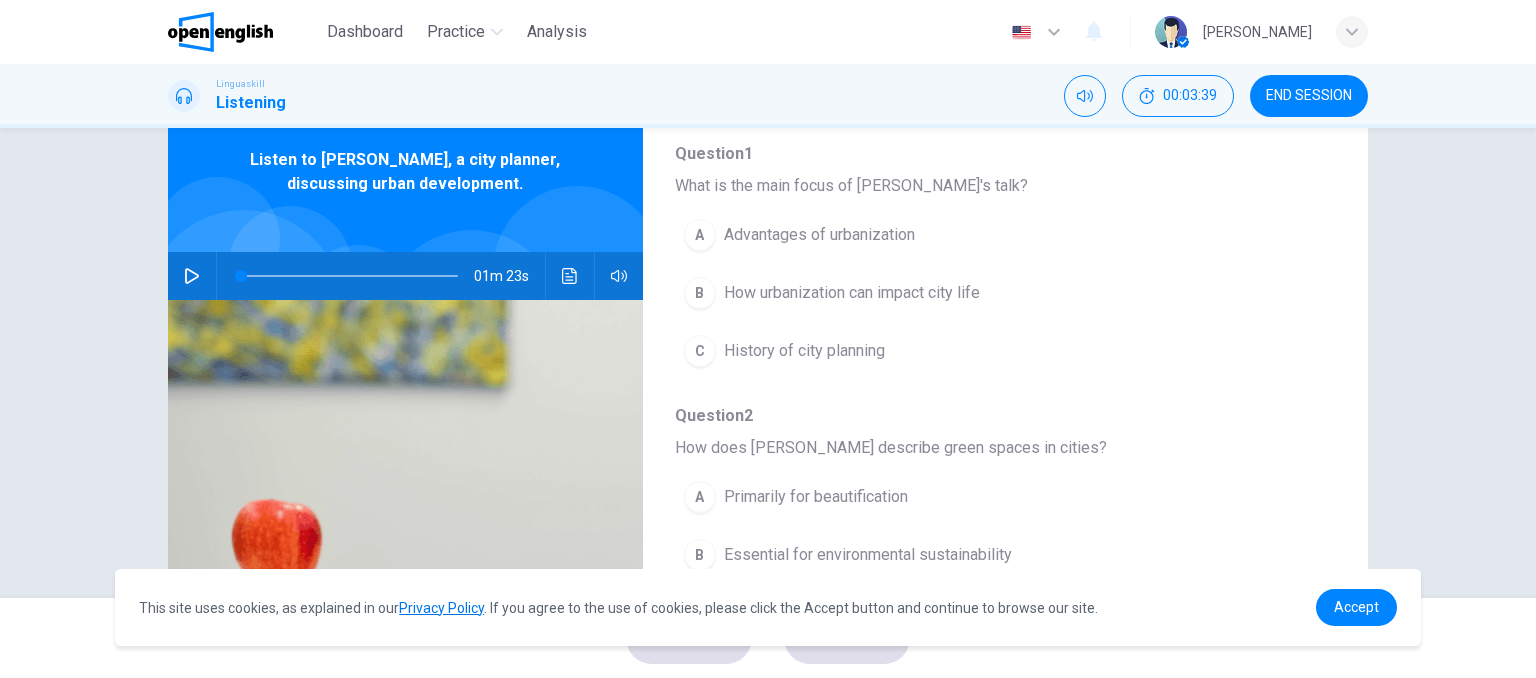 scroll, scrollTop: 204, scrollLeft: 0, axis: vertical 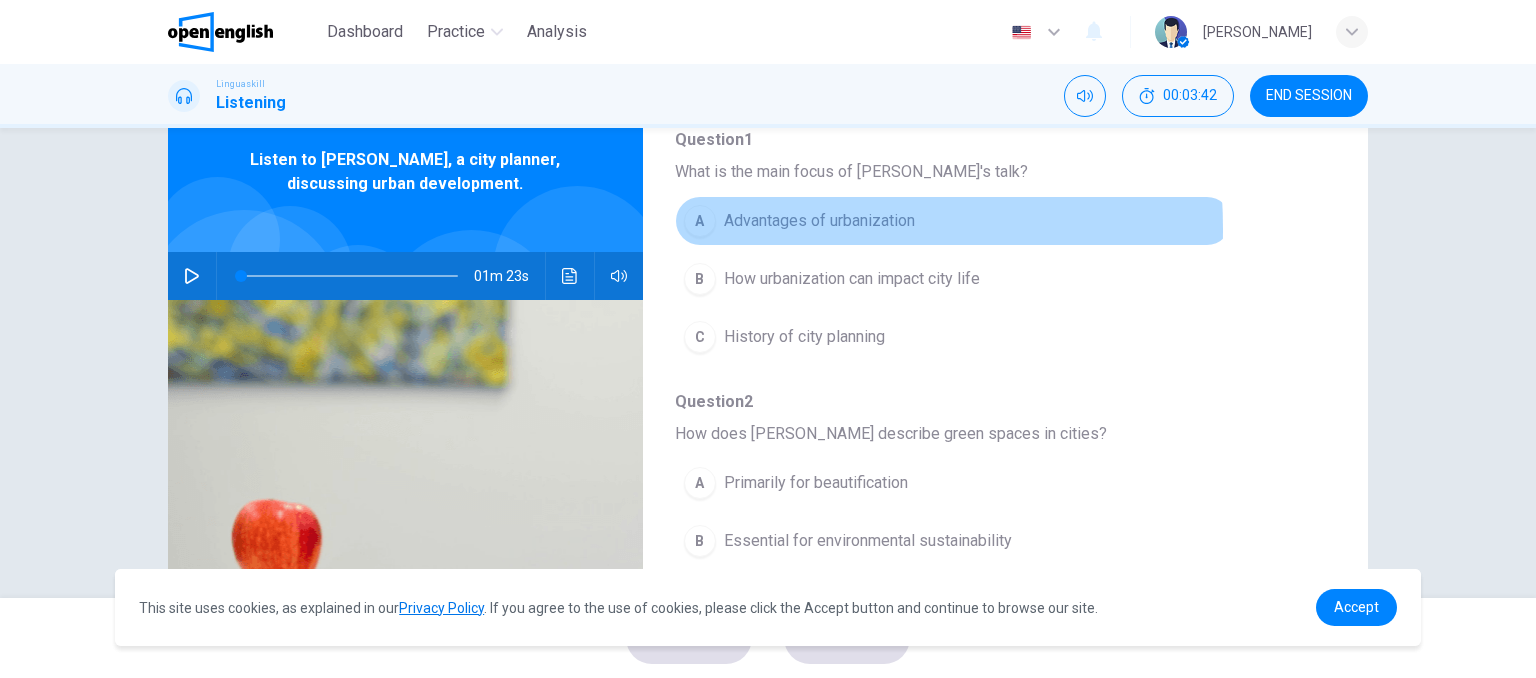 click on "A" at bounding box center [700, 221] 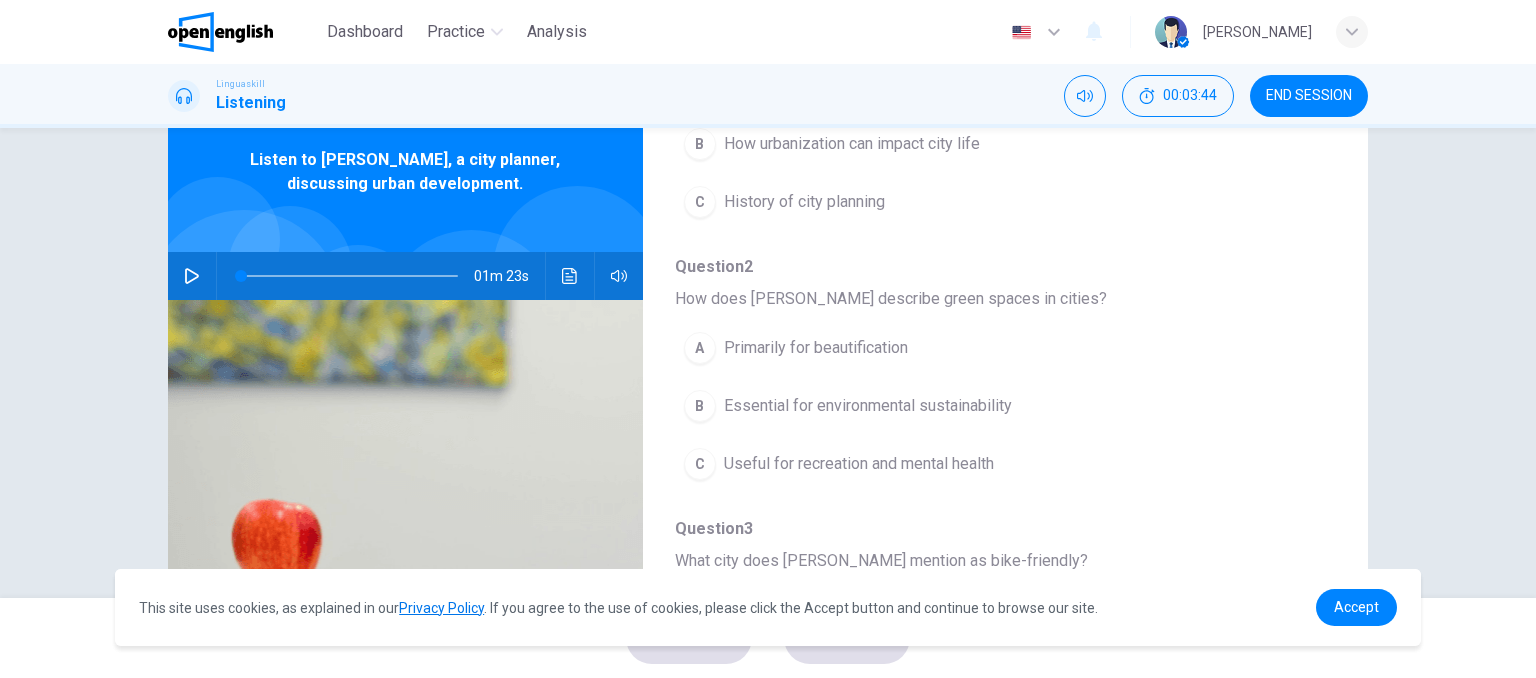 scroll, scrollTop: 352, scrollLeft: 0, axis: vertical 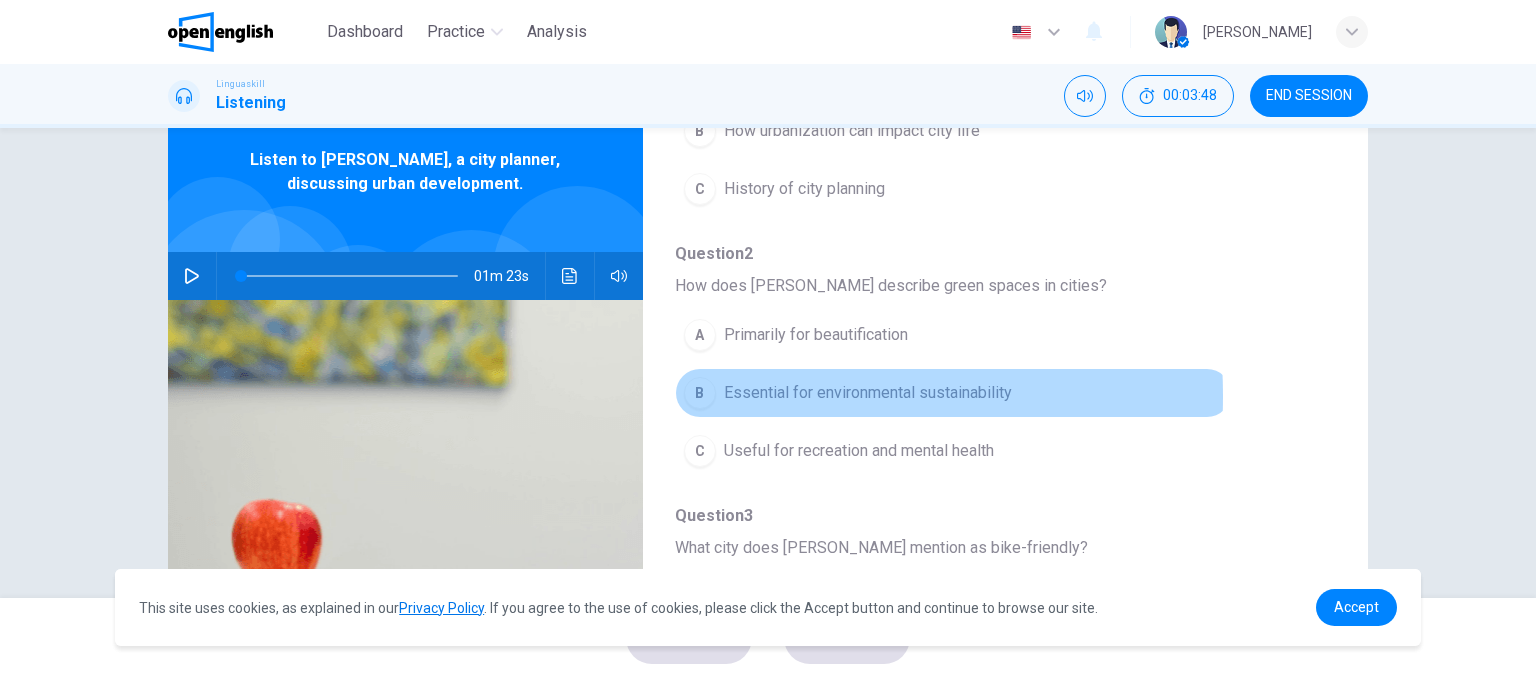 click on "B" at bounding box center (700, 393) 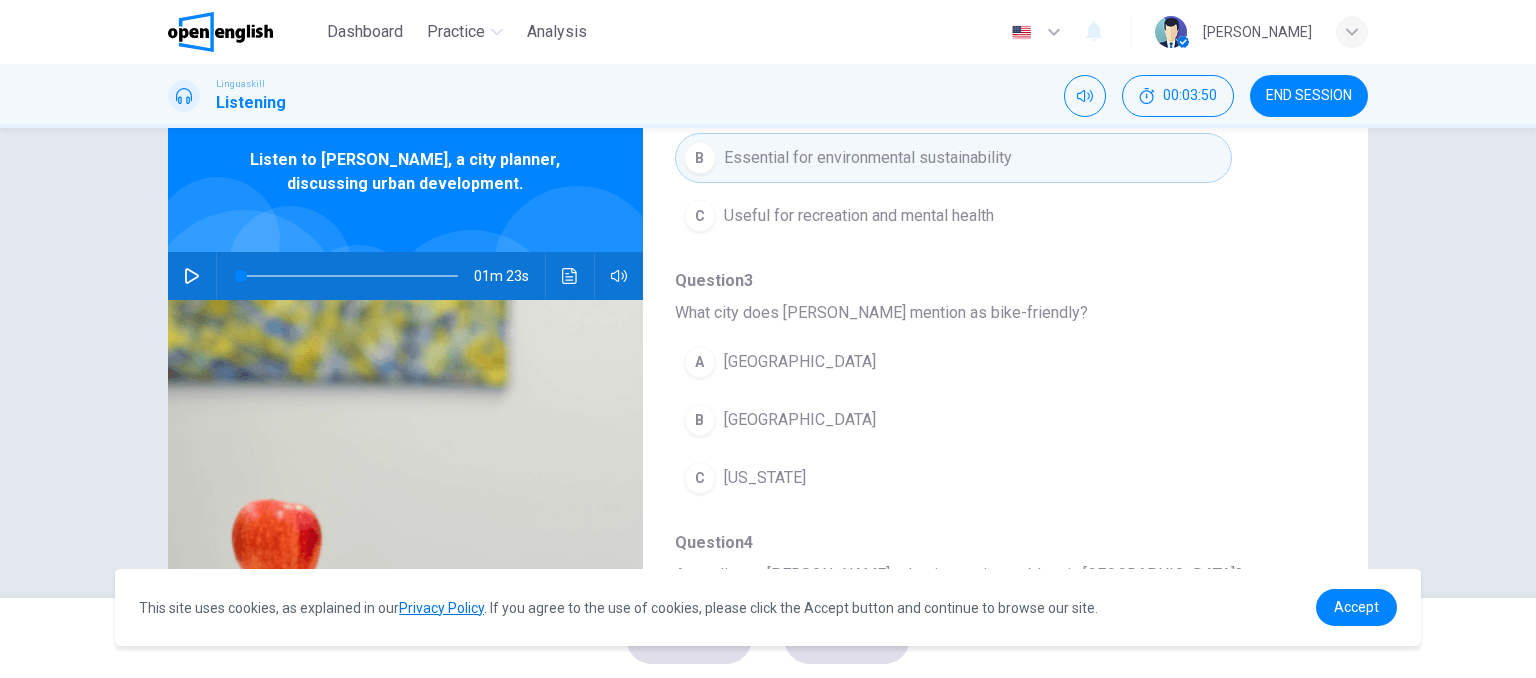 scroll, scrollTop: 592, scrollLeft: 0, axis: vertical 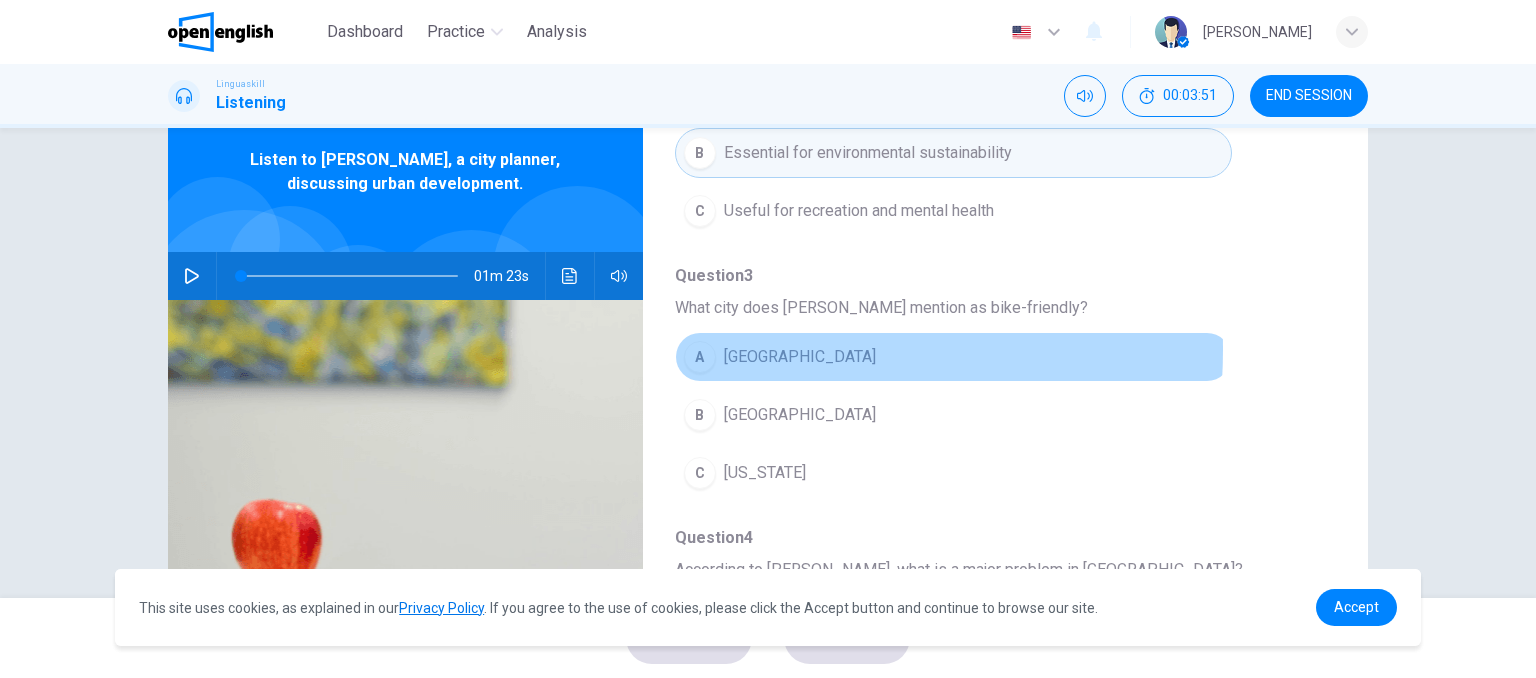 click on "A" at bounding box center (700, 357) 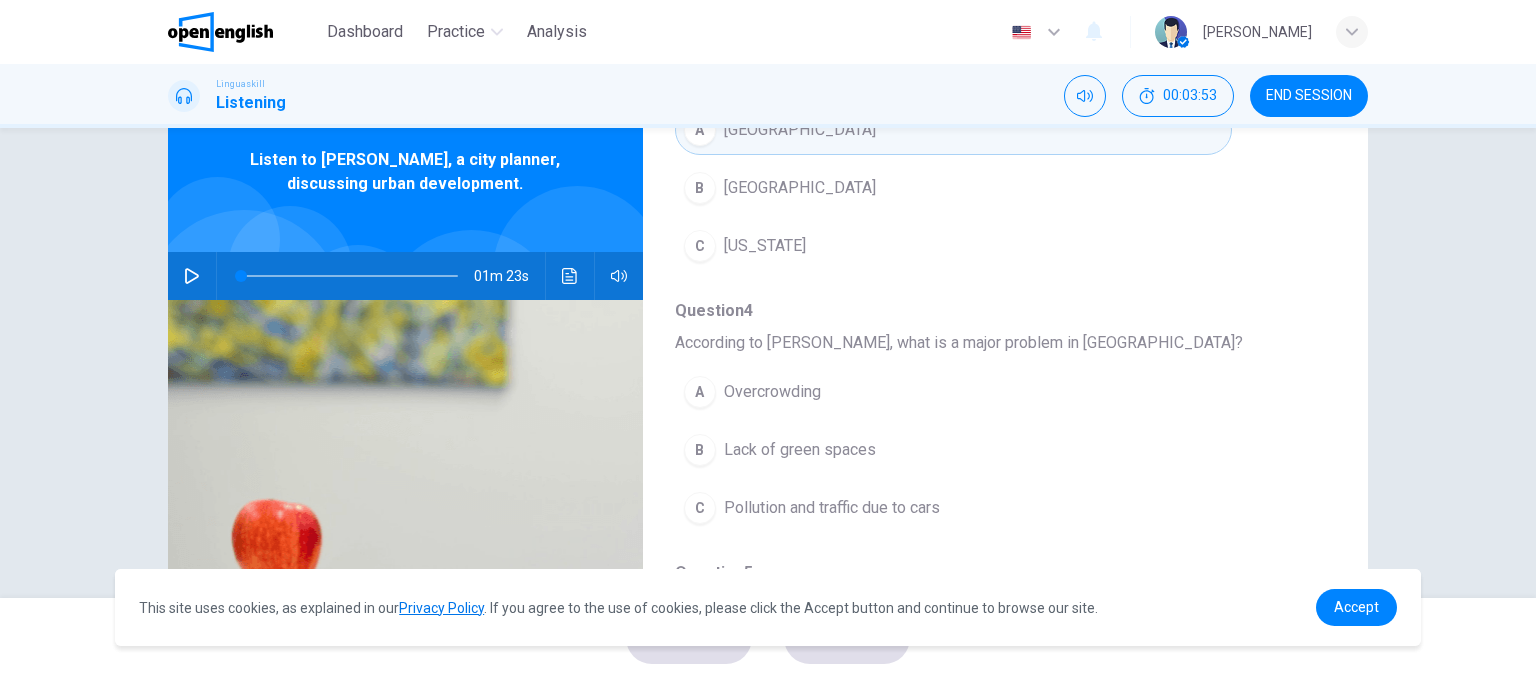 scroll, scrollTop: 842, scrollLeft: 0, axis: vertical 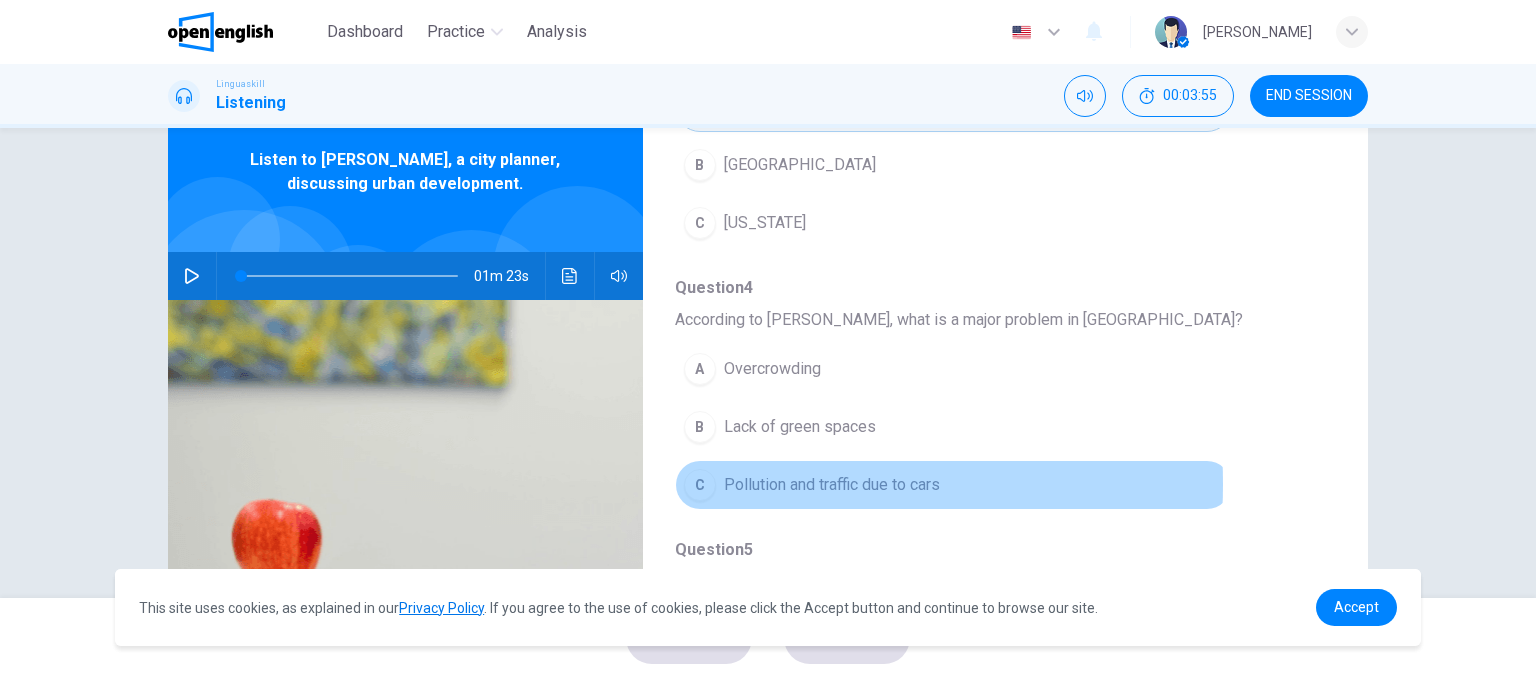 click on "C Pollution and traffic due to cars" at bounding box center [953, 485] 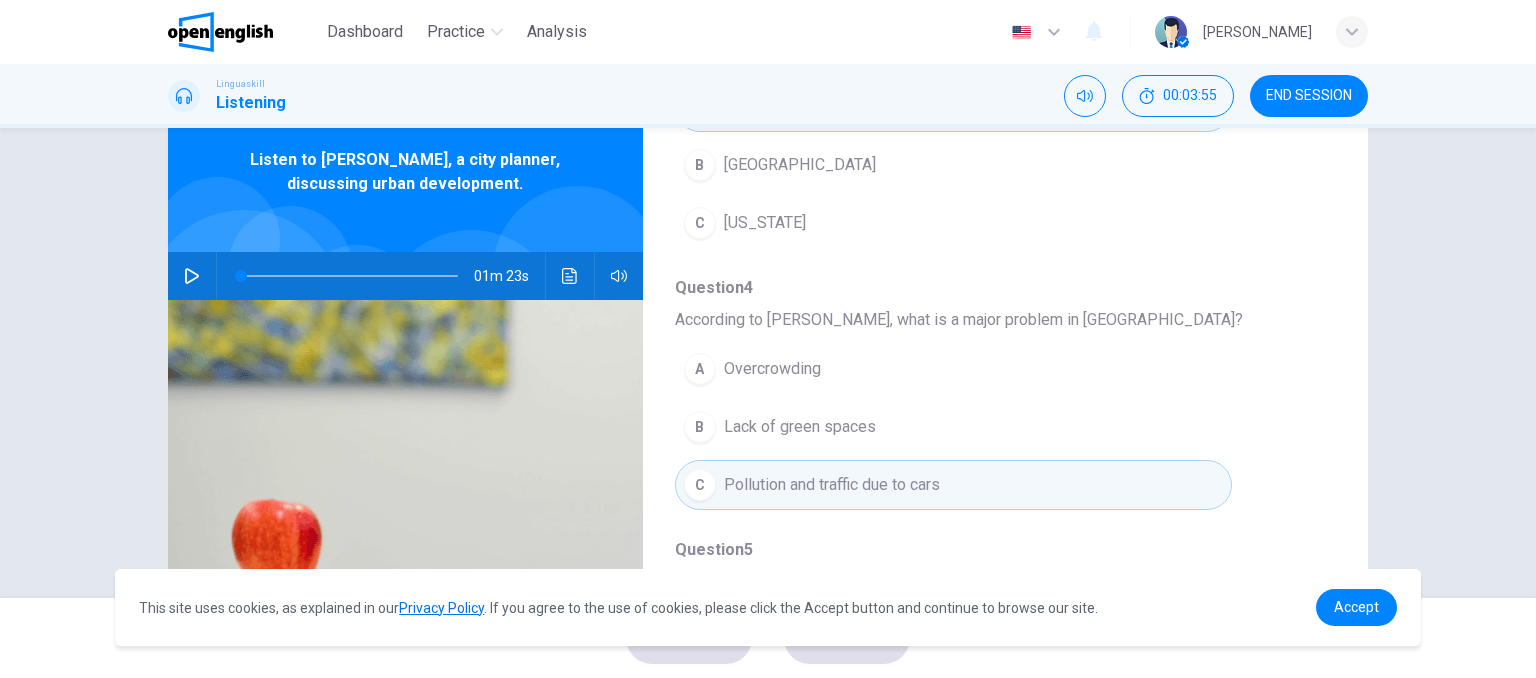 scroll, scrollTop: 856, scrollLeft: 0, axis: vertical 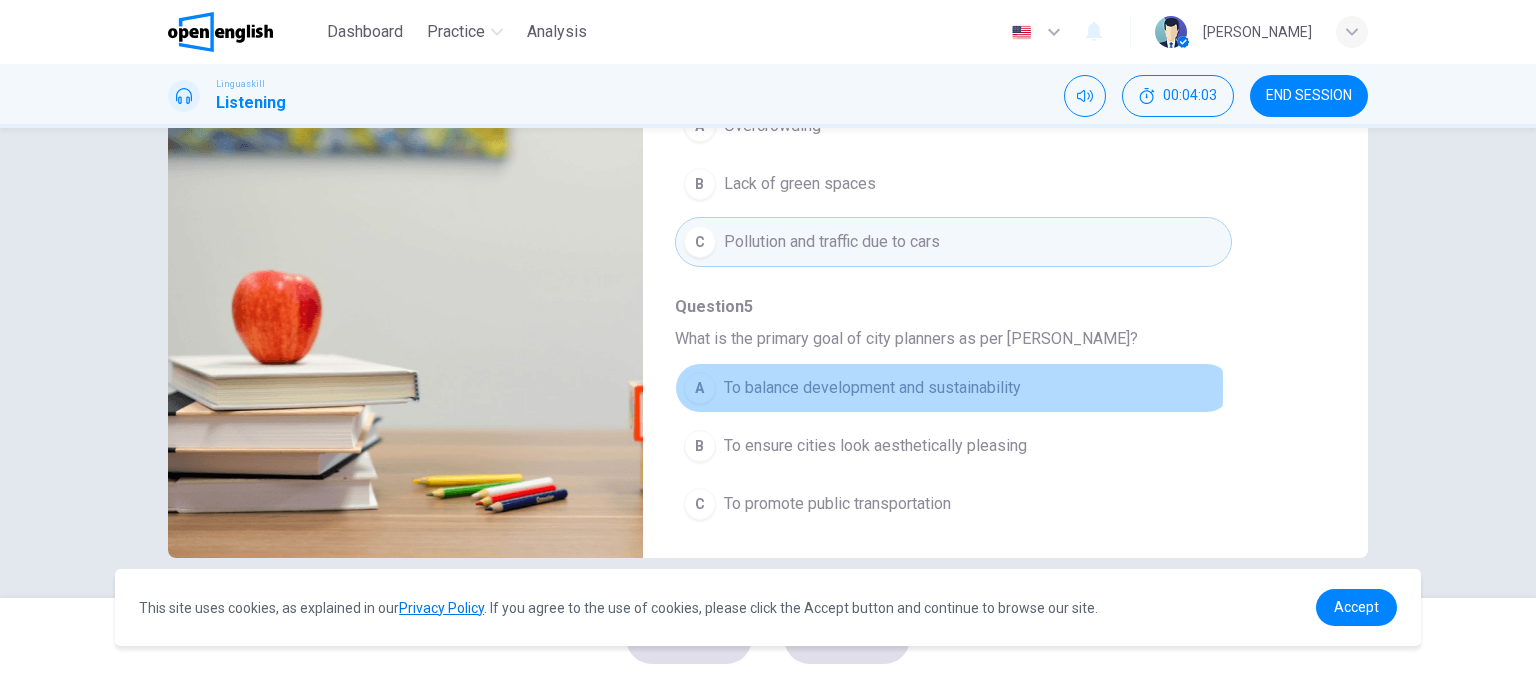 click on "A" at bounding box center (700, 388) 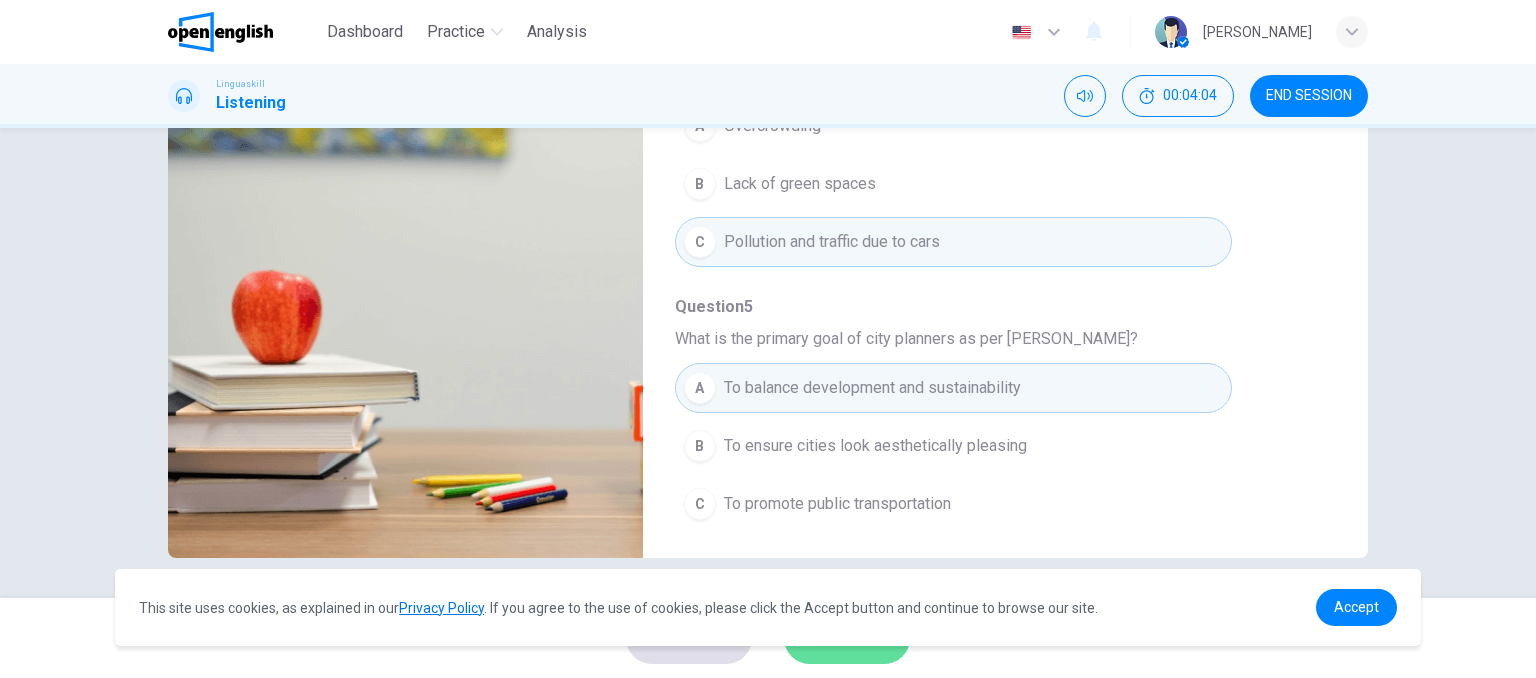 click on "SUBMIT" at bounding box center (847, 638) 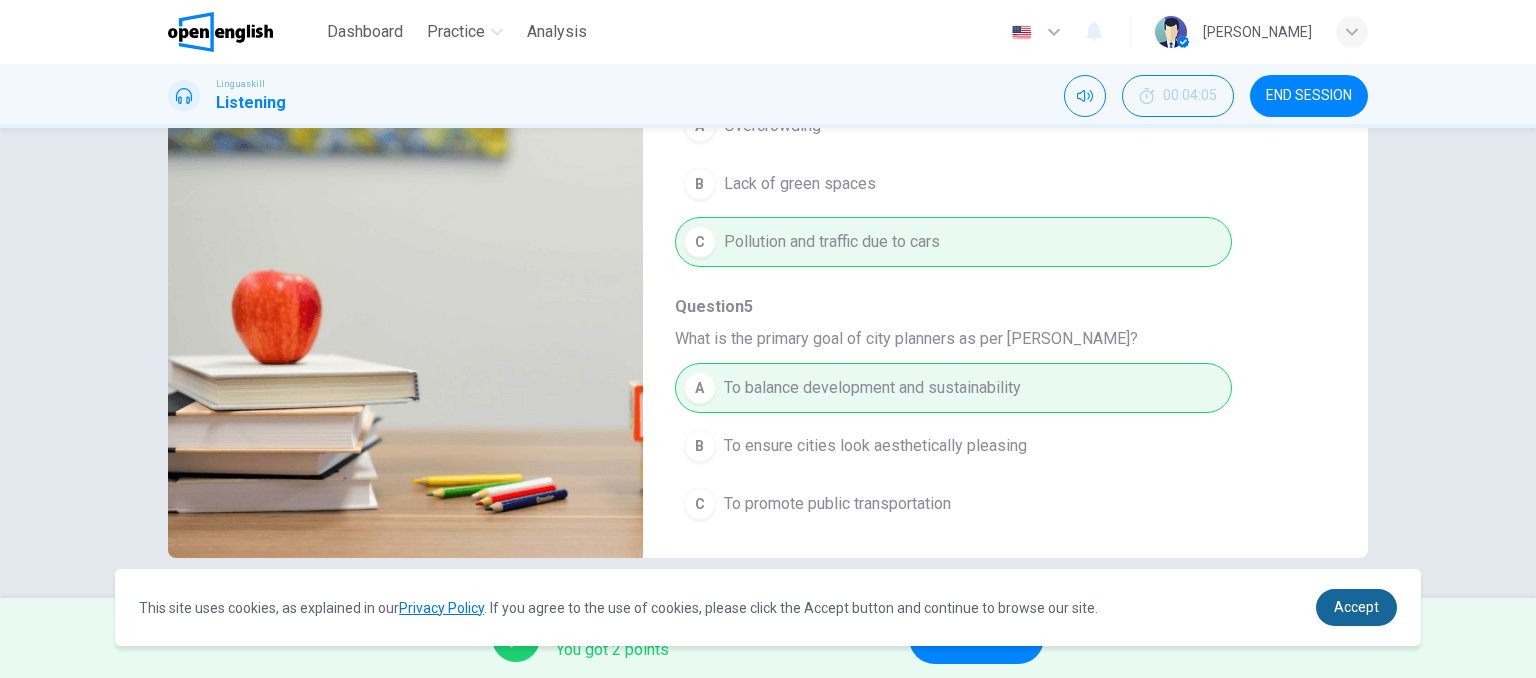 click on "Accept" at bounding box center (1356, 607) 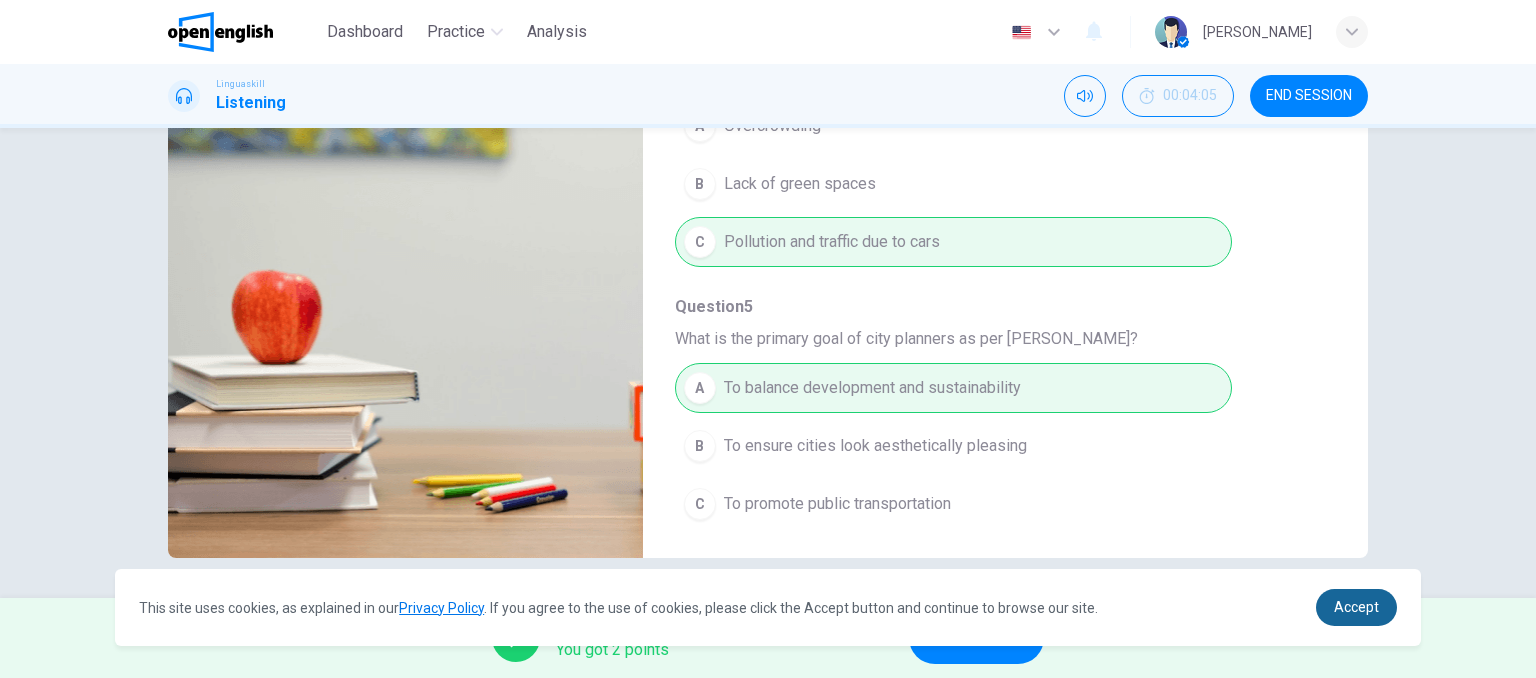 click on "Accept" at bounding box center [1356, 607] 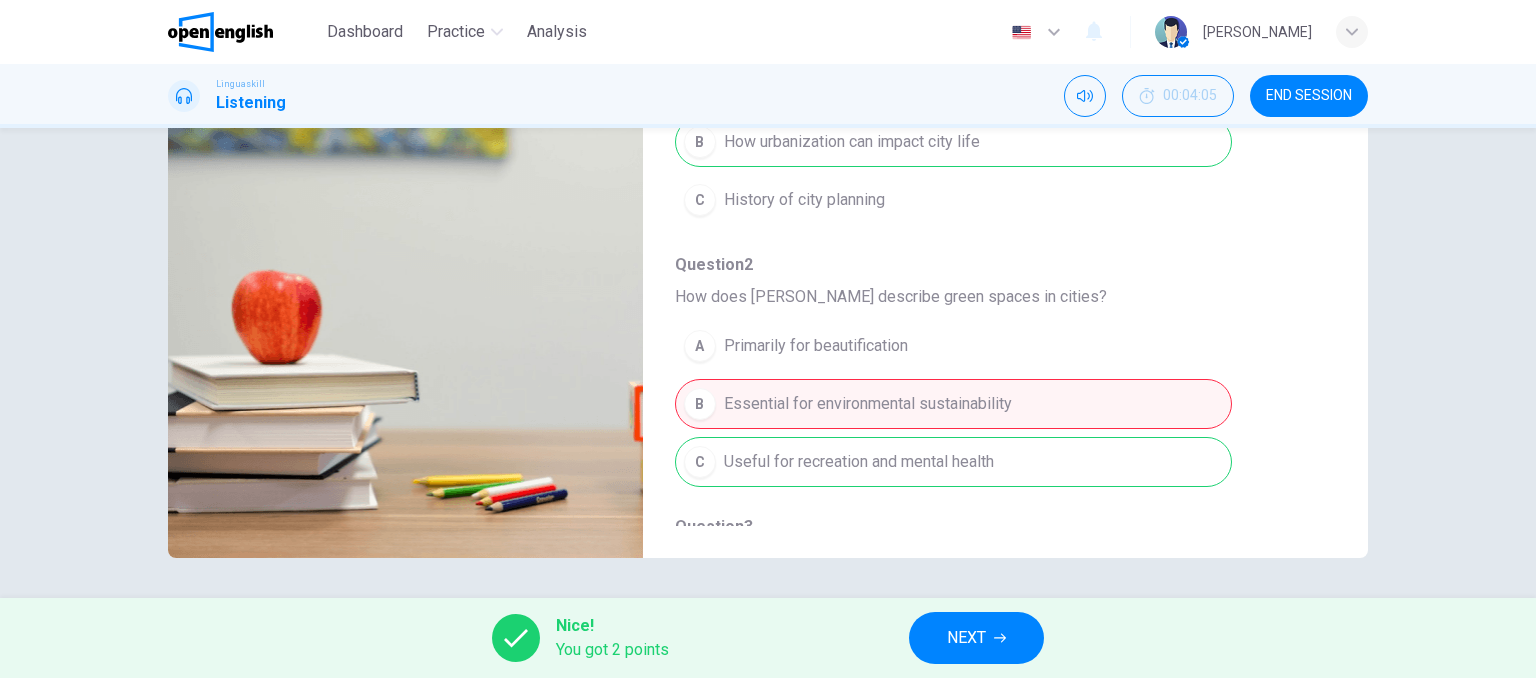 scroll, scrollTop: 0, scrollLeft: 0, axis: both 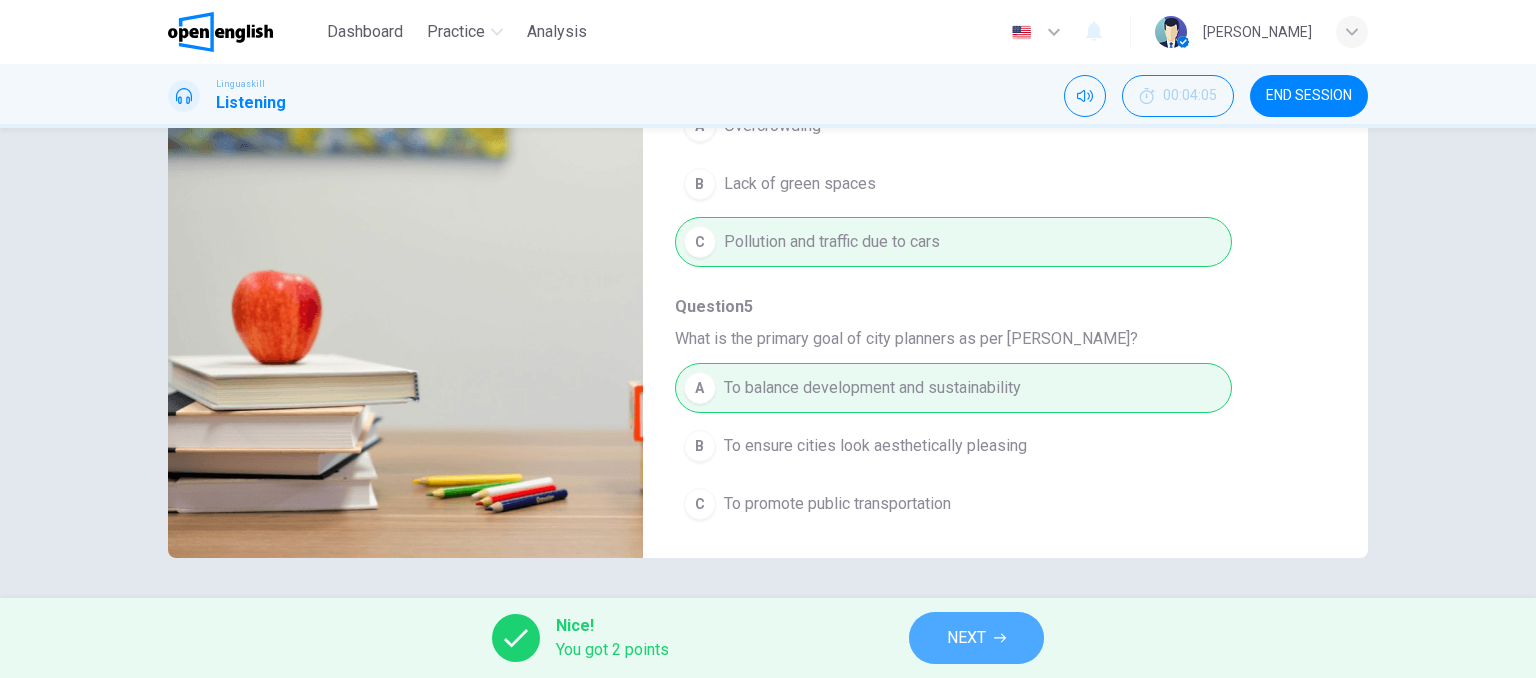 click on "NEXT" at bounding box center (976, 638) 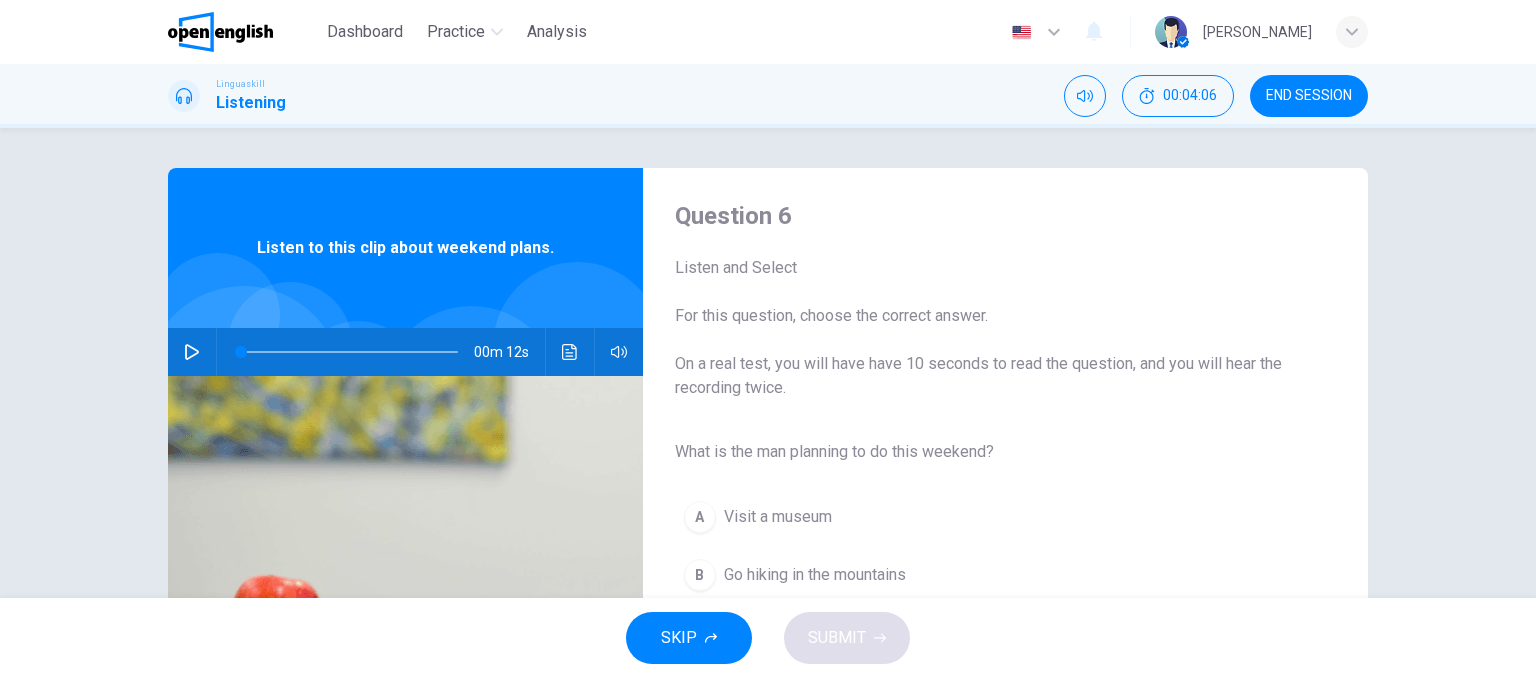 click 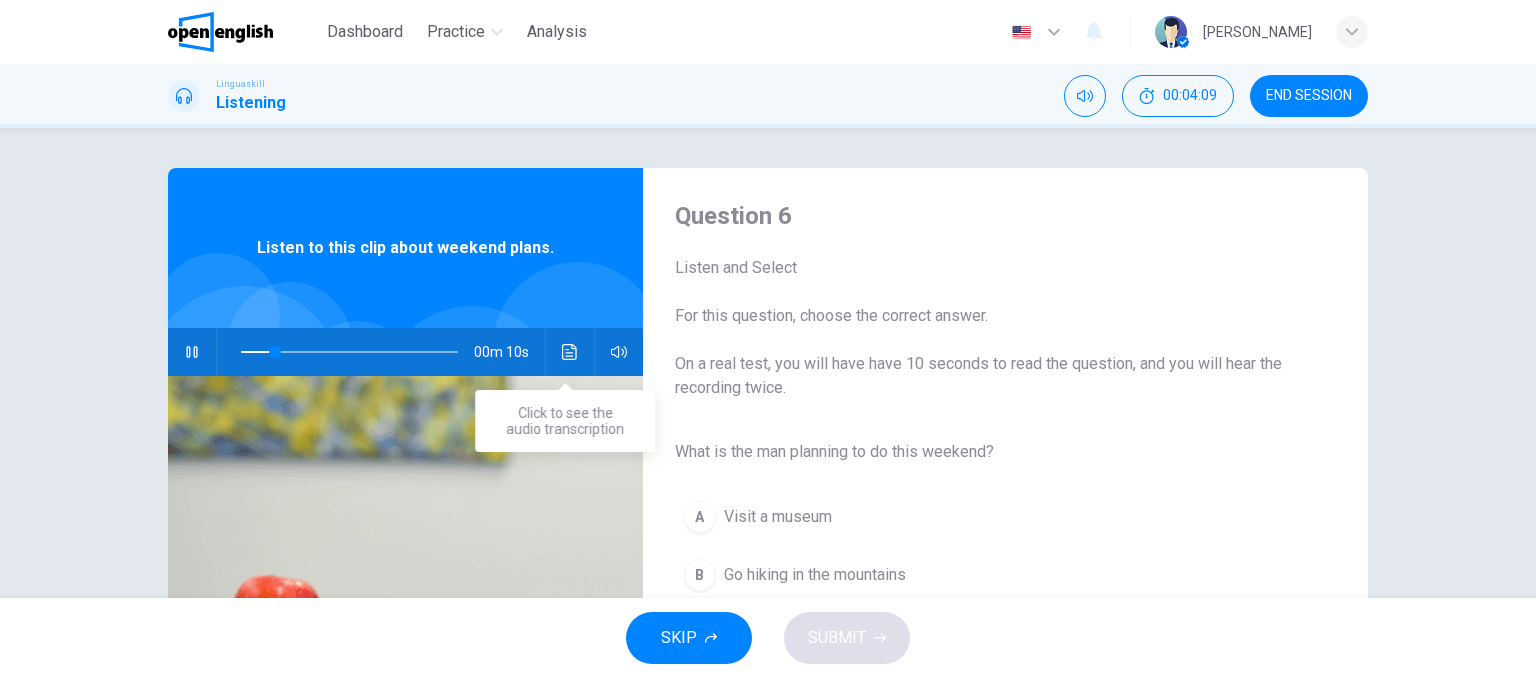 click 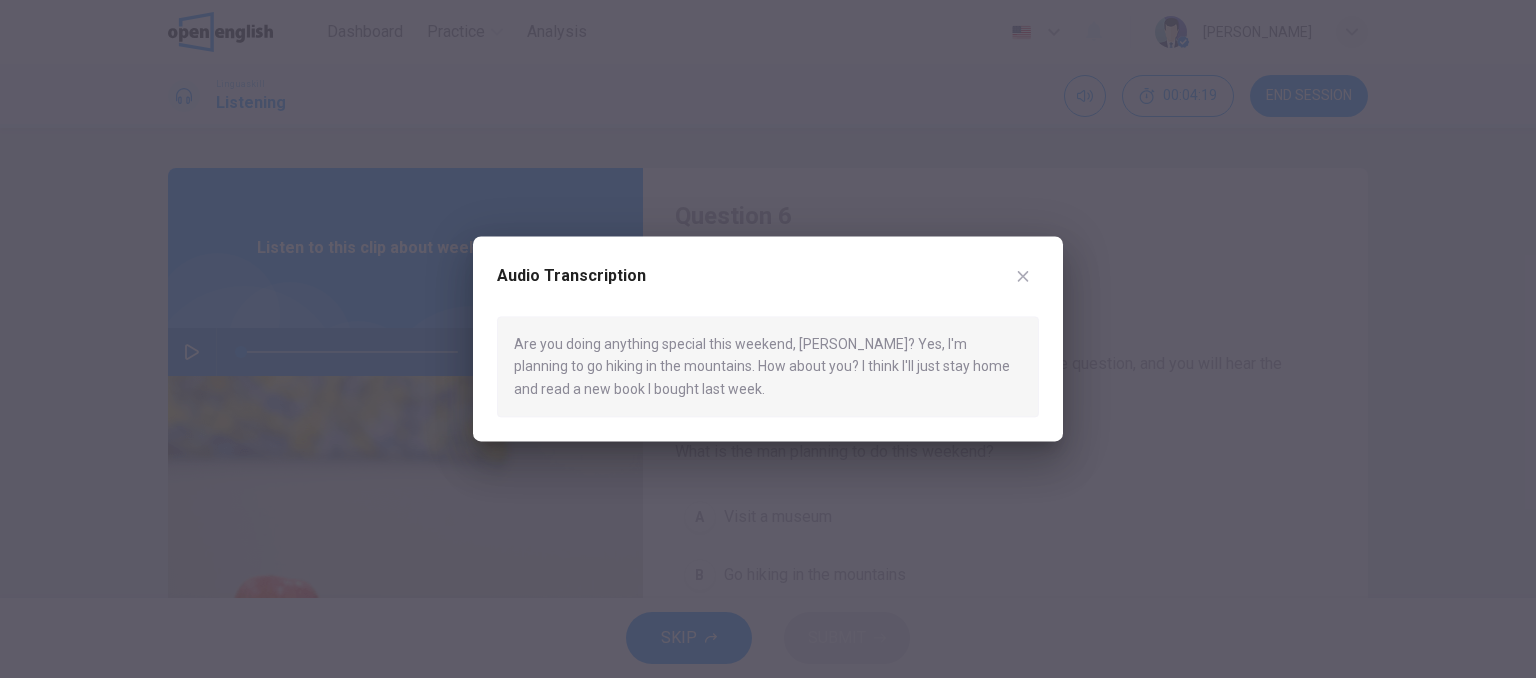 type on "*" 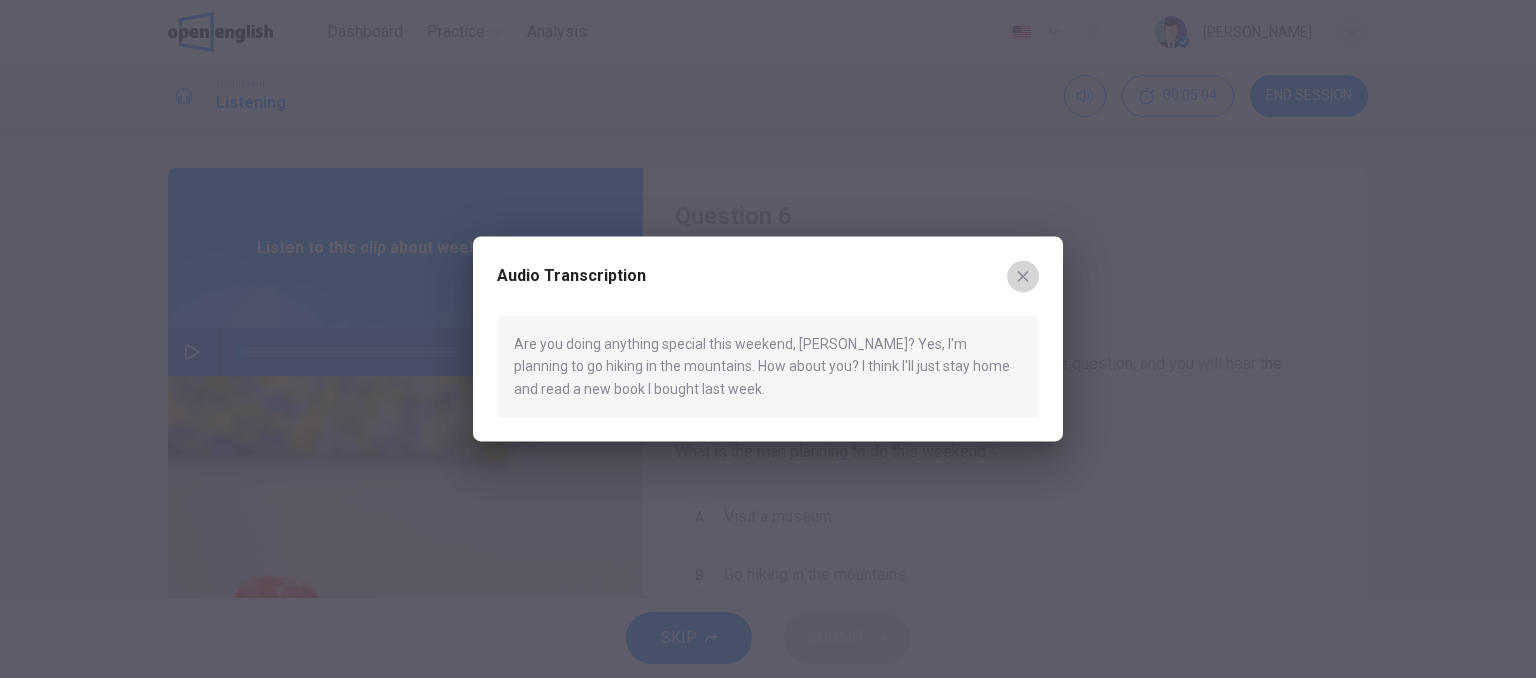 click 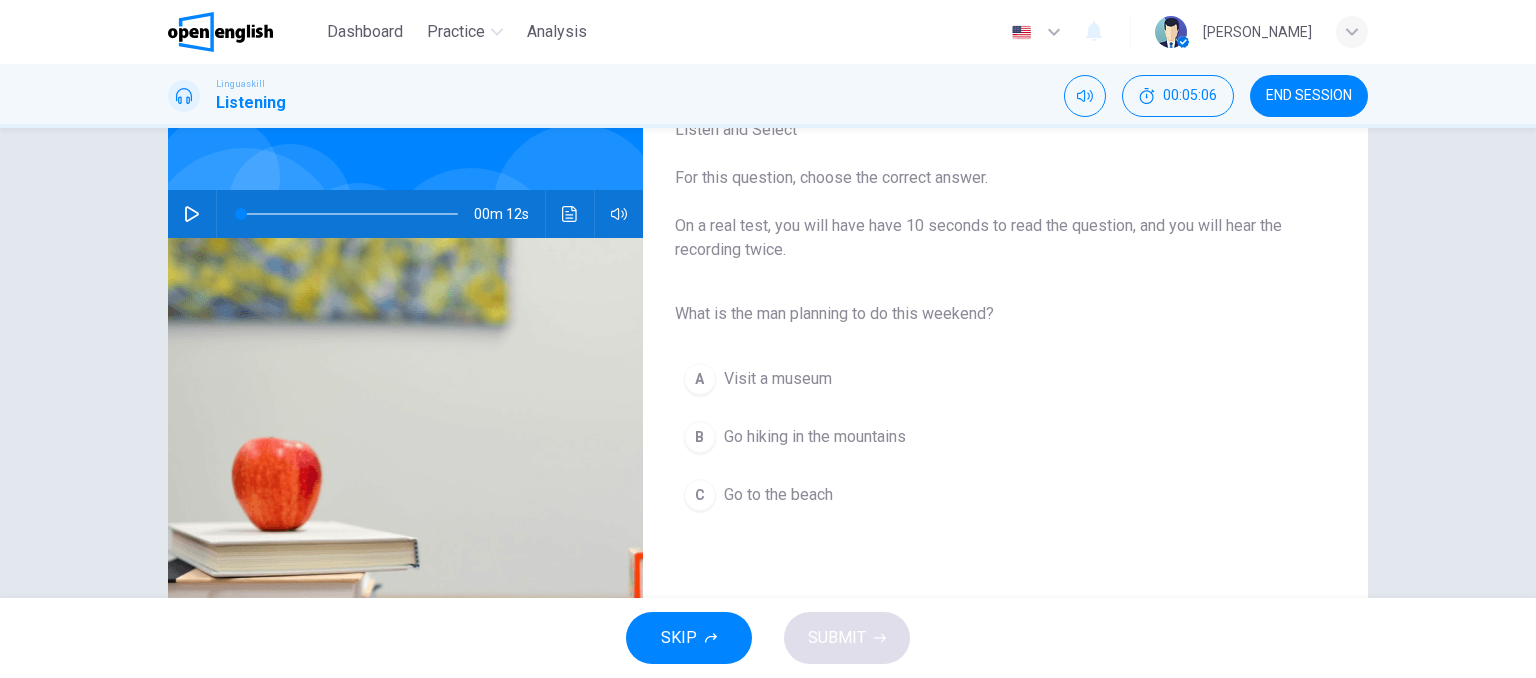 scroll, scrollTop: 144, scrollLeft: 0, axis: vertical 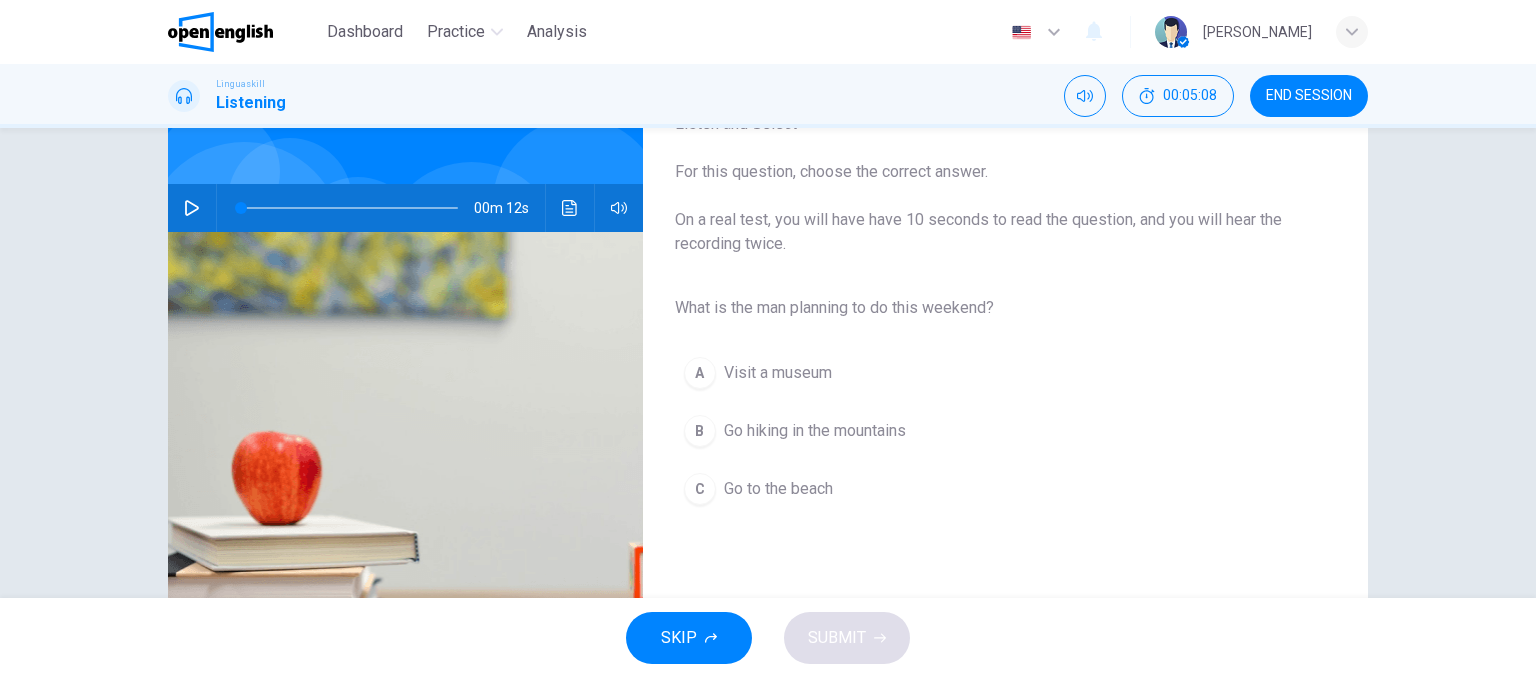 click on "B" at bounding box center [700, 431] 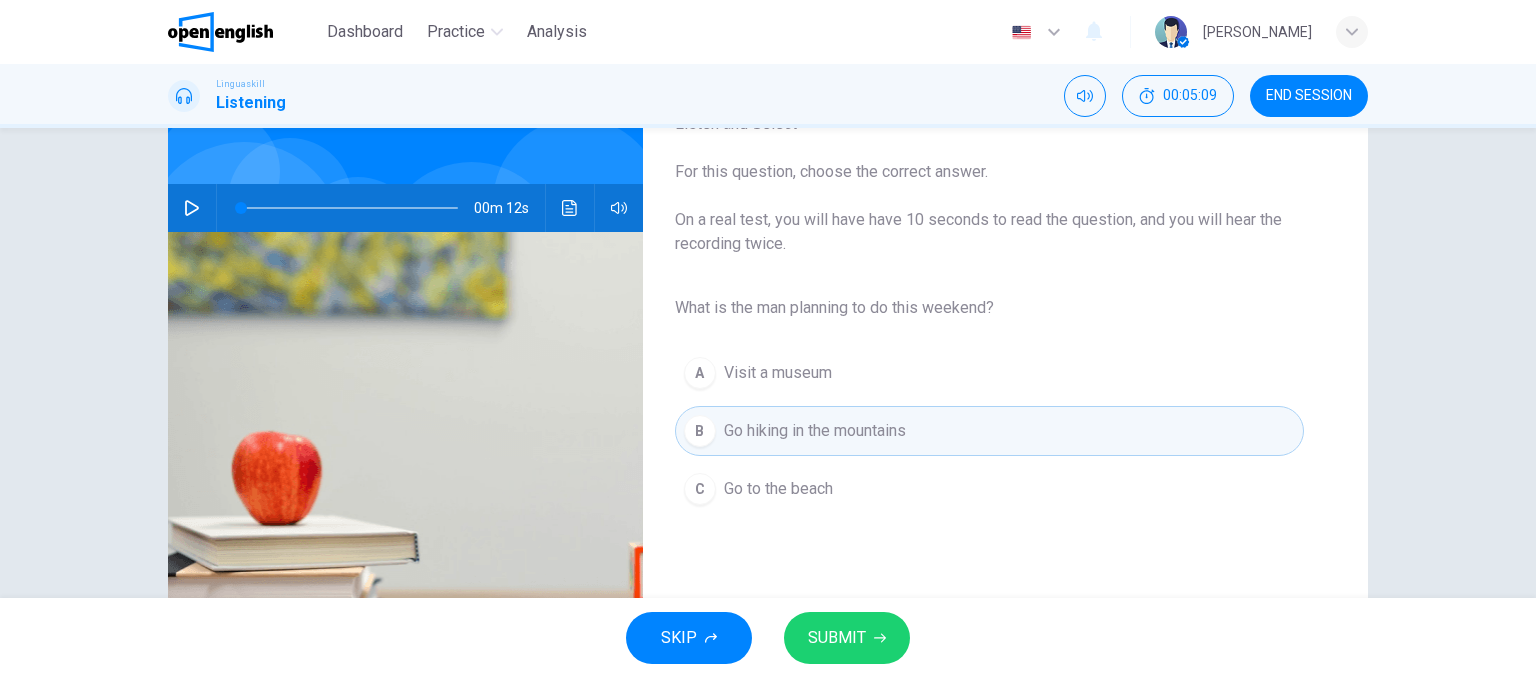 scroll, scrollTop: 305, scrollLeft: 0, axis: vertical 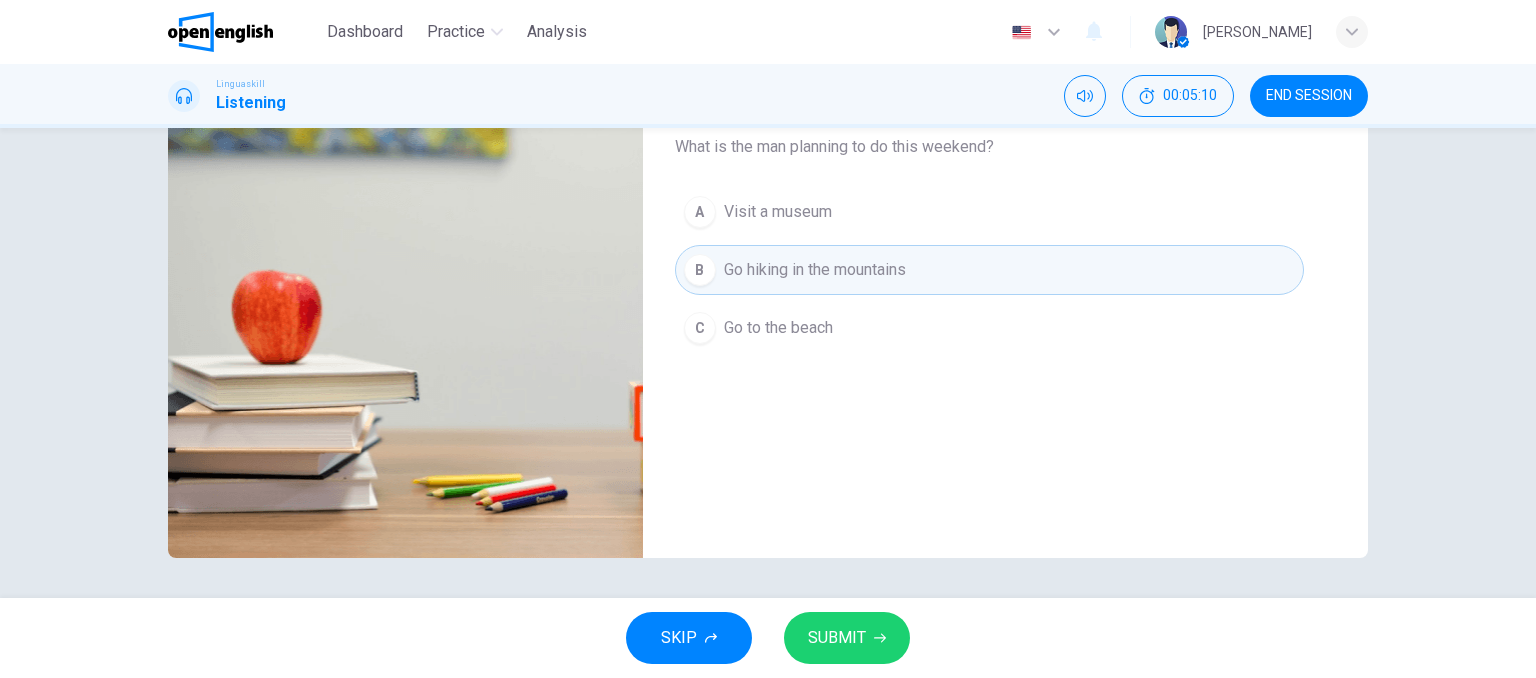 click on "SUBMIT" at bounding box center (847, 638) 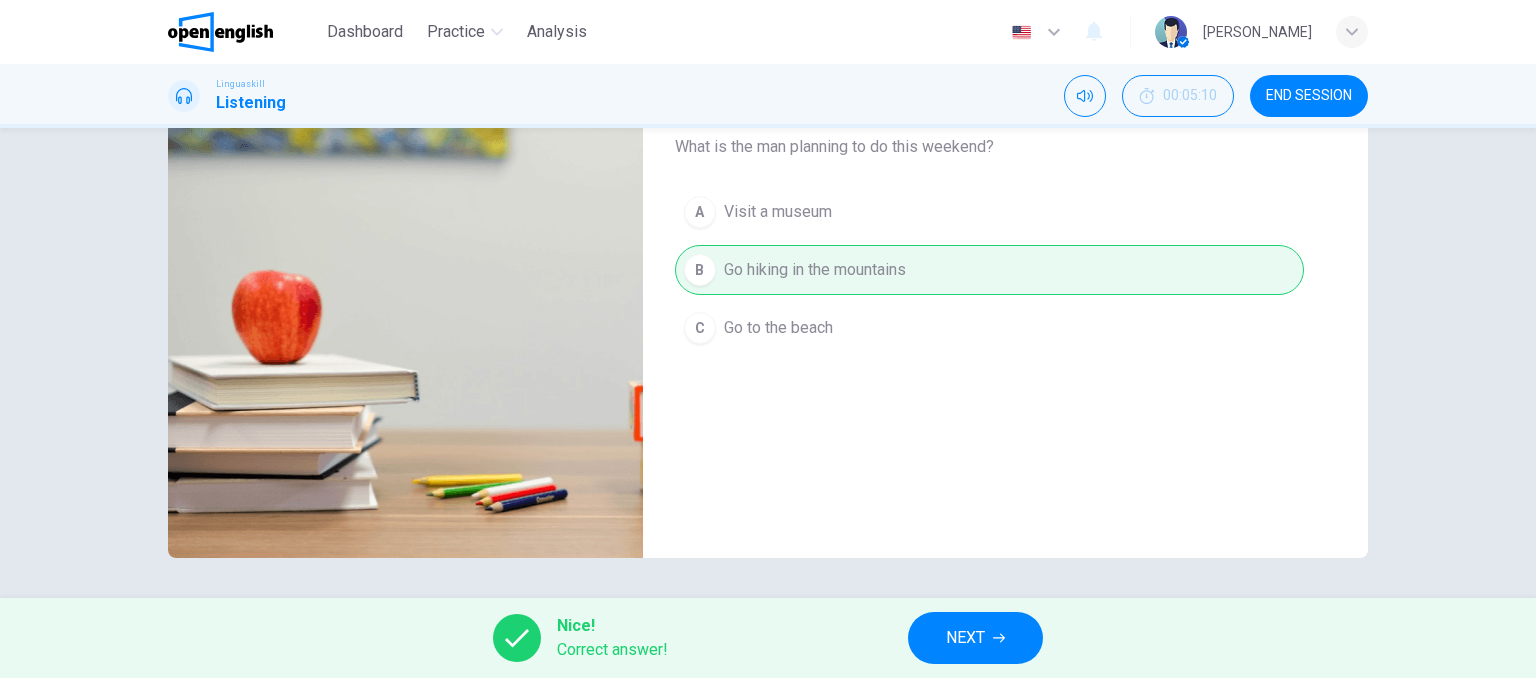click 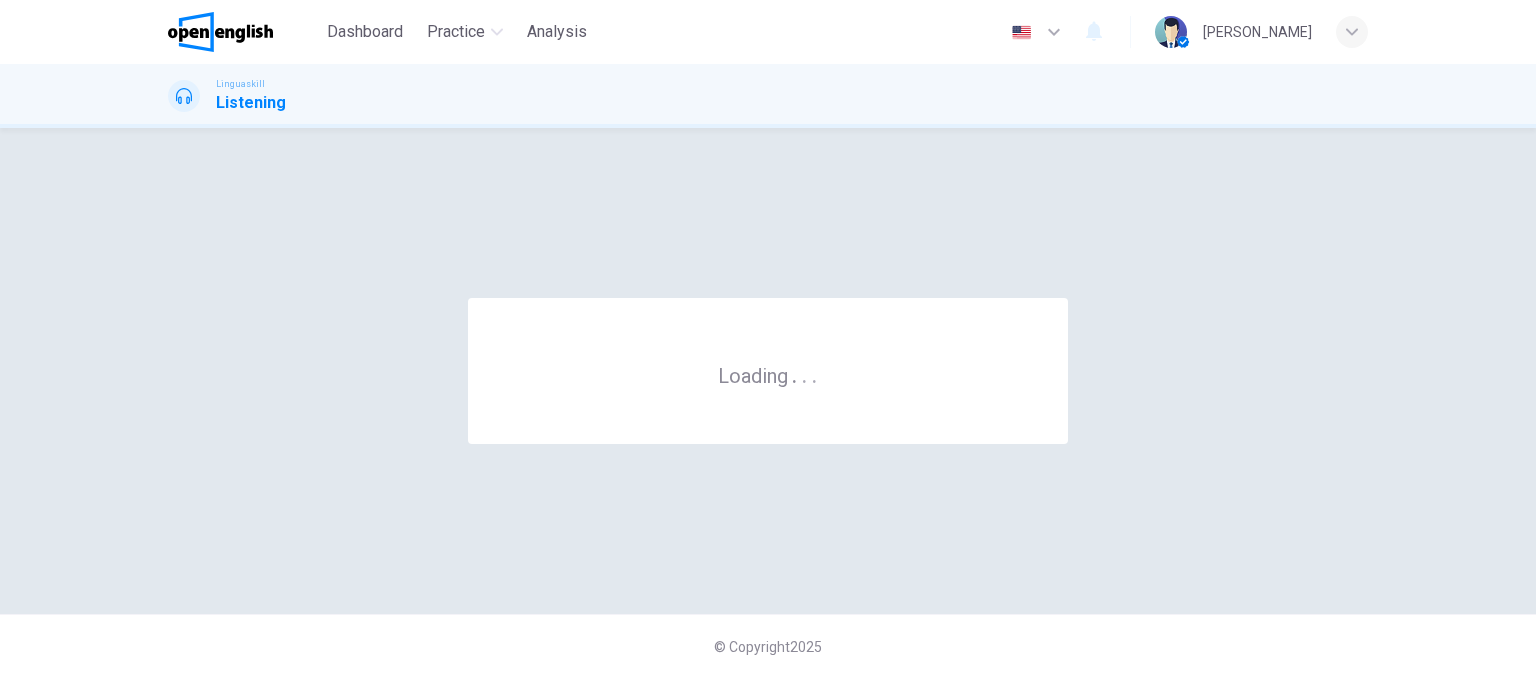 scroll, scrollTop: 0, scrollLeft: 0, axis: both 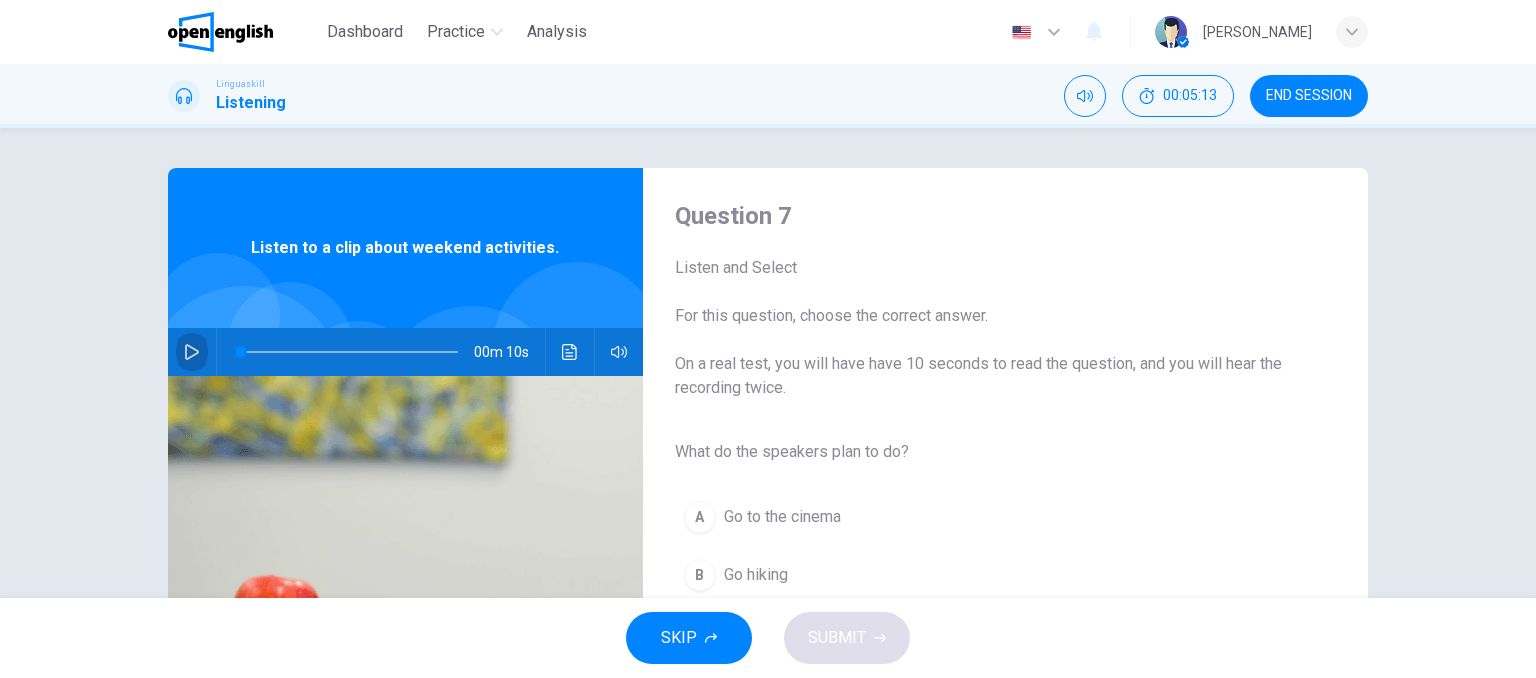 click 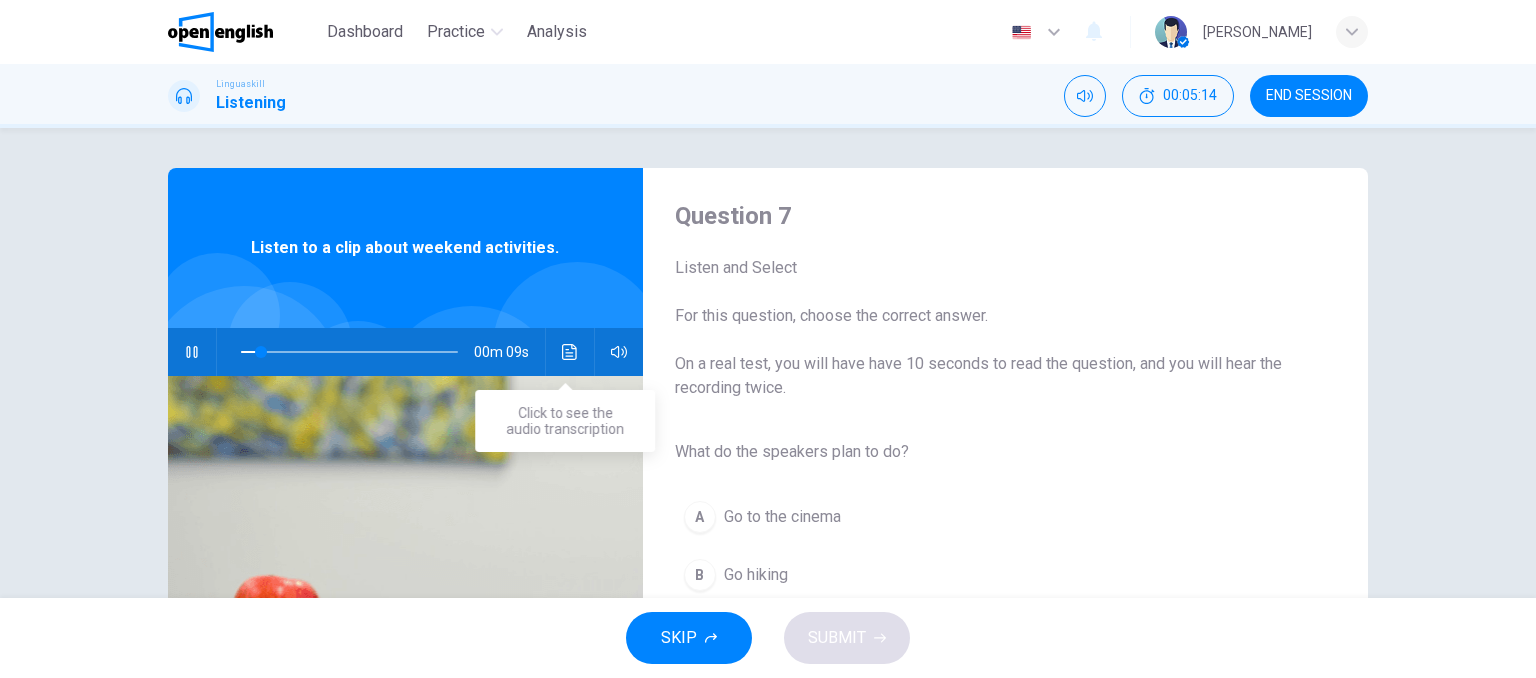 click 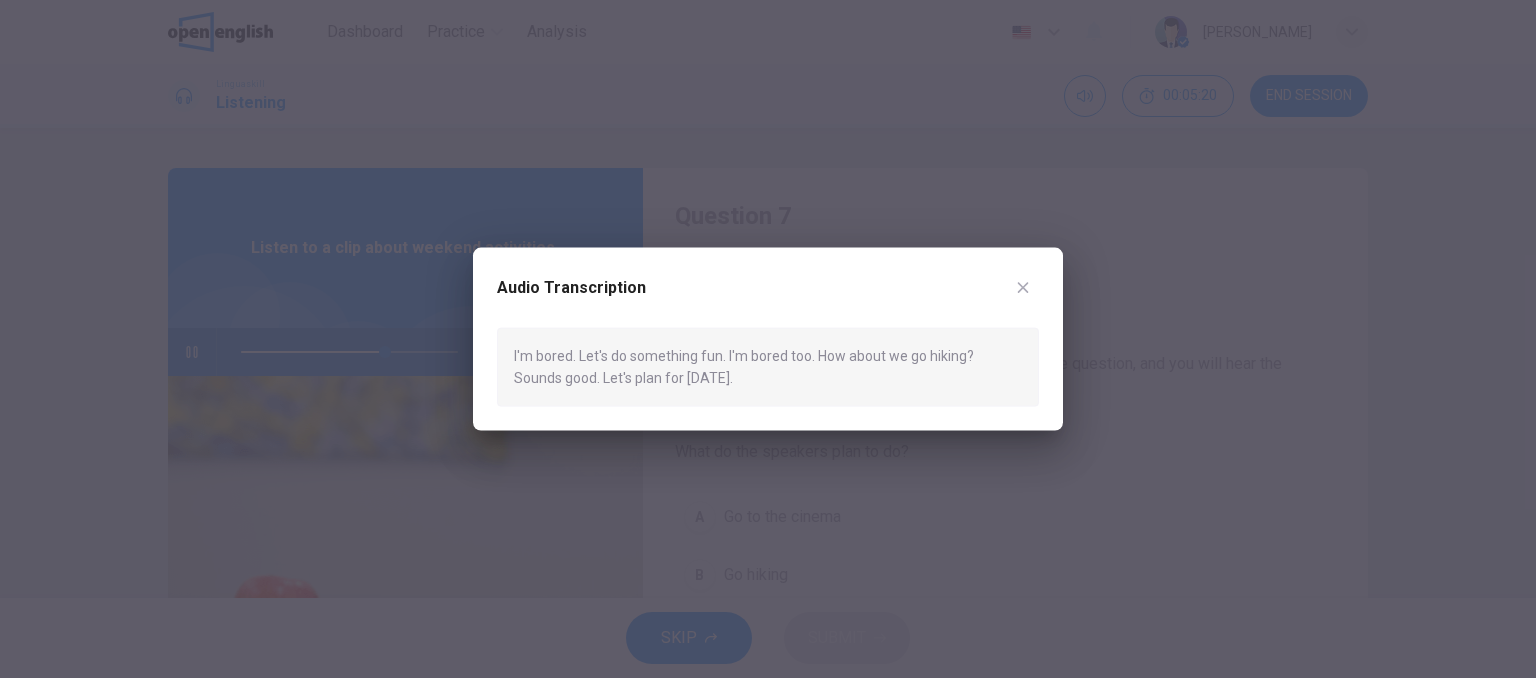 click 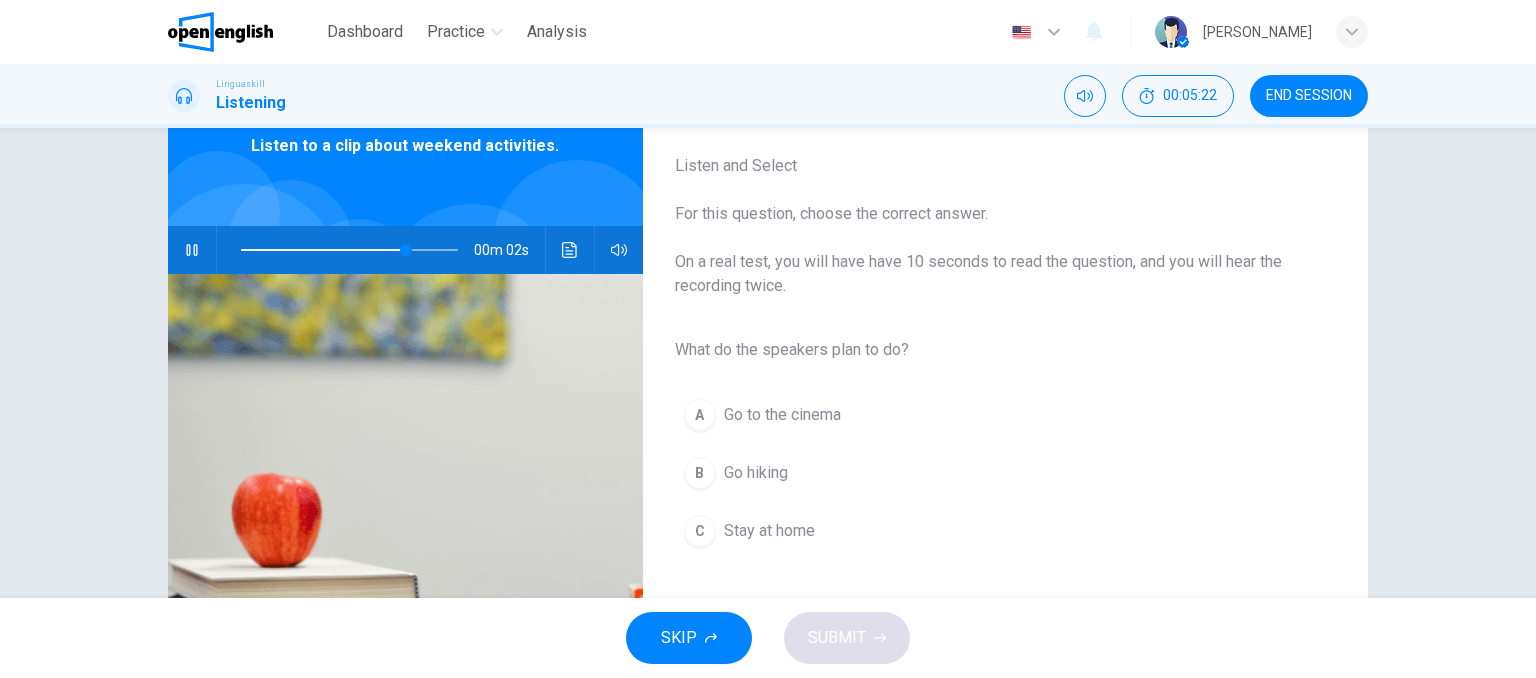 scroll, scrollTop: 124, scrollLeft: 0, axis: vertical 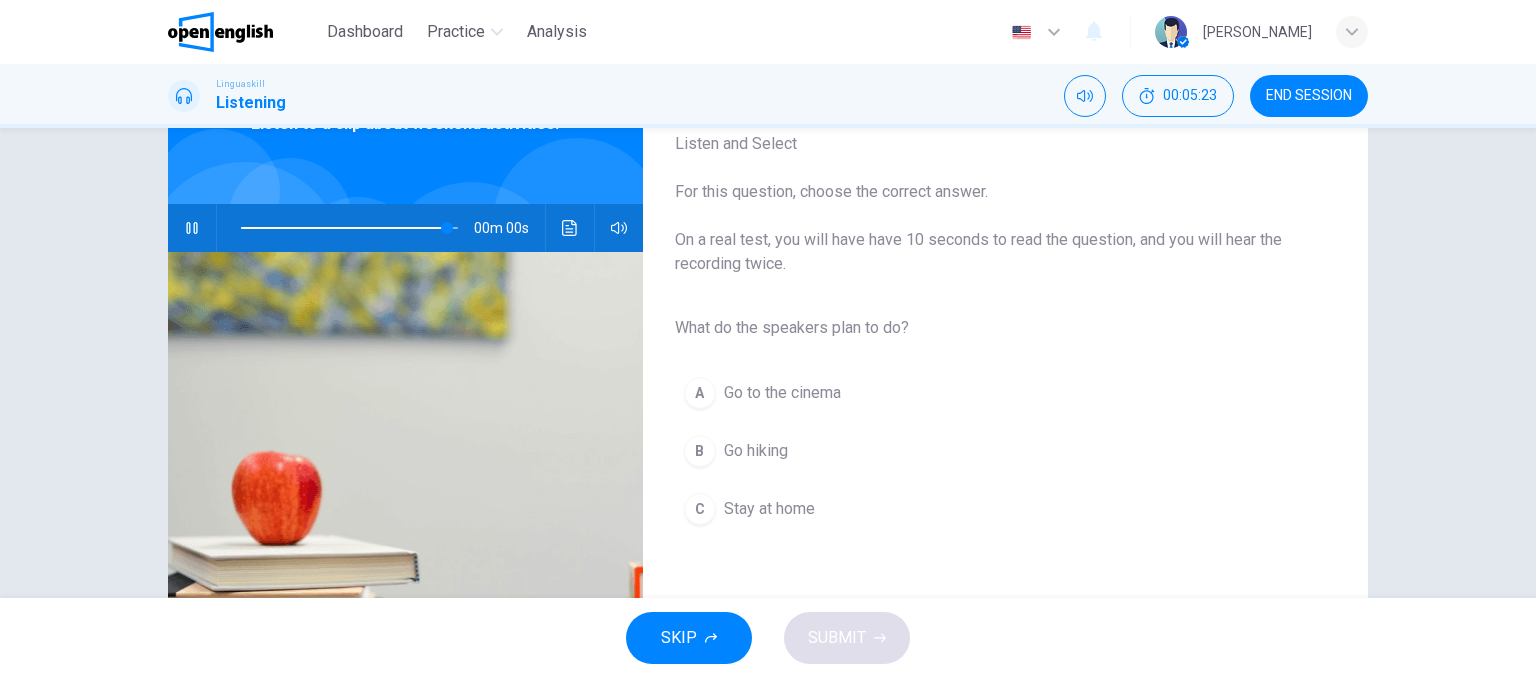type on "*" 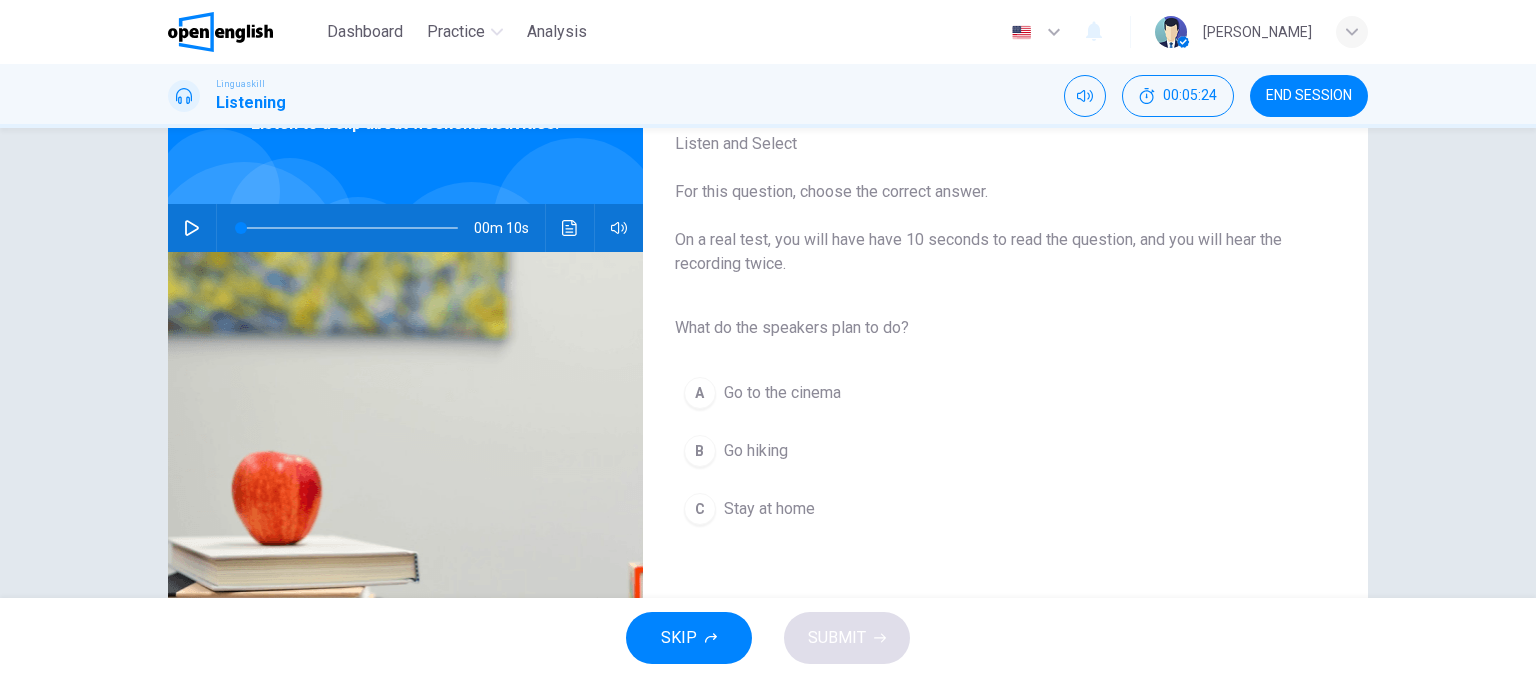 click 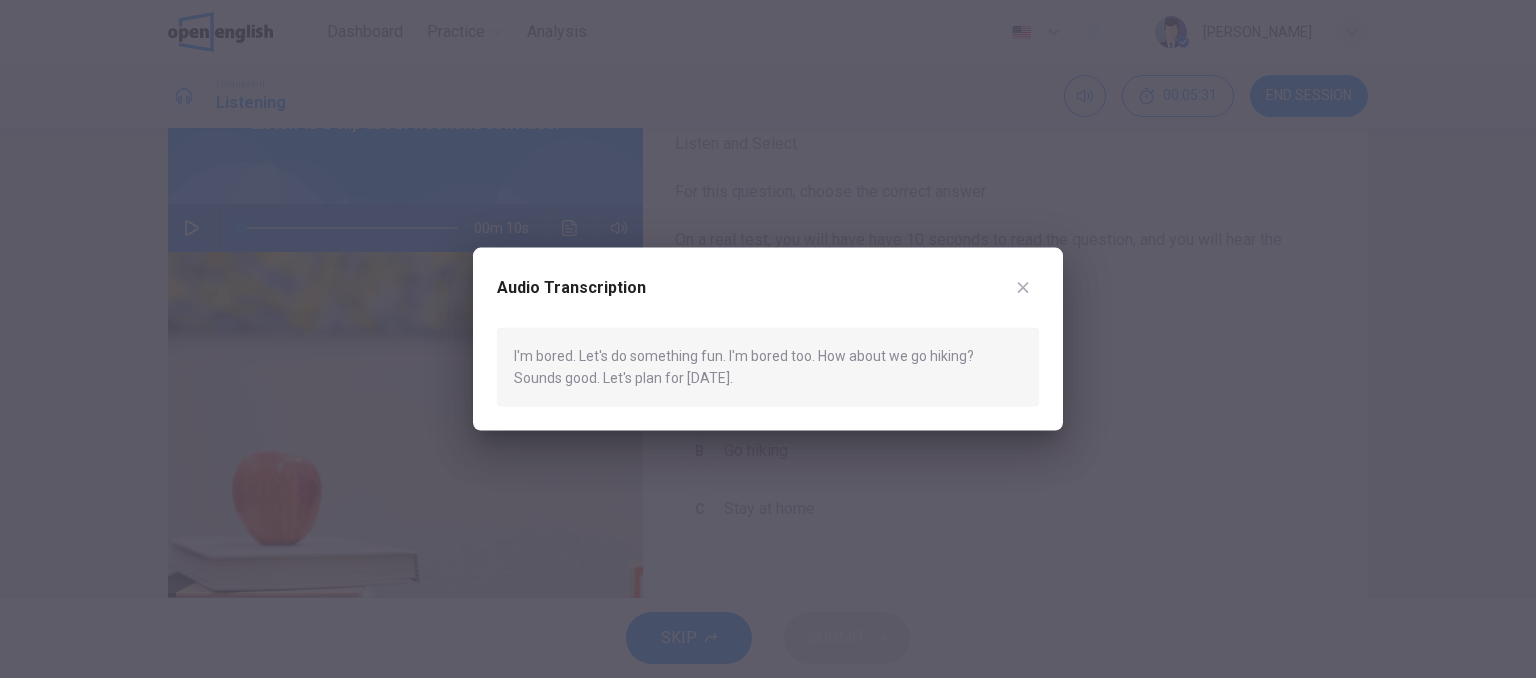 click at bounding box center (768, 339) 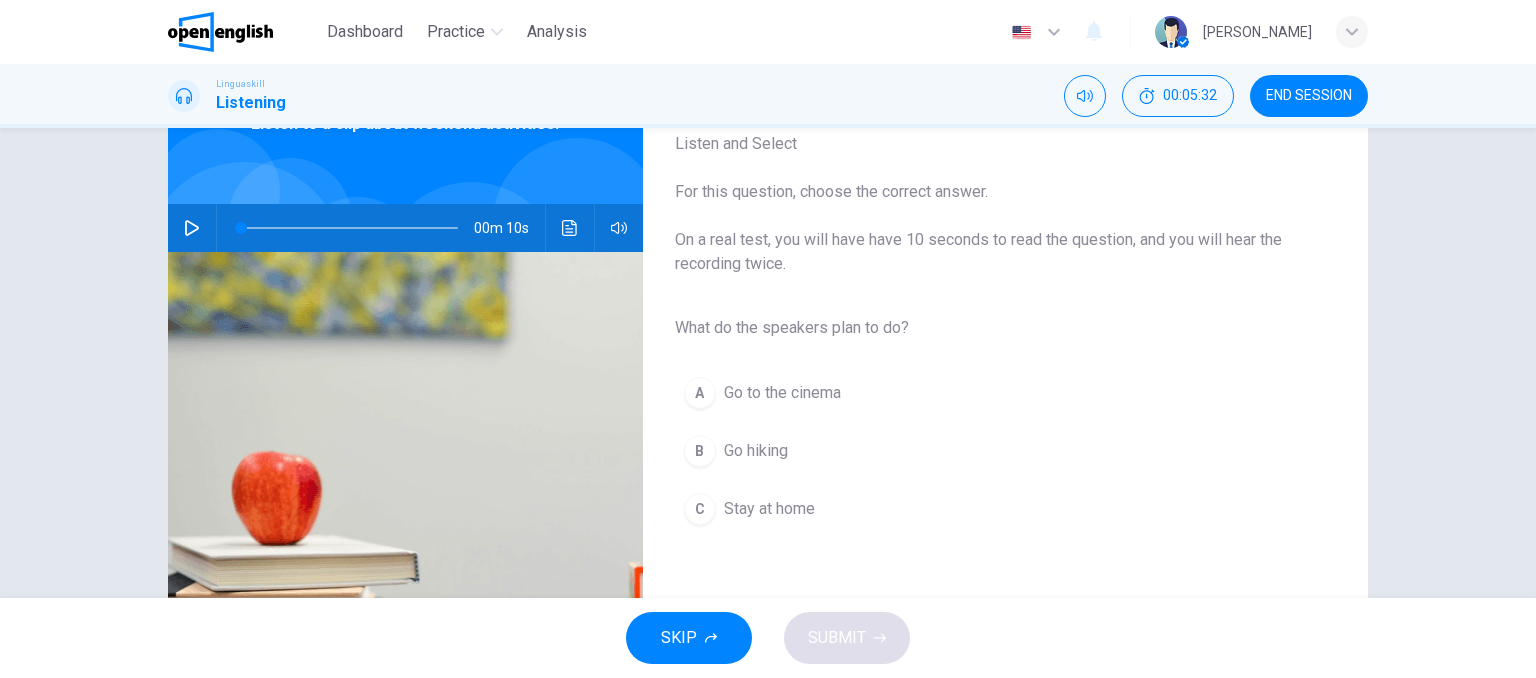click on "For this question, choose the correct answer." at bounding box center [989, 192] 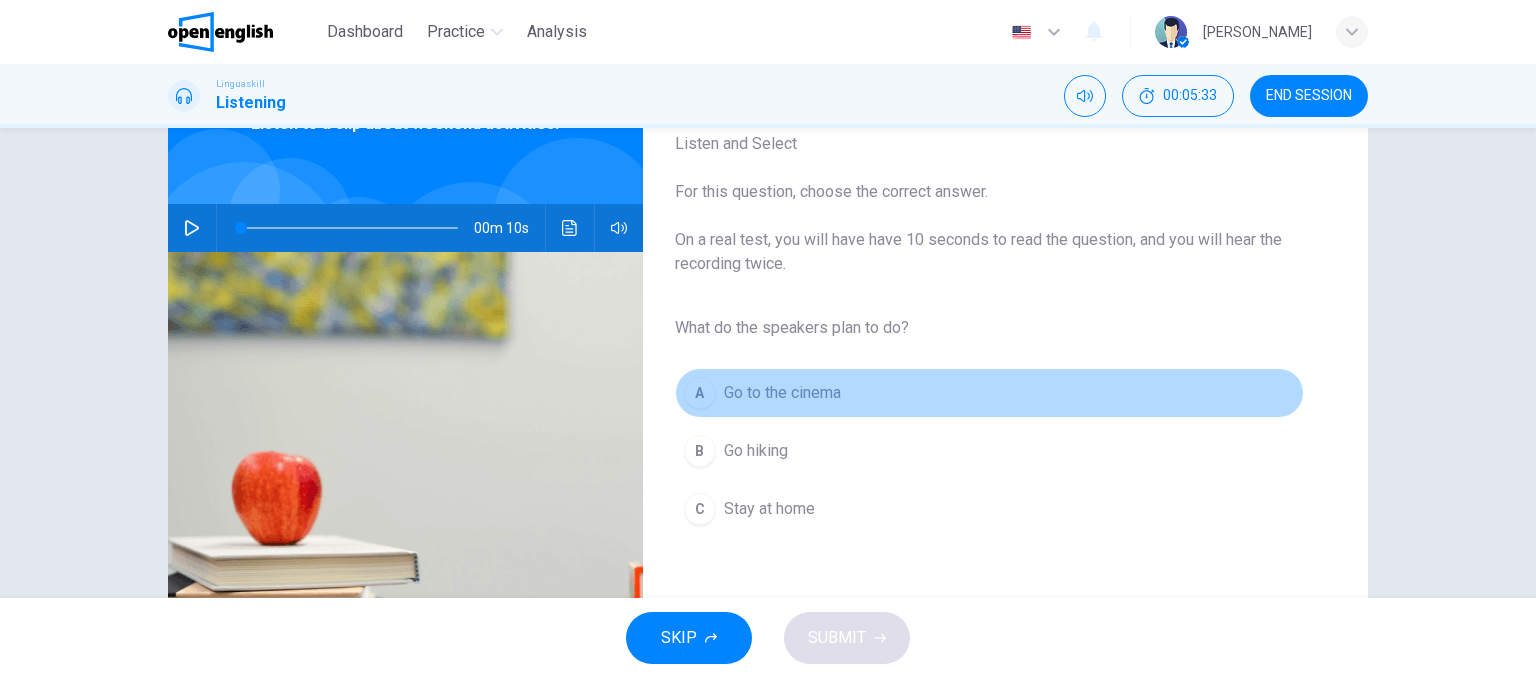 click on "A" at bounding box center (700, 393) 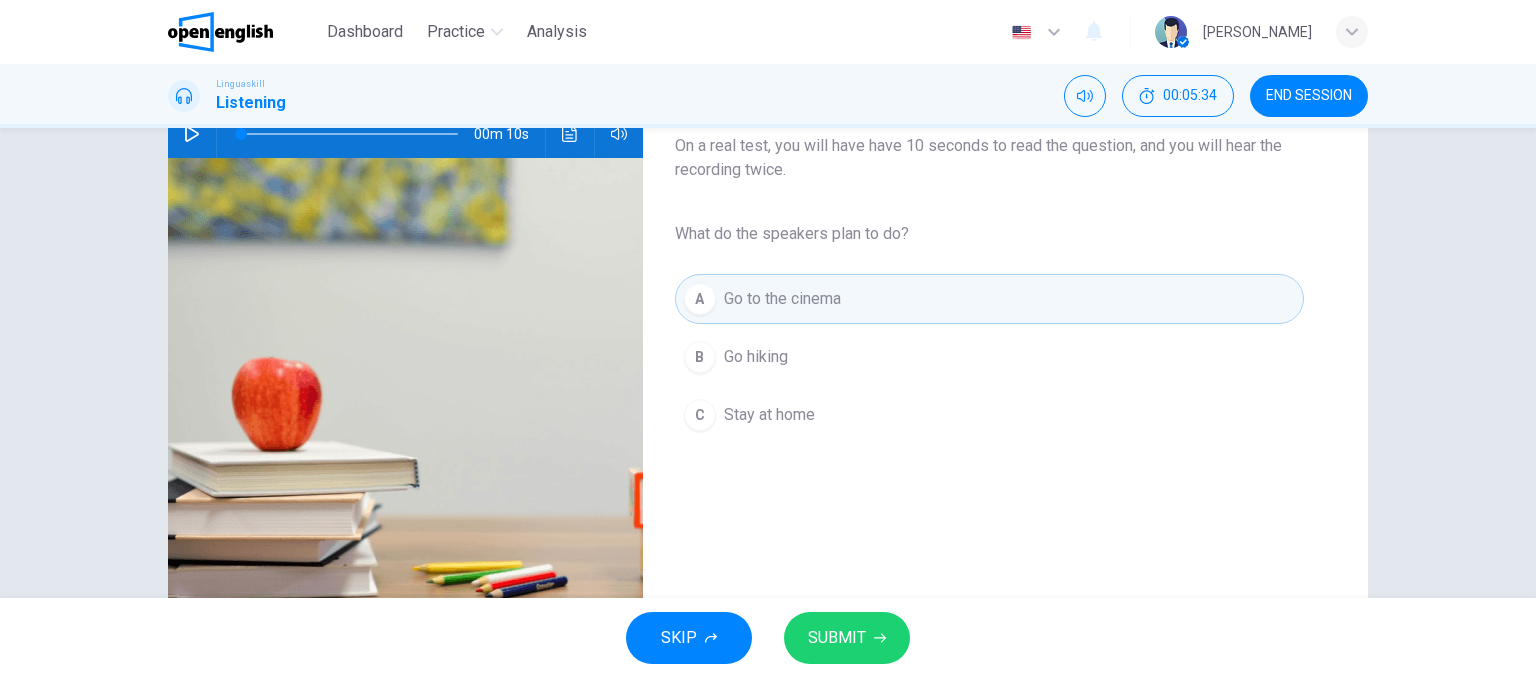 scroll, scrollTop: 228, scrollLeft: 0, axis: vertical 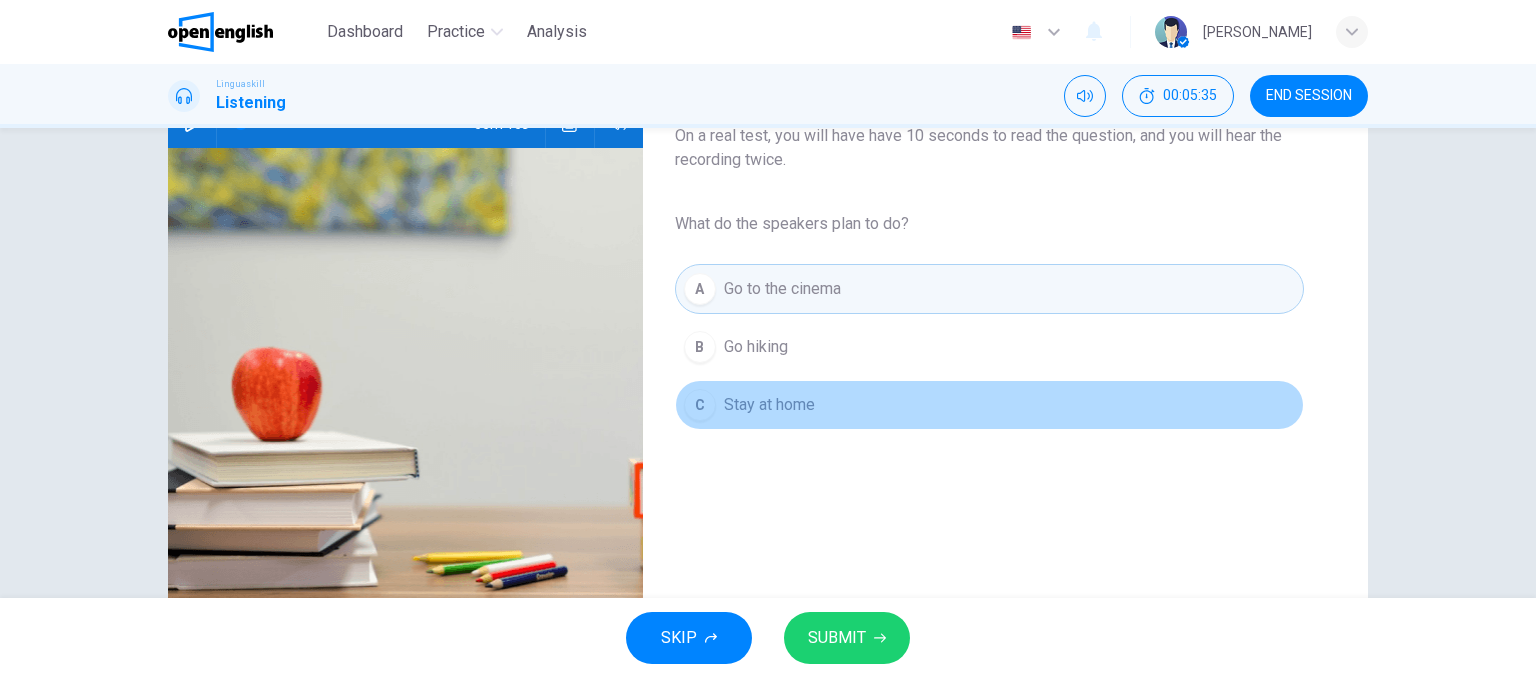click on "C" at bounding box center [700, 405] 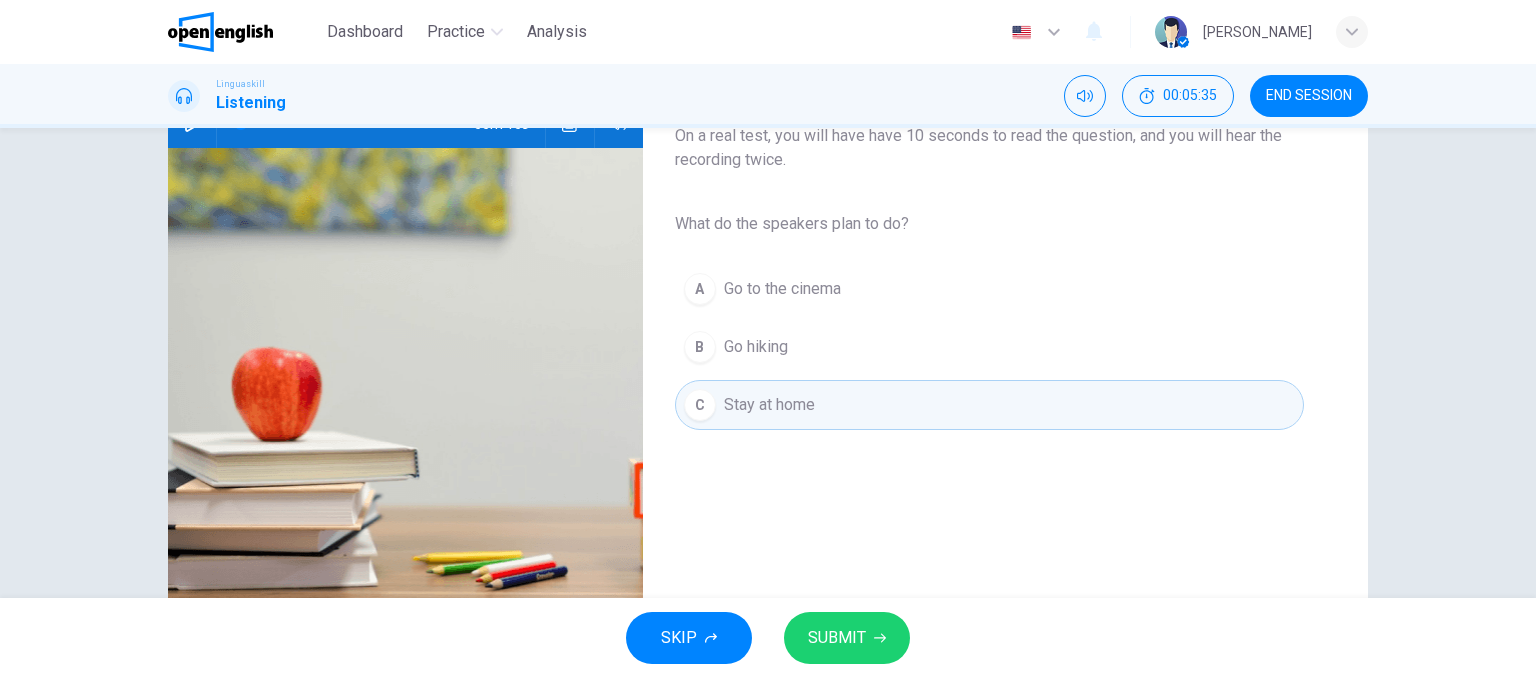 scroll, scrollTop: 305, scrollLeft: 0, axis: vertical 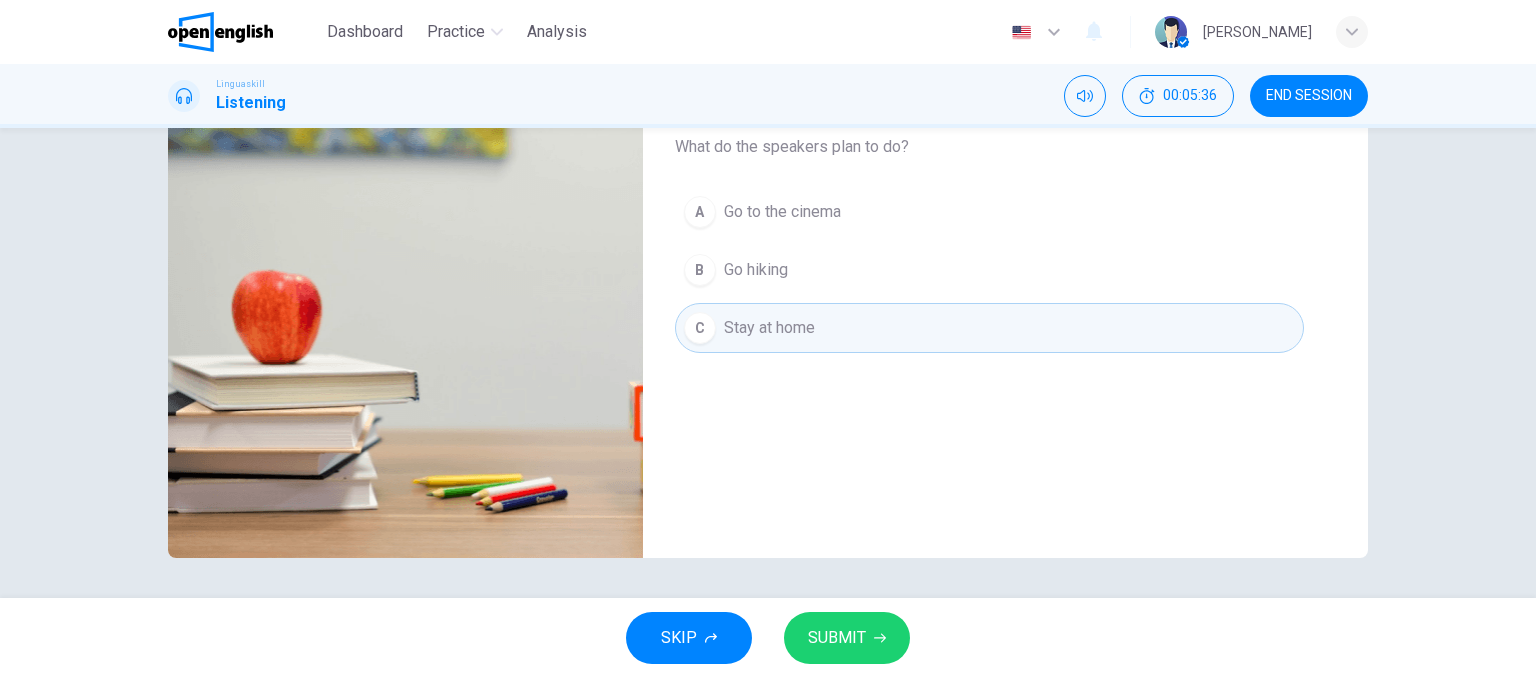 click on "SUBMIT" at bounding box center (837, 638) 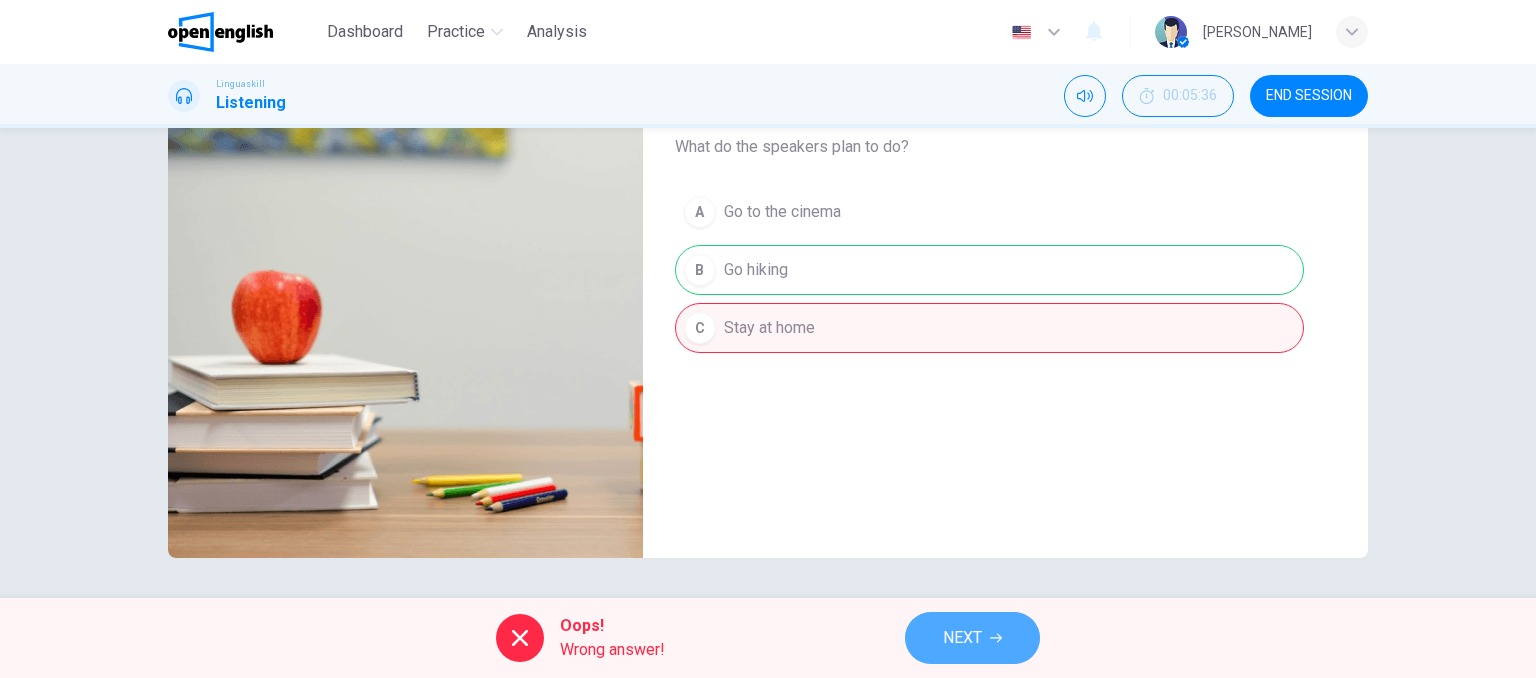click on "NEXT" at bounding box center (962, 638) 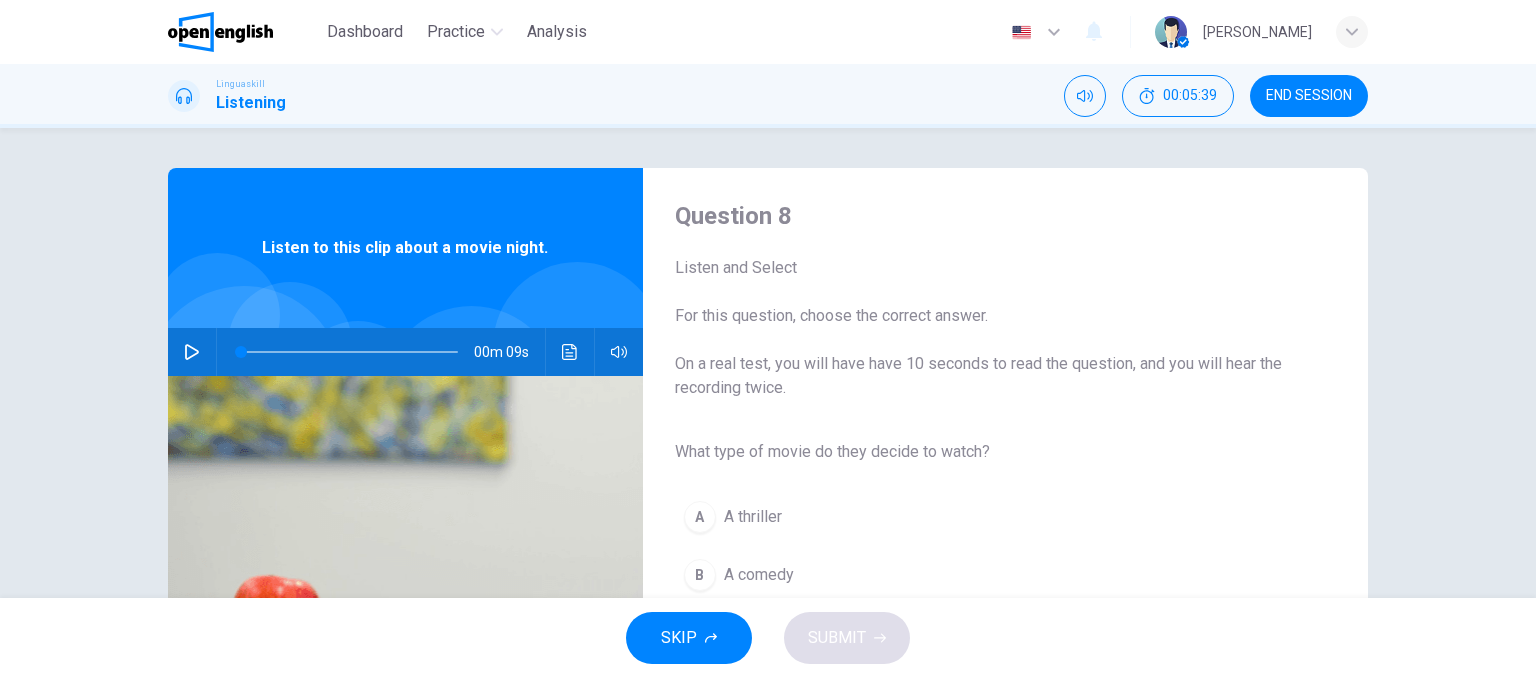 click at bounding box center (192, 352) 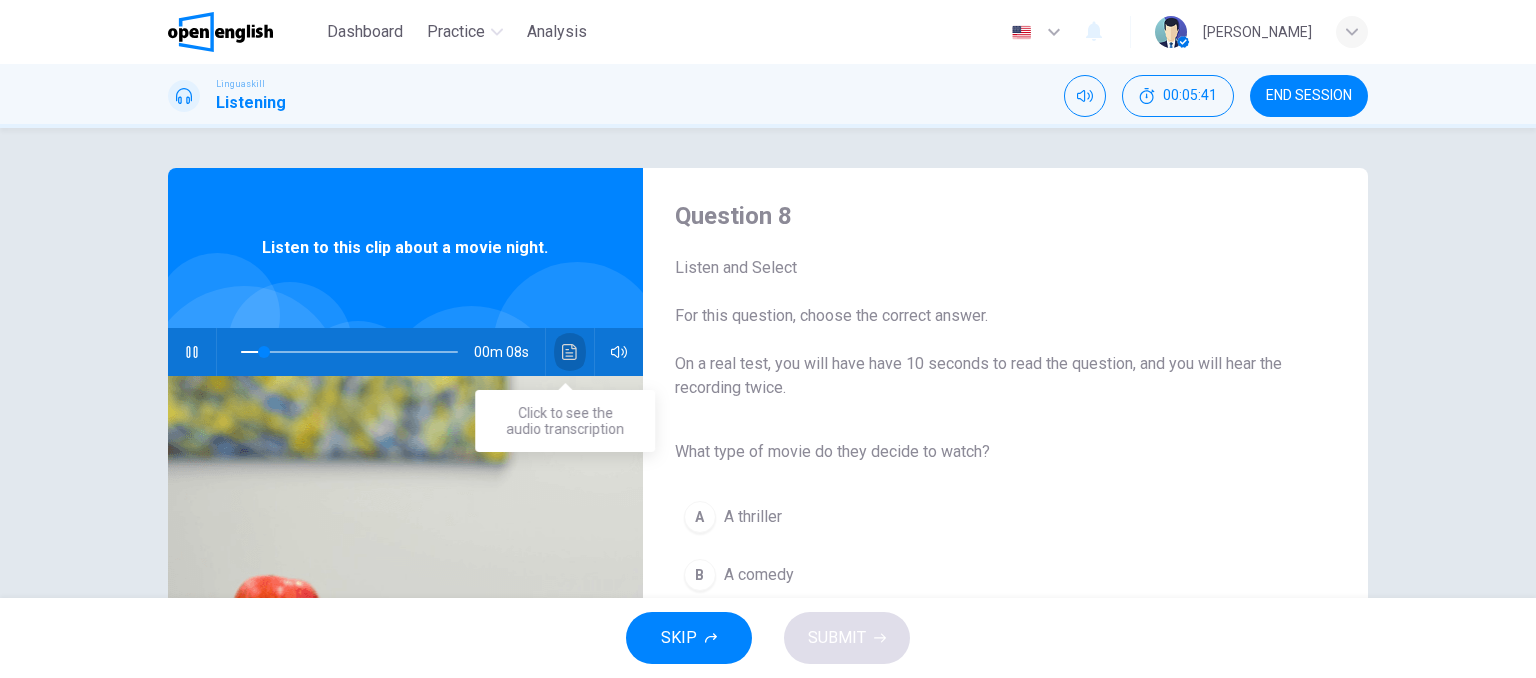 click 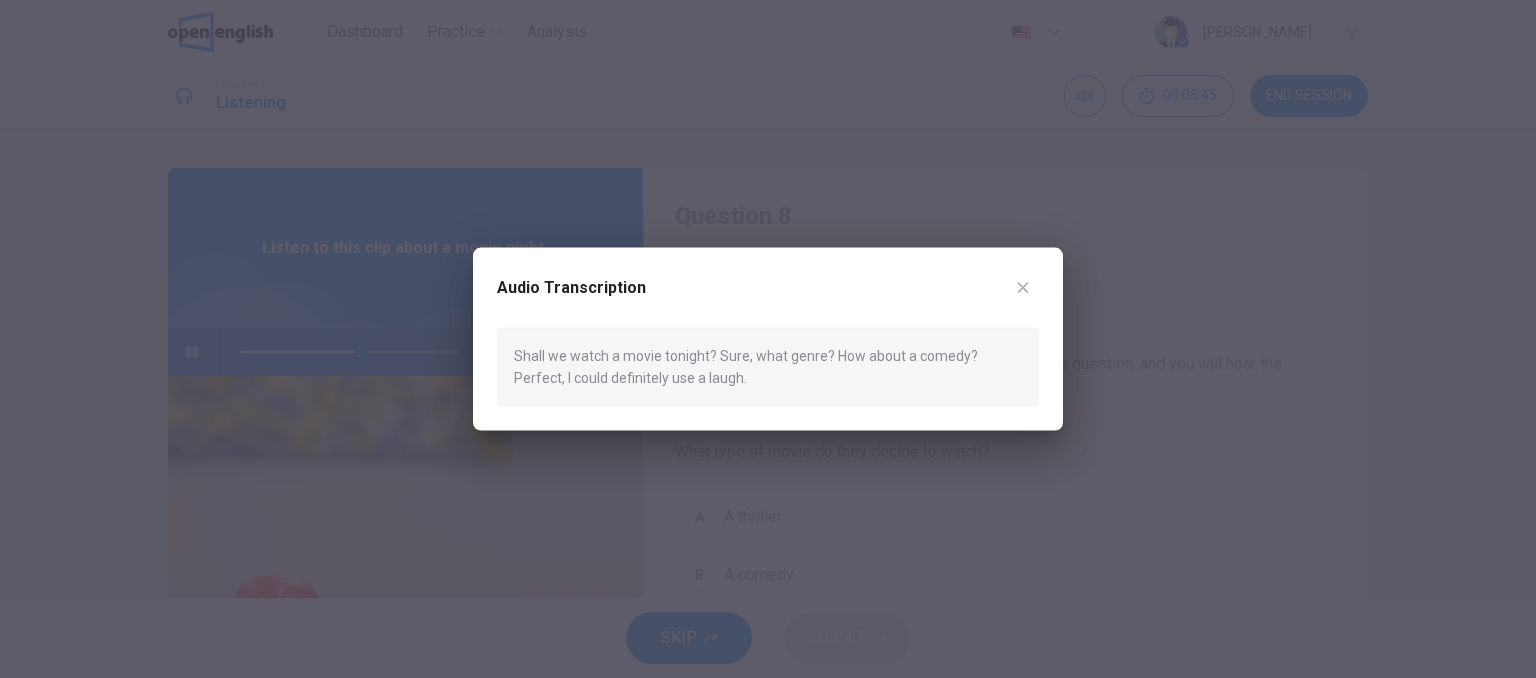 drag, startPoint x: 514, startPoint y: 353, endPoint x: 694, endPoint y: 385, distance: 182.82231 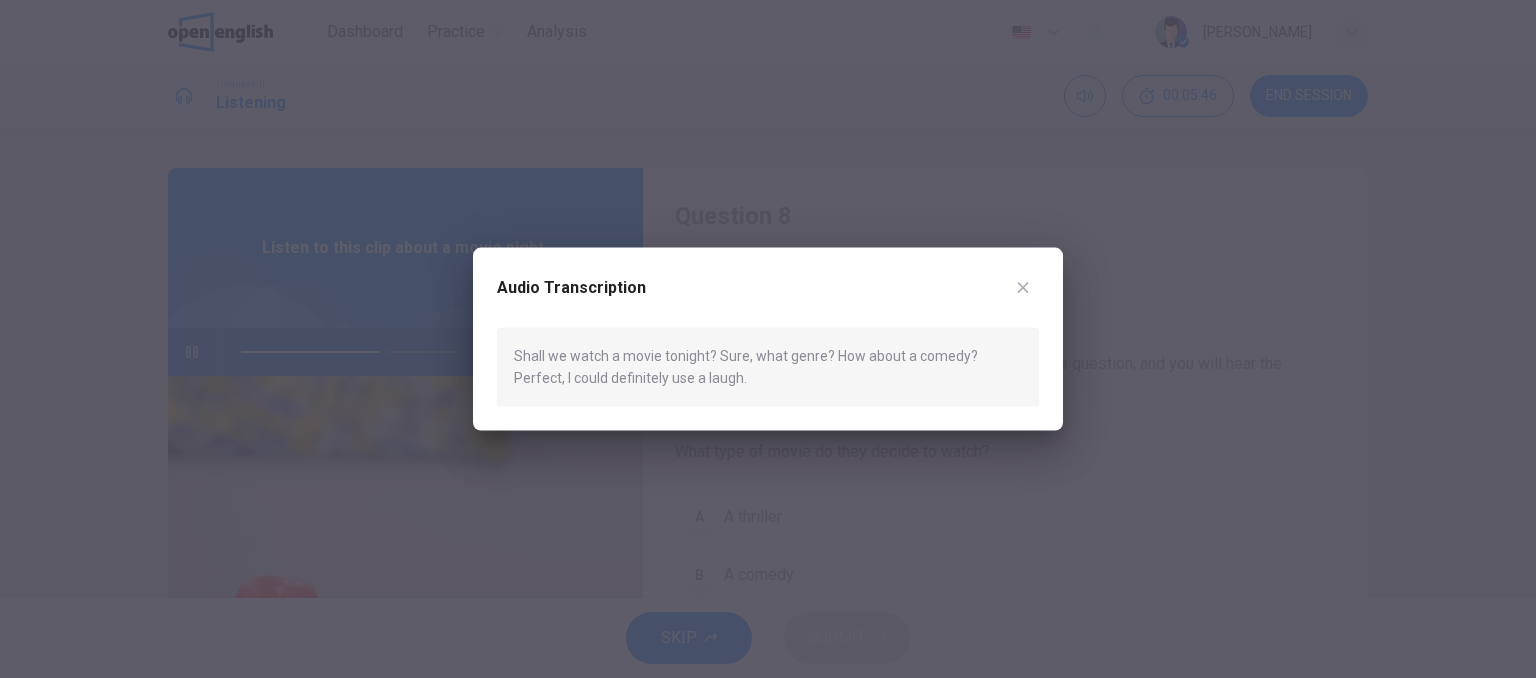 drag, startPoint x: 660, startPoint y: 373, endPoint x: 709, endPoint y: 385, distance: 50.447994 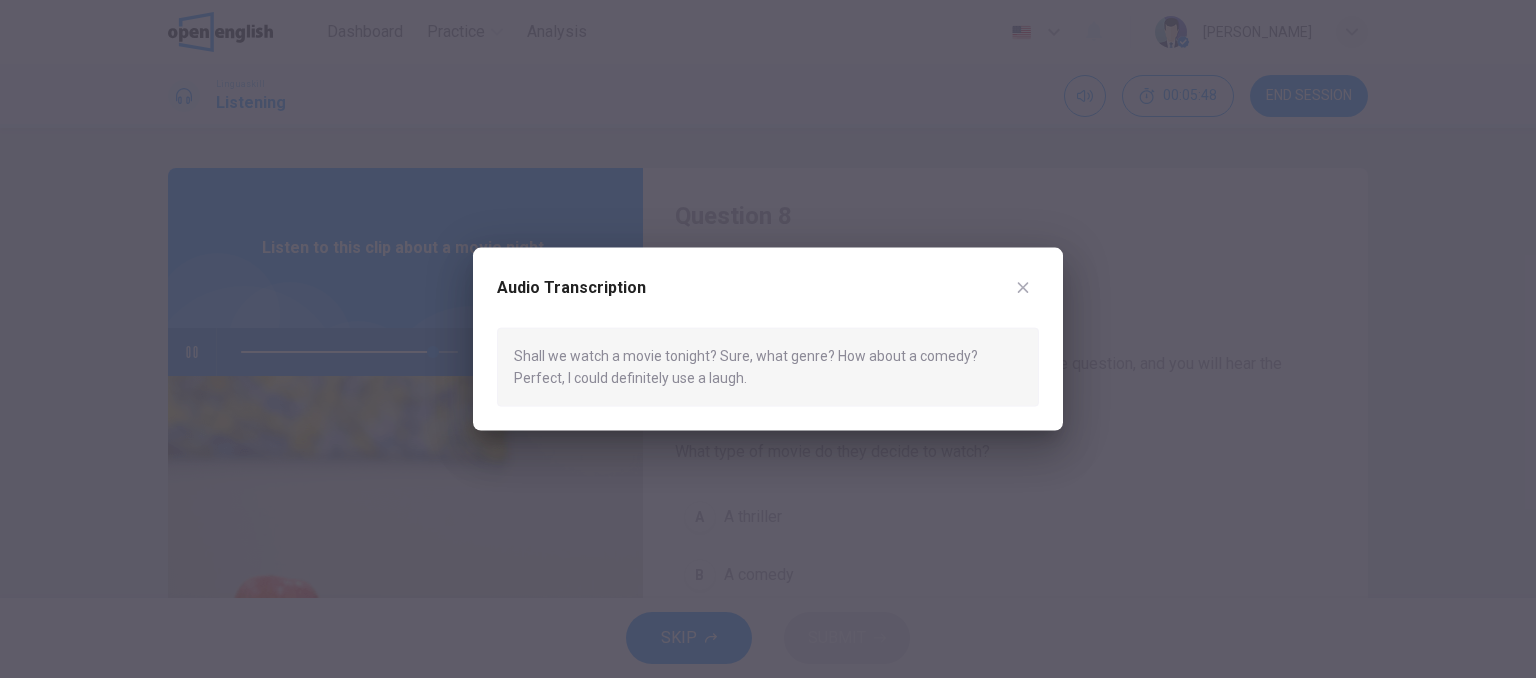 click at bounding box center [768, 339] 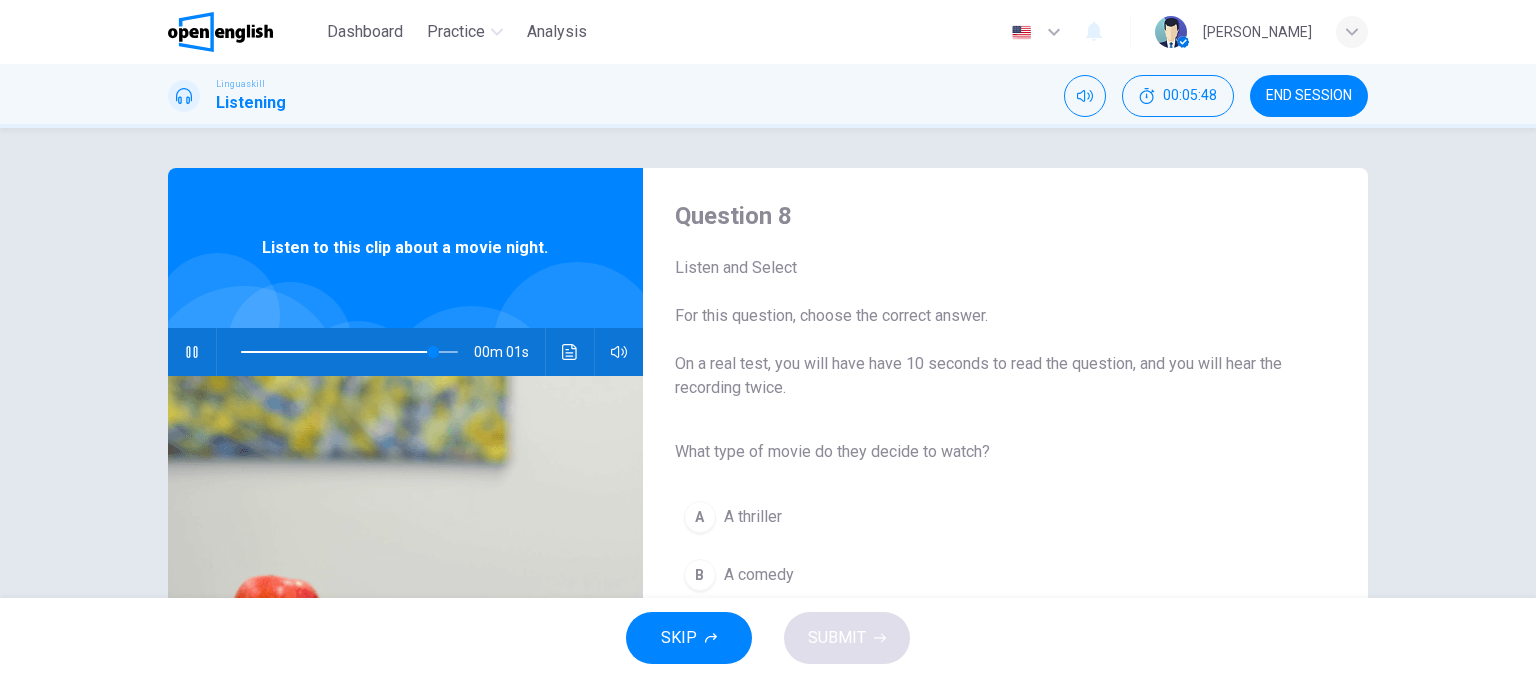 type on "*" 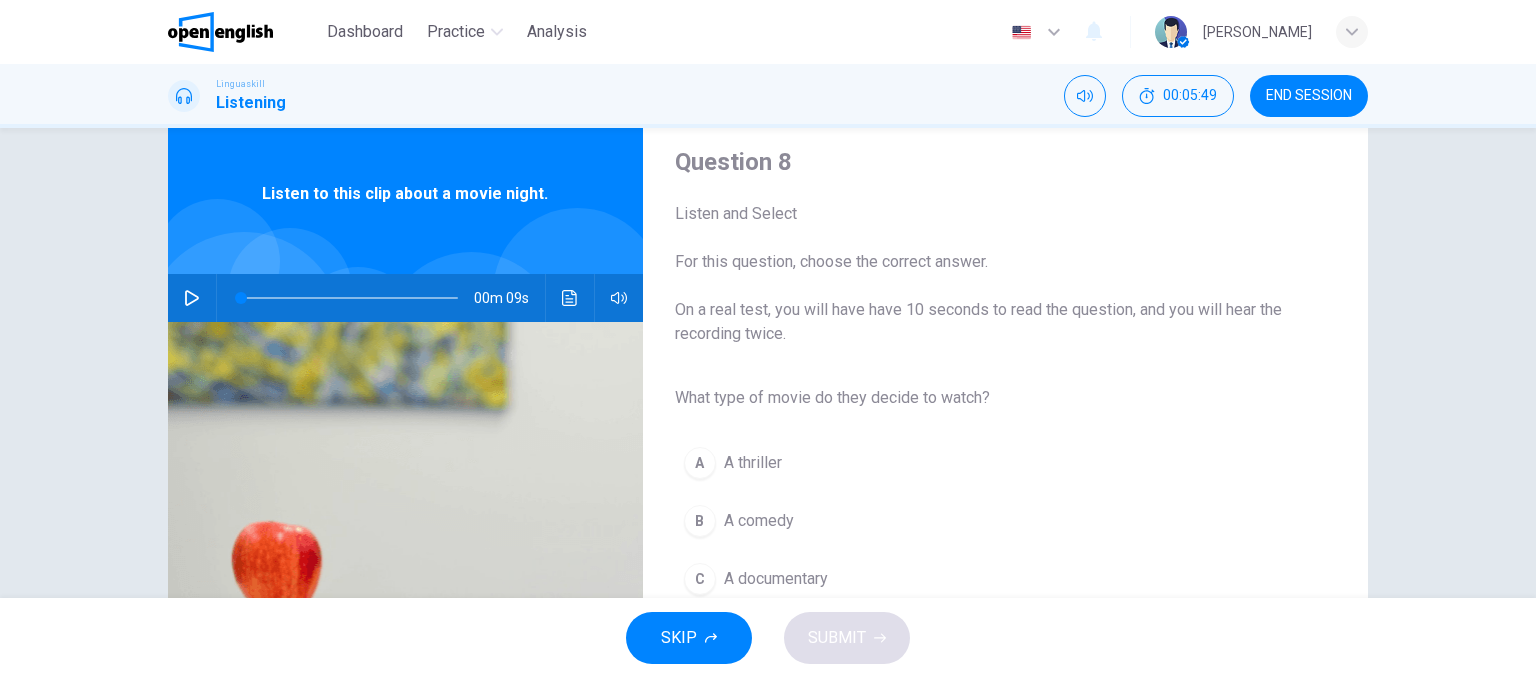 scroll, scrollTop: 56, scrollLeft: 0, axis: vertical 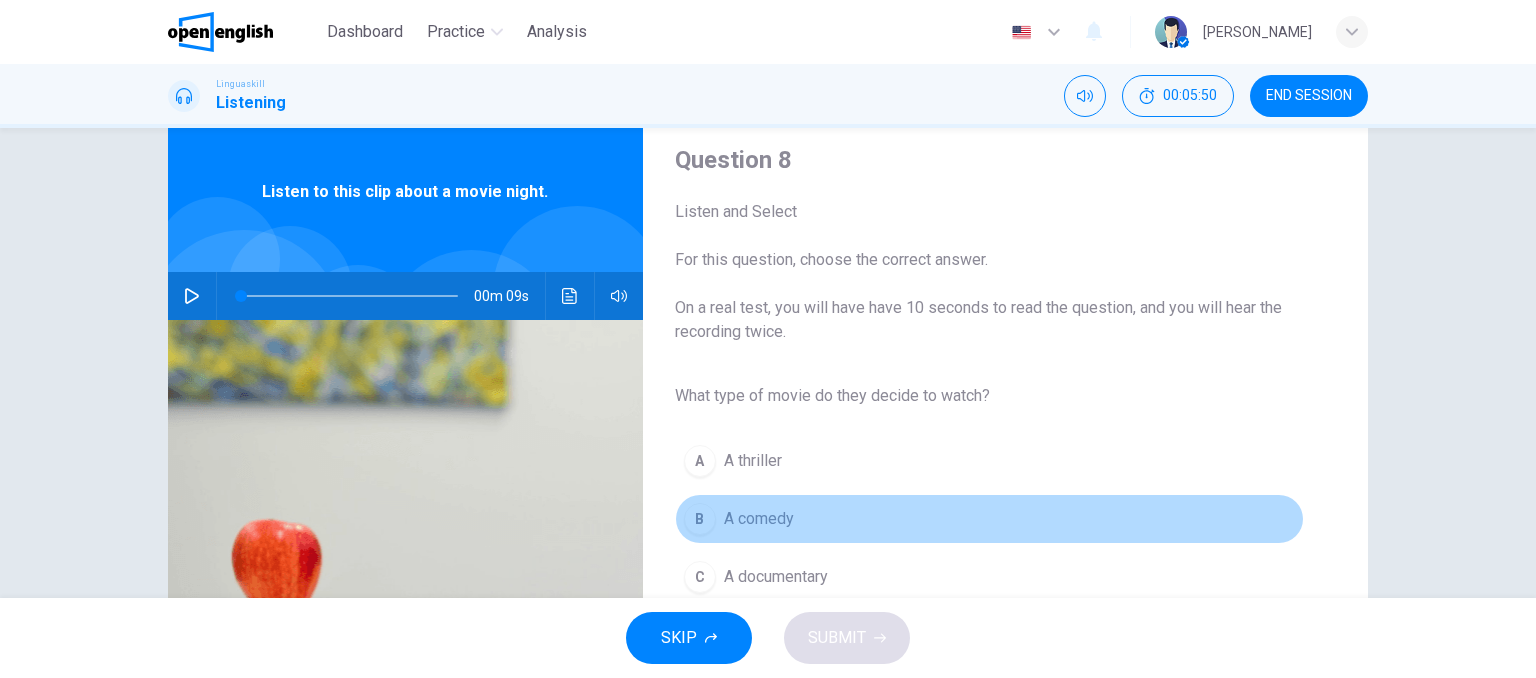 click on "A comedy" at bounding box center (759, 519) 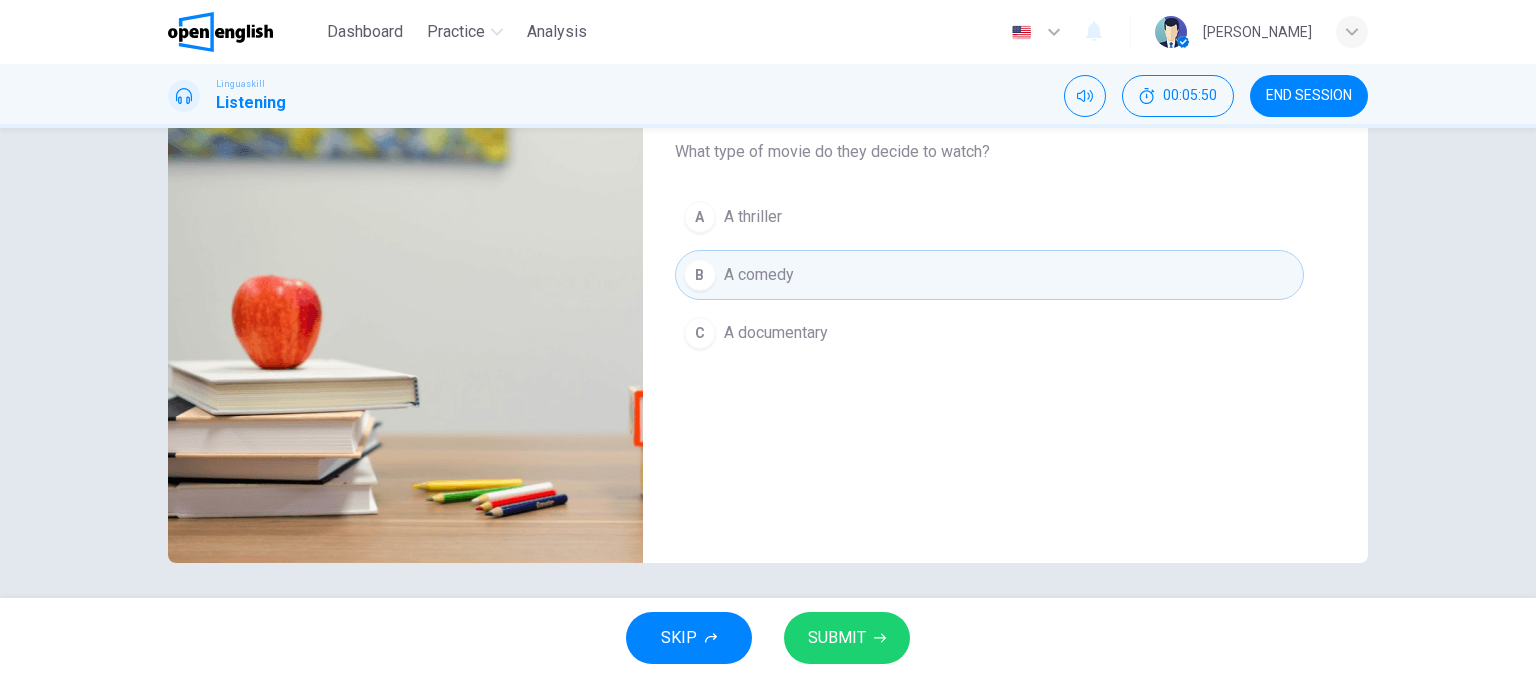 scroll, scrollTop: 305, scrollLeft: 0, axis: vertical 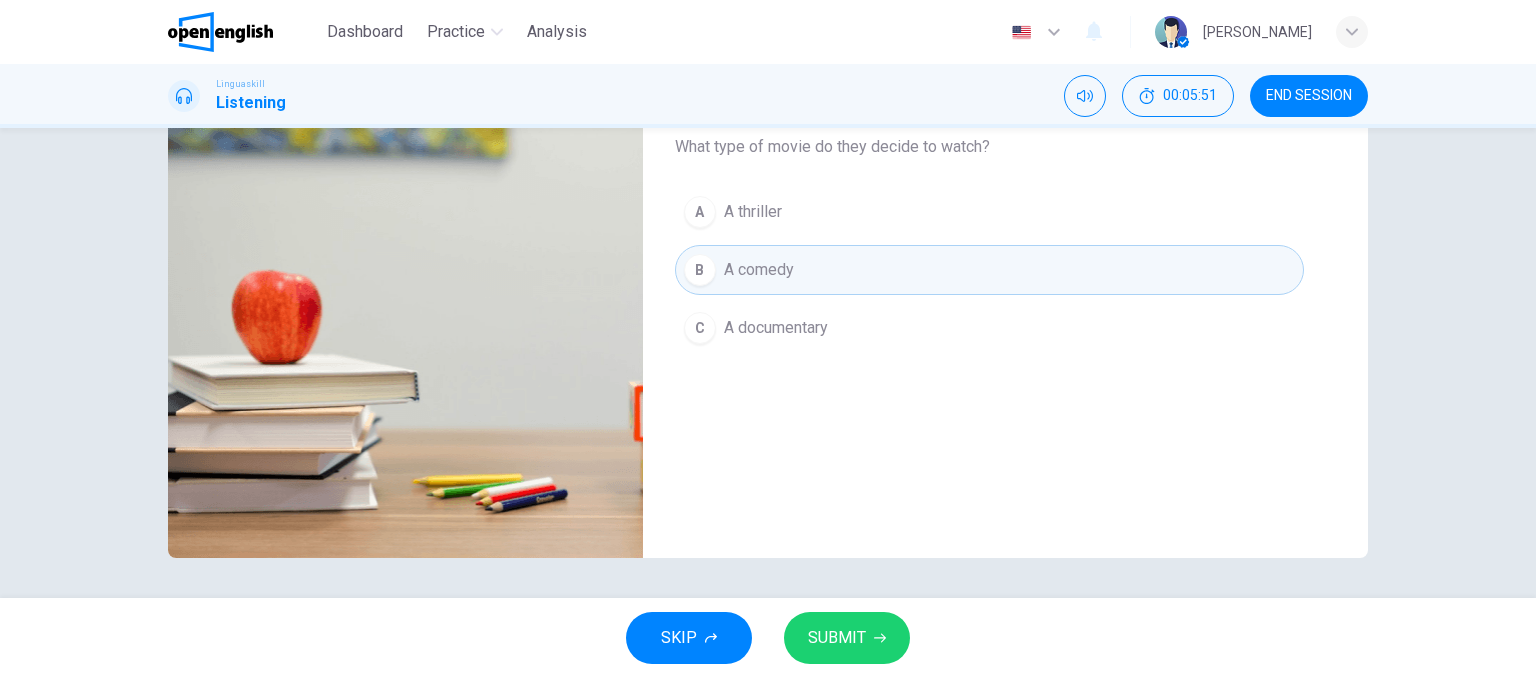 click on "SUBMIT" at bounding box center [847, 638] 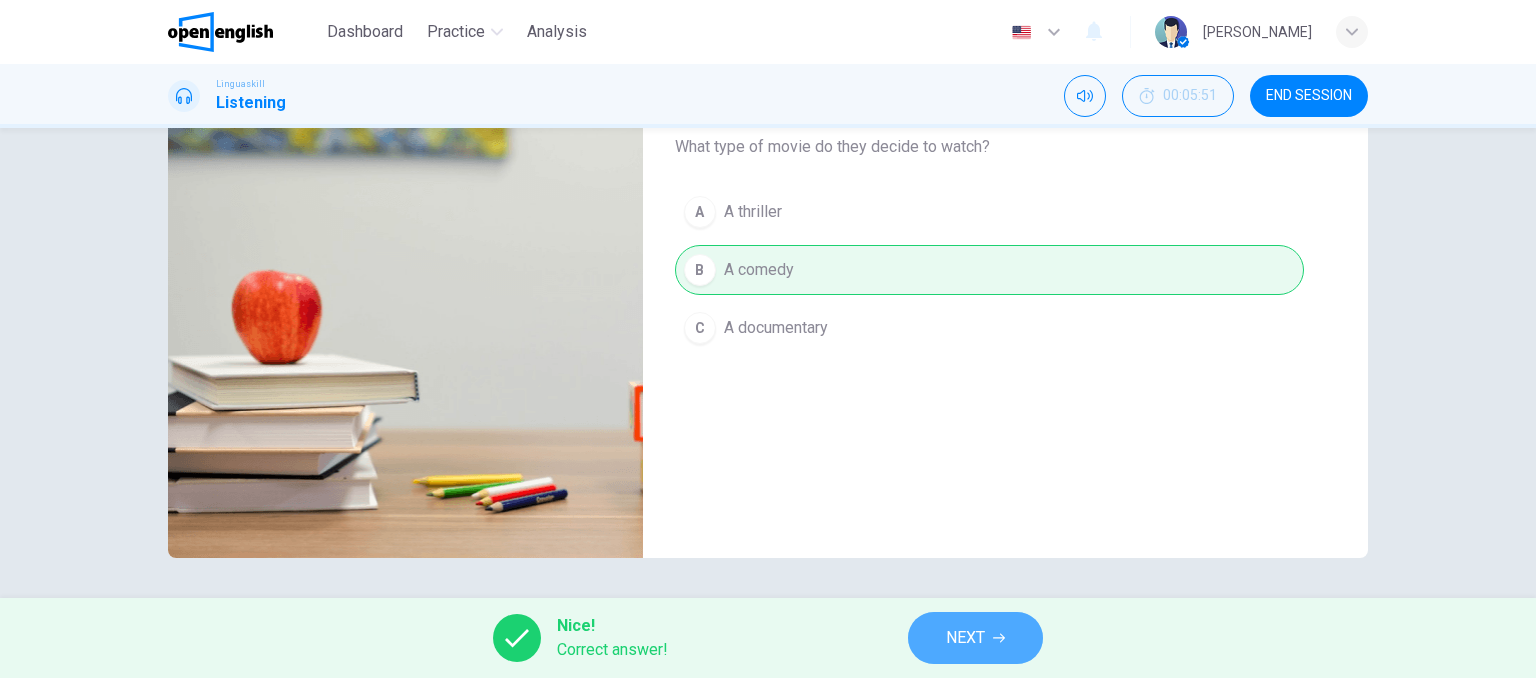 click on "NEXT" at bounding box center [975, 638] 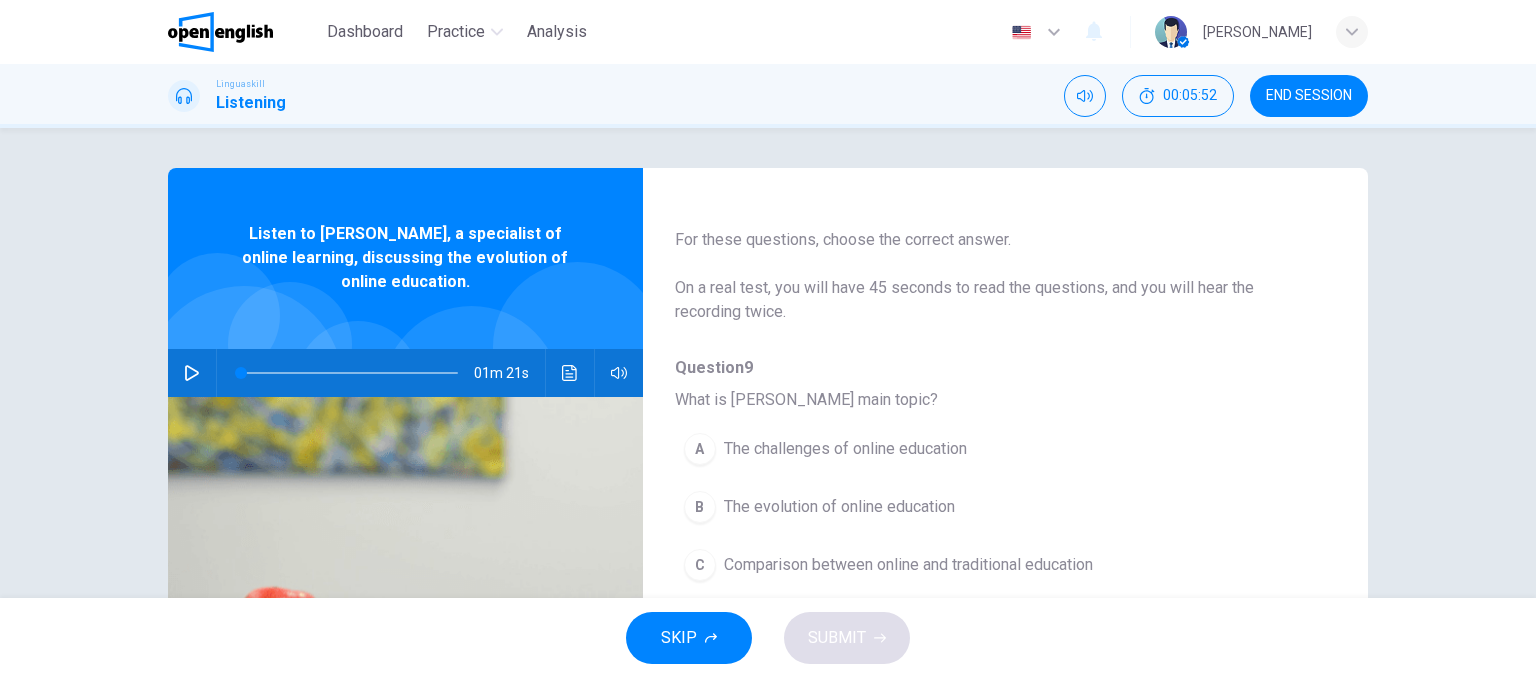 scroll, scrollTop: 60, scrollLeft: 0, axis: vertical 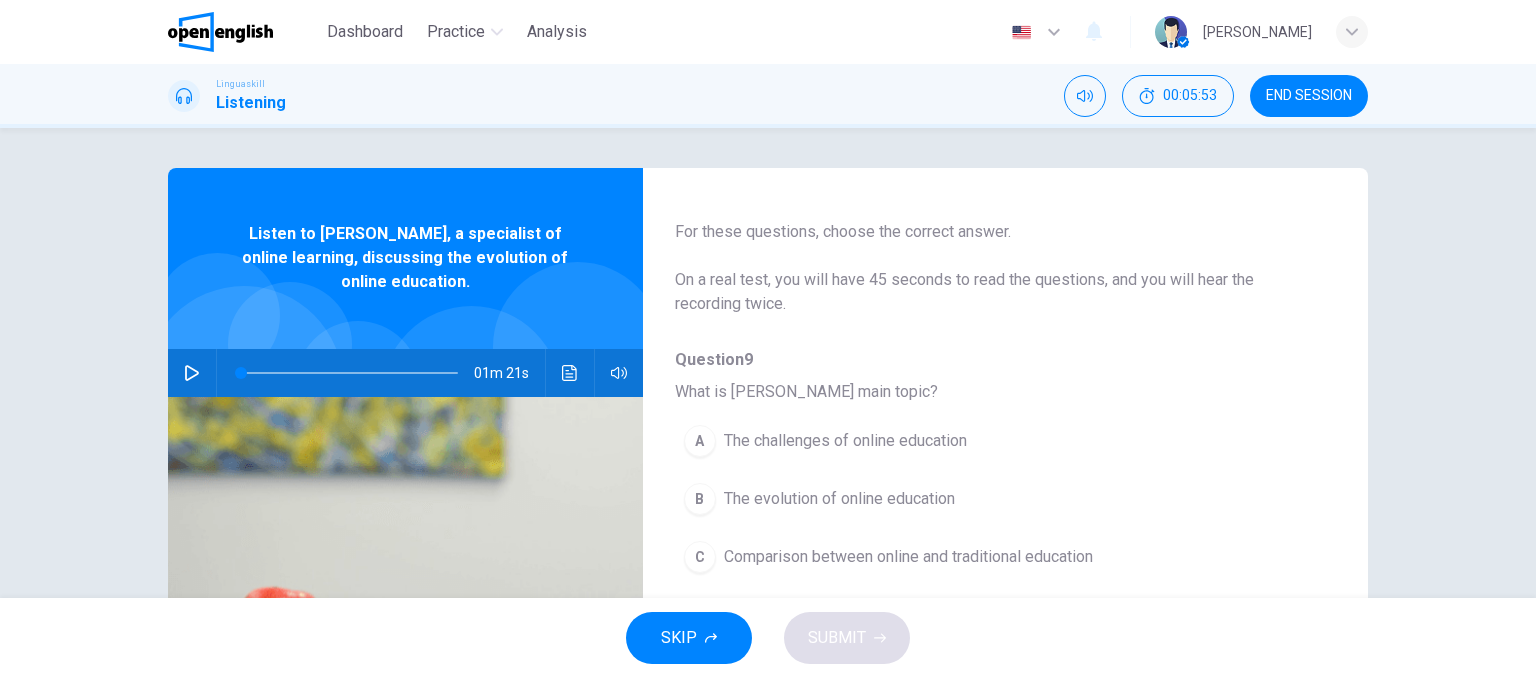 click 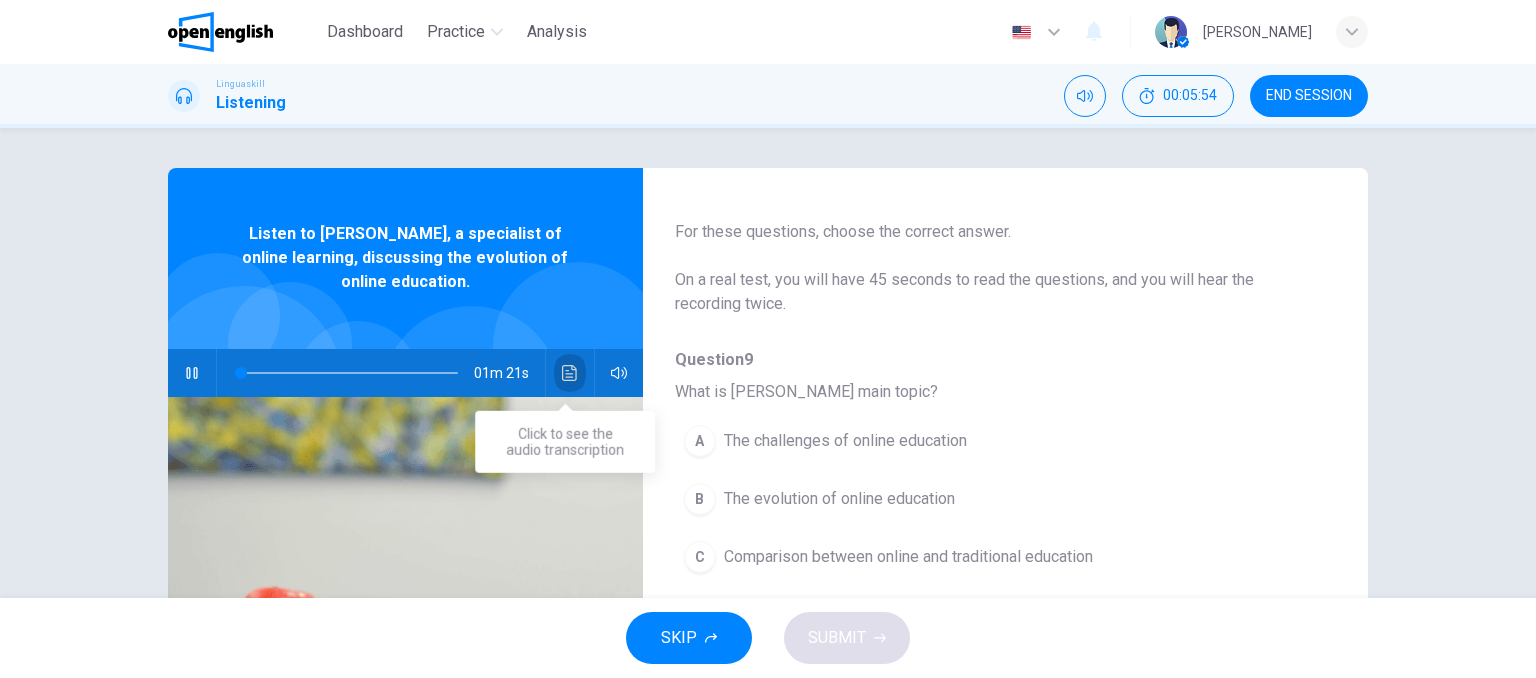 click 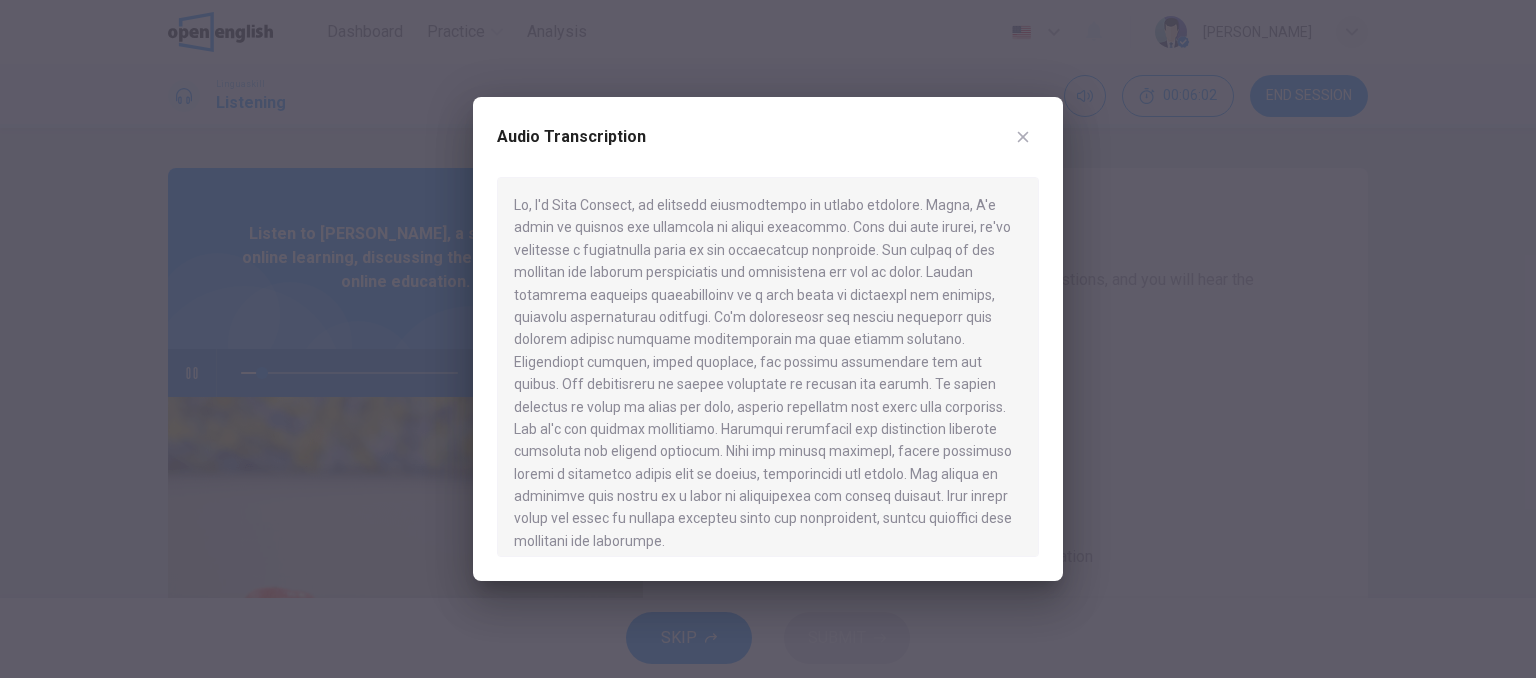 click 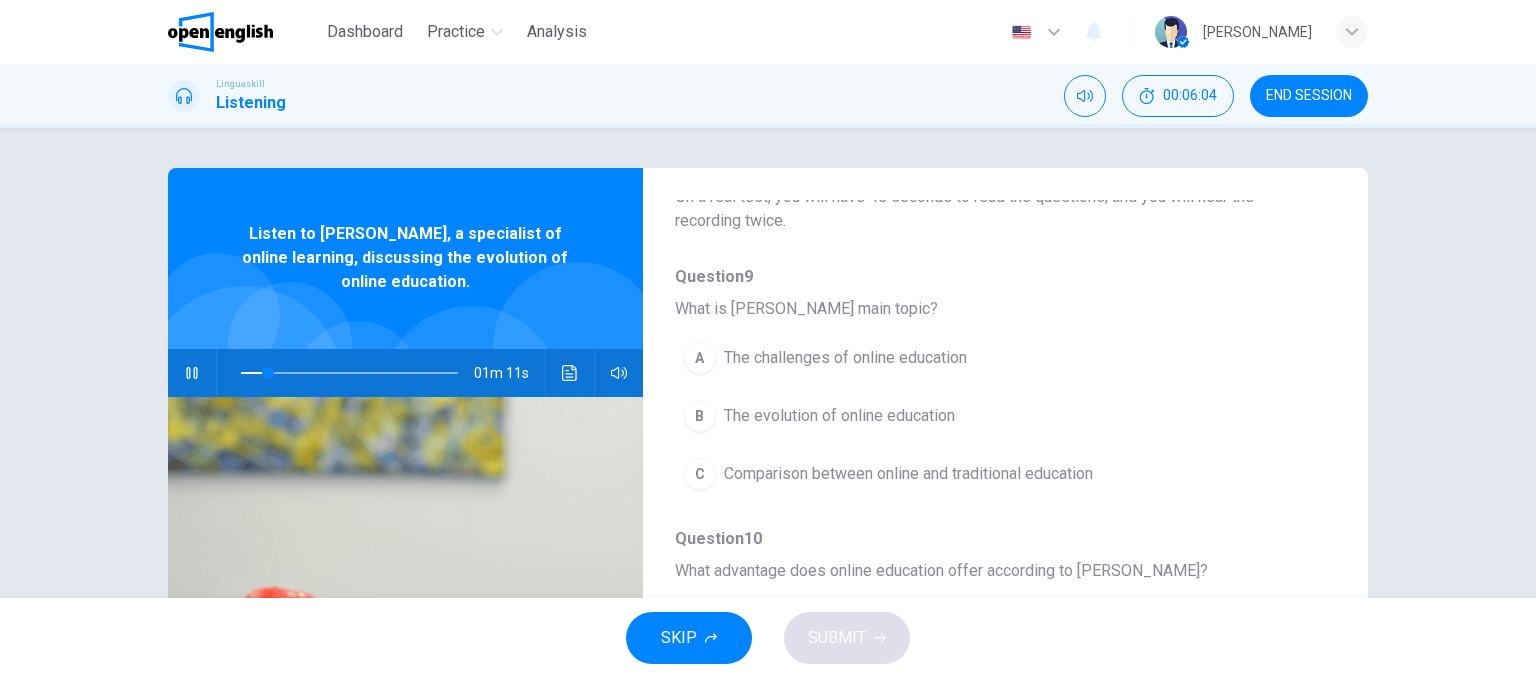 scroll, scrollTop: 144, scrollLeft: 0, axis: vertical 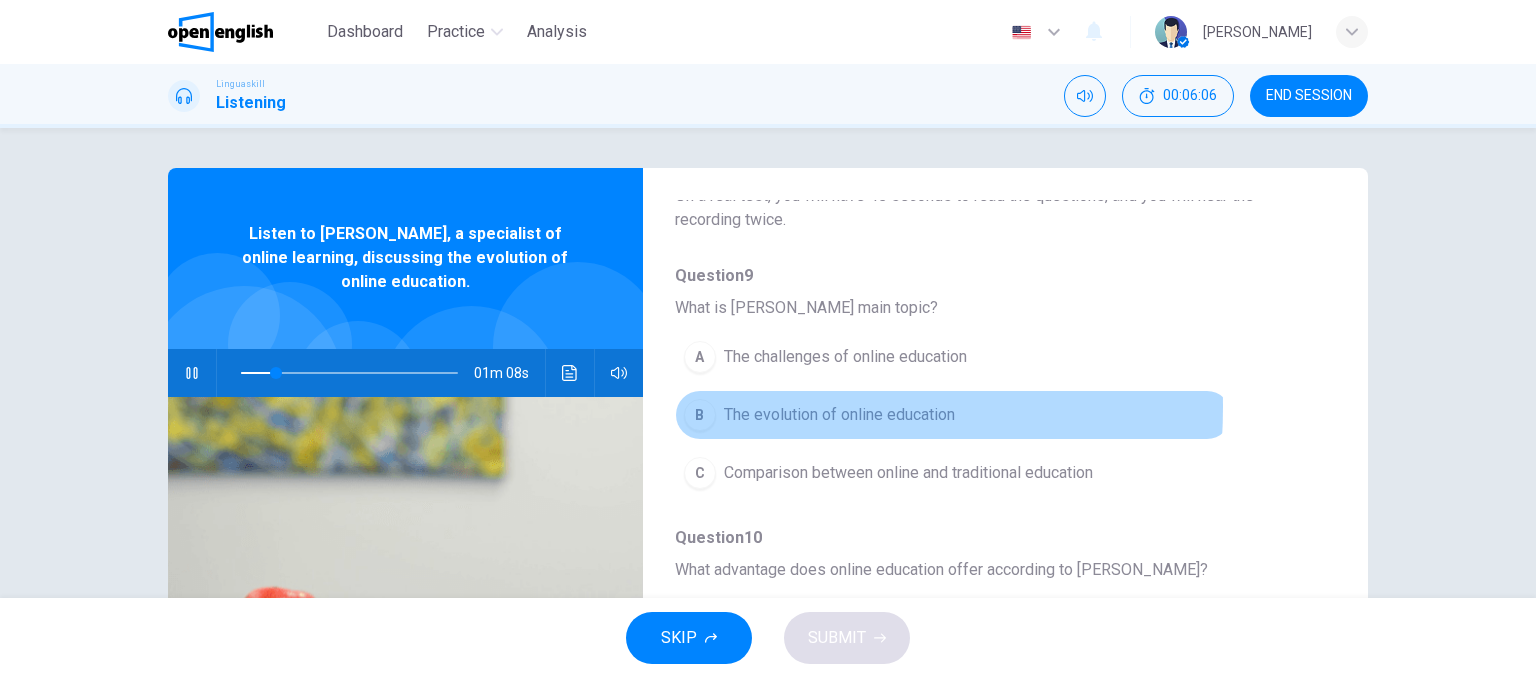 click on "B The evolution of online education" at bounding box center (953, 415) 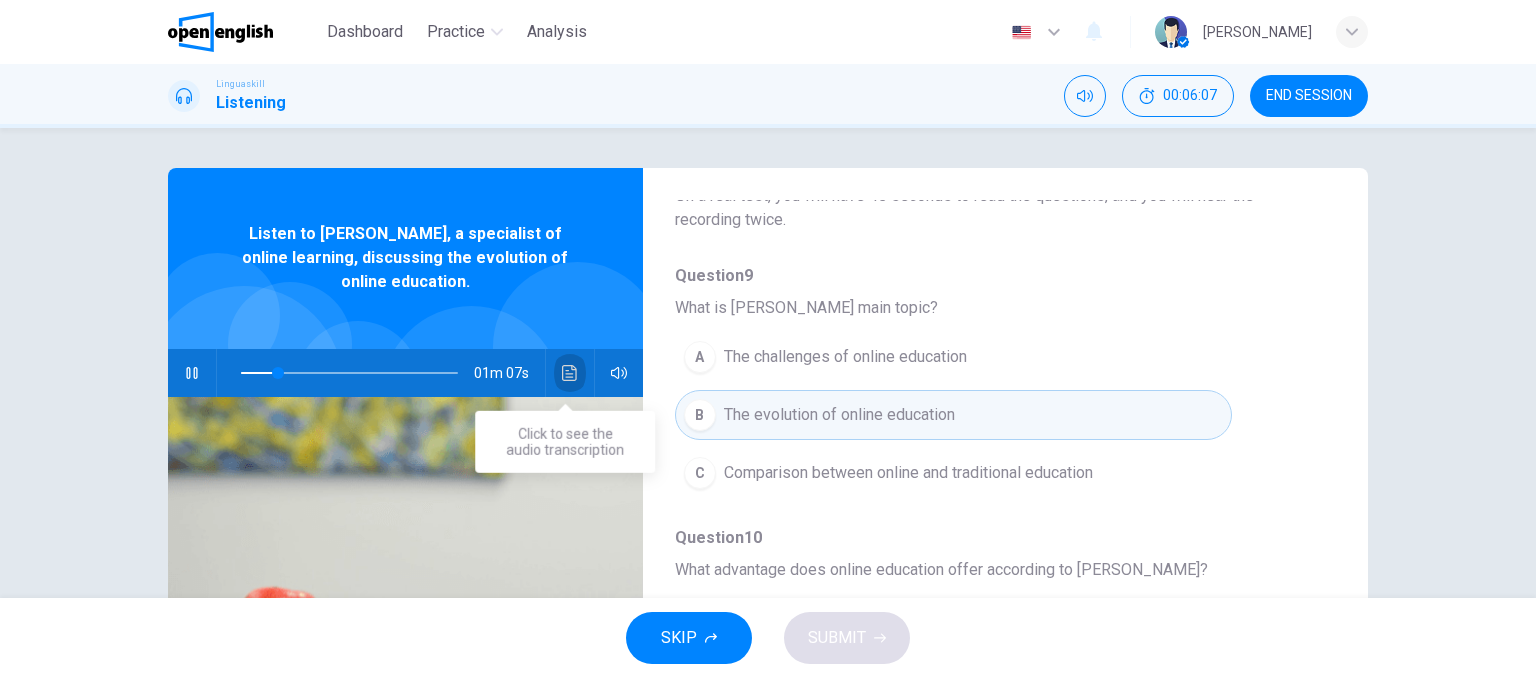 click at bounding box center (570, 373) 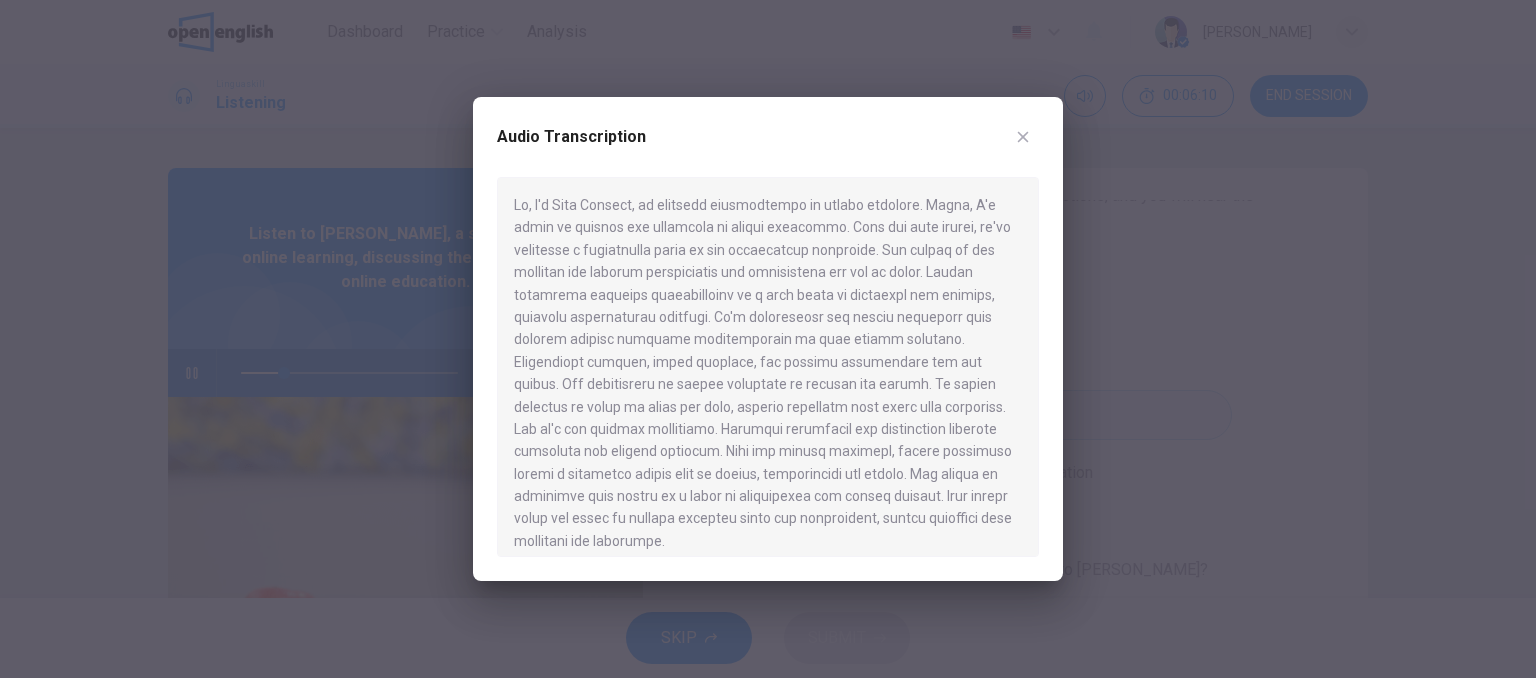 click at bounding box center (768, 339) 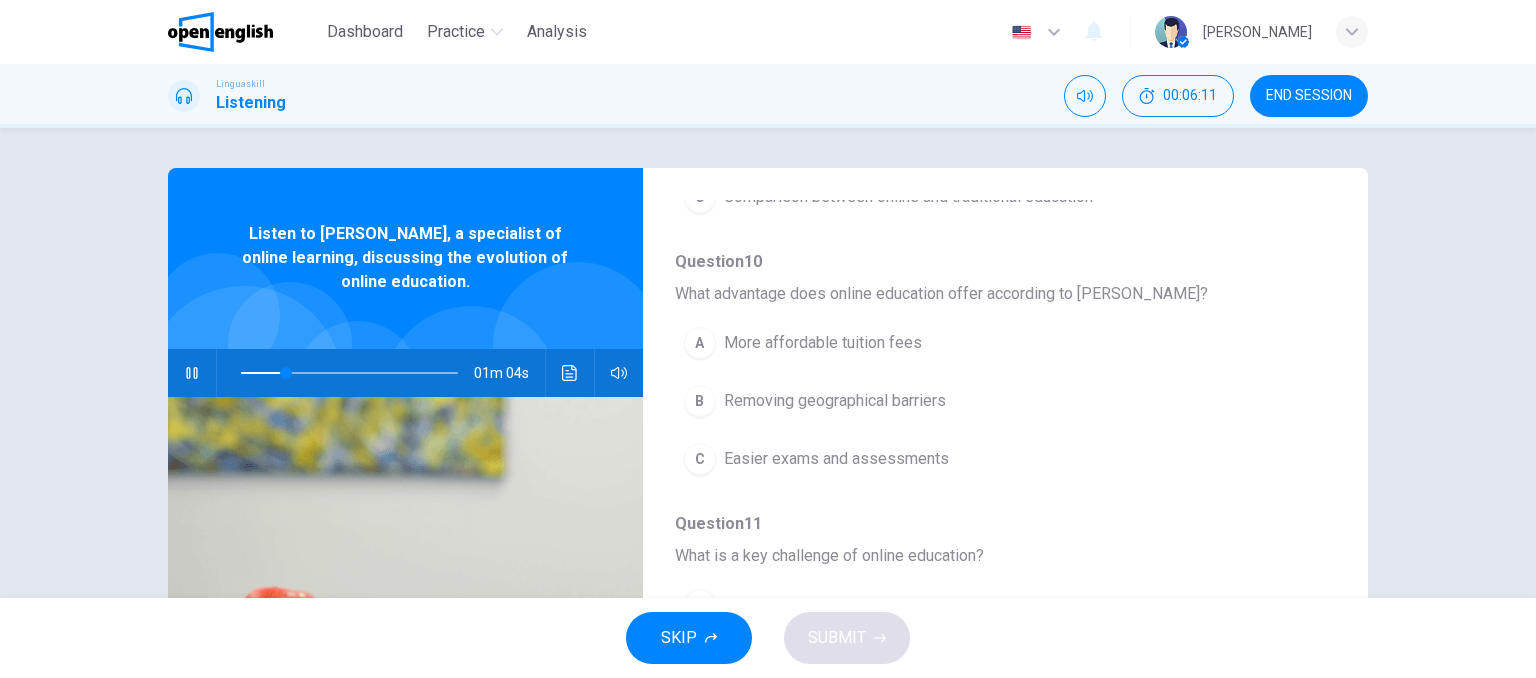 scroll, scrollTop: 428, scrollLeft: 0, axis: vertical 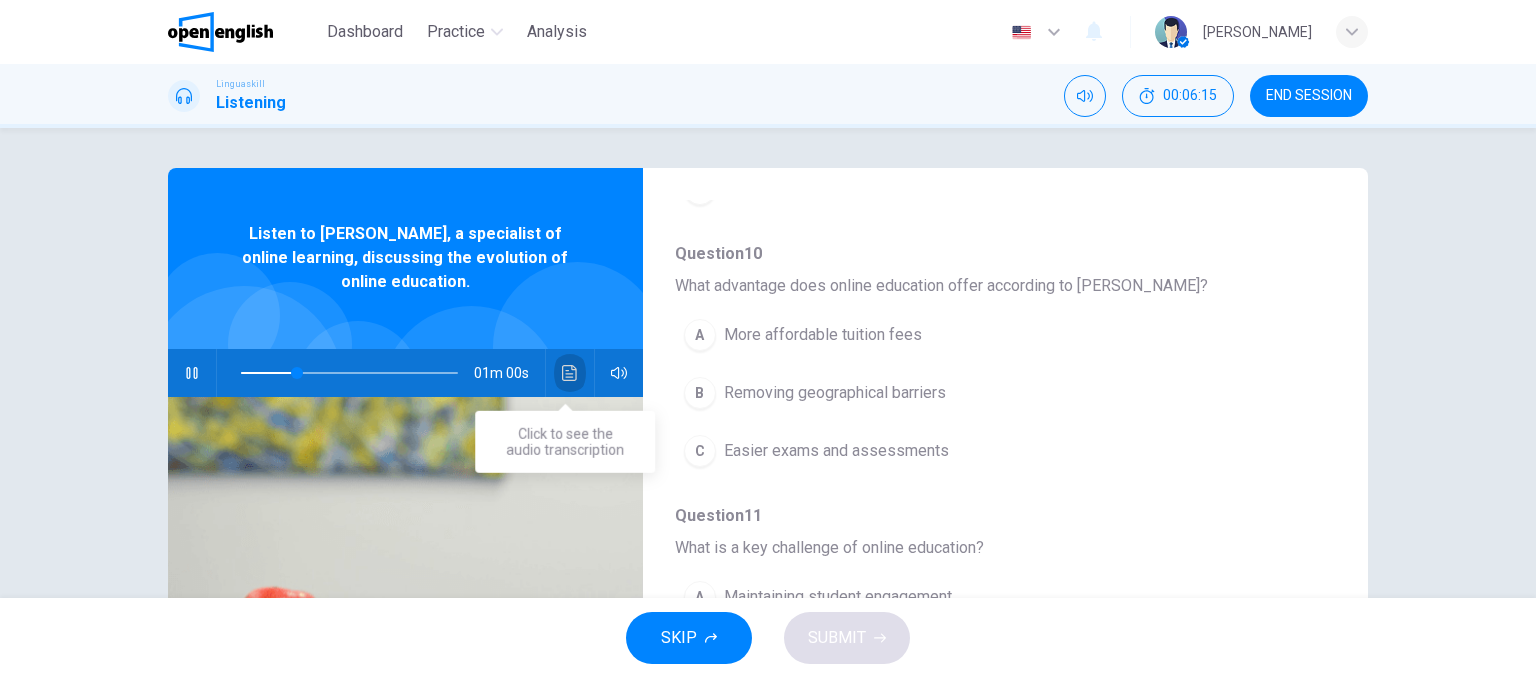 click 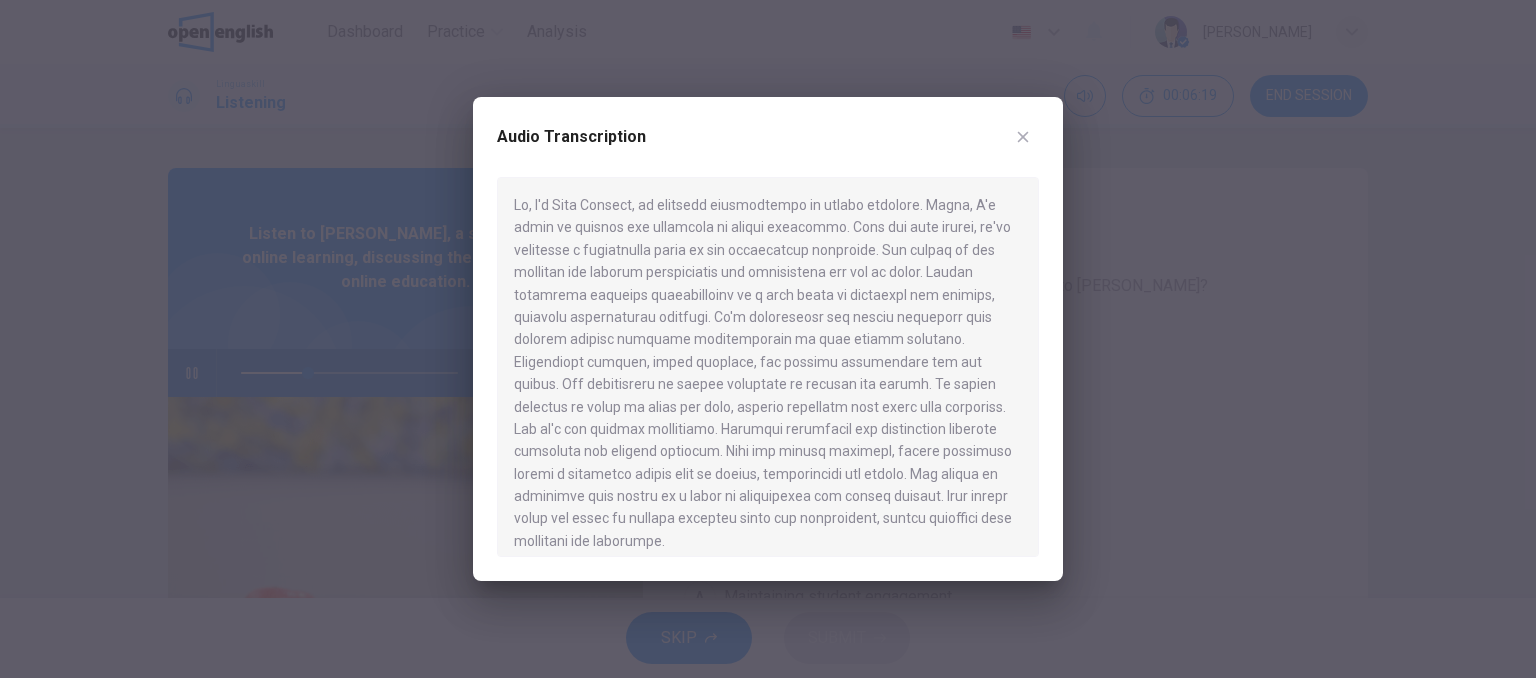 click at bounding box center (768, 339) 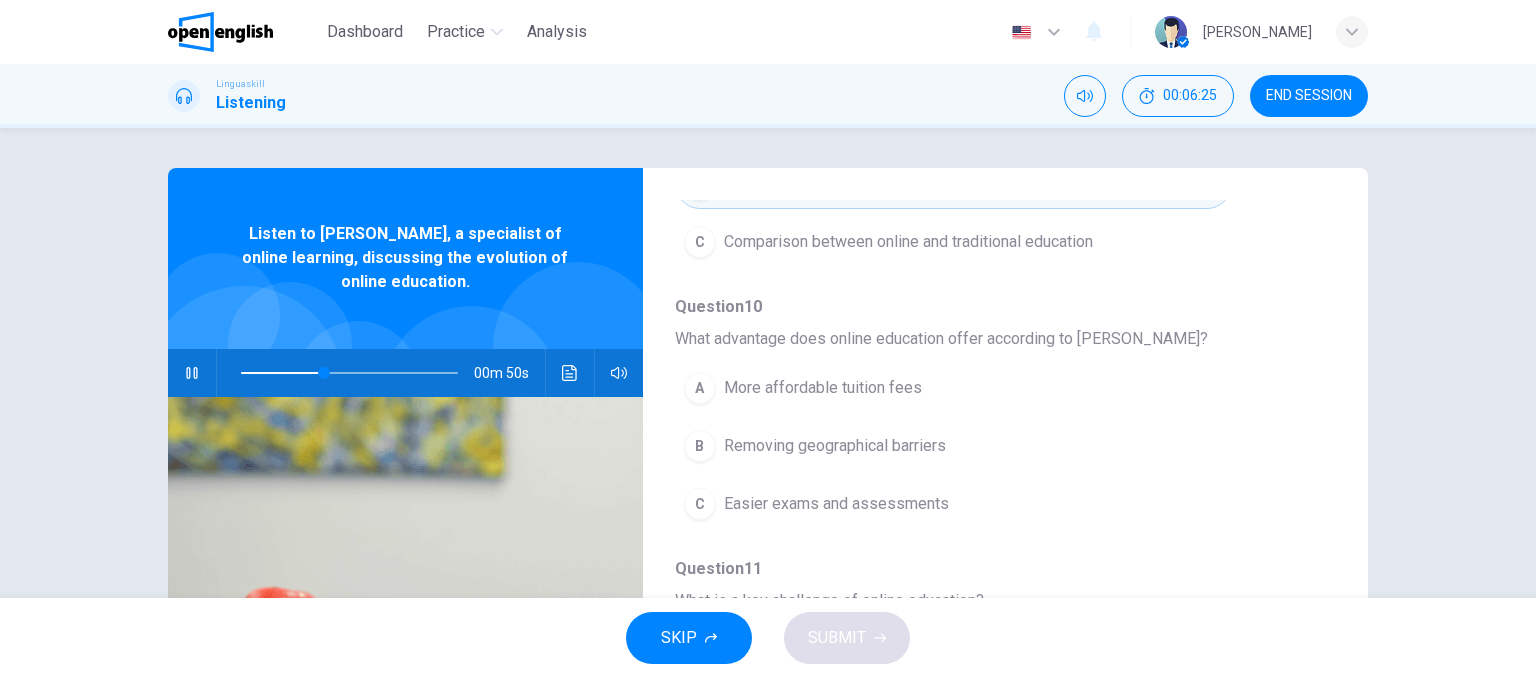 scroll, scrollTop: 360, scrollLeft: 0, axis: vertical 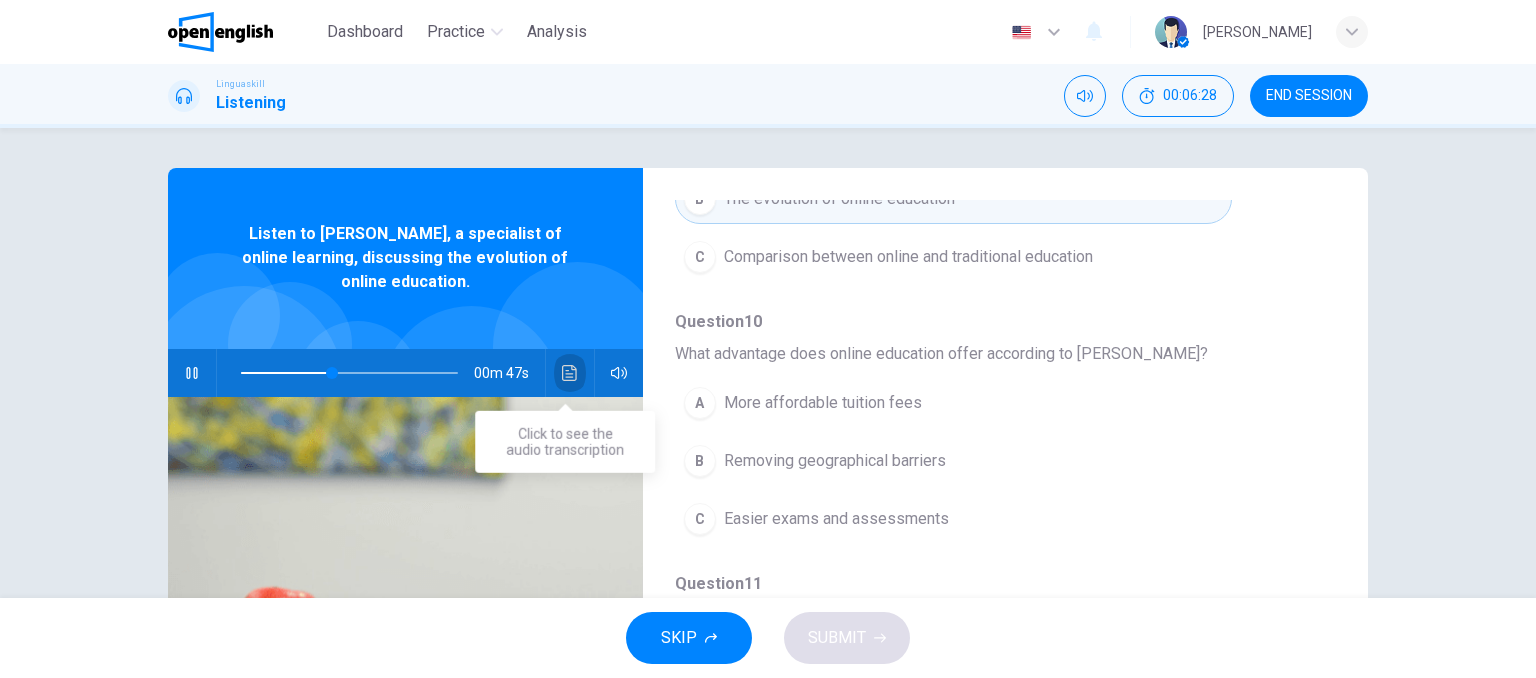 click 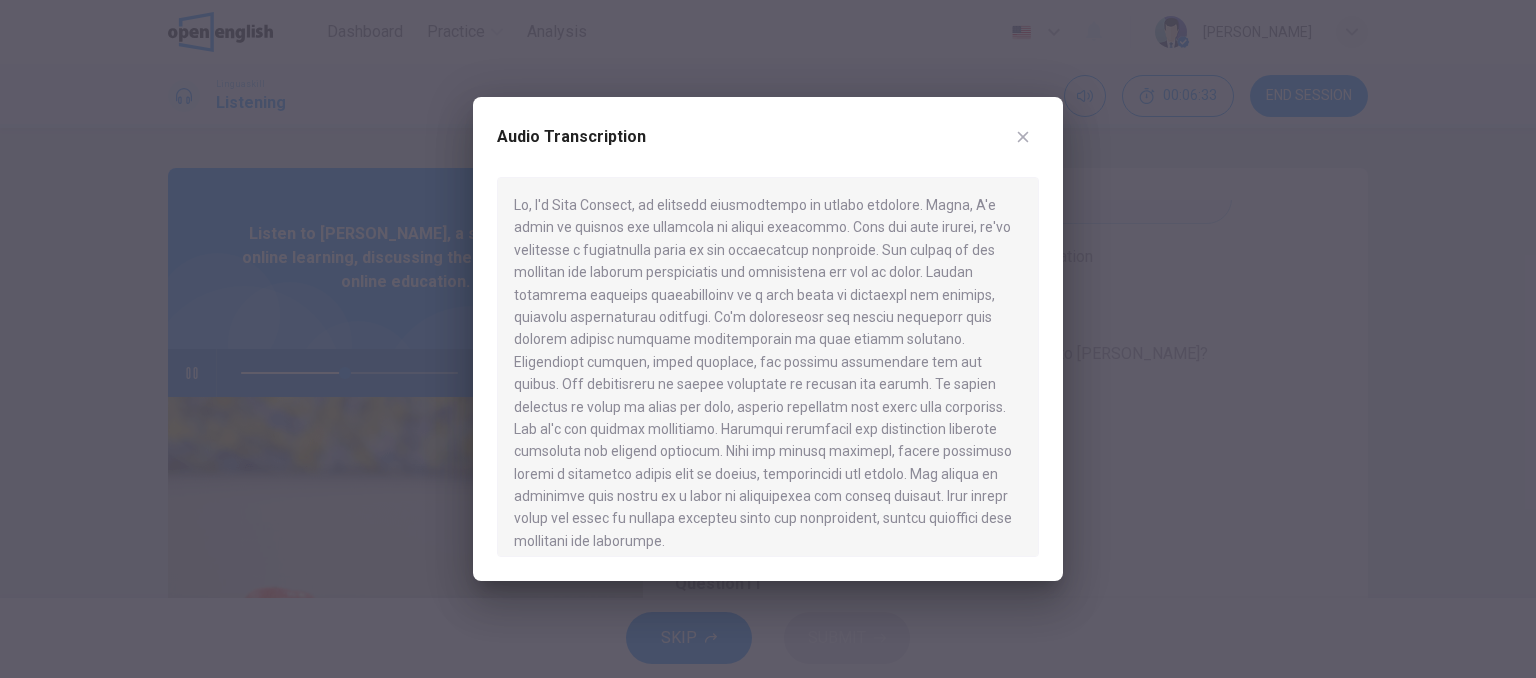 click at bounding box center (768, 339) 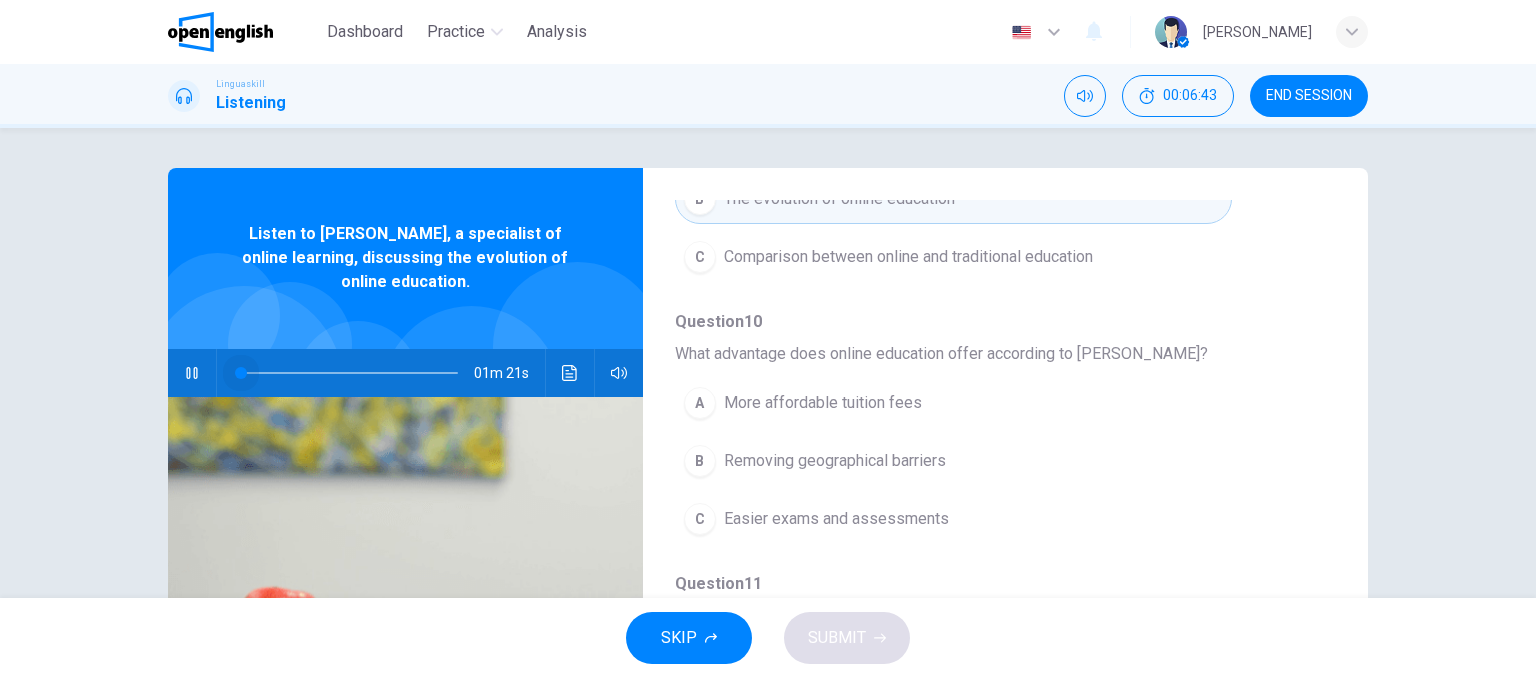 drag, startPoint x: 356, startPoint y: 365, endPoint x: 215, endPoint y: 362, distance: 141.0319 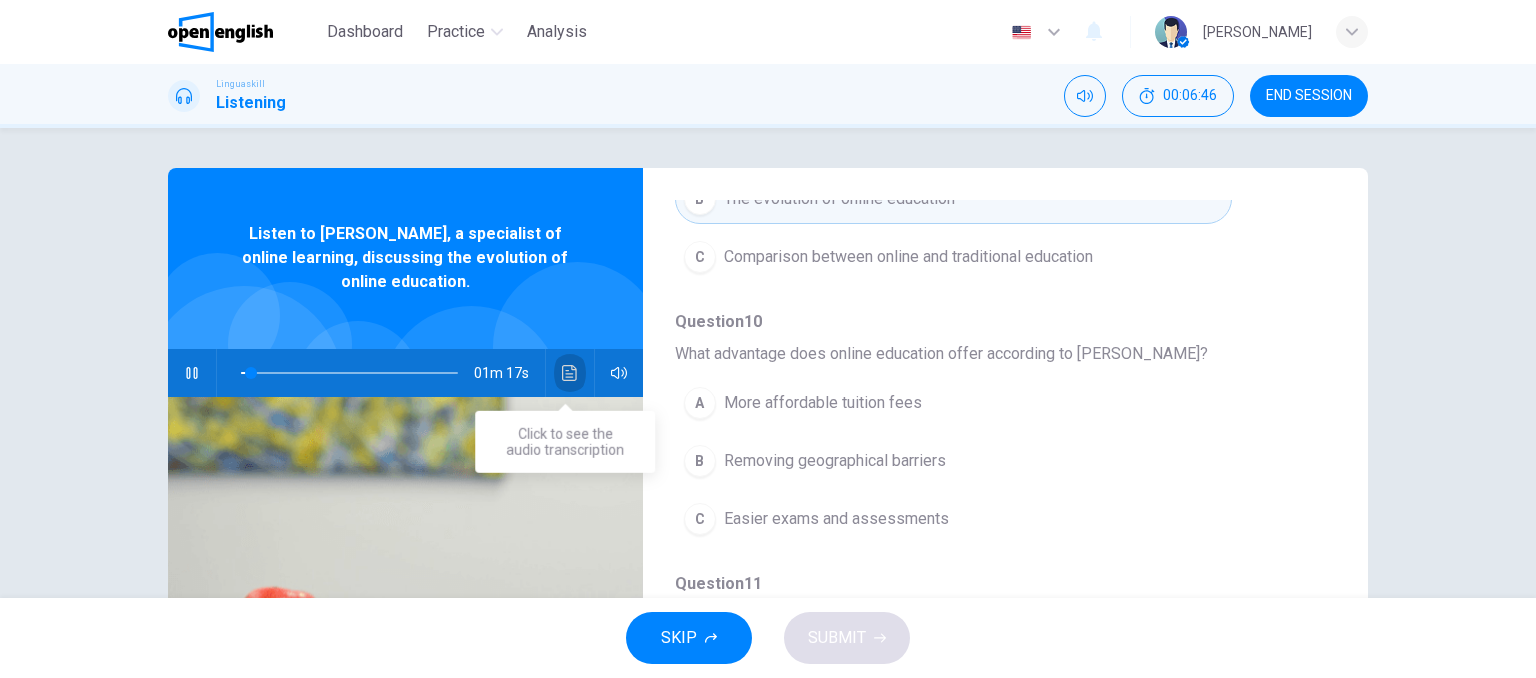 click at bounding box center [570, 373] 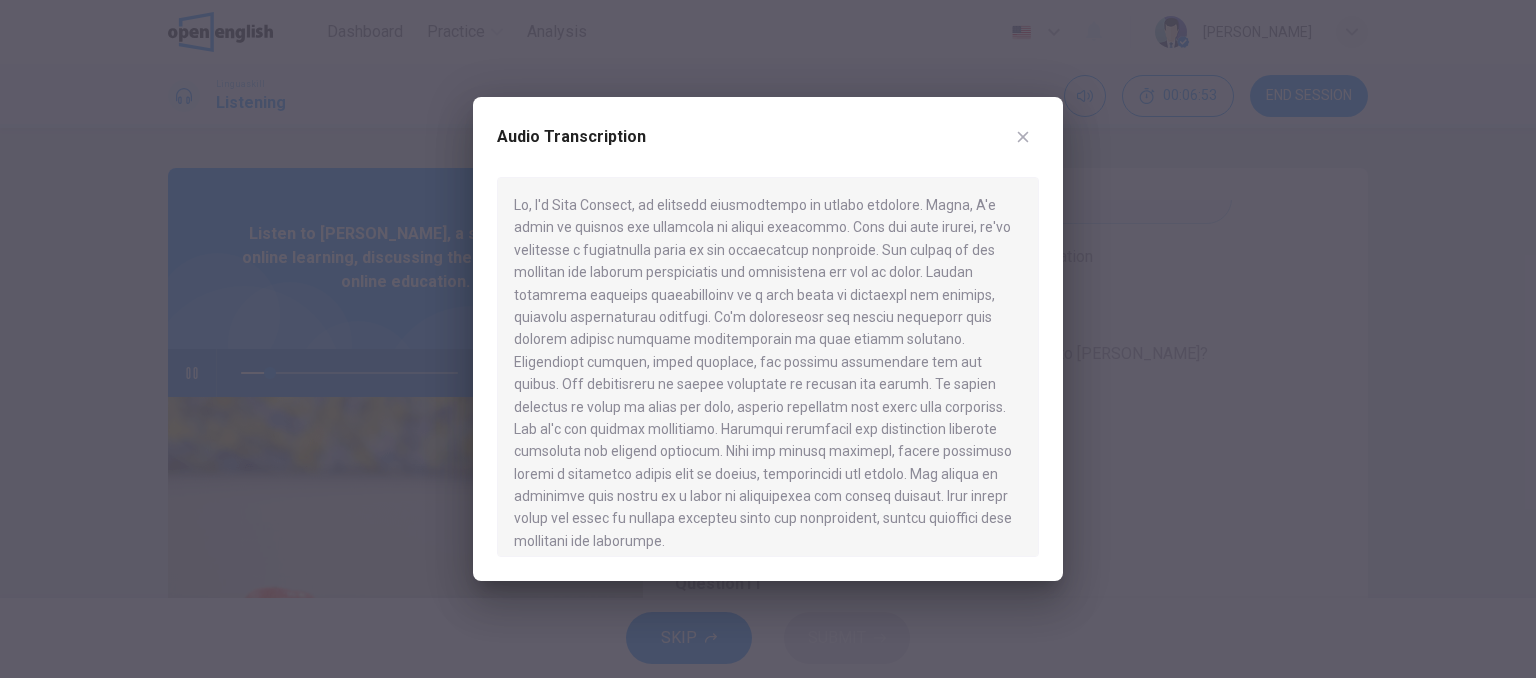 click at bounding box center [768, 339] 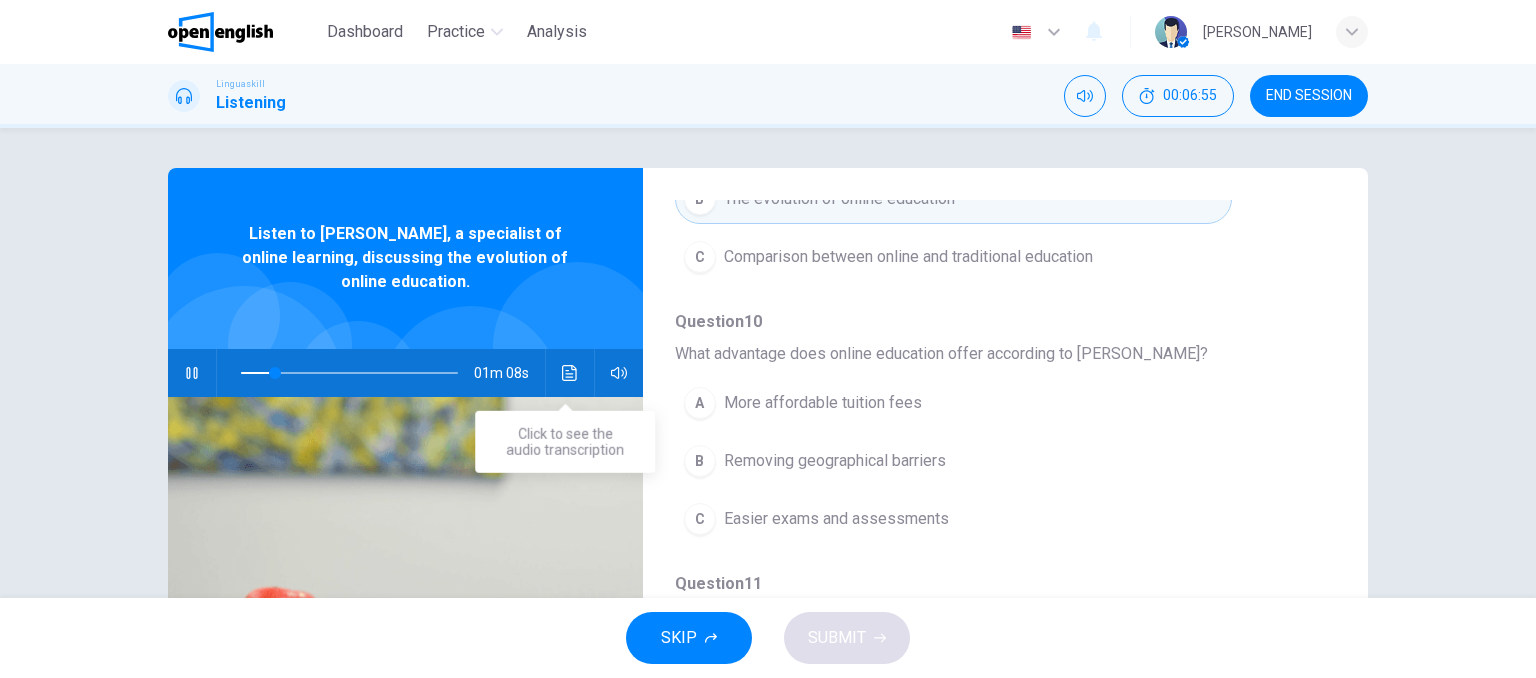 click at bounding box center [570, 373] 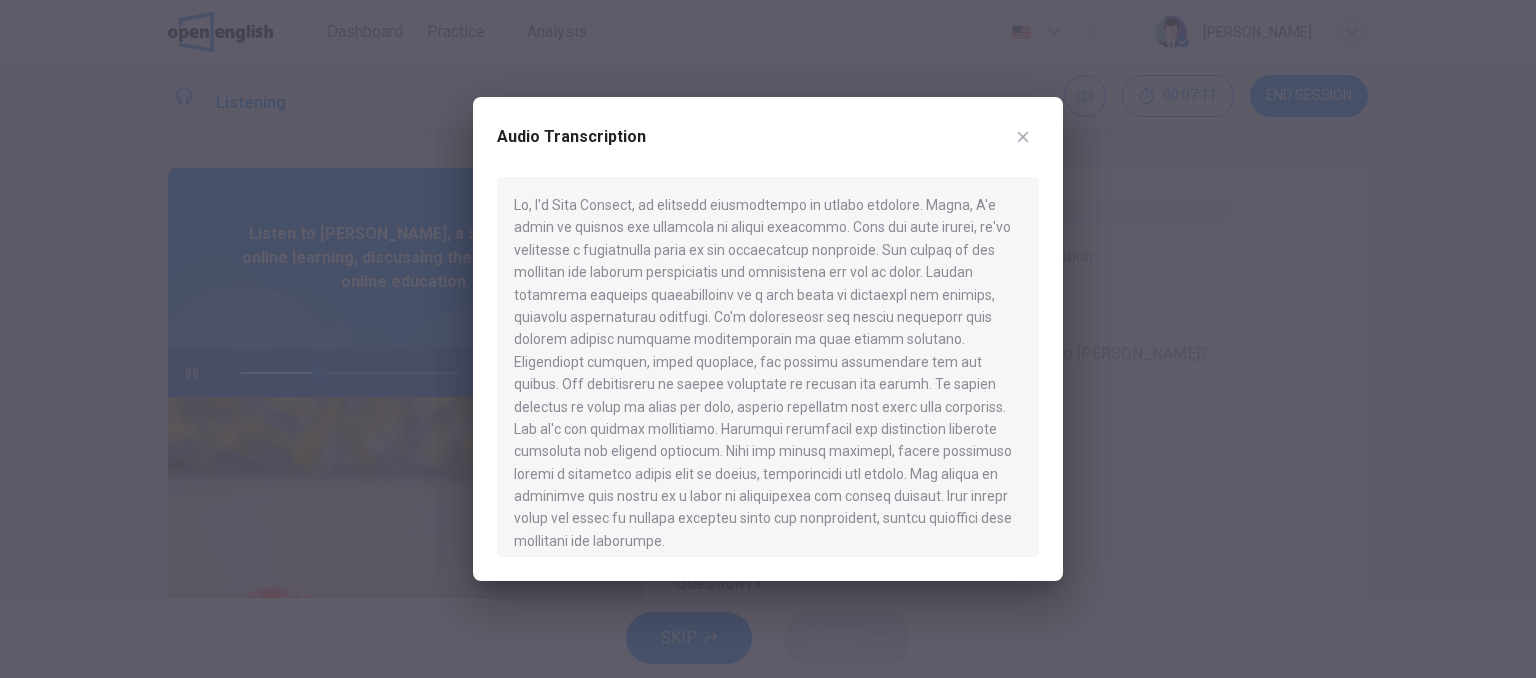 click at bounding box center [768, 367] 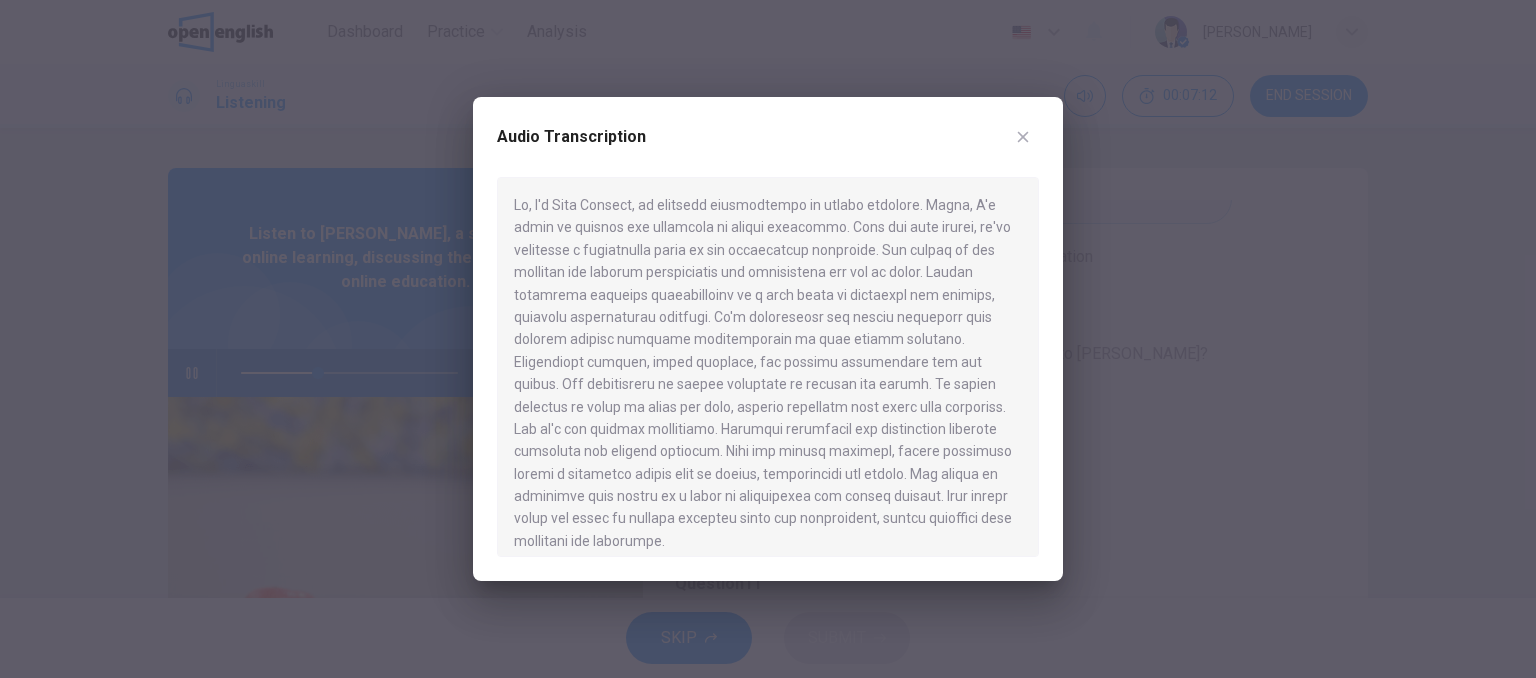 click at bounding box center (768, 339) 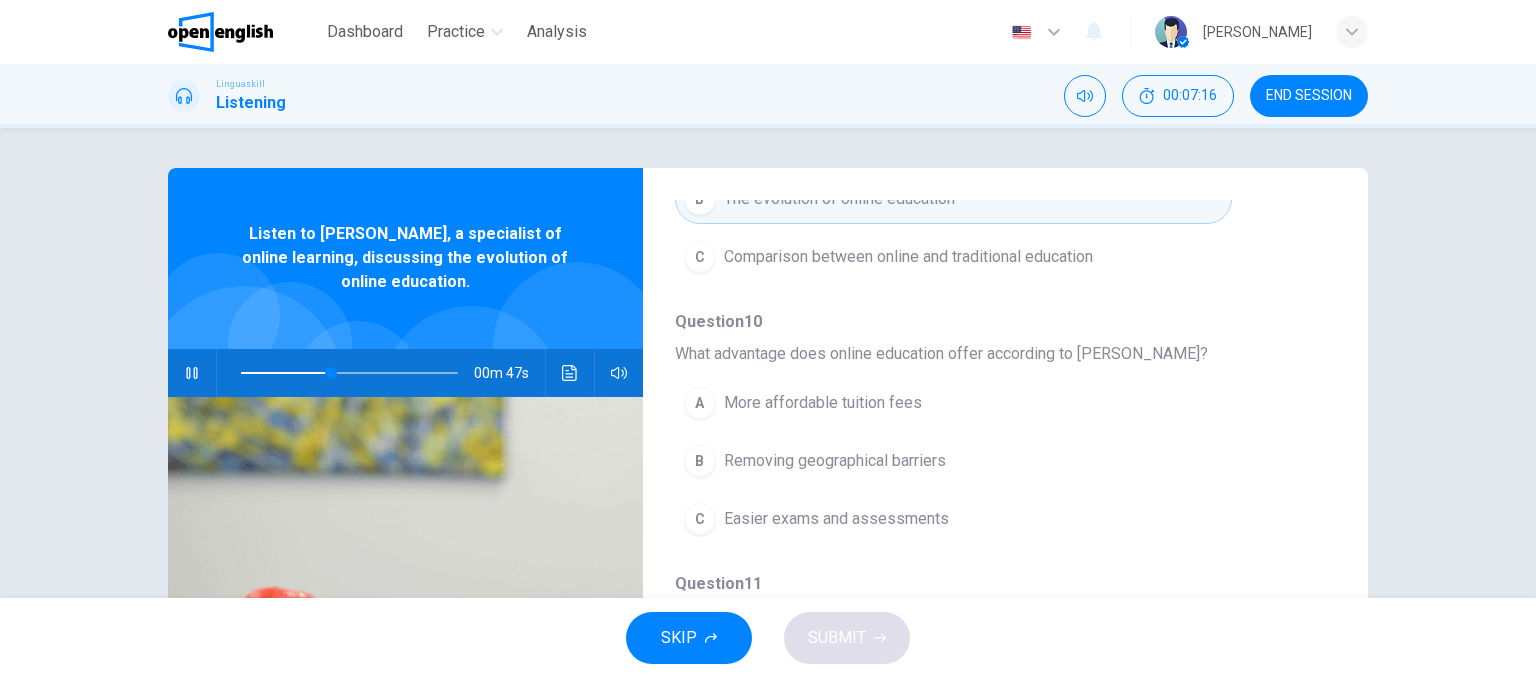 click on "More affordable tuition fees" at bounding box center [823, 403] 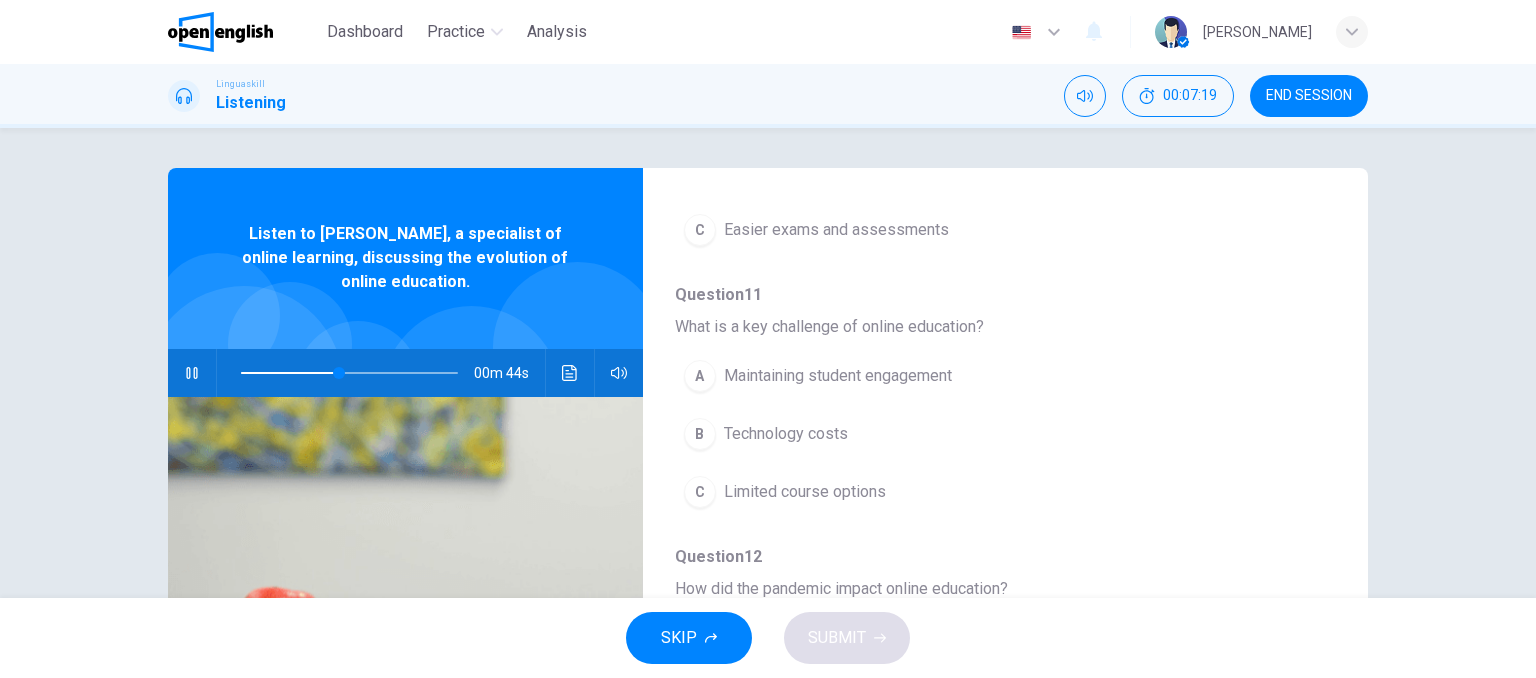 scroll, scrollTop: 653, scrollLeft: 0, axis: vertical 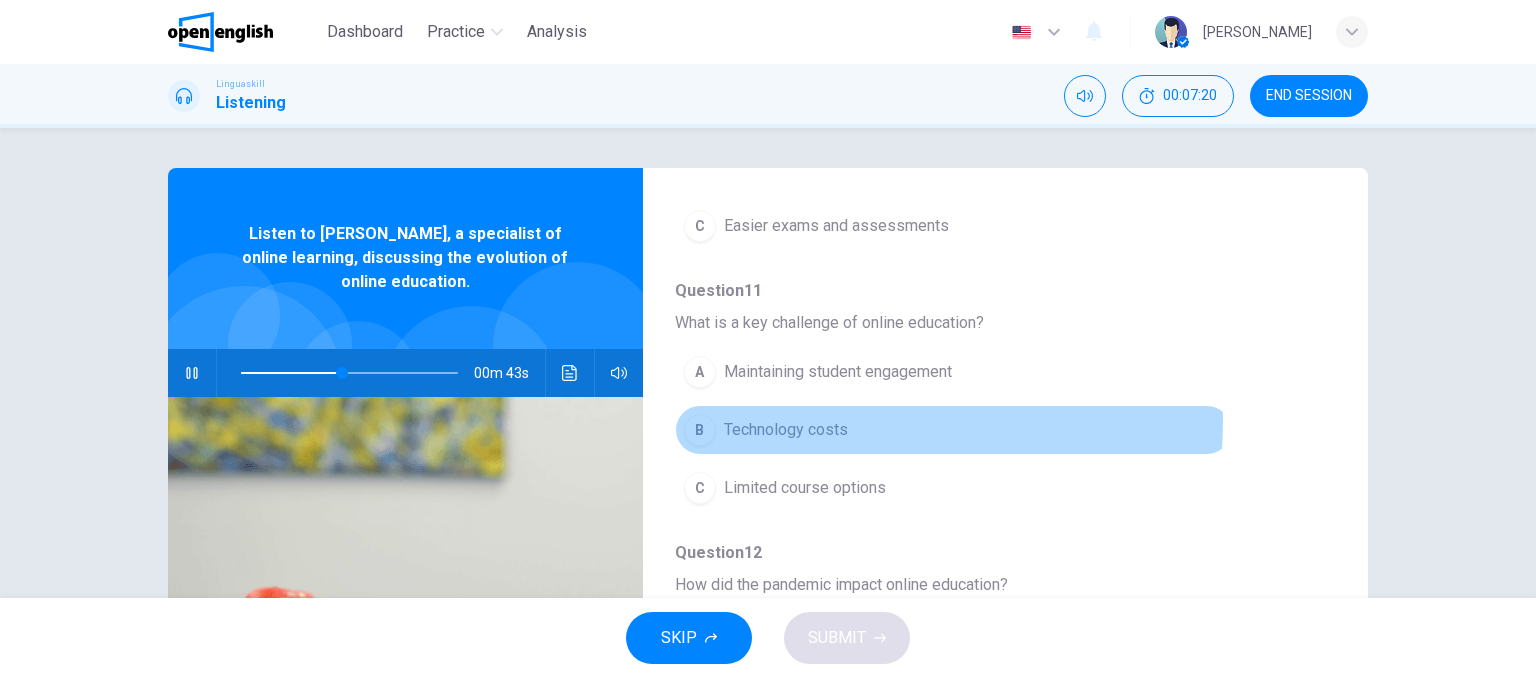 click on "Technology costs" at bounding box center (786, 430) 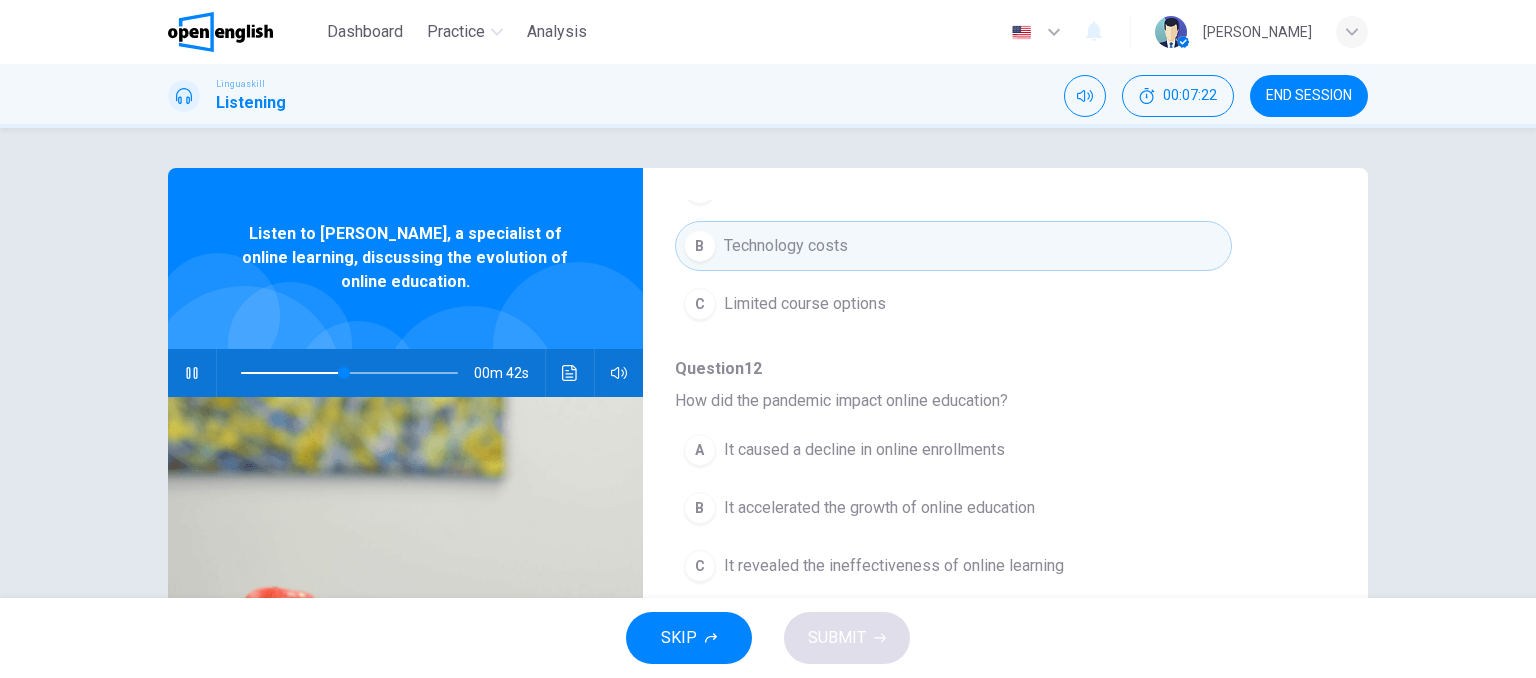 scroll, scrollTop: 856, scrollLeft: 0, axis: vertical 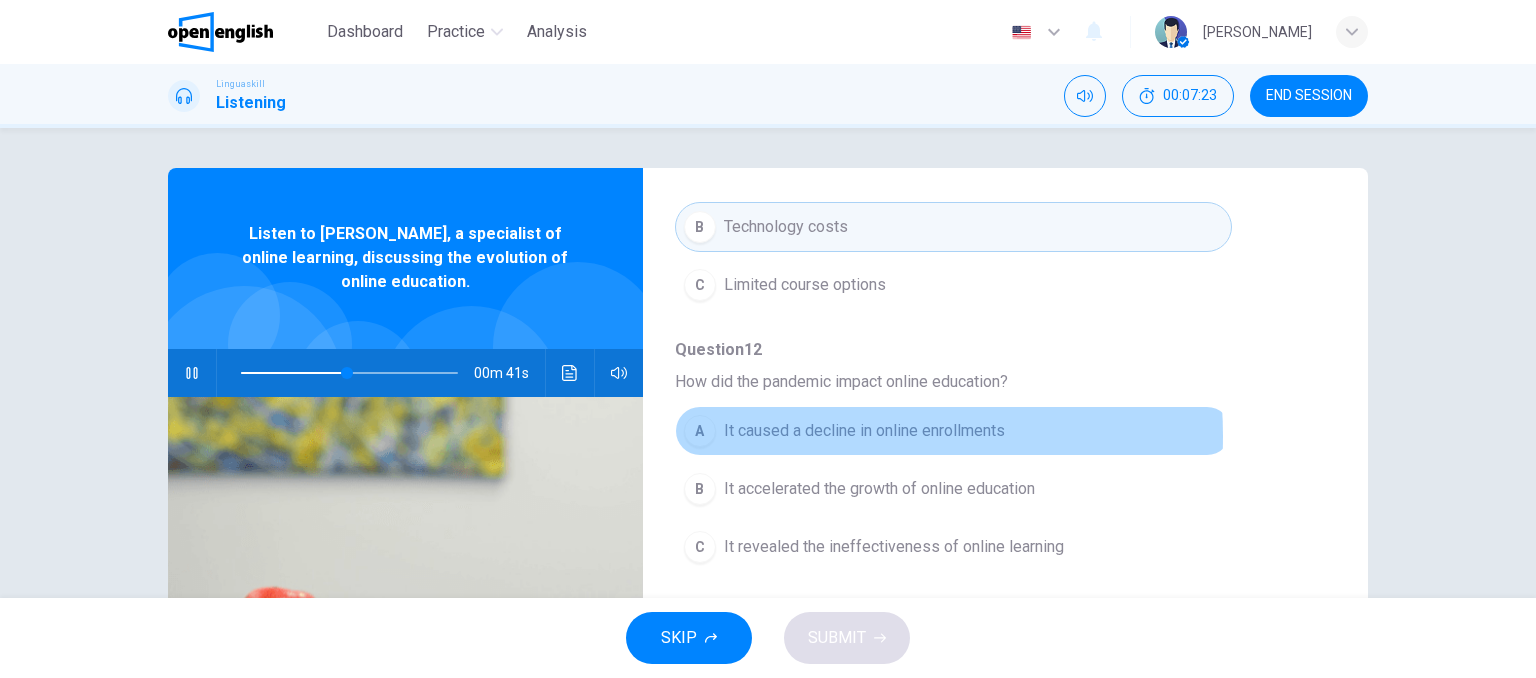 click on "It caused a decline in online enrollments" at bounding box center (864, 431) 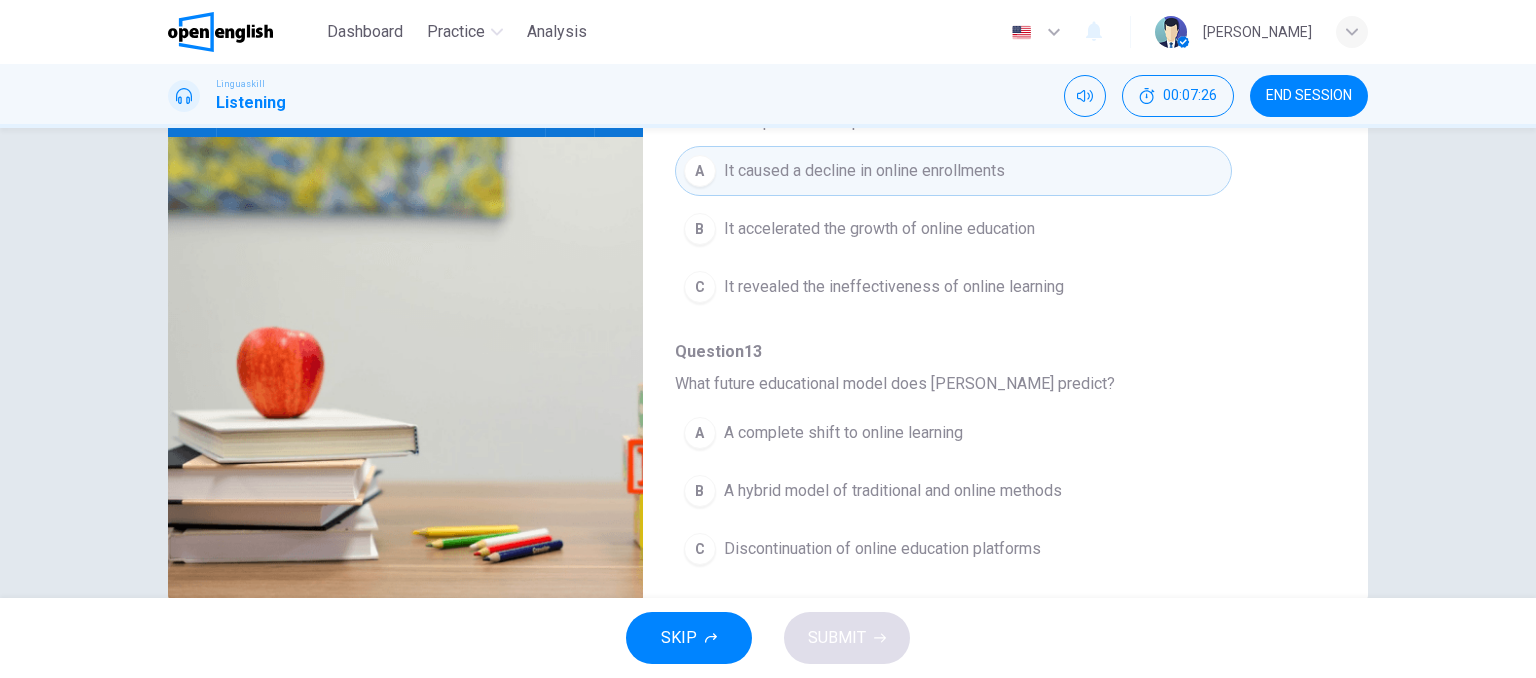 scroll, scrollTop: 252, scrollLeft: 0, axis: vertical 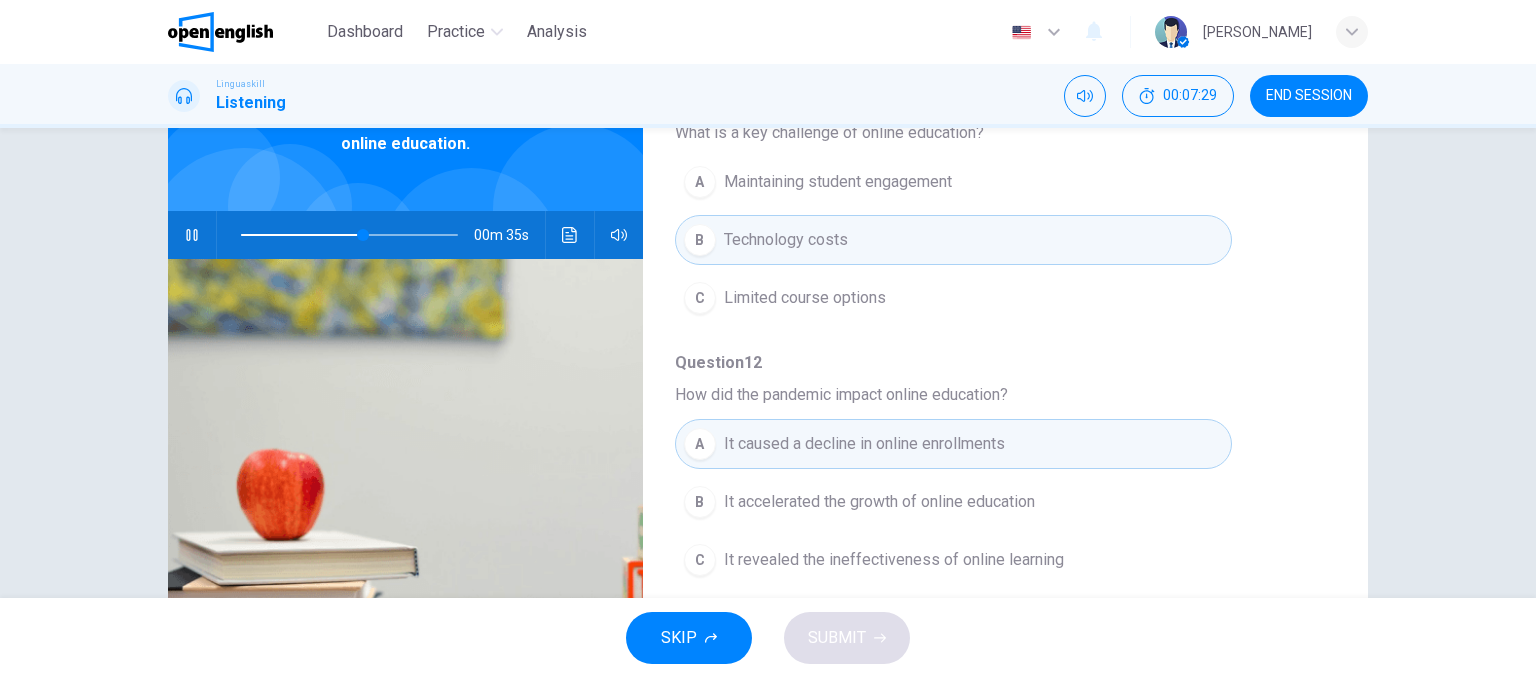 click at bounding box center (570, 235) 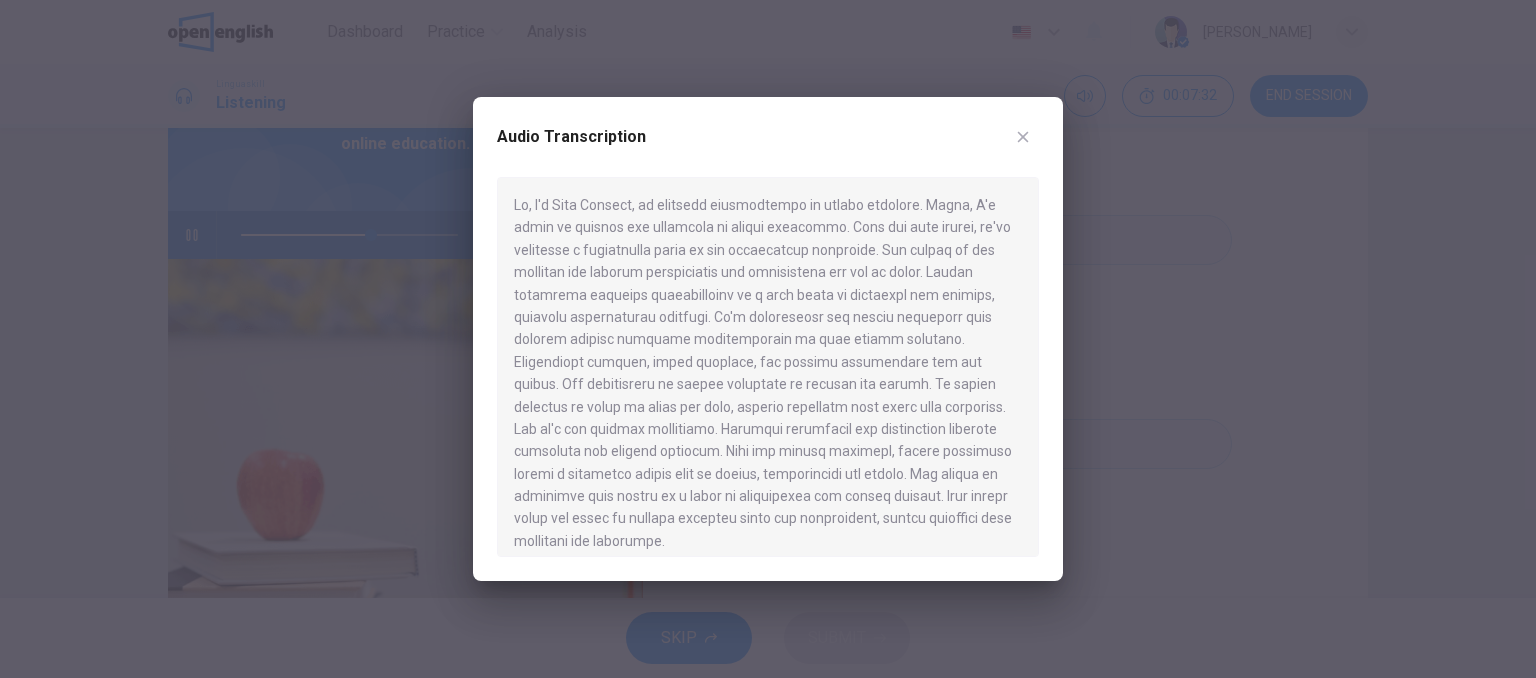 click at bounding box center [768, 339] 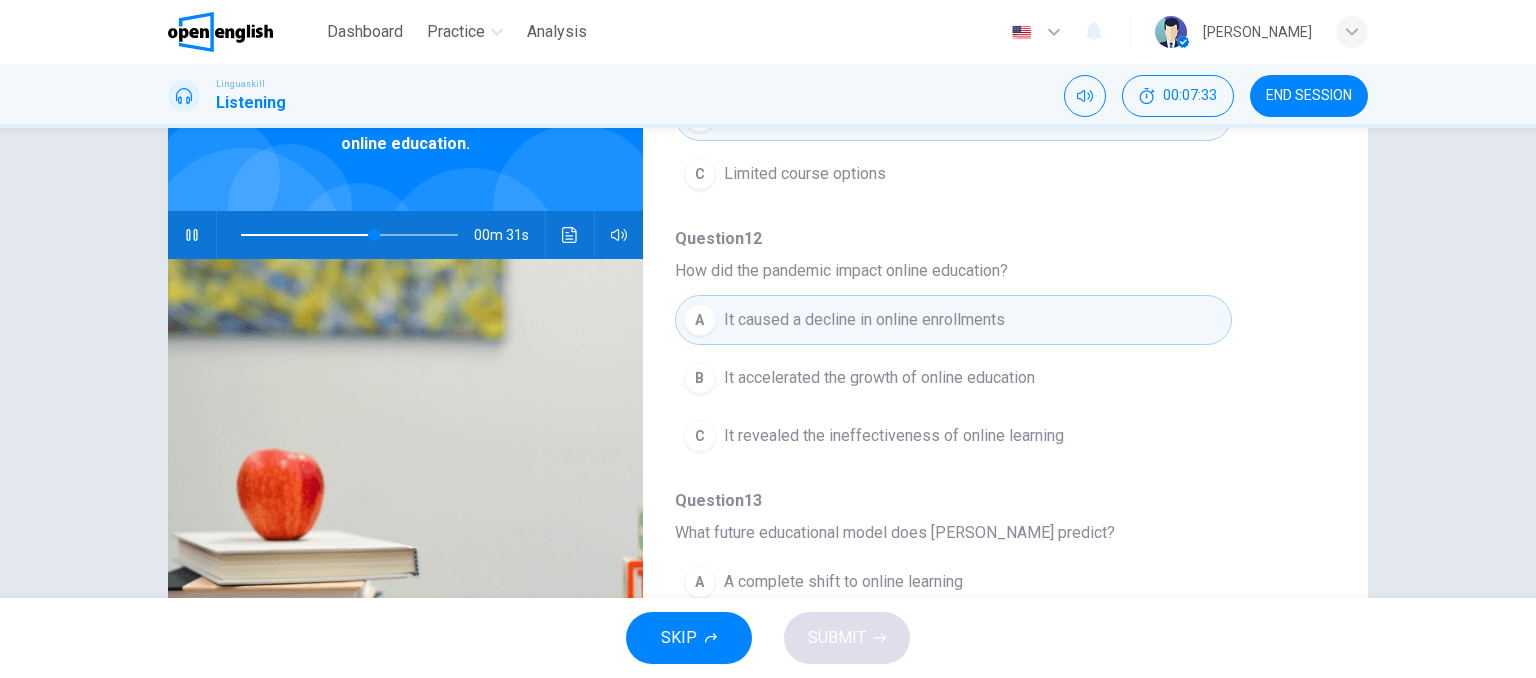 scroll, scrollTop: 856, scrollLeft: 0, axis: vertical 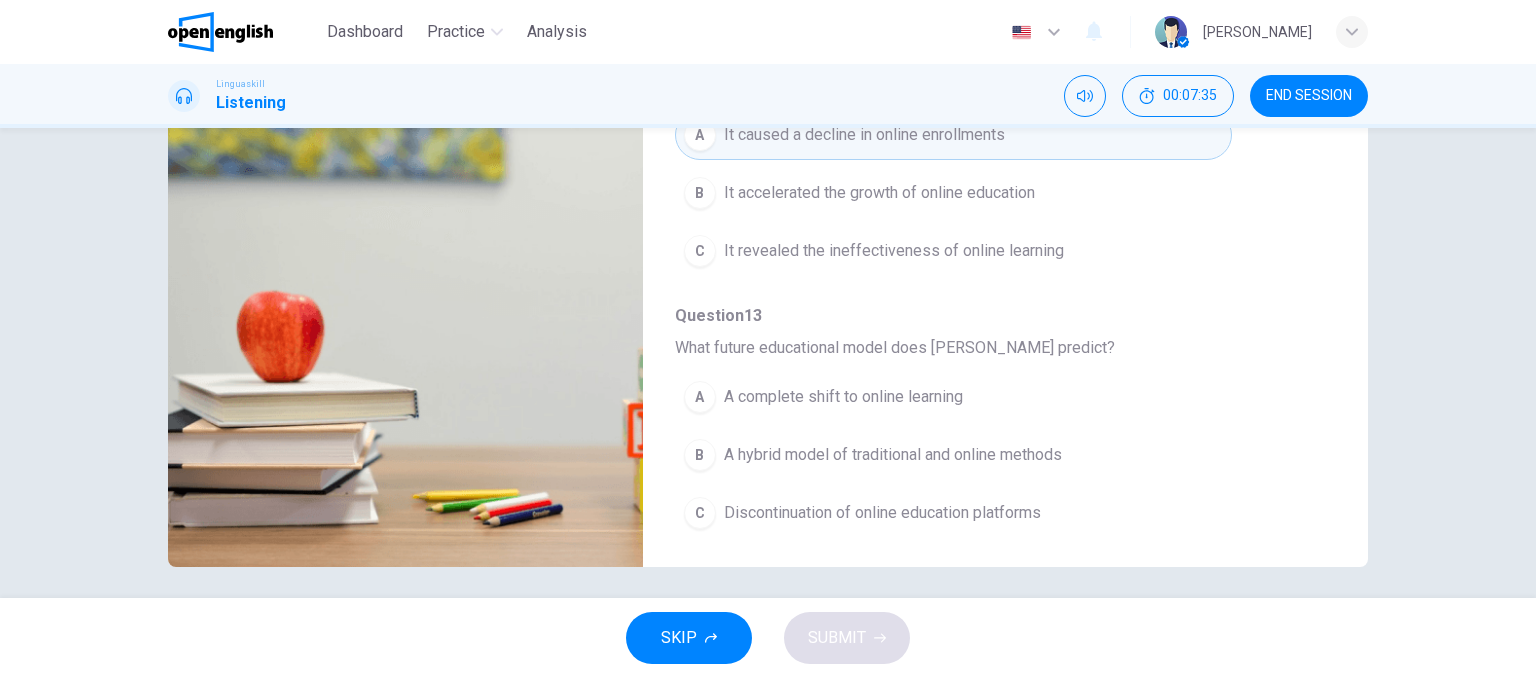 click on "B A hybrid model of traditional and online methods" at bounding box center [953, 455] 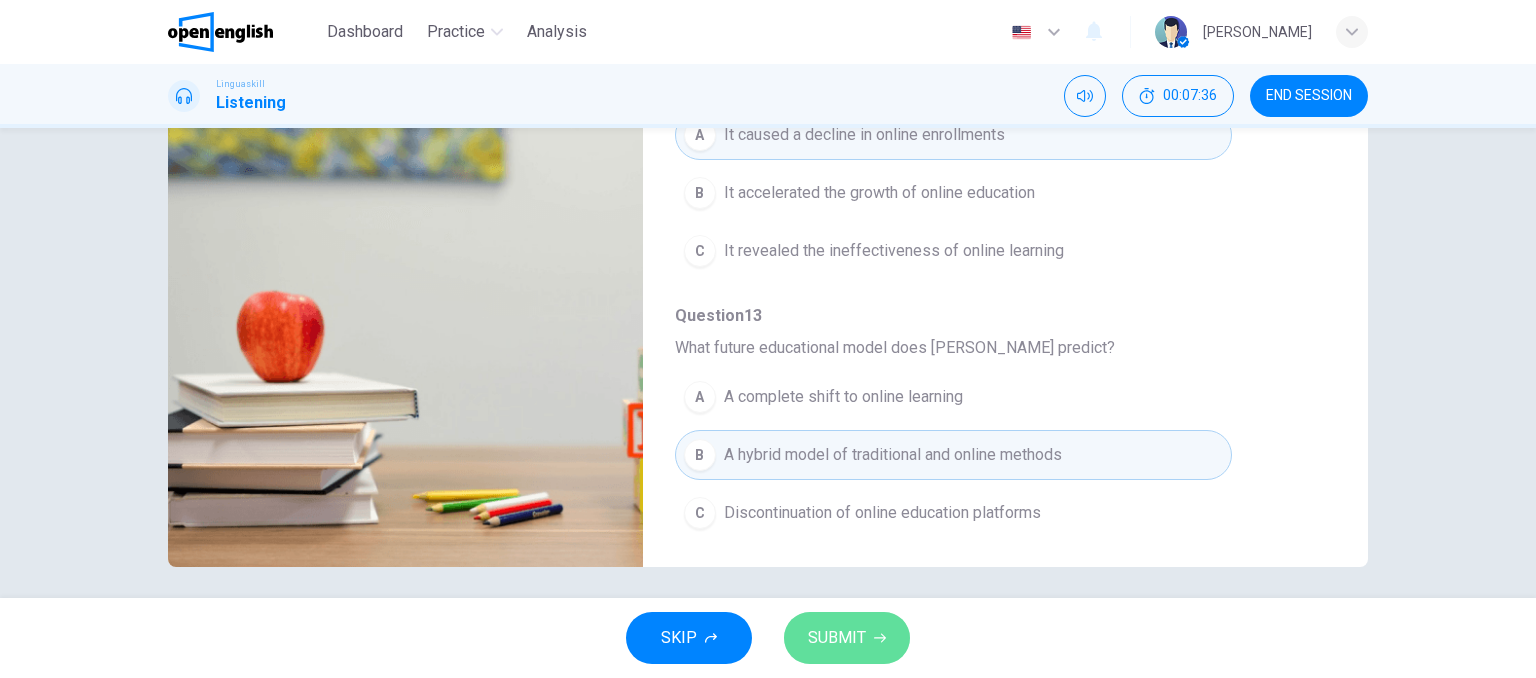 click on "SUBMIT" at bounding box center [837, 638] 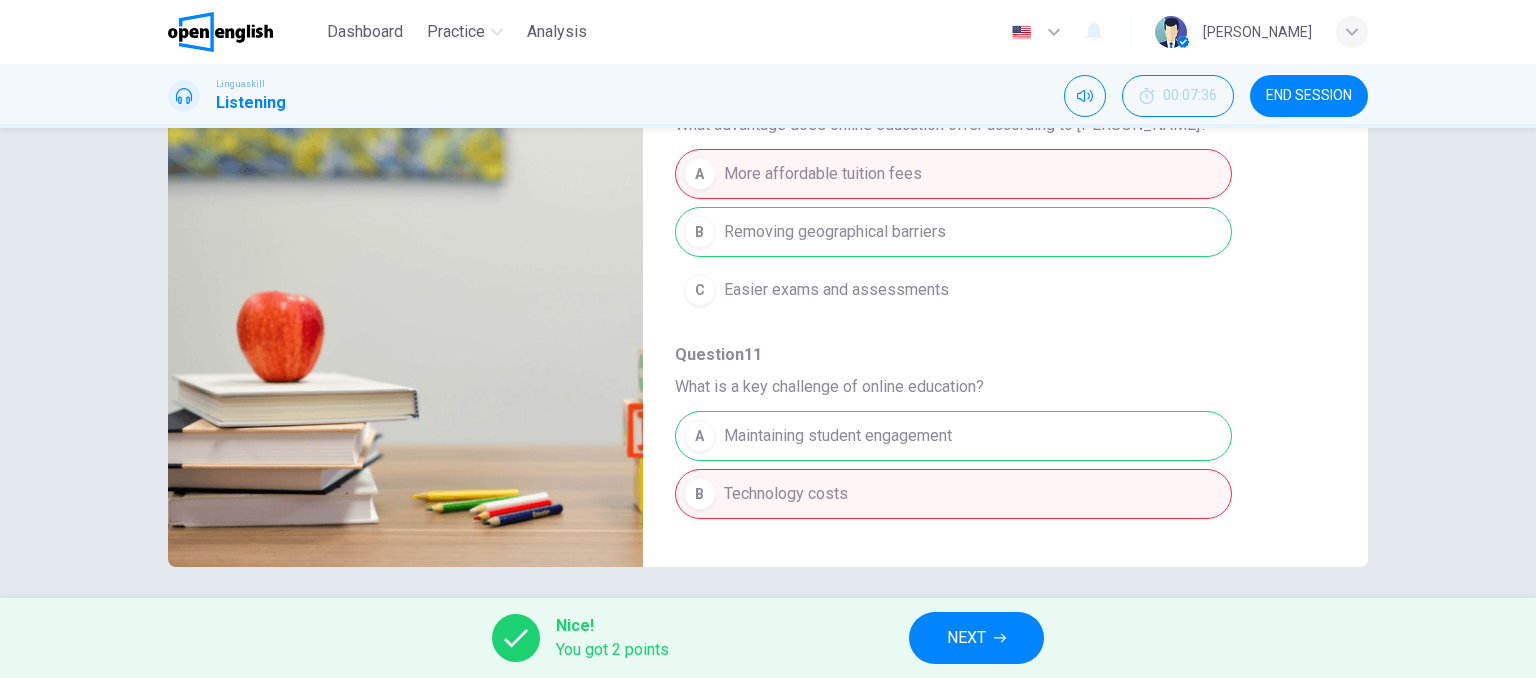 scroll, scrollTop: 0, scrollLeft: 0, axis: both 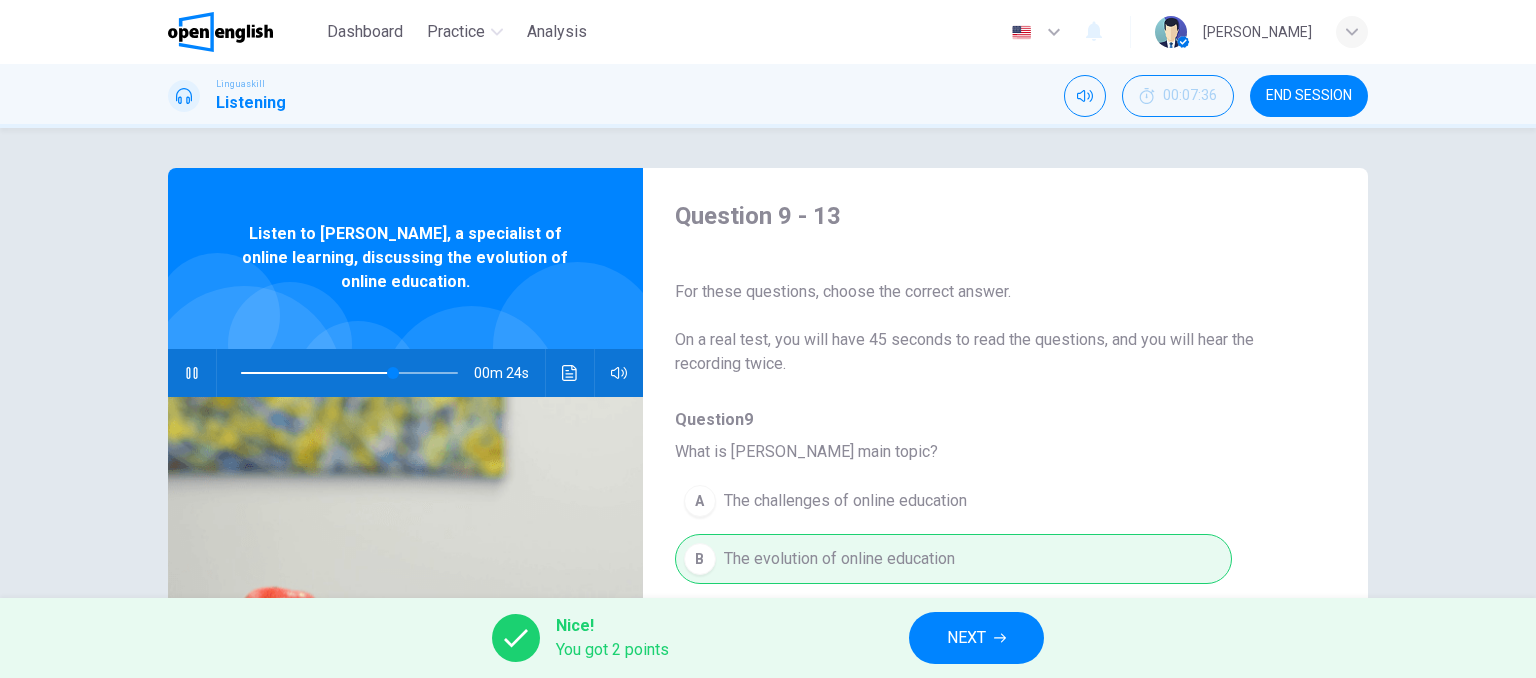 type on "**" 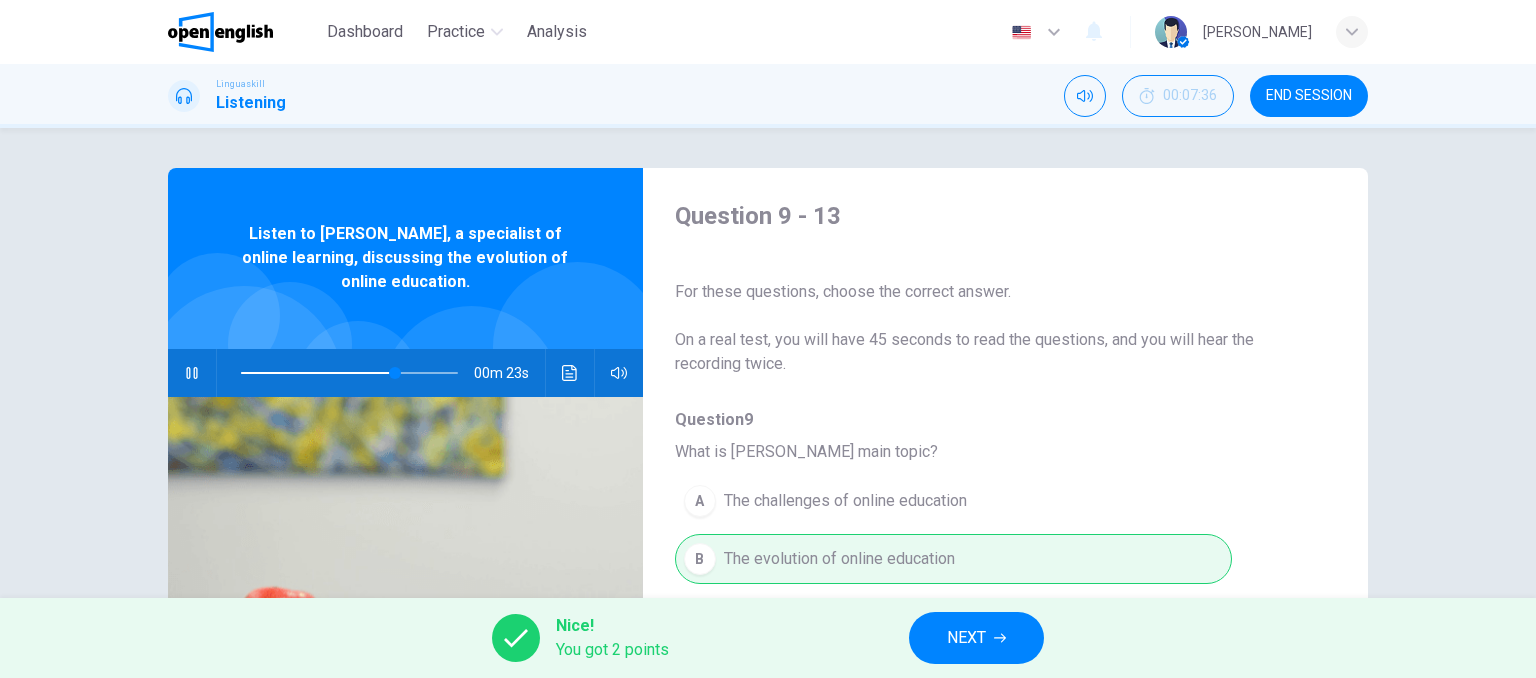 click on "NEXT" at bounding box center (976, 638) 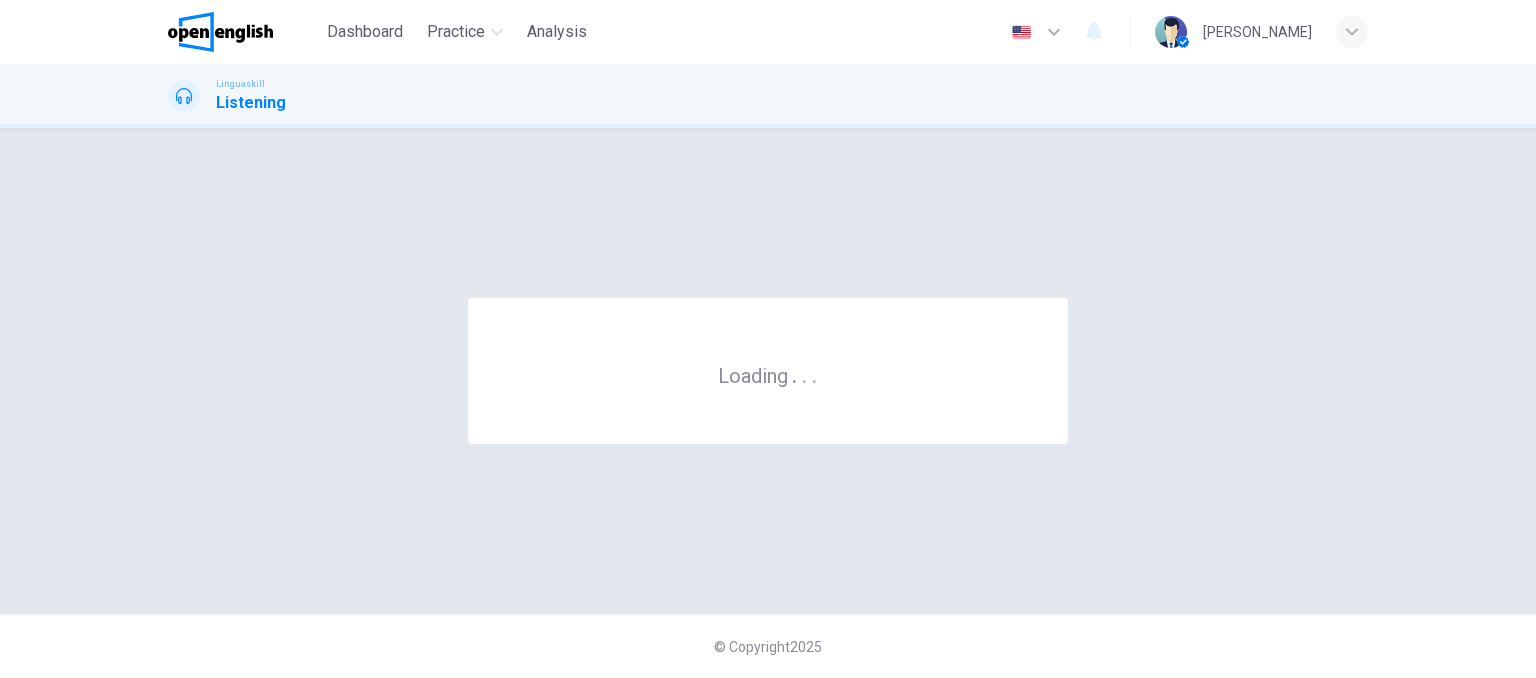 scroll, scrollTop: 0, scrollLeft: 0, axis: both 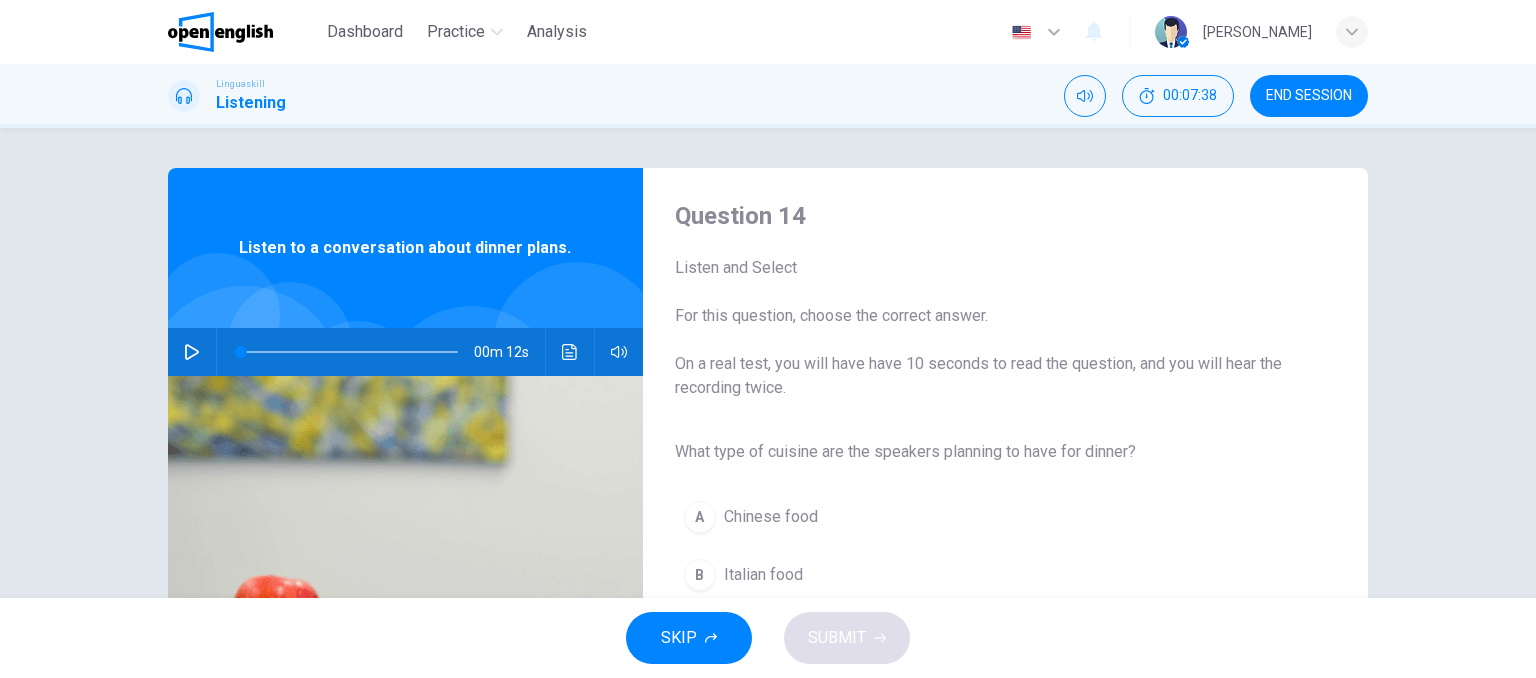 click 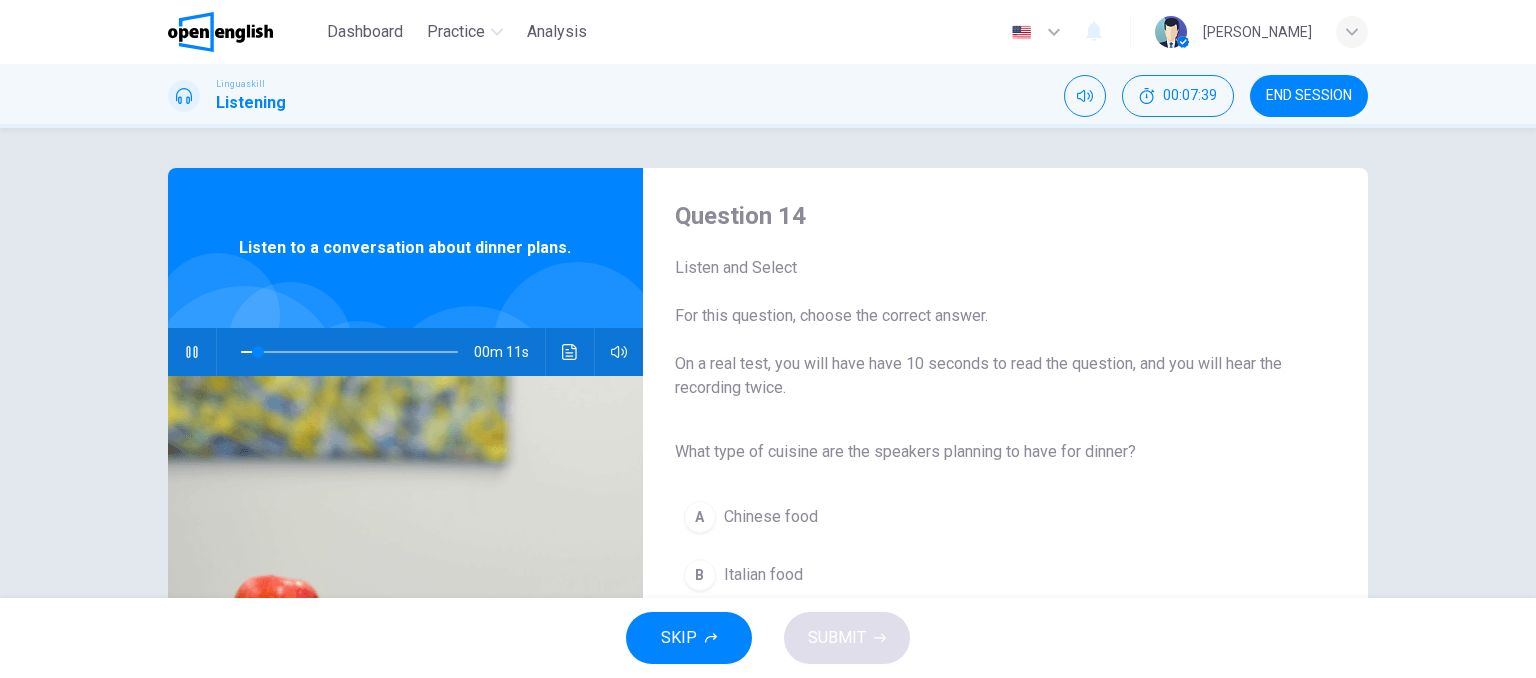 click 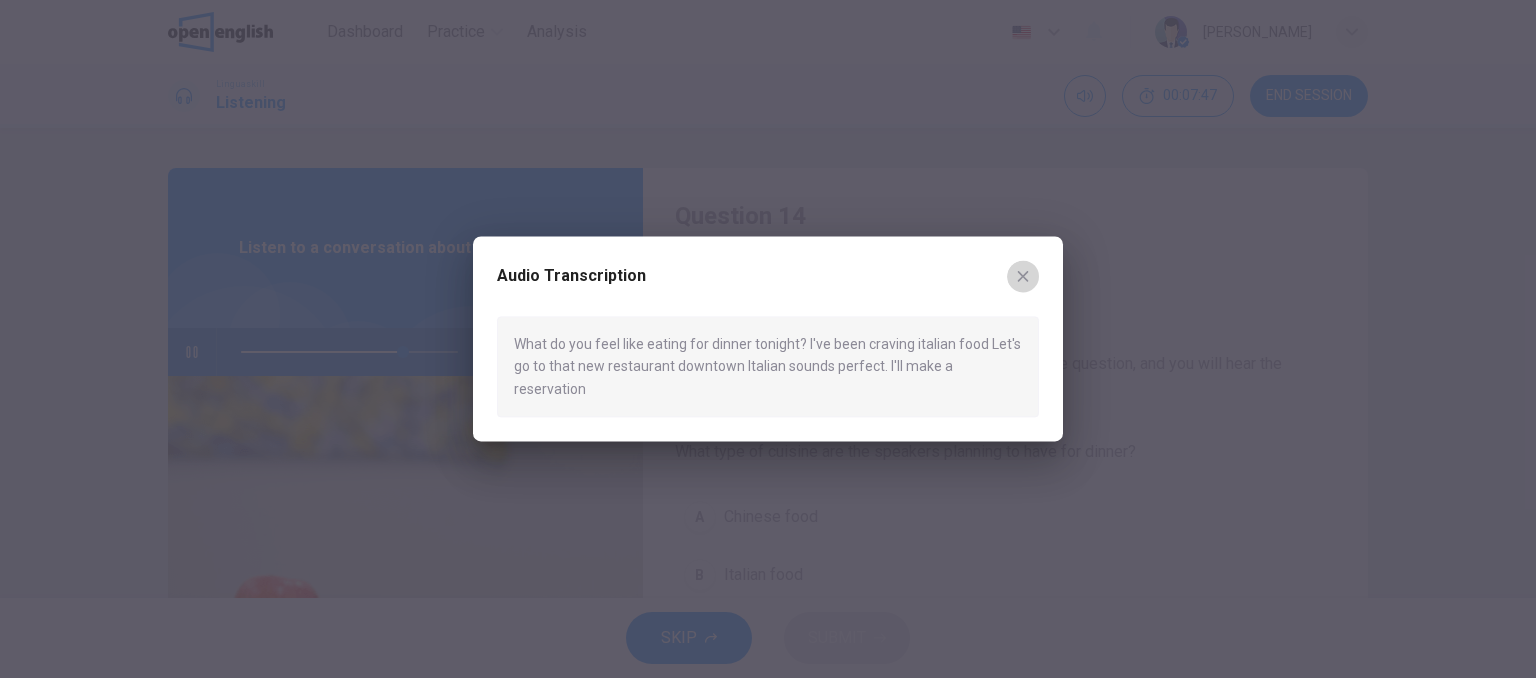 click 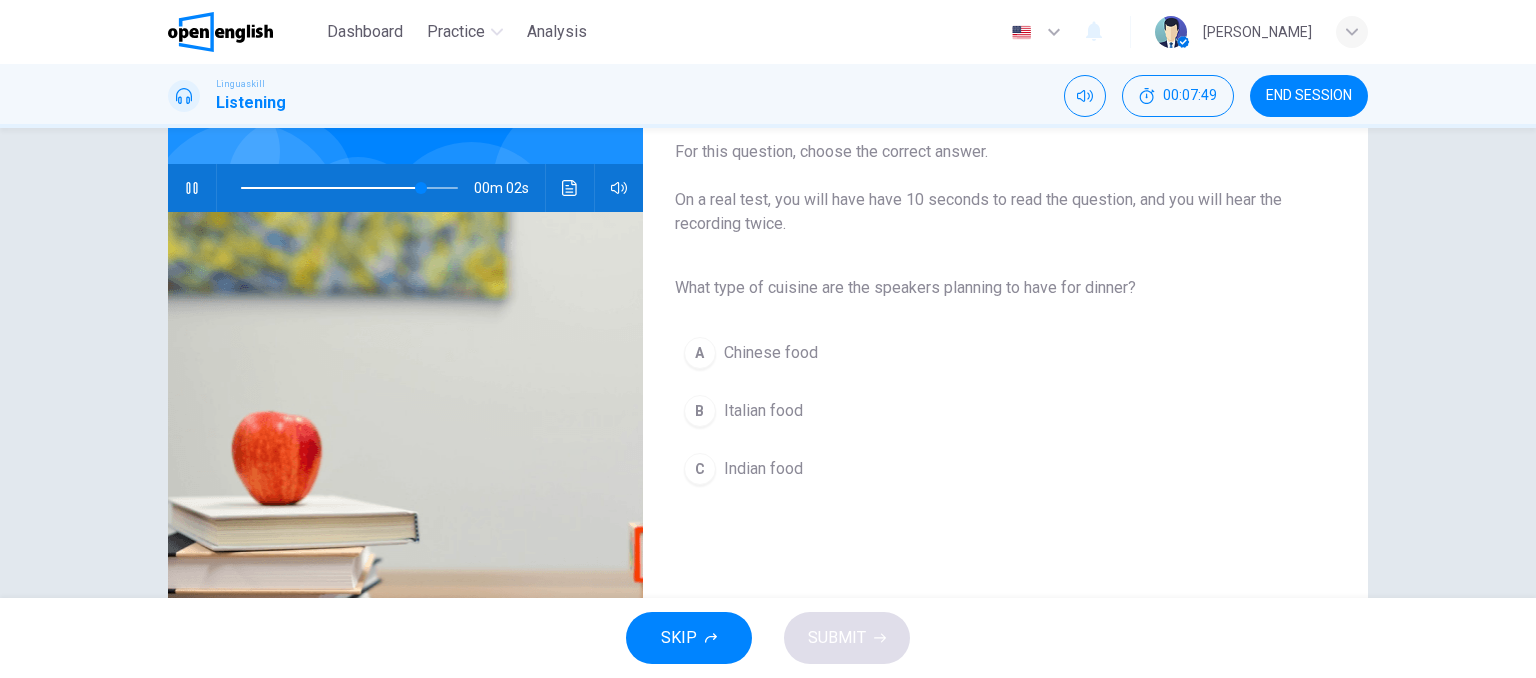 scroll, scrollTop: 166, scrollLeft: 0, axis: vertical 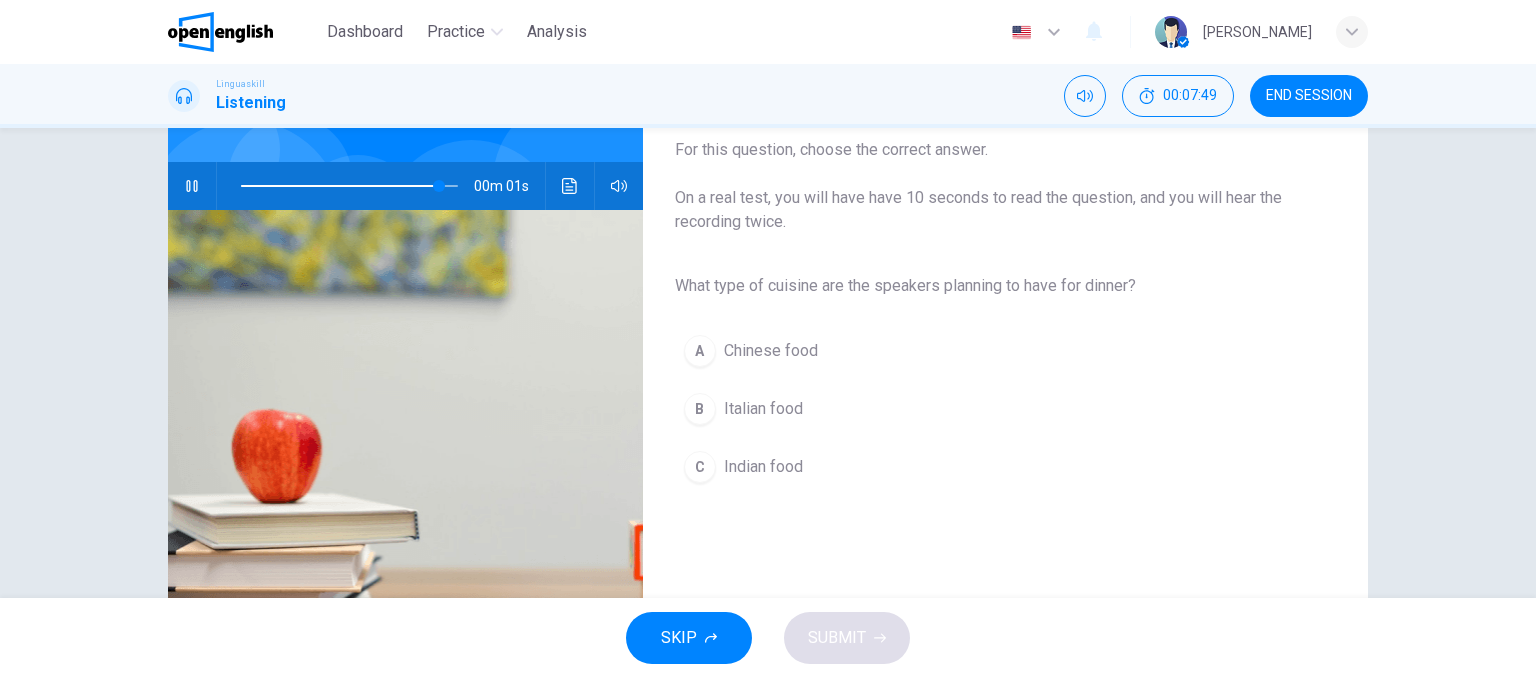 click on "B" at bounding box center [700, 409] 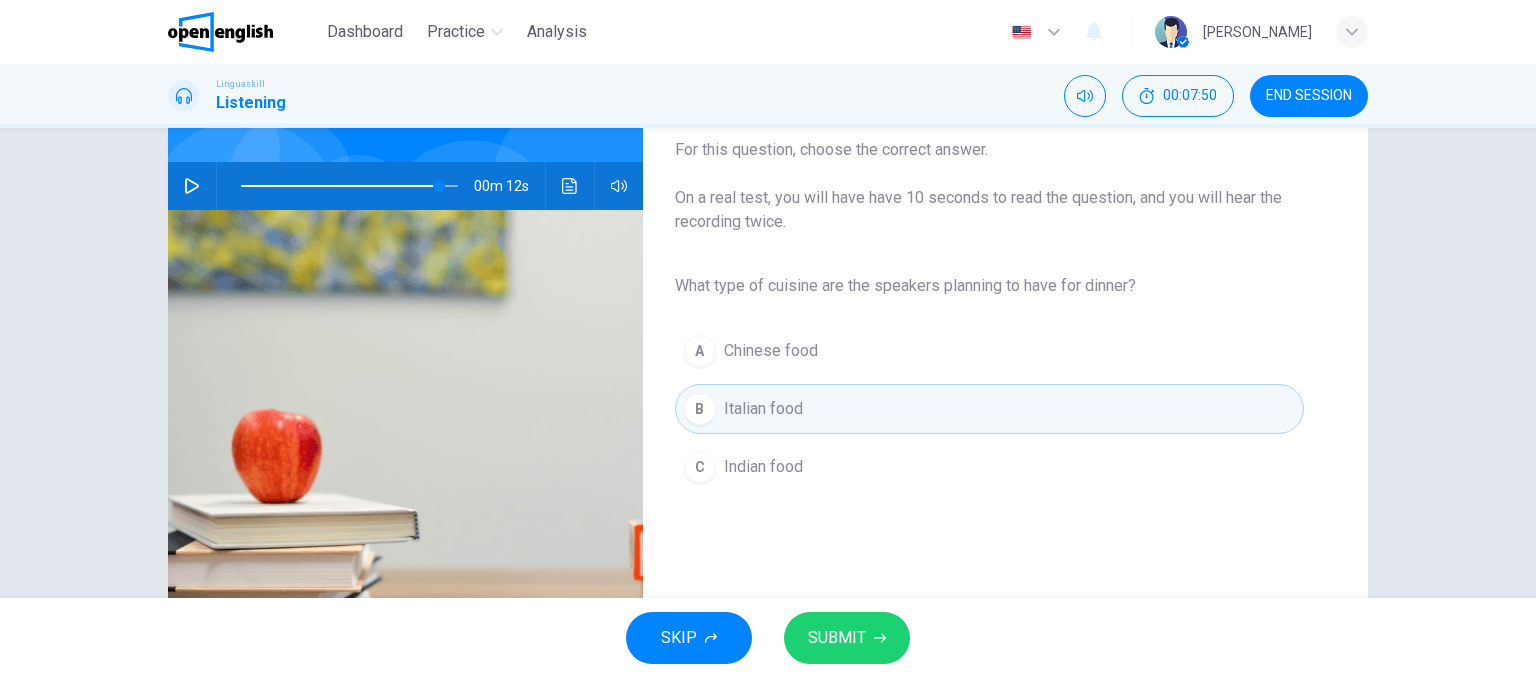type on "*" 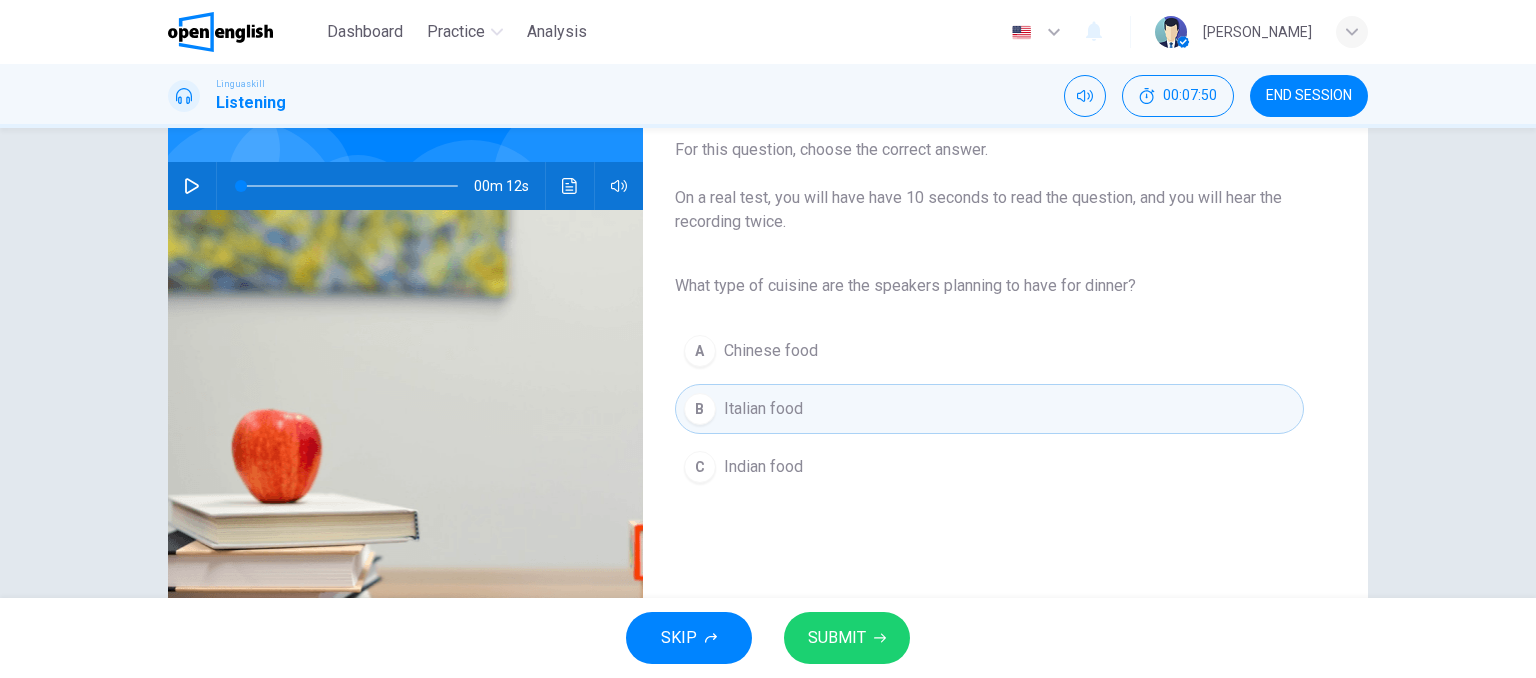 scroll, scrollTop: 305, scrollLeft: 0, axis: vertical 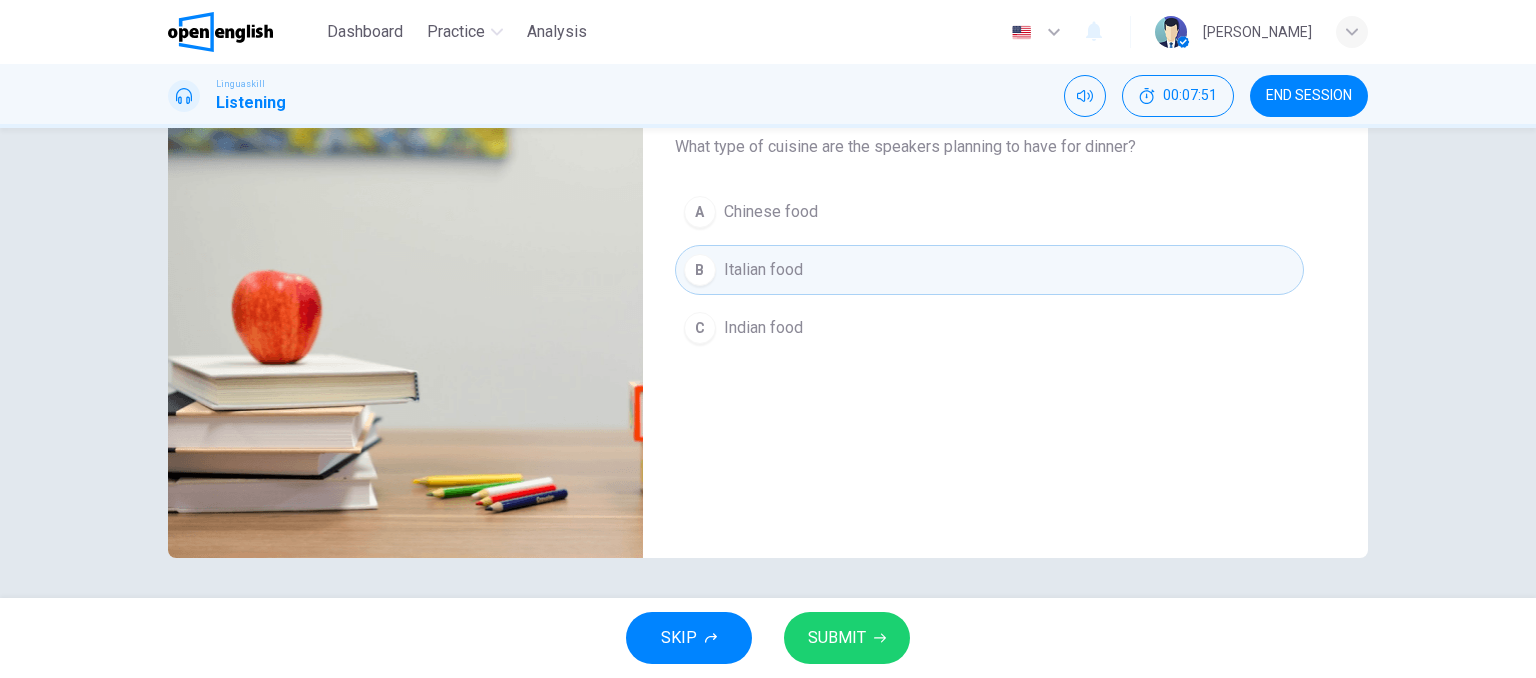 click on "SUBMIT" at bounding box center [837, 638] 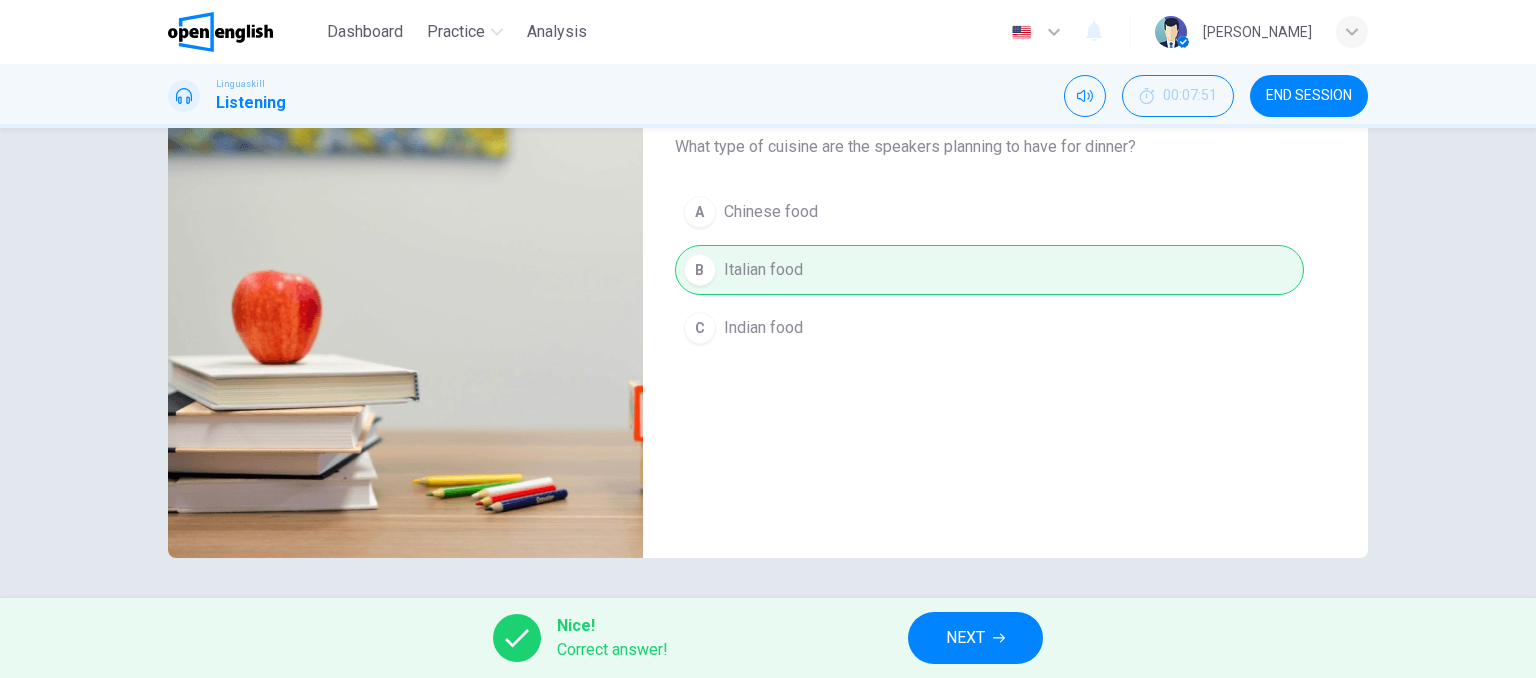 click on "NEXT" at bounding box center [965, 638] 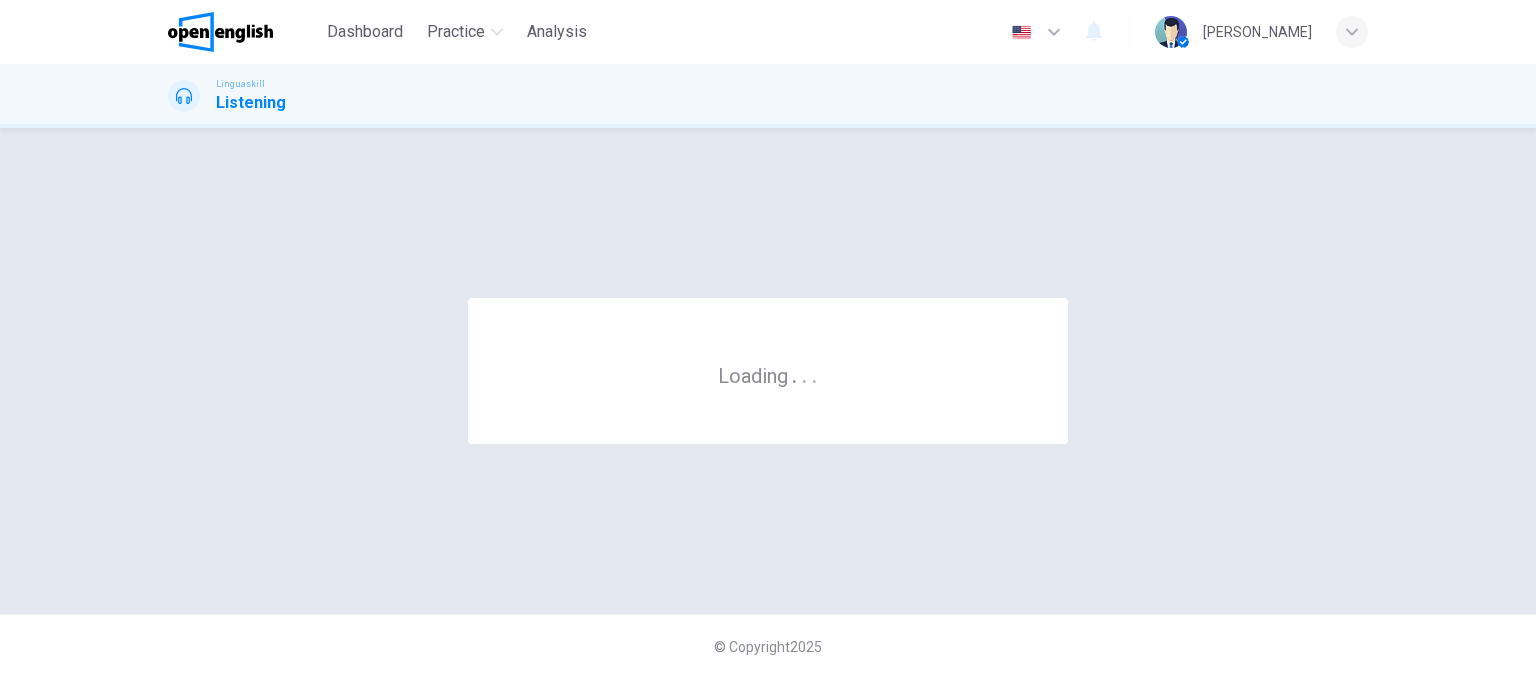 scroll, scrollTop: 0, scrollLeft: 0, axis: both 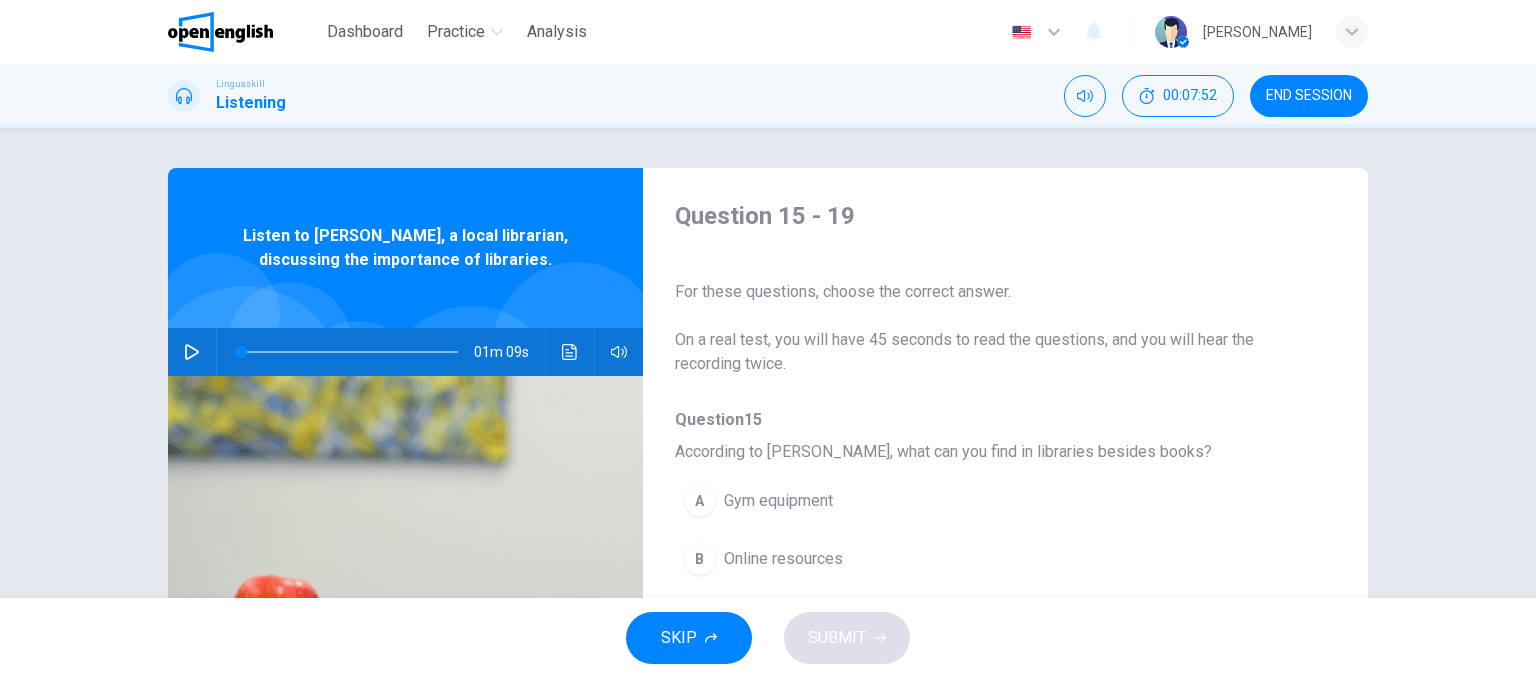 click 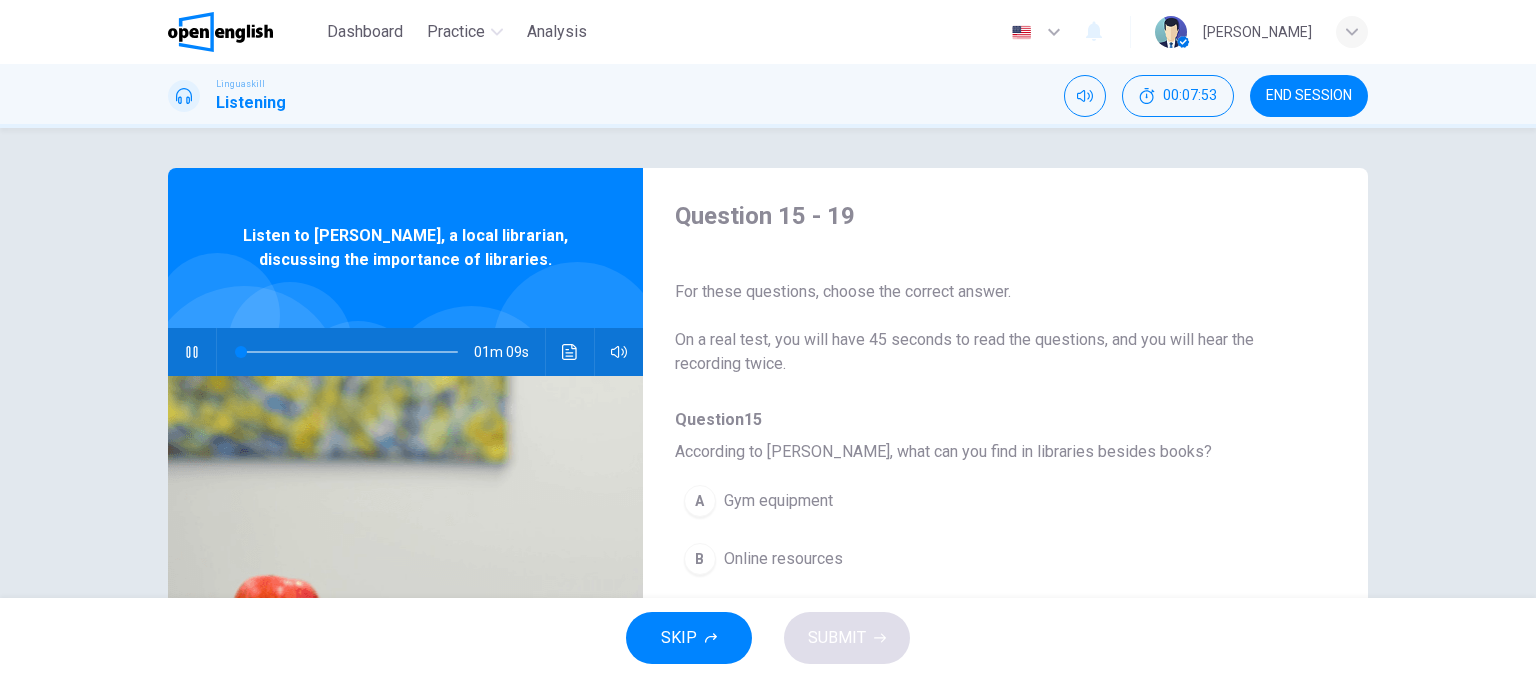 click 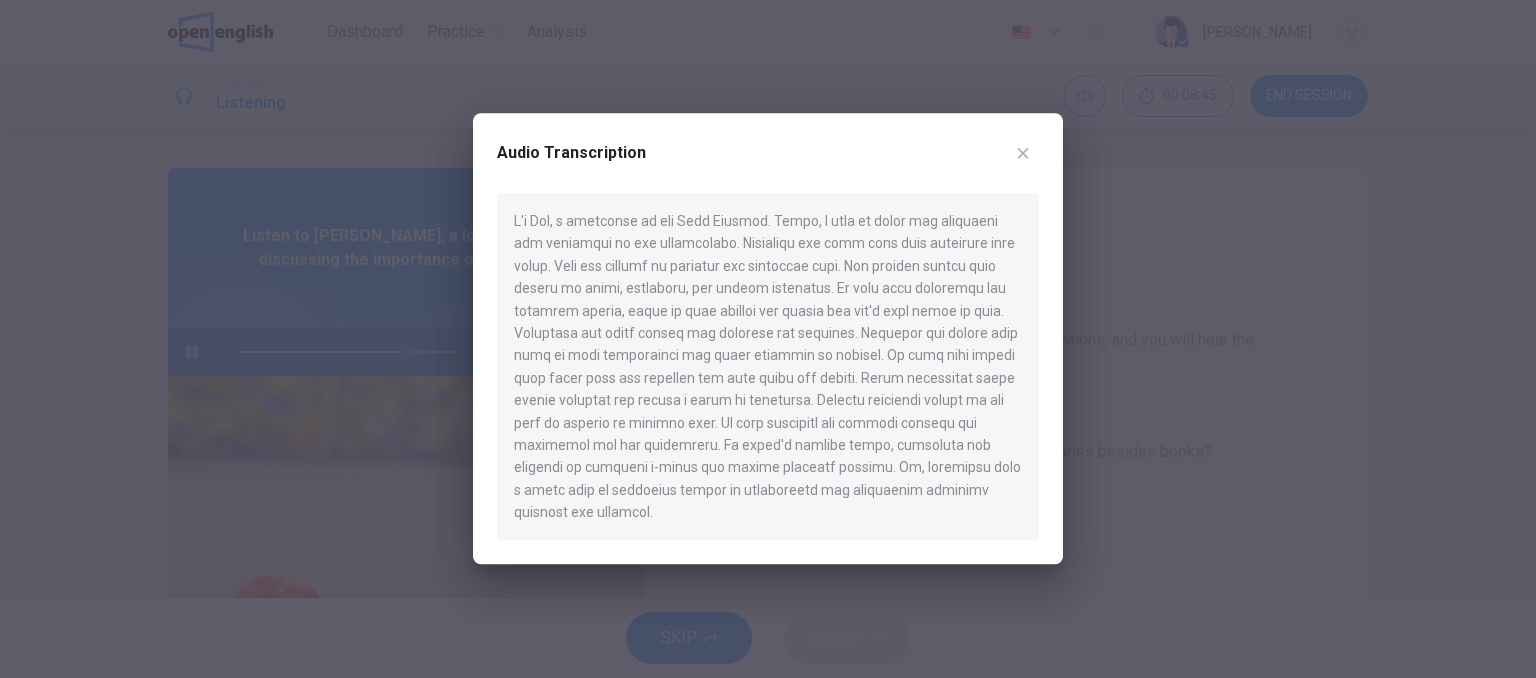 click at bounding box center (768, 339) 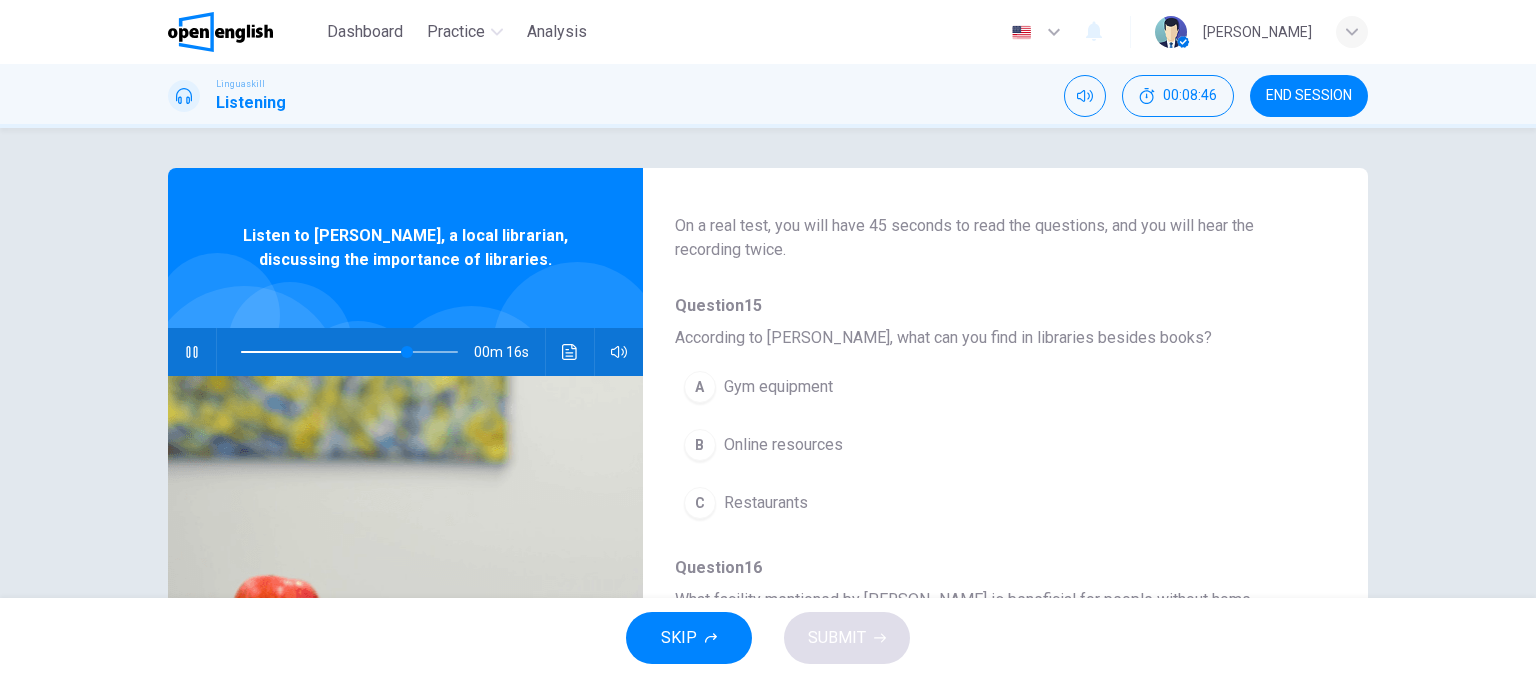scroll, scrollTop: 116, scrollLeft: 0, axis: vertical 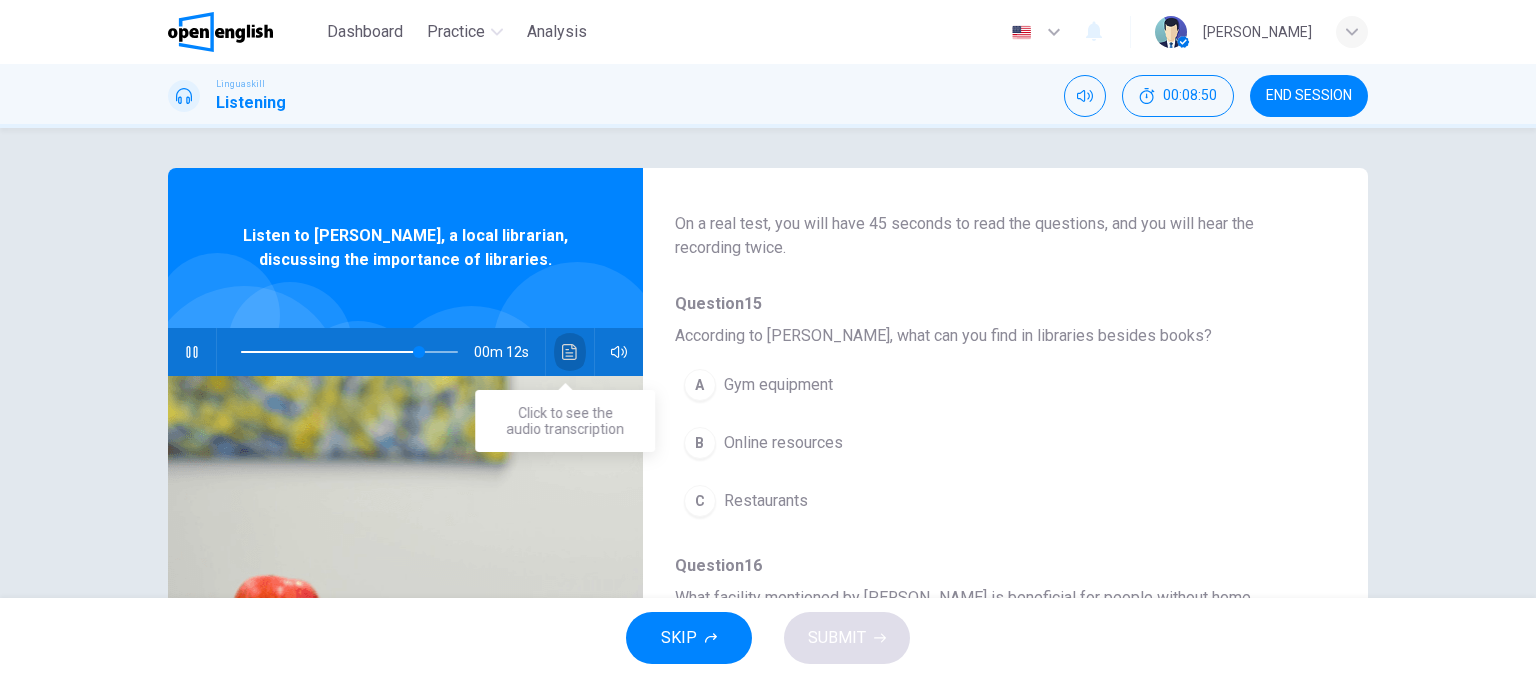 click 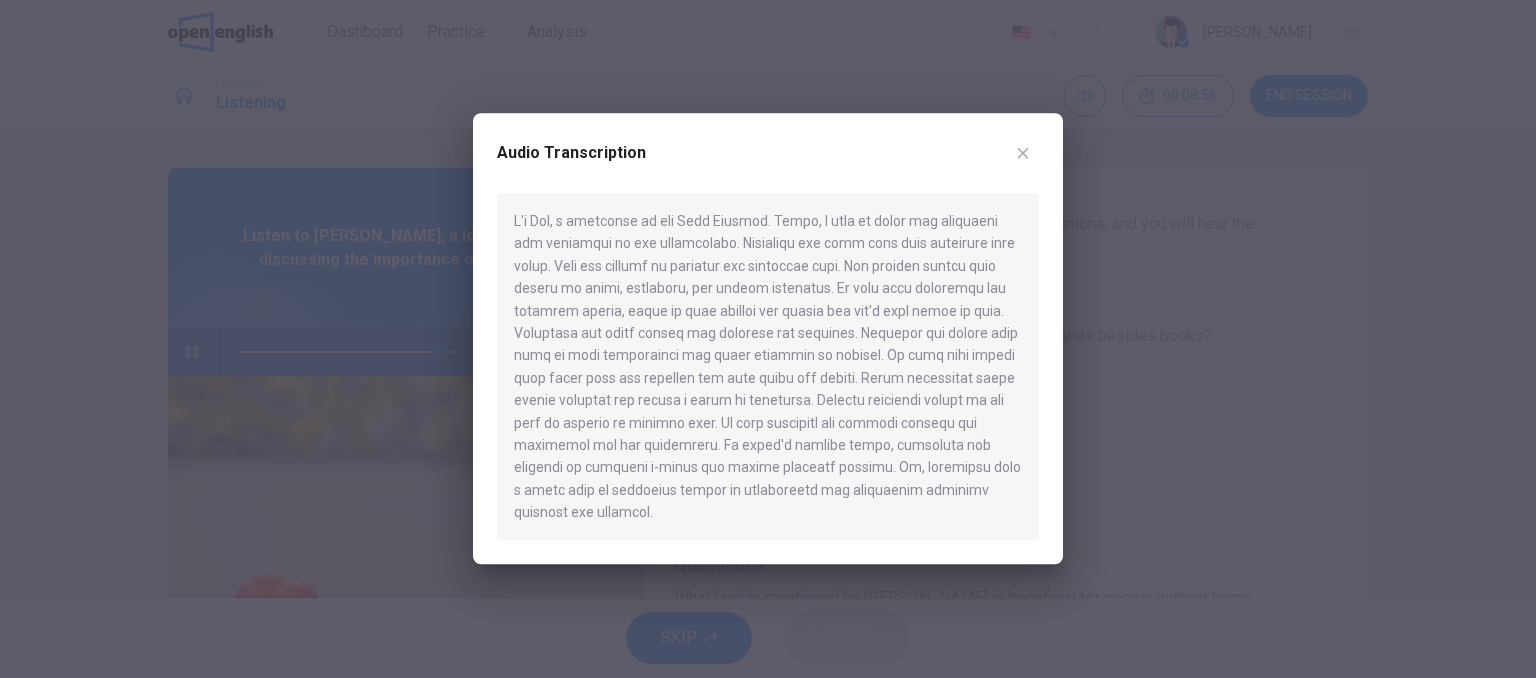 click at bounding box center [768, 339] 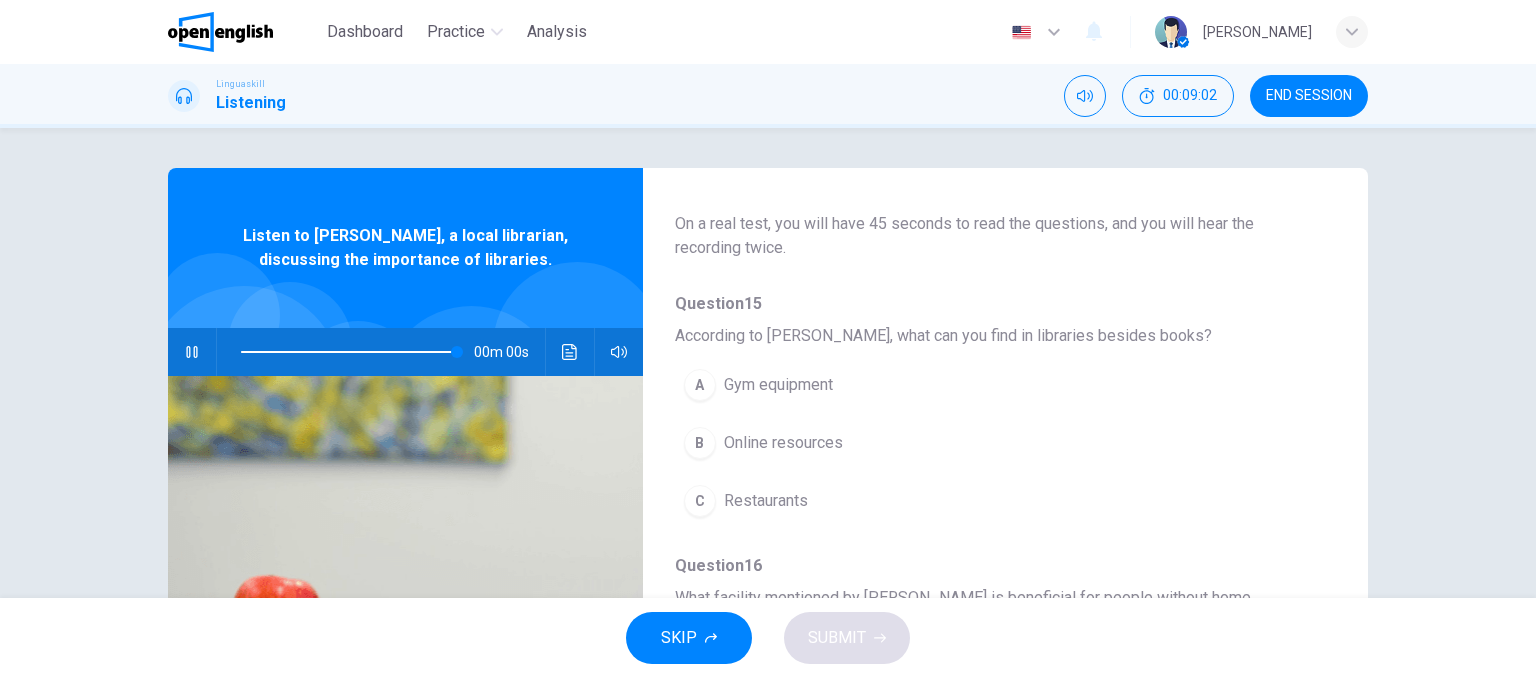 type on "*" 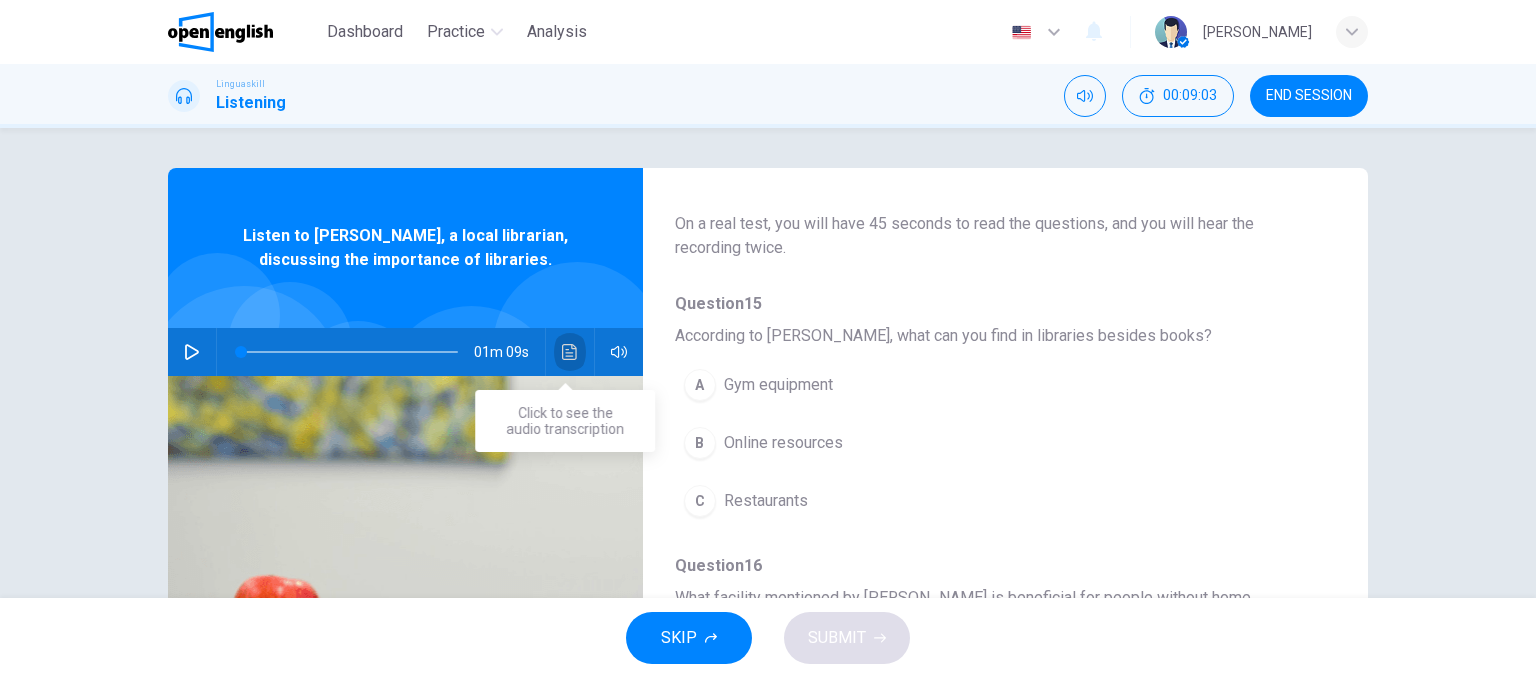 click at bounding box center (570, 352) 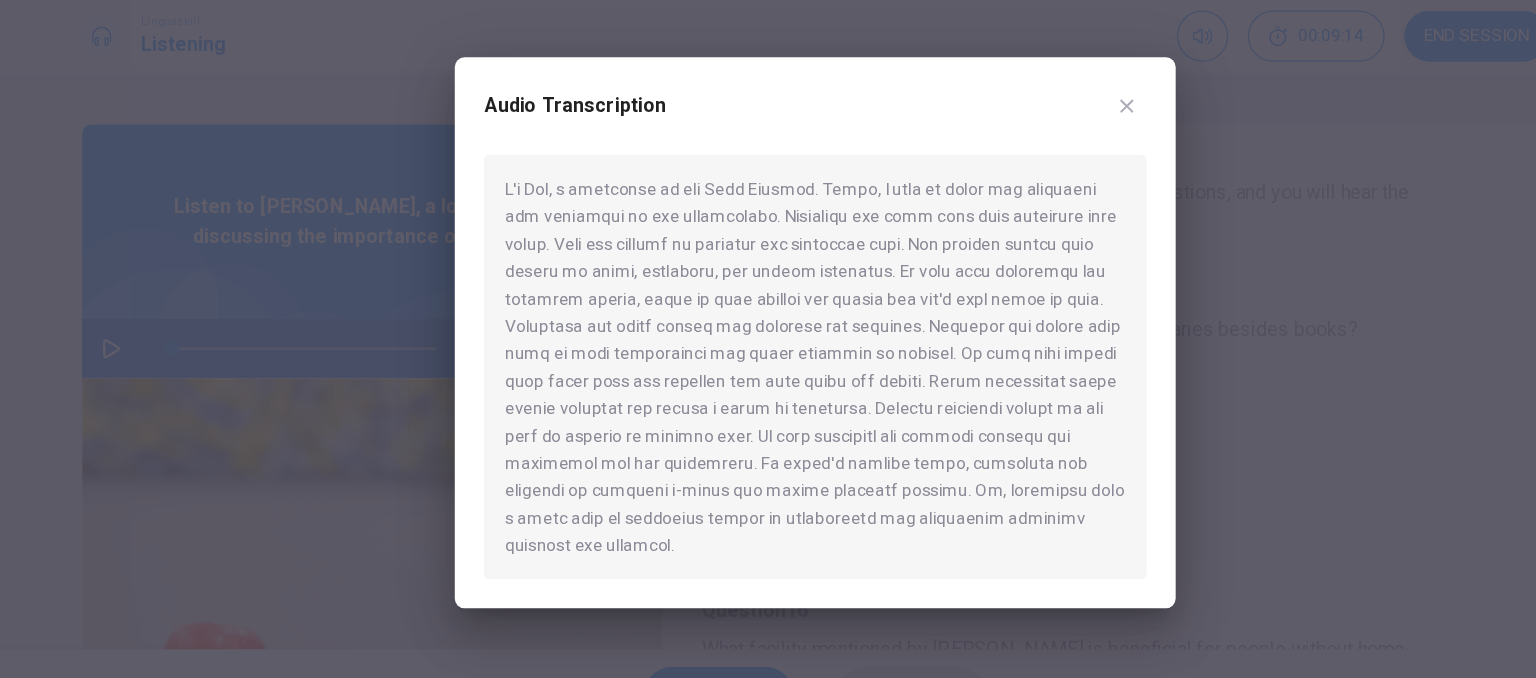 click at bounding box center [768, 339] 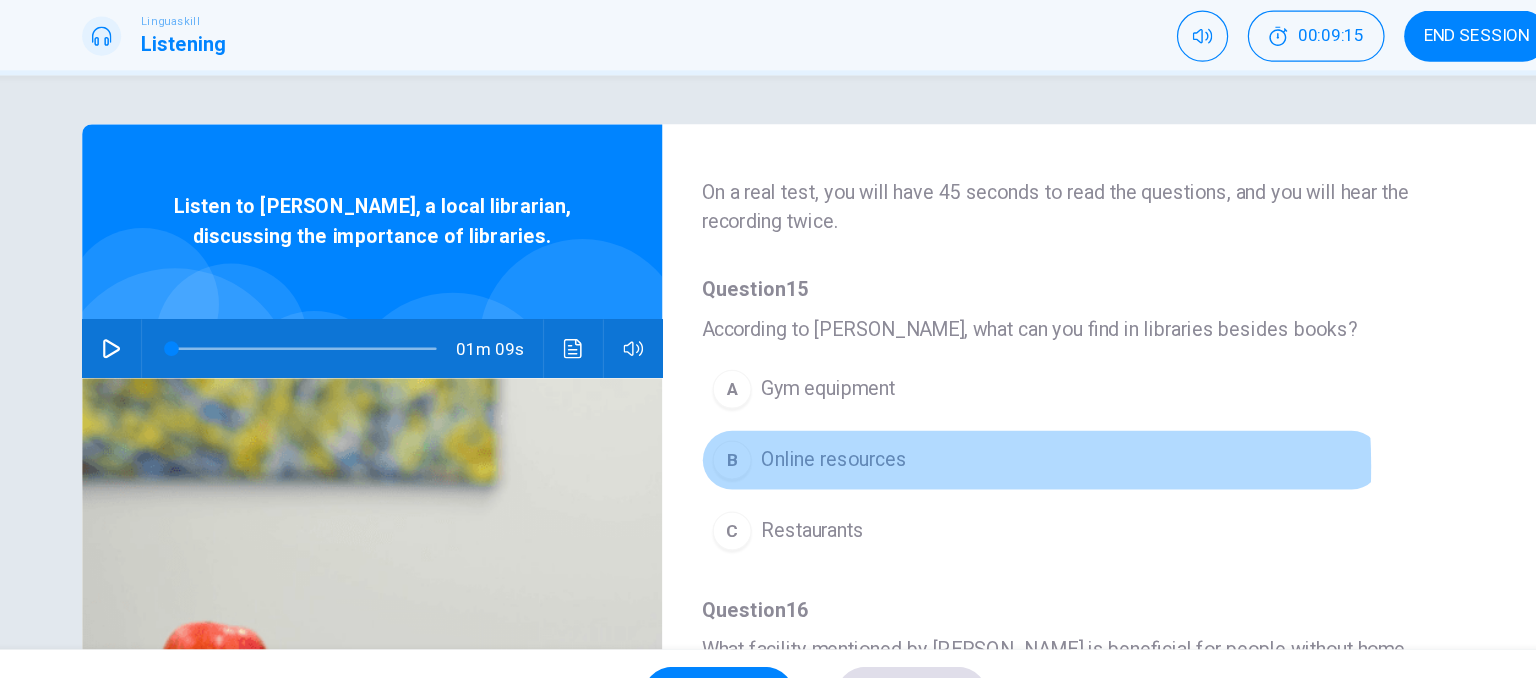 click on "Online resources" at bounding box center [783, 443] 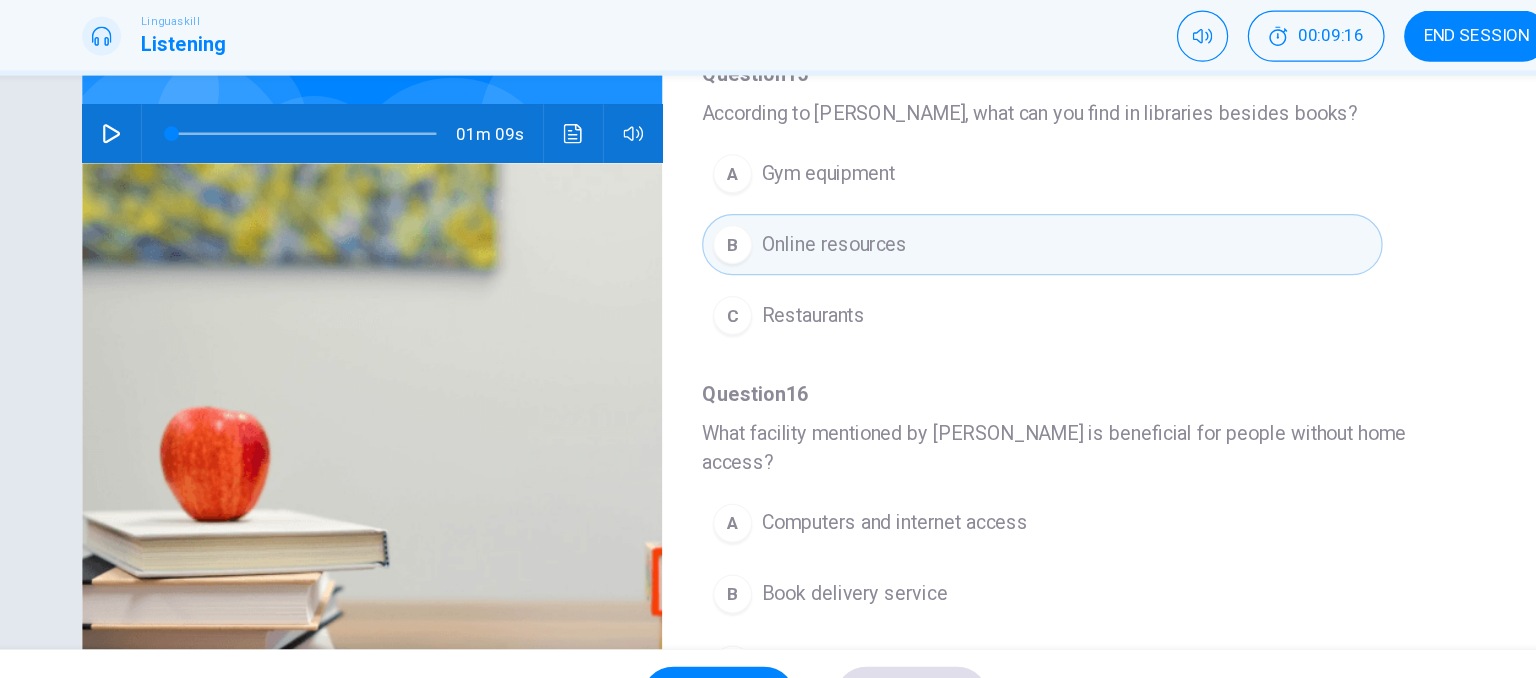 scroll, scrollTop: 178, scrollLeft: 0, axis: vertical 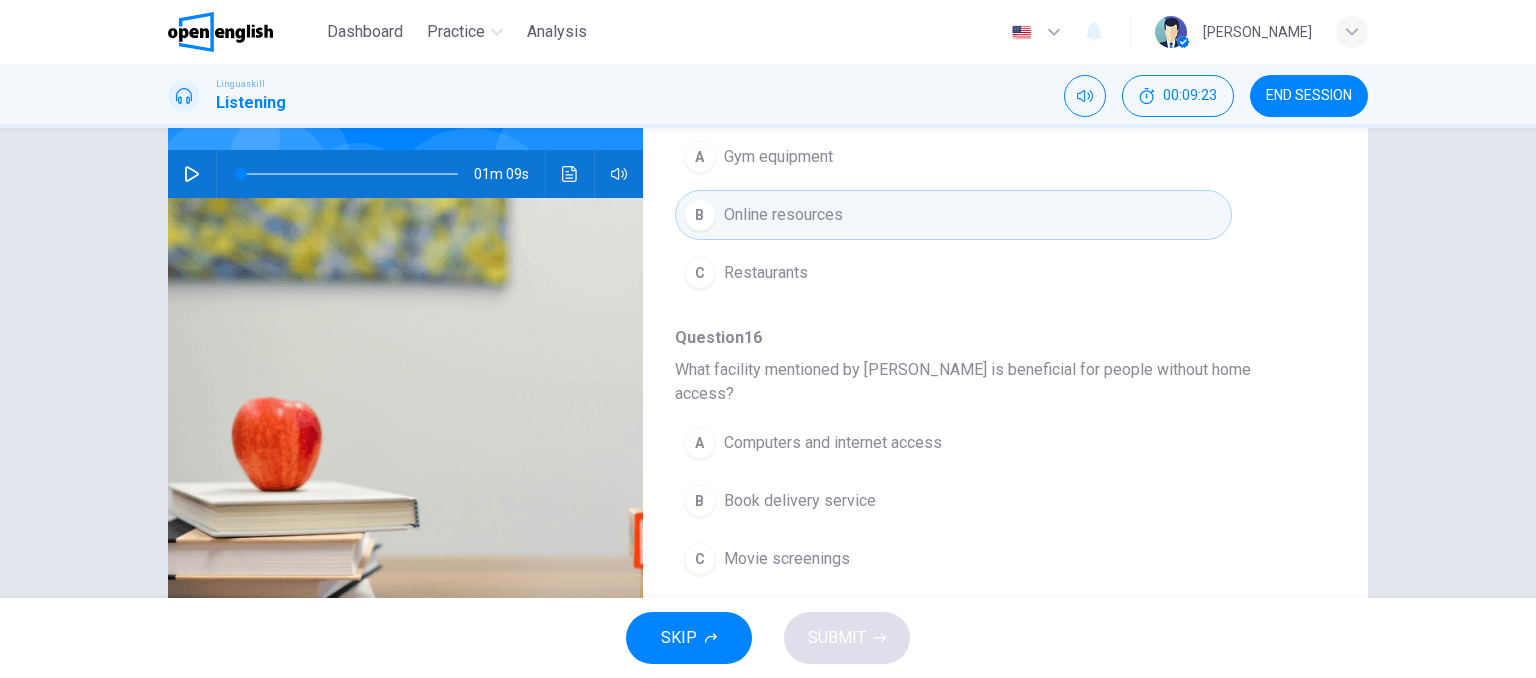 click on "Book delivery service" at bounding box center [800, 501] 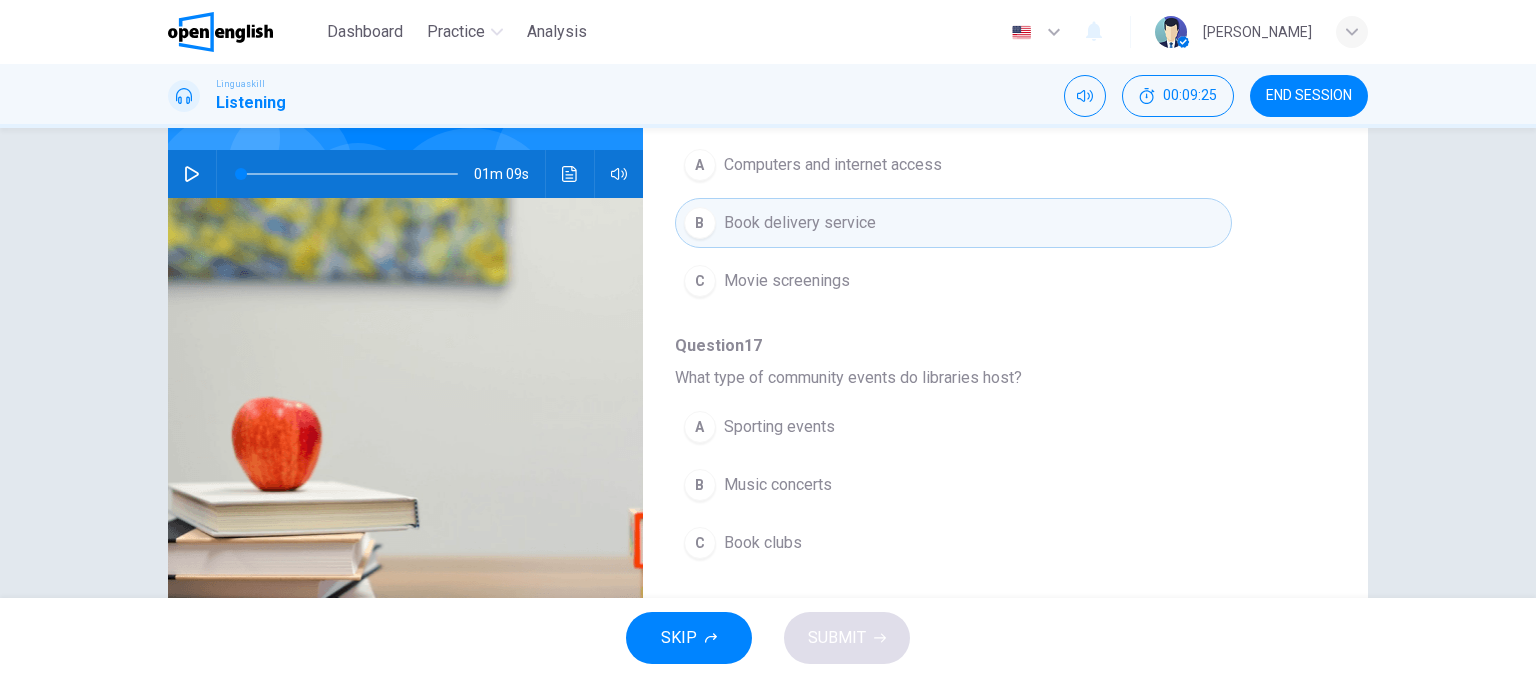 scroll, scrollTop: 446, scrollLeft: 0, axis: vertical 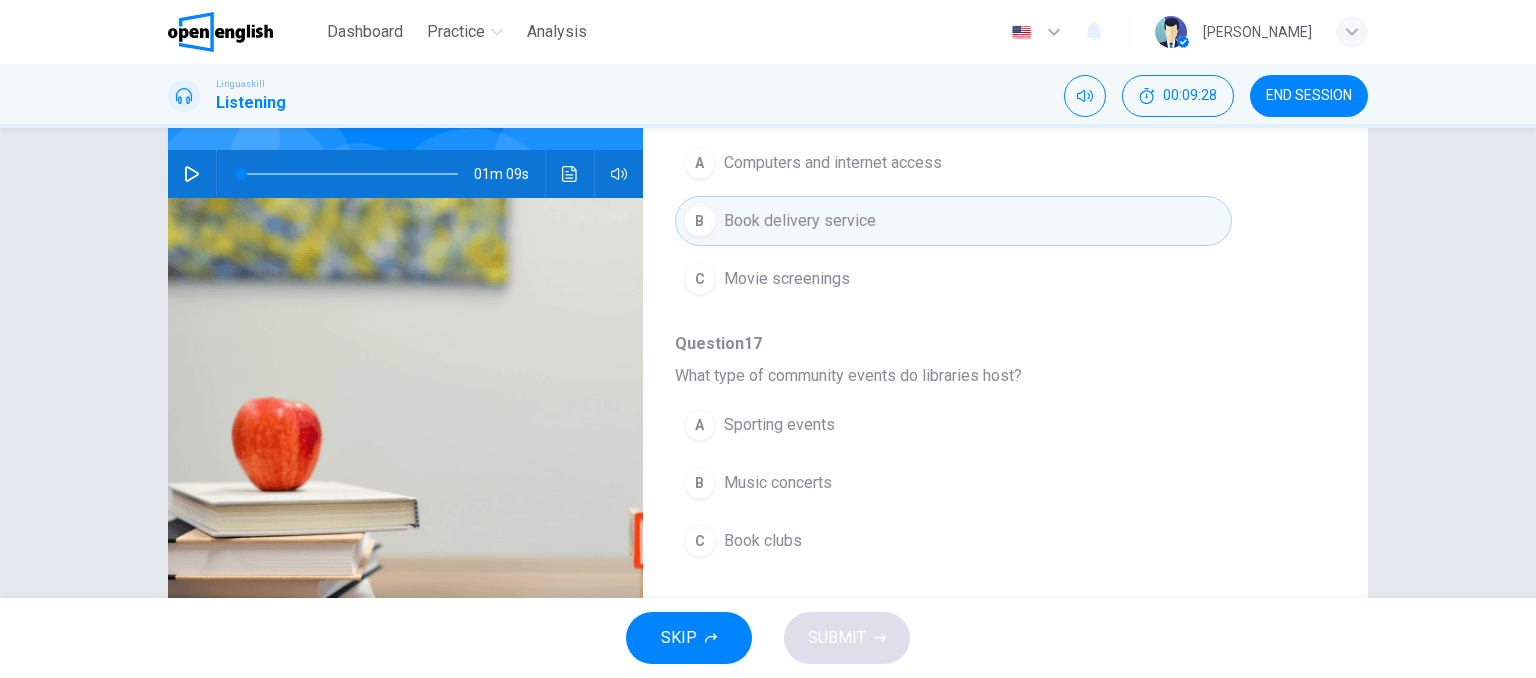 click on "Sporting events" at bounding box center [779, 425] 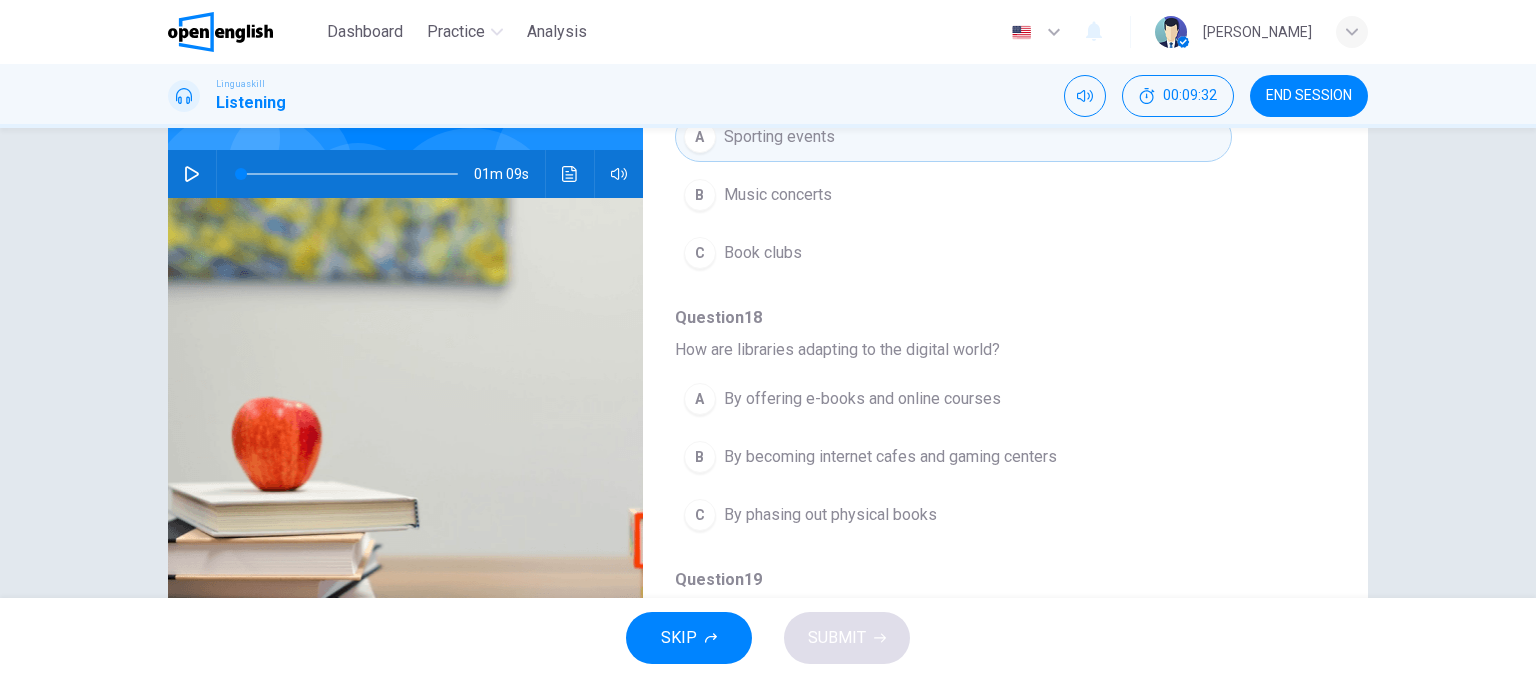 scroll, scrollTop: 736, scrollLeft: 0, axis: vertical 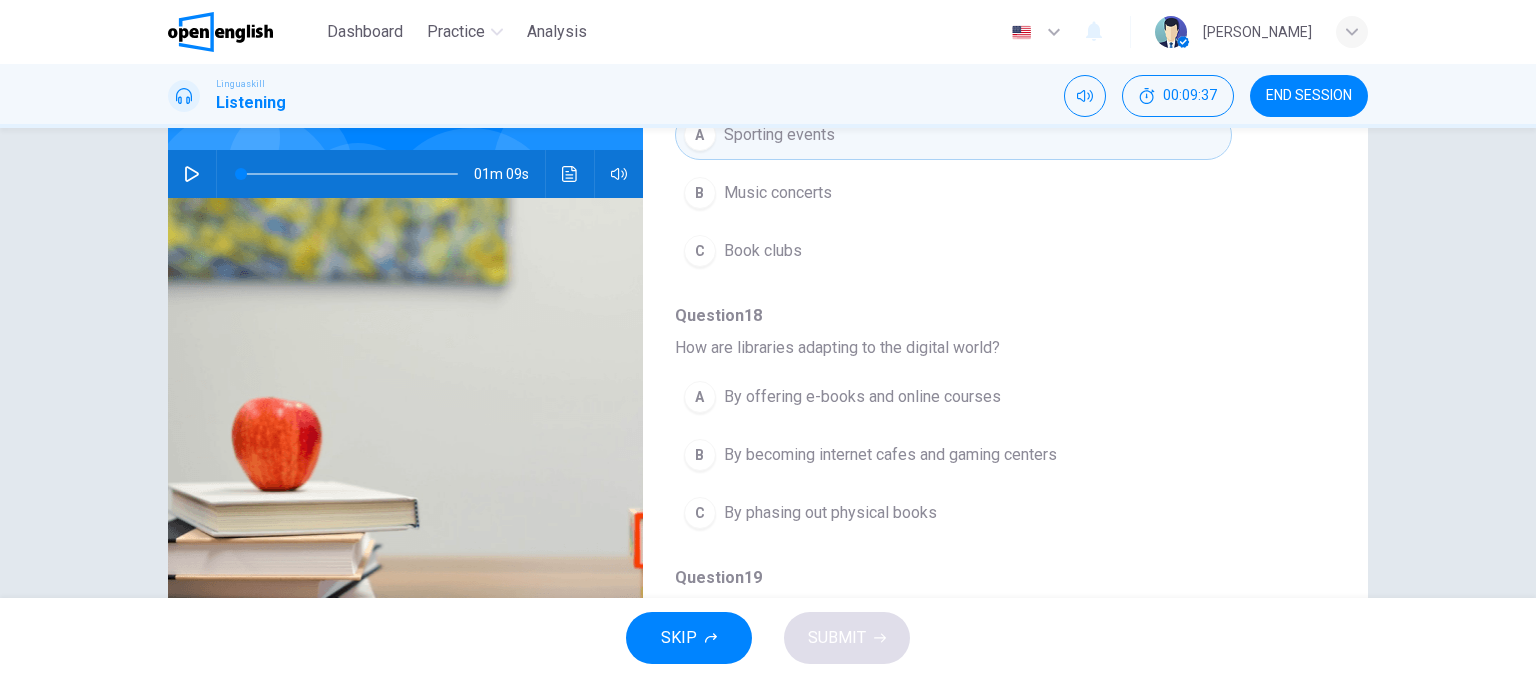 click on "By becoming internet cafes and gaming centers" at bounding box center (890, 455) 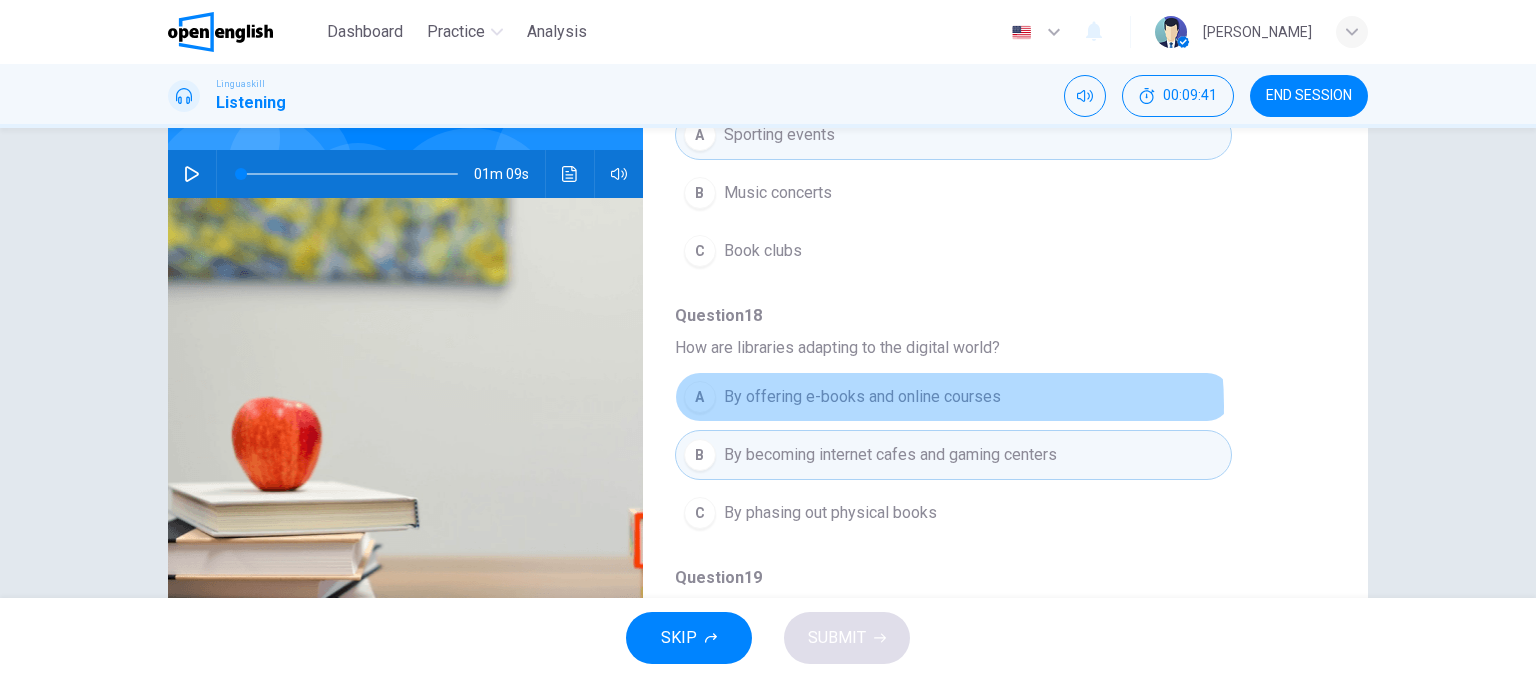click on "By offering e-books and online courses" at bounding box center [862, 397] 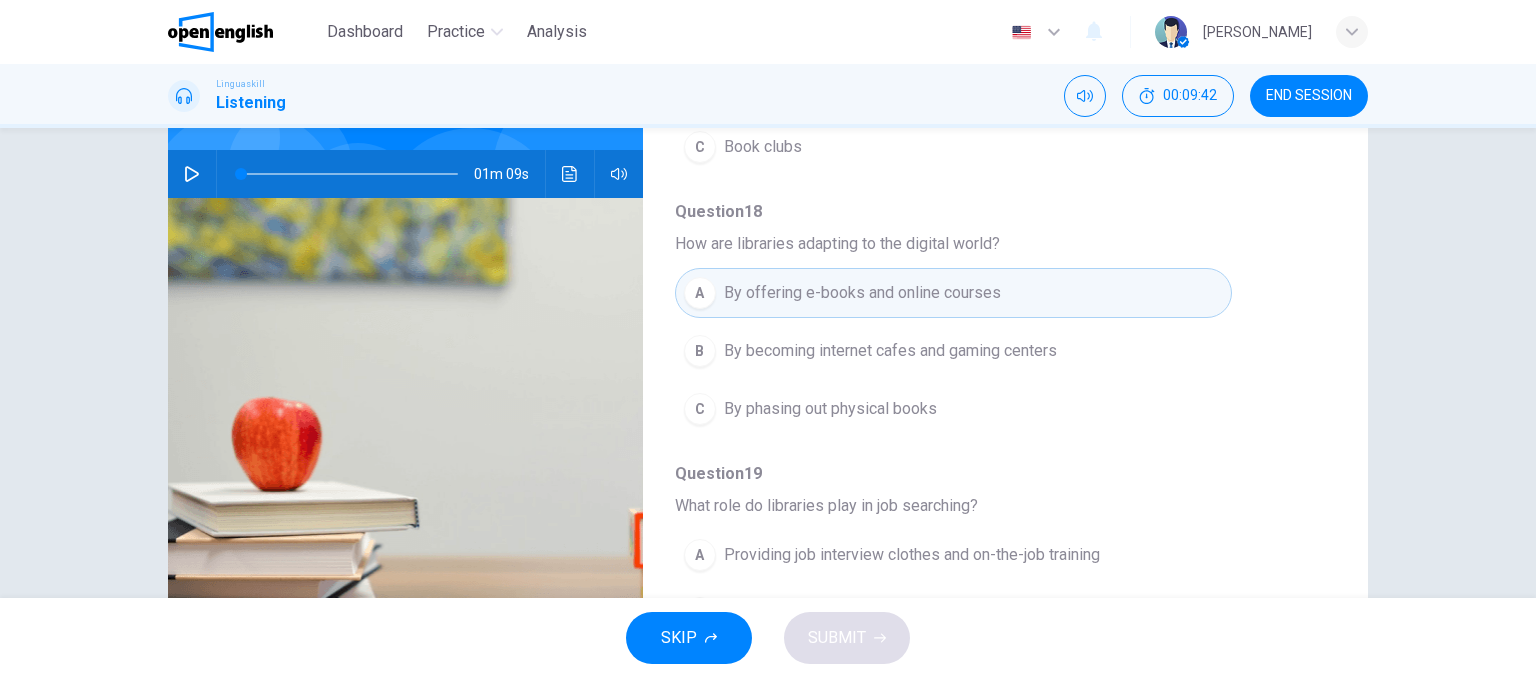 scroll, scrollTop: 856, scrollLeft: 0, axis: vertical 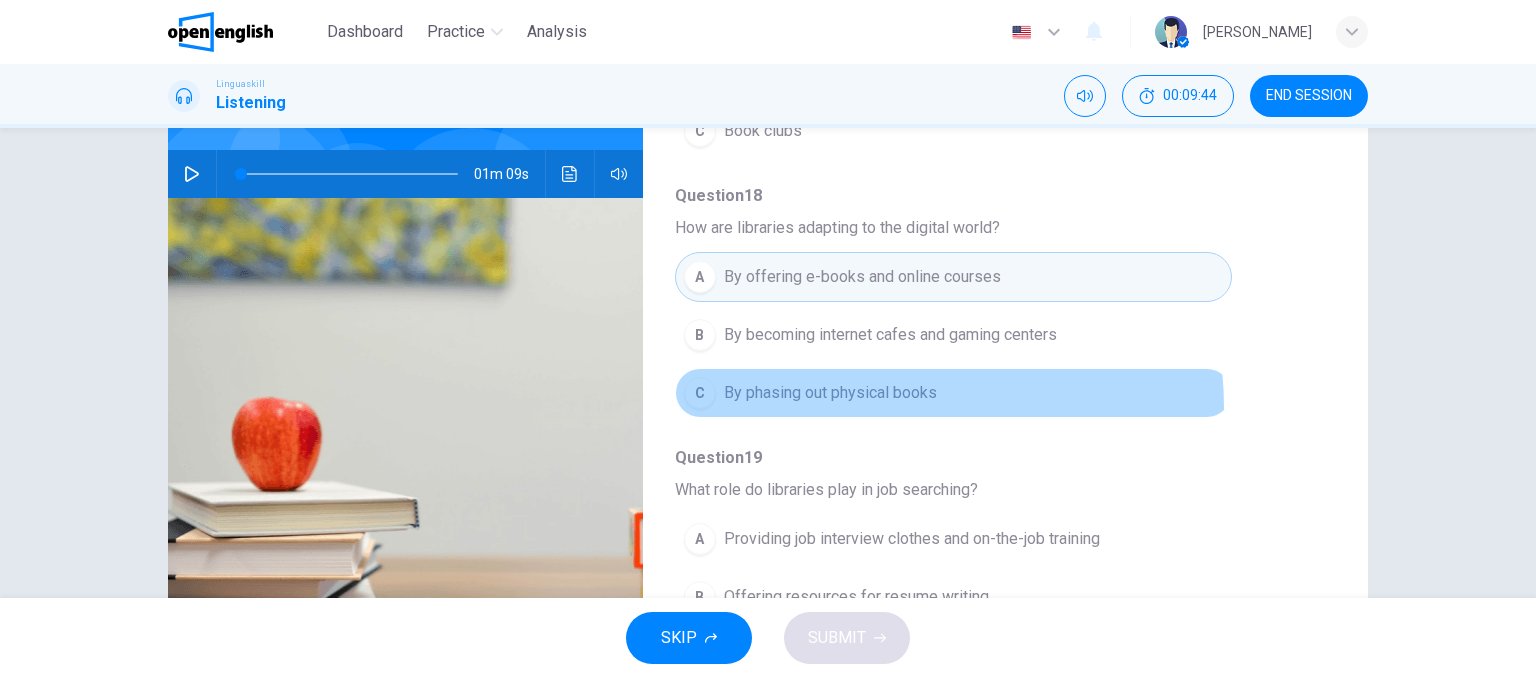 click on "C By phasing out physical books" at bounding box center [953, 393] 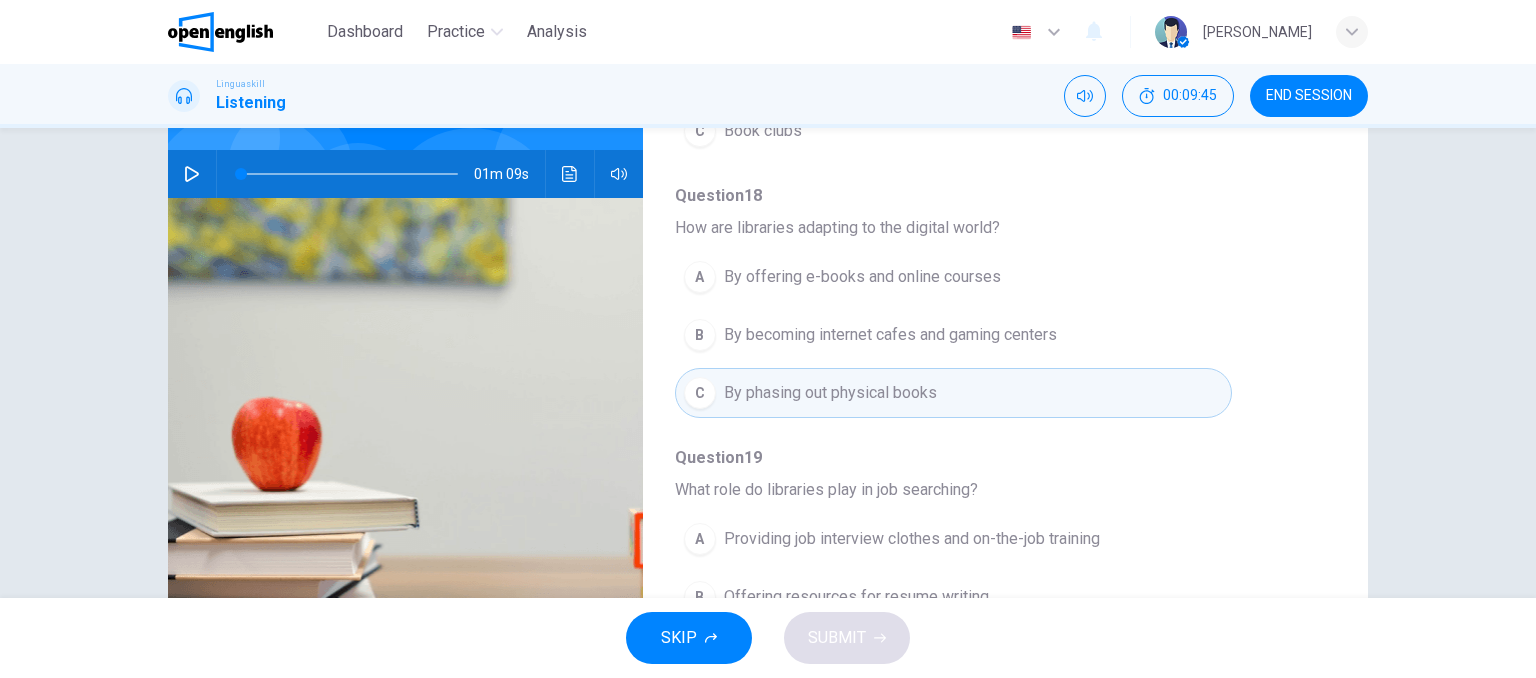 scroll, scrollTop: 305, scrollLeft: 0, axis: vertical 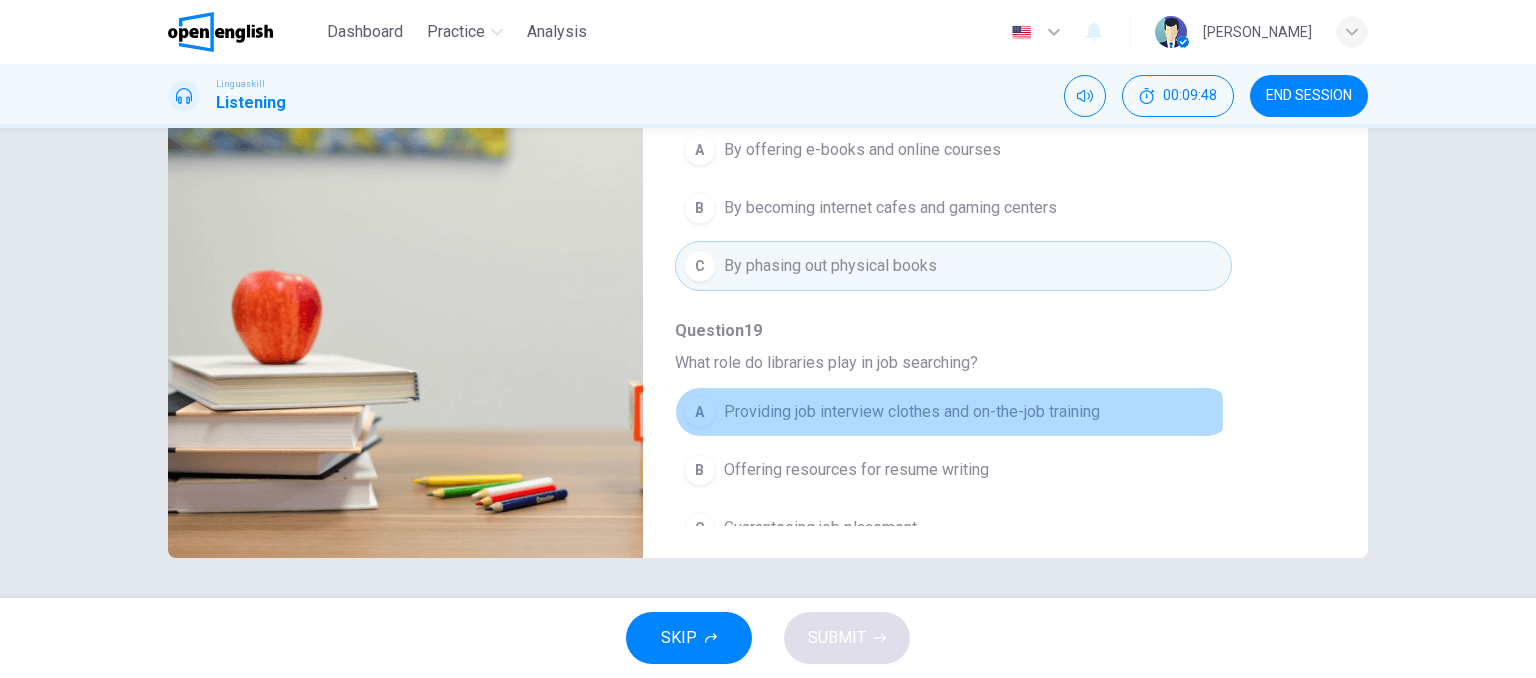 click on "Providing job interview clothes and on-the-job training" at bounding box center [912, 412] 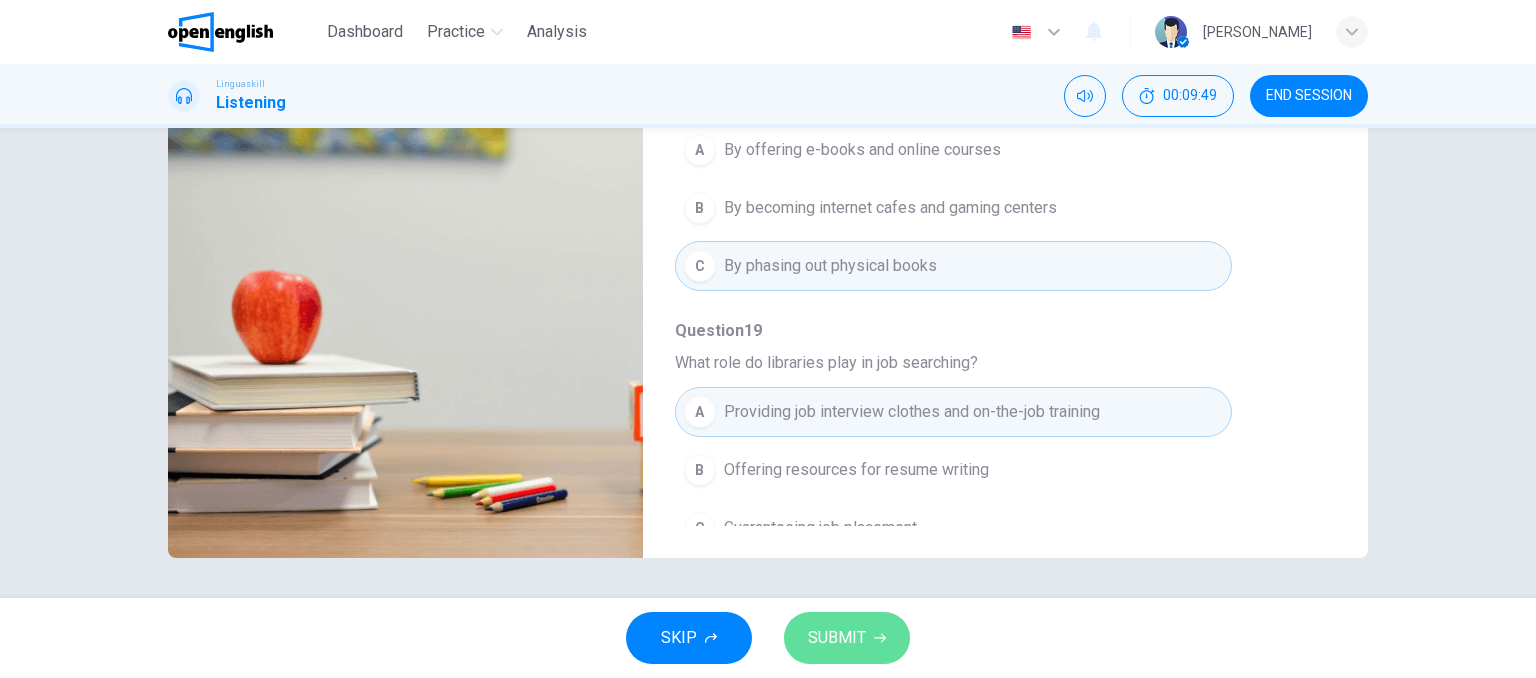 click on "SUBMIT" at bounding box center [837, 638] 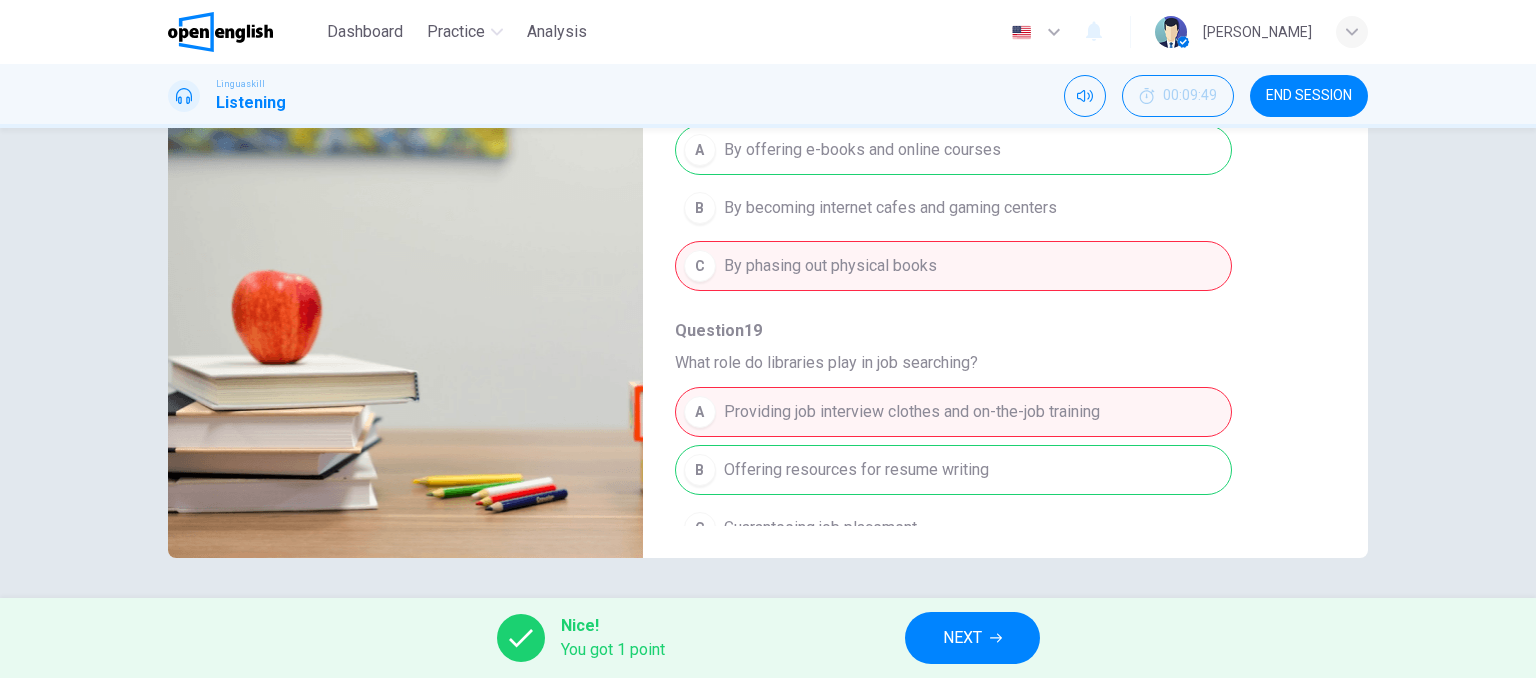 click on "NEXT" at bounding box center (972, 638) 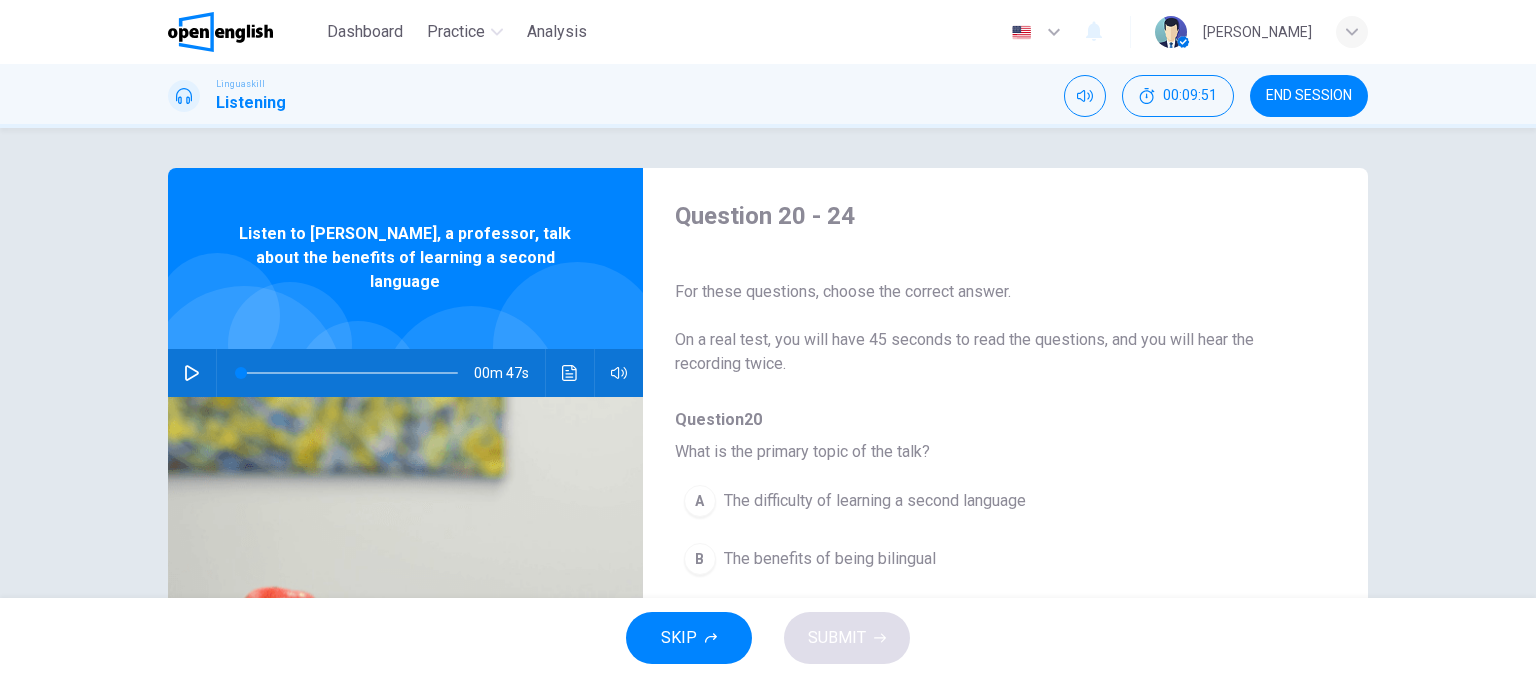 click 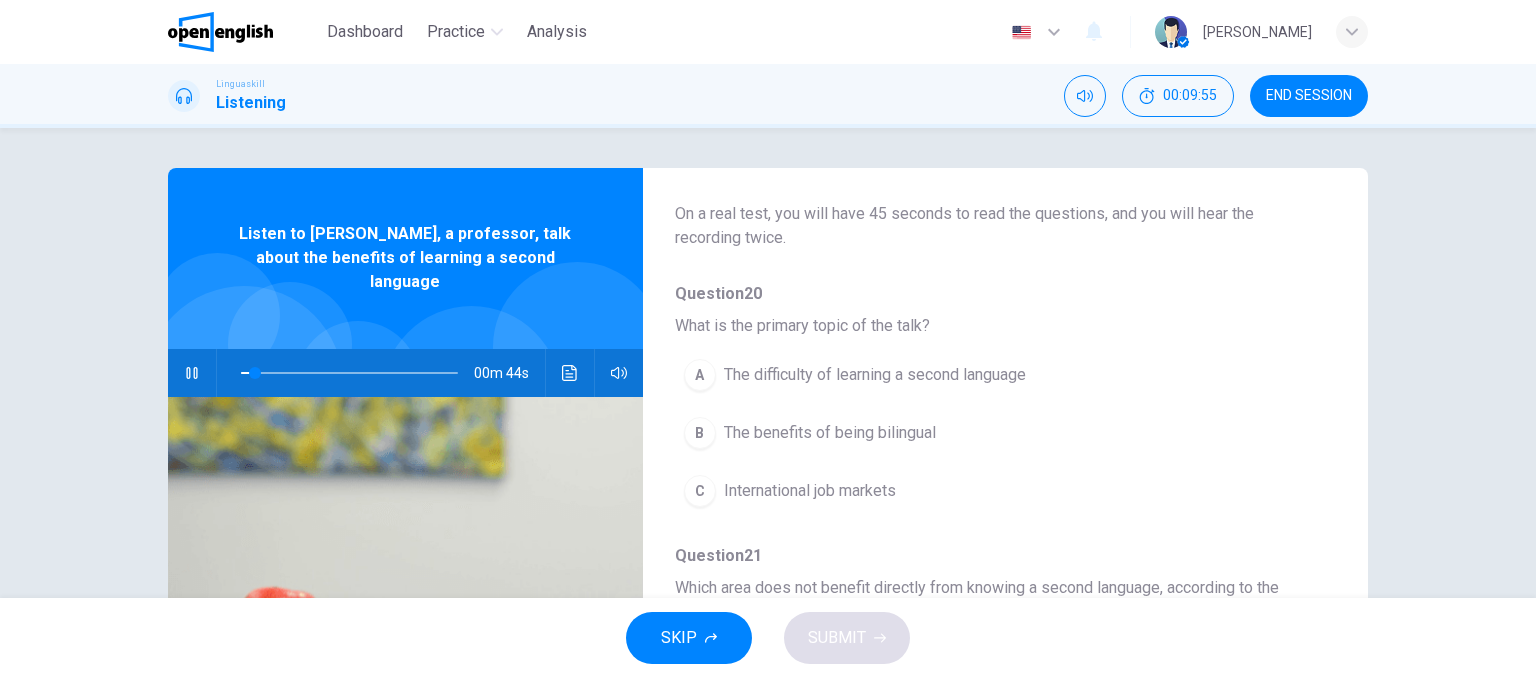 scroll, scrollTop: 135, scrollLeft: 0, axis: vertical 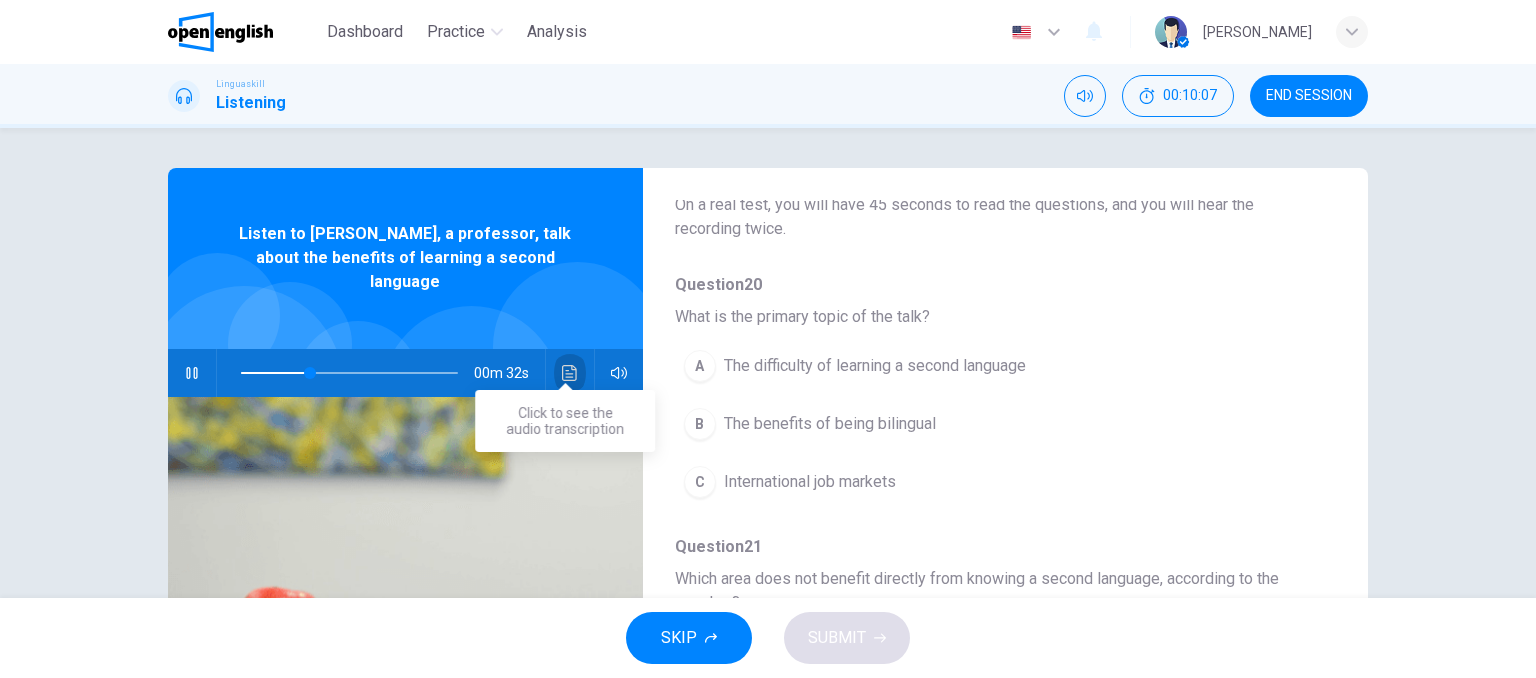 click at bounding box center [570, 373] 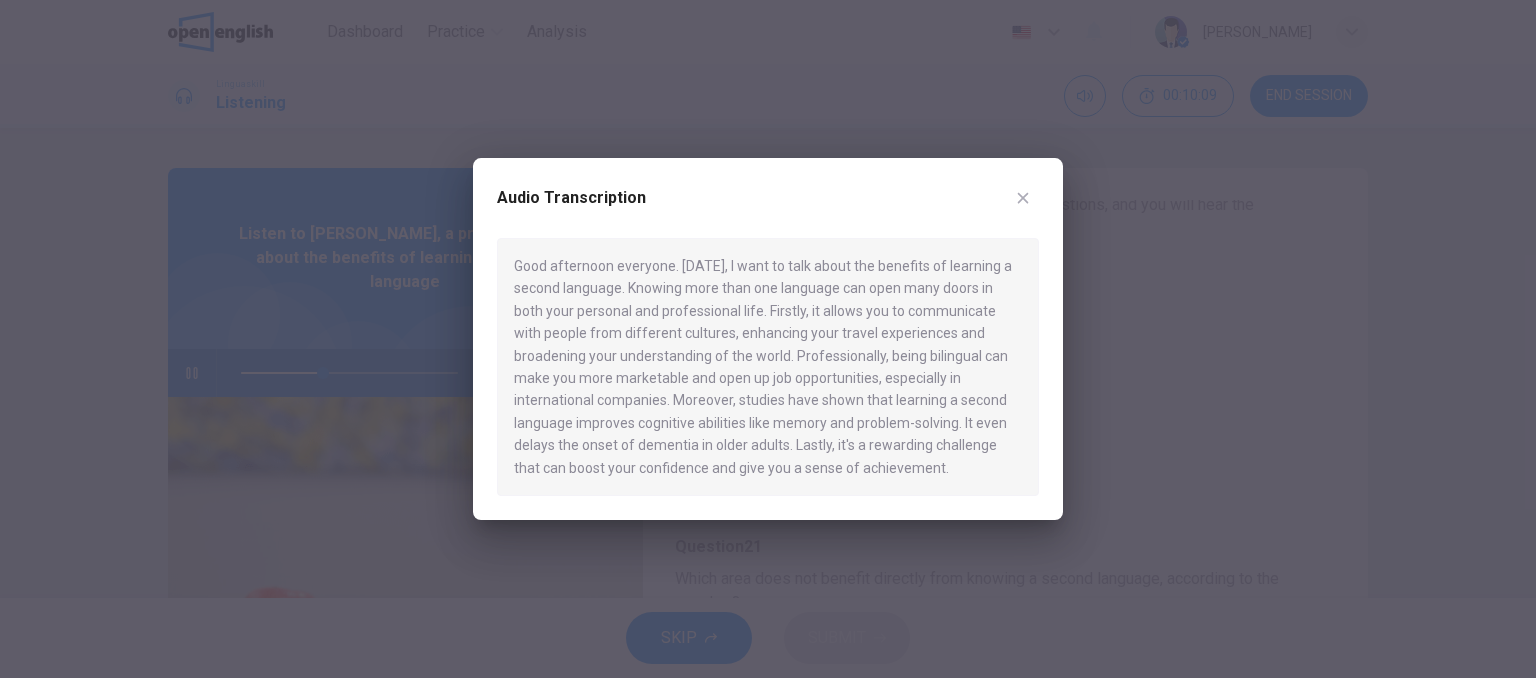 click at bounding box center (768, 339) 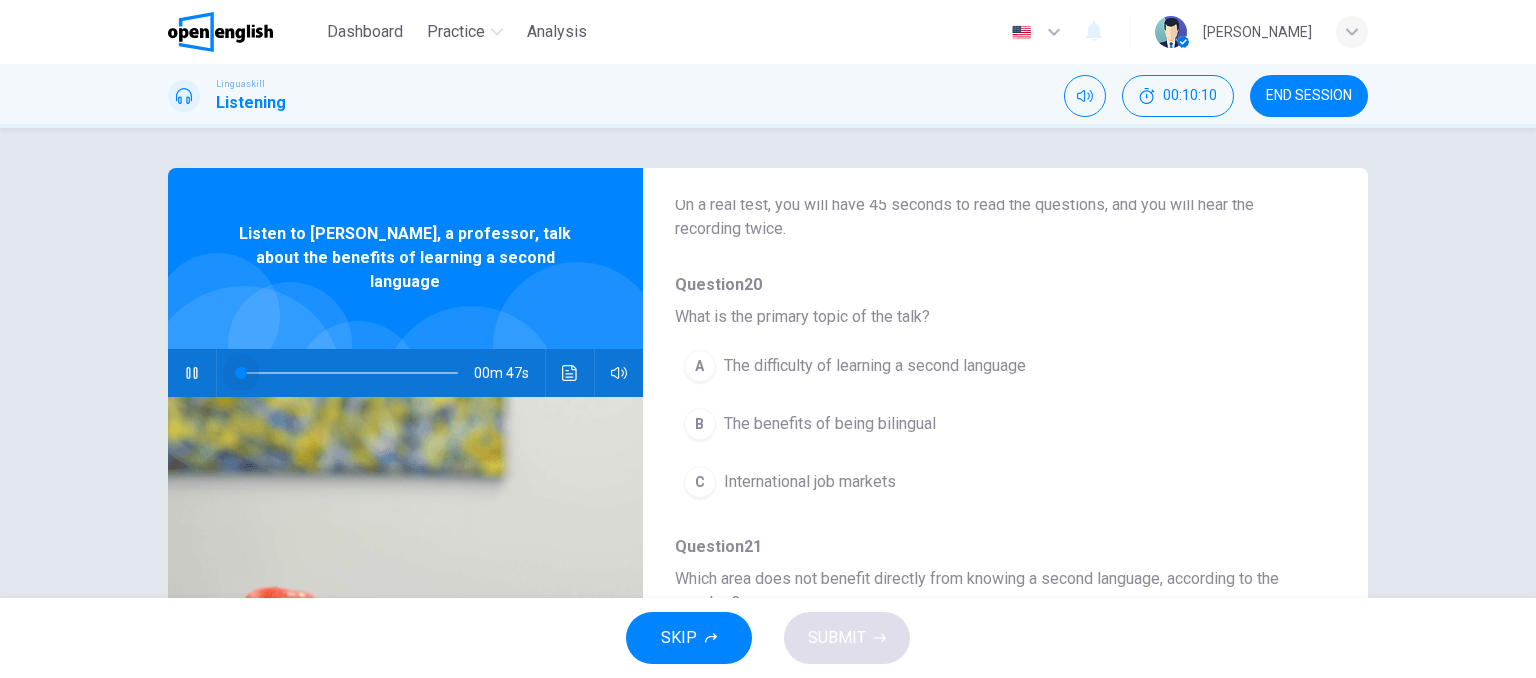 drag, startPoint x: 314, startPoint y: 346, endPoint x: 190, endPoint y: 345, distance: 124.004036 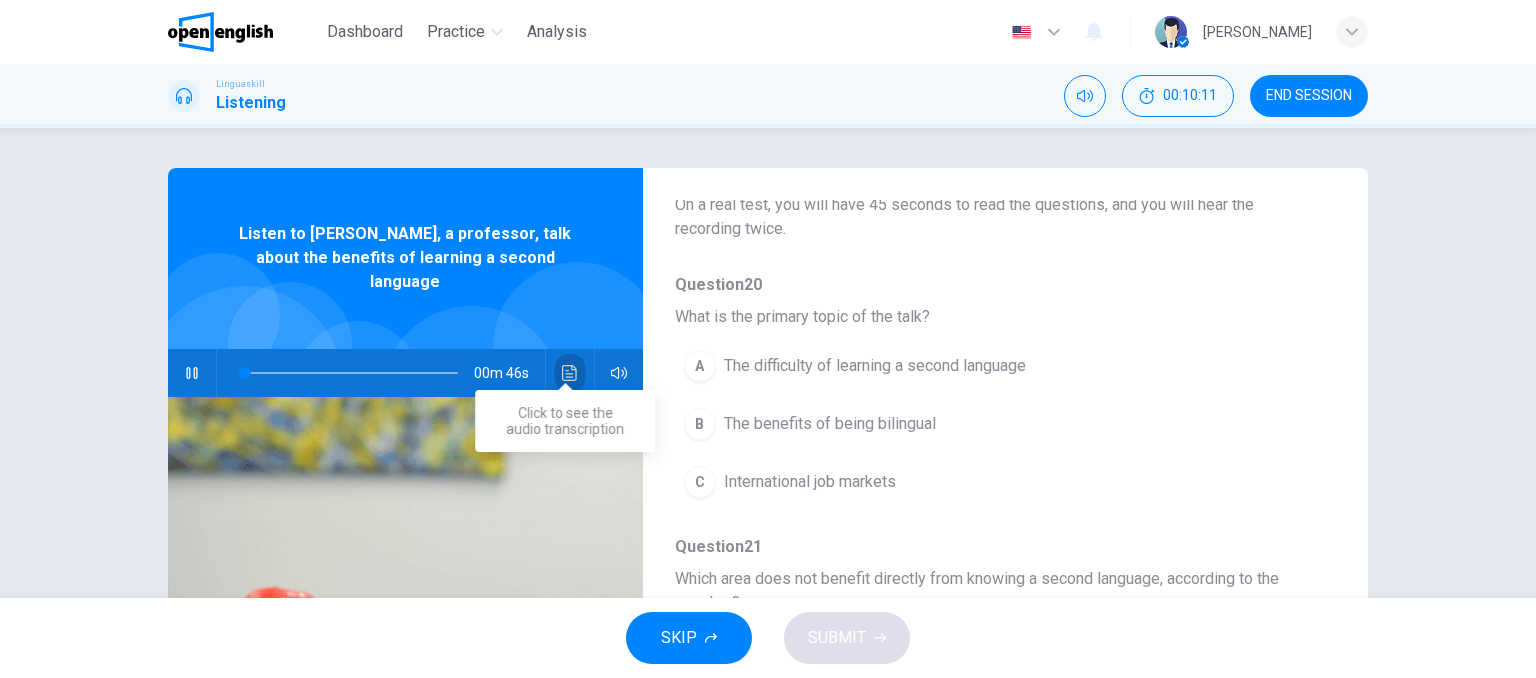 click 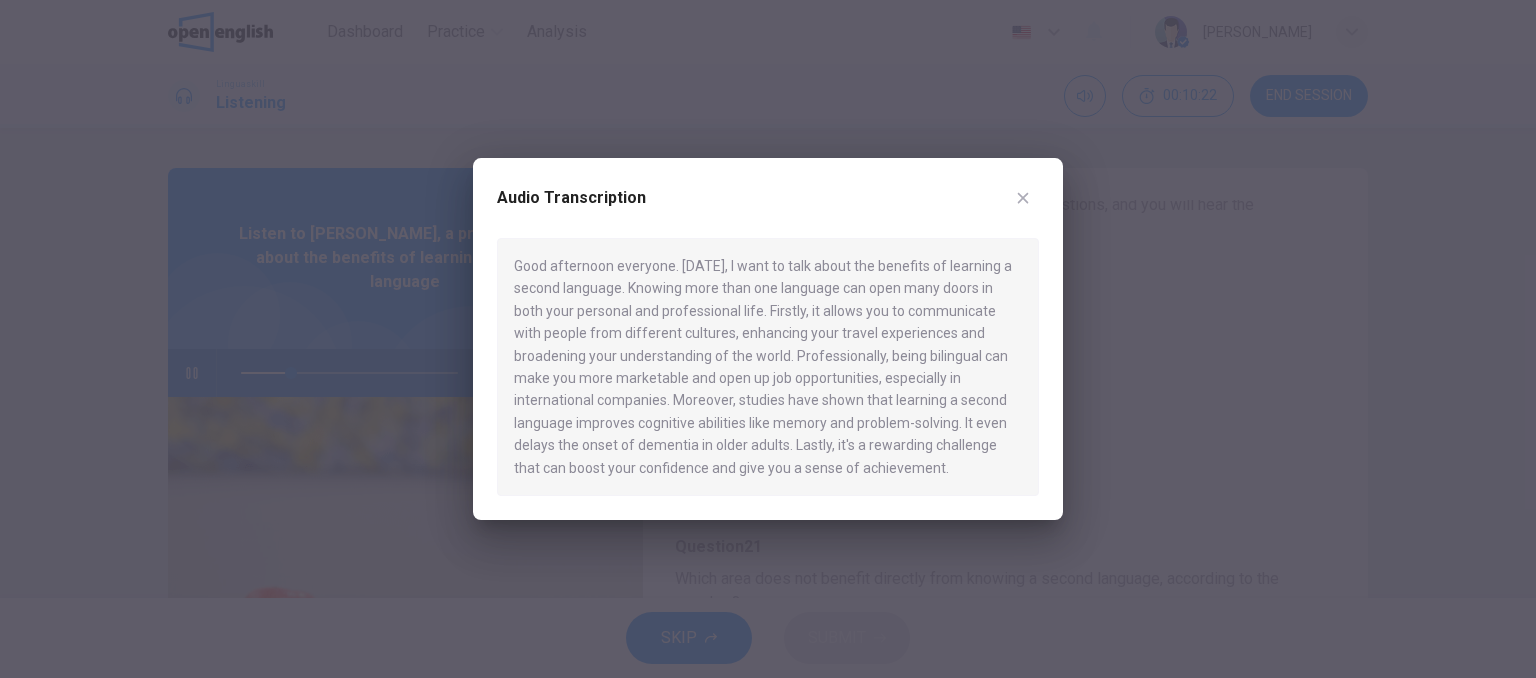 click at bounding box center (768, 339) 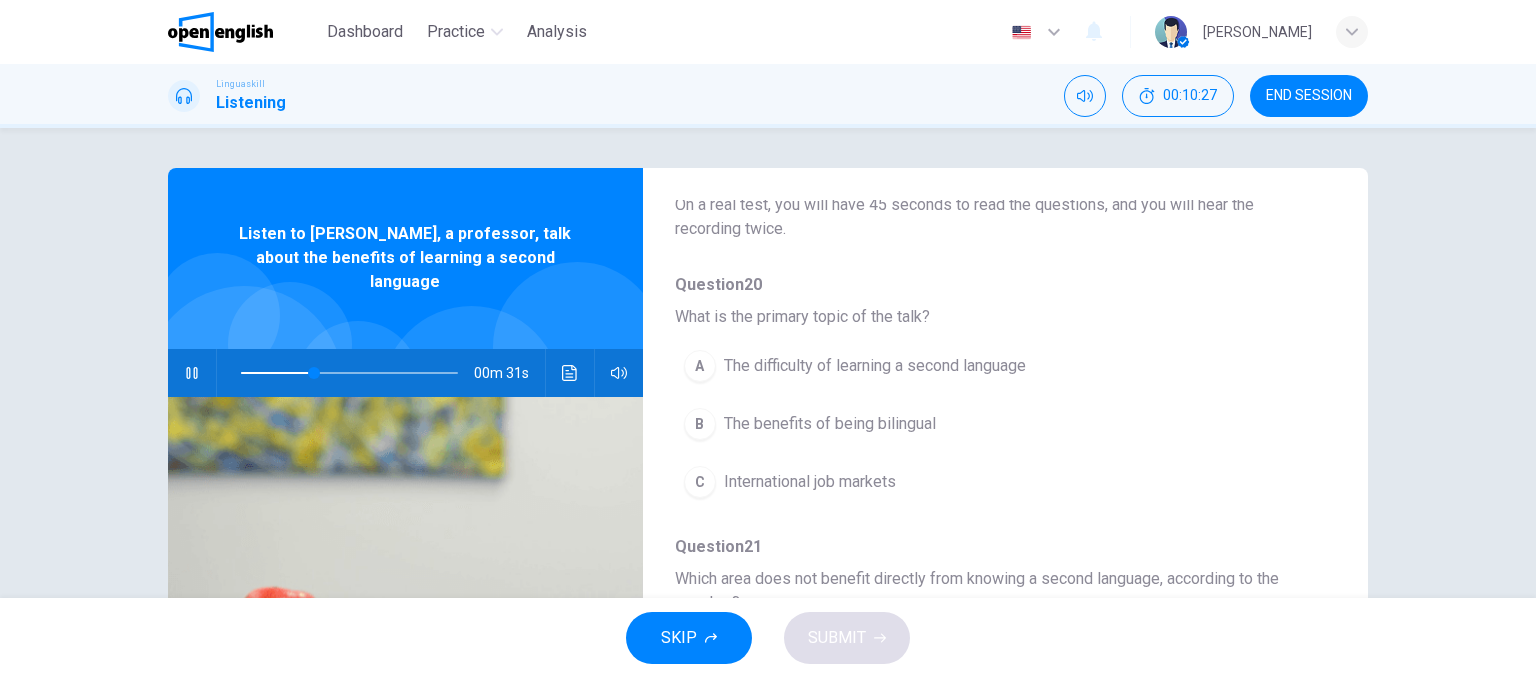 click on "The benefits of being bilingual" at bounding box center (830, 424) 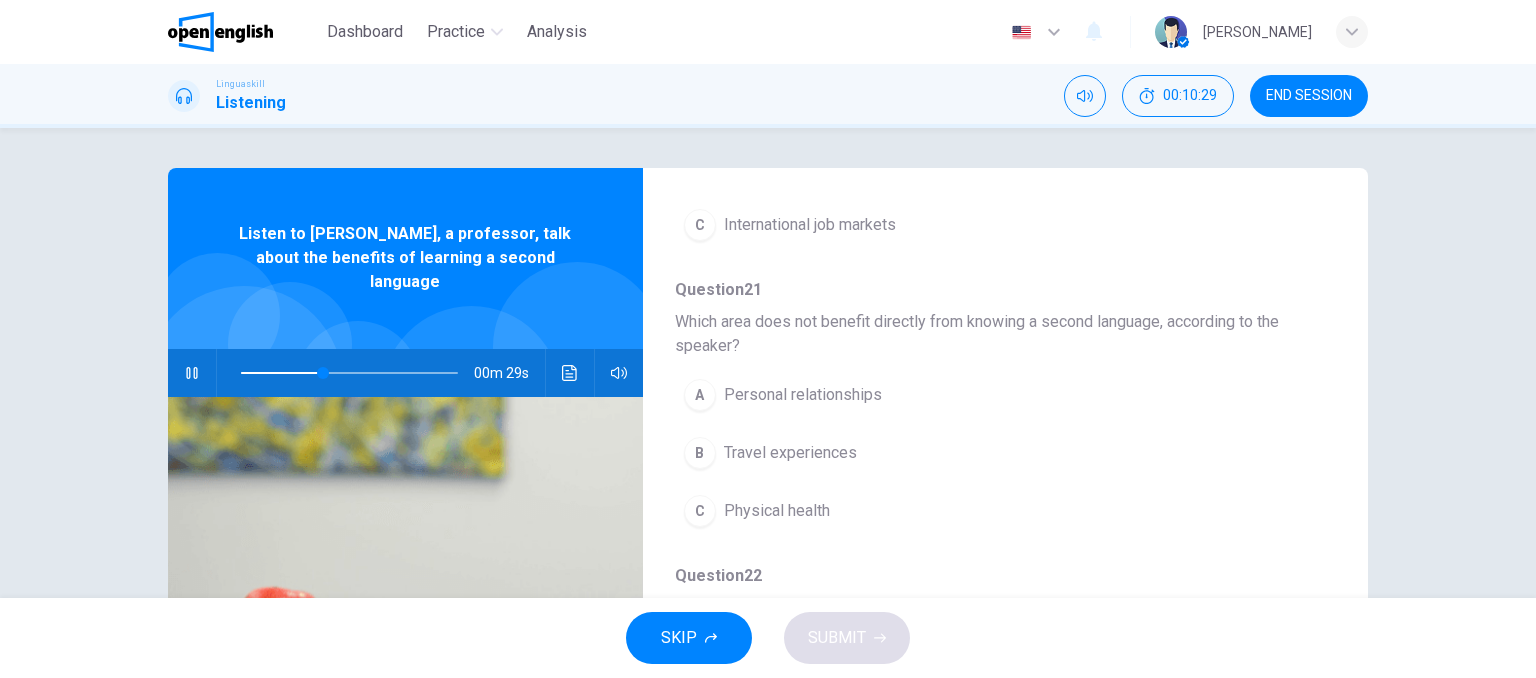 scroll, scrollTop: 396, scrollLeft: 0, axis: vertical 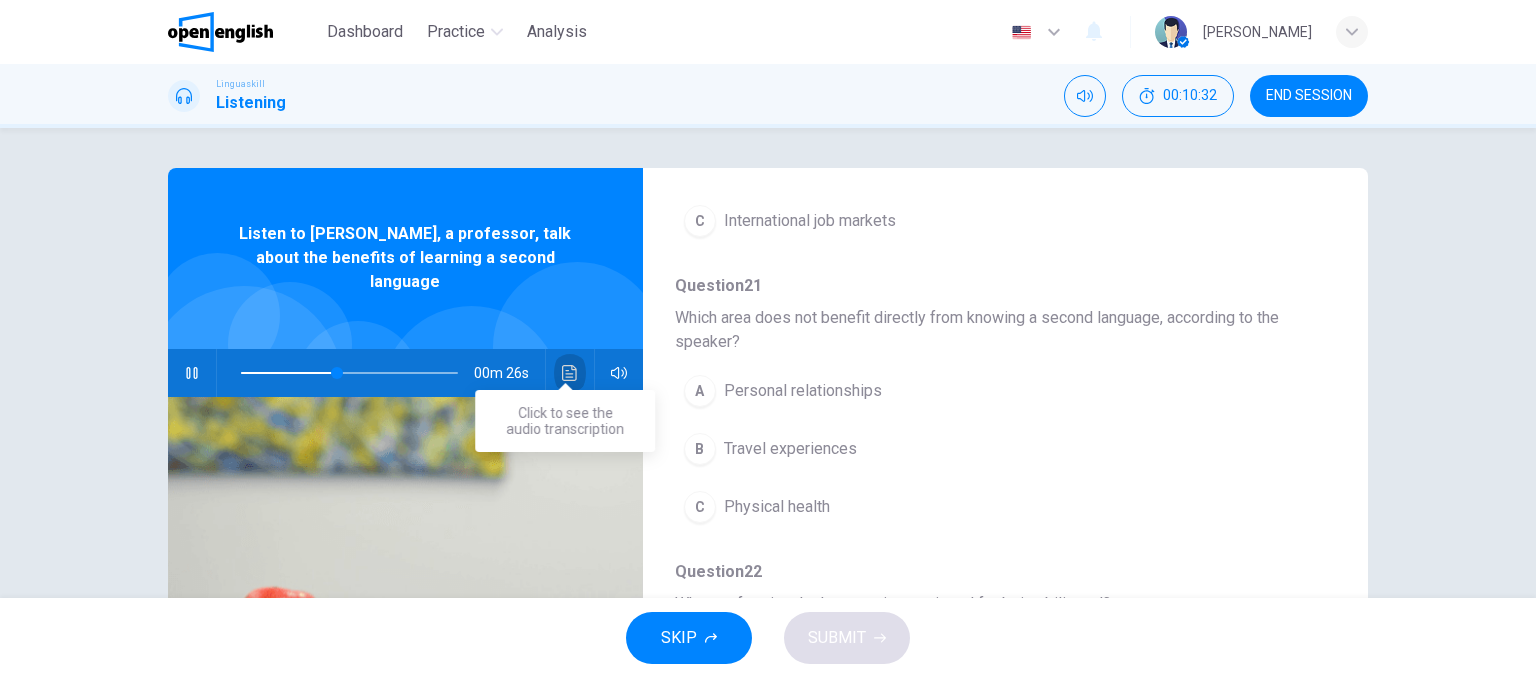 click at bounding box center [570, 373] 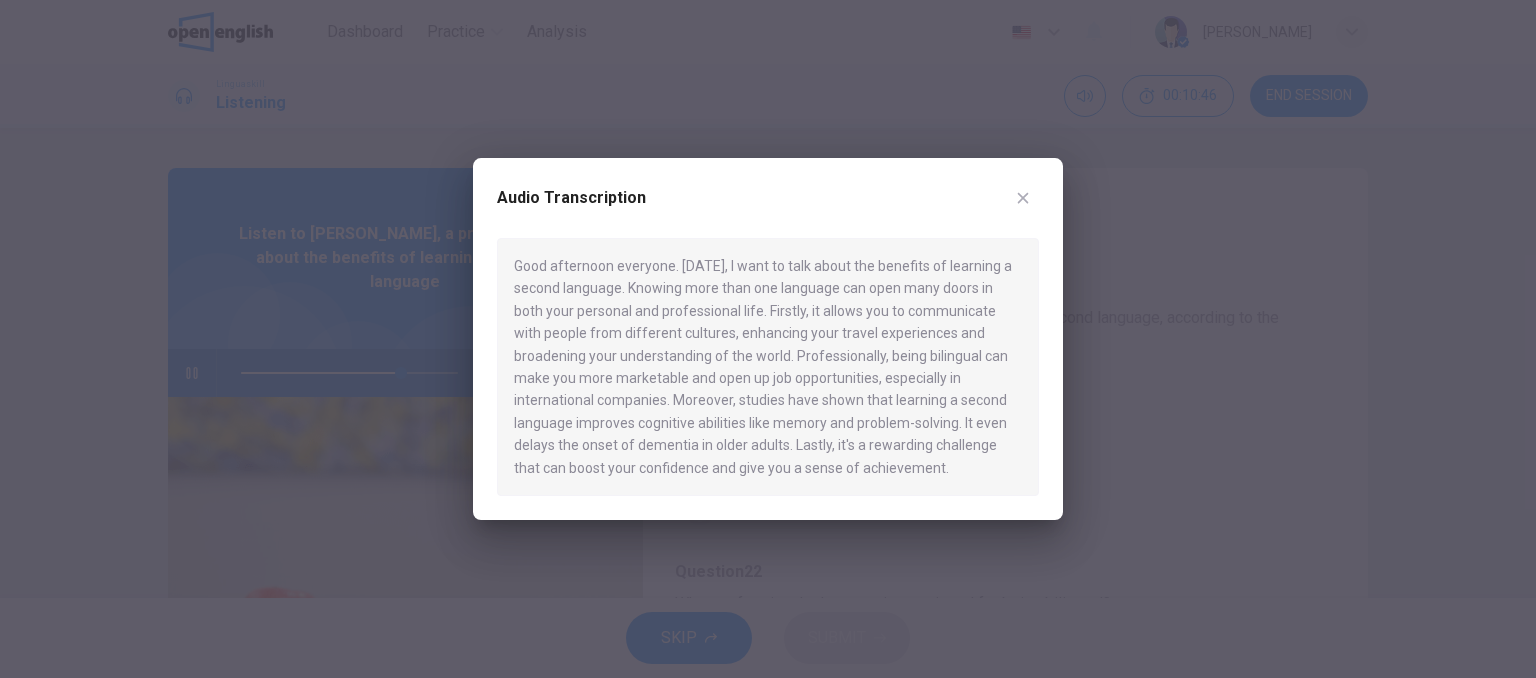 click at bounding box center (768, 339) 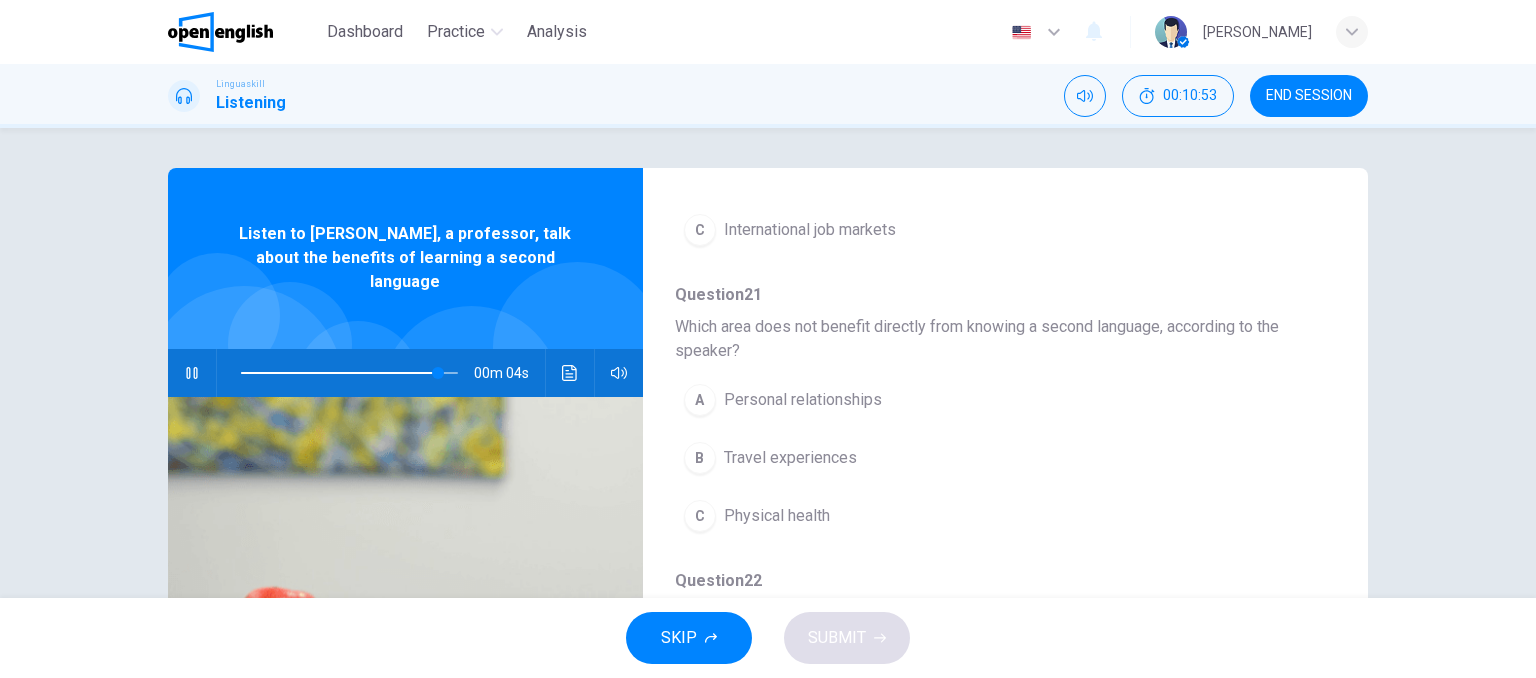 scroll, scrollTop: 412, scrollLeft: 0, axis: vertical 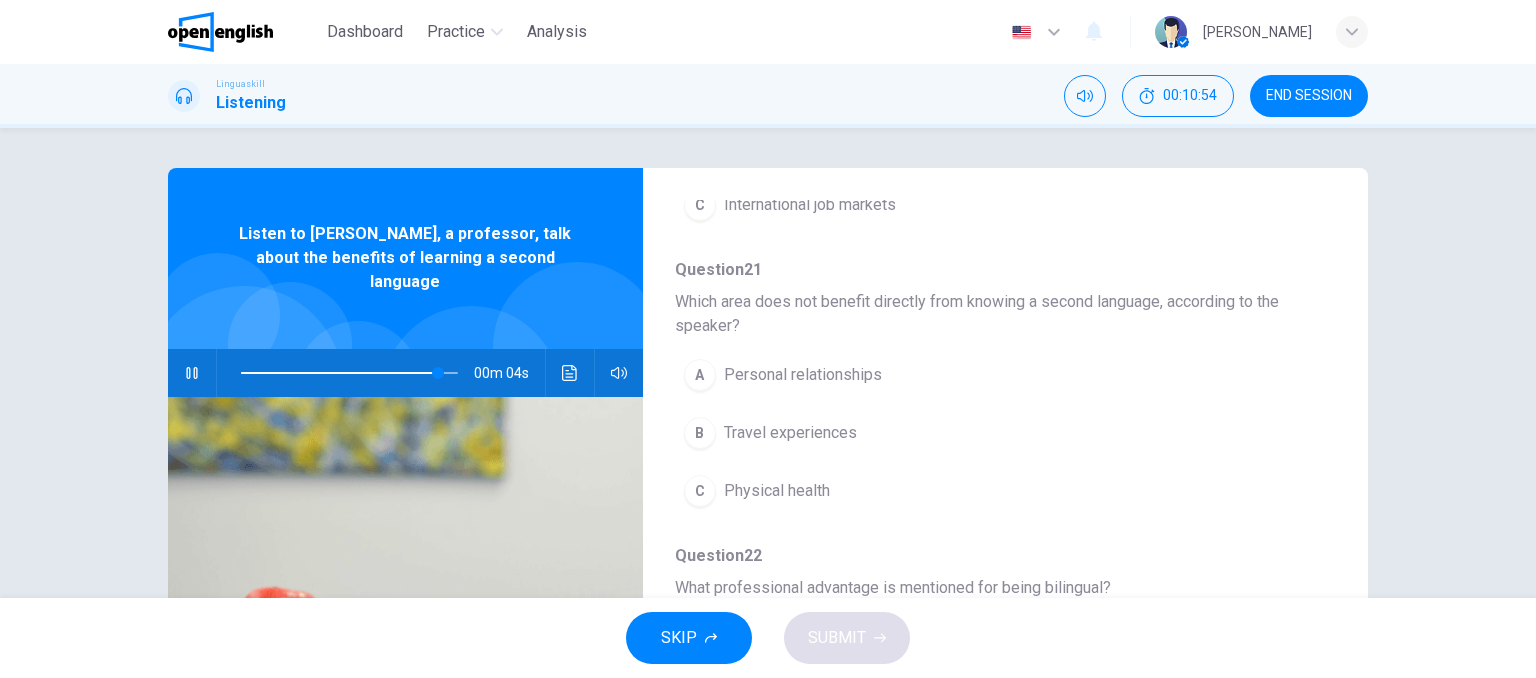 click on "C" at bounding box center [700, 491] 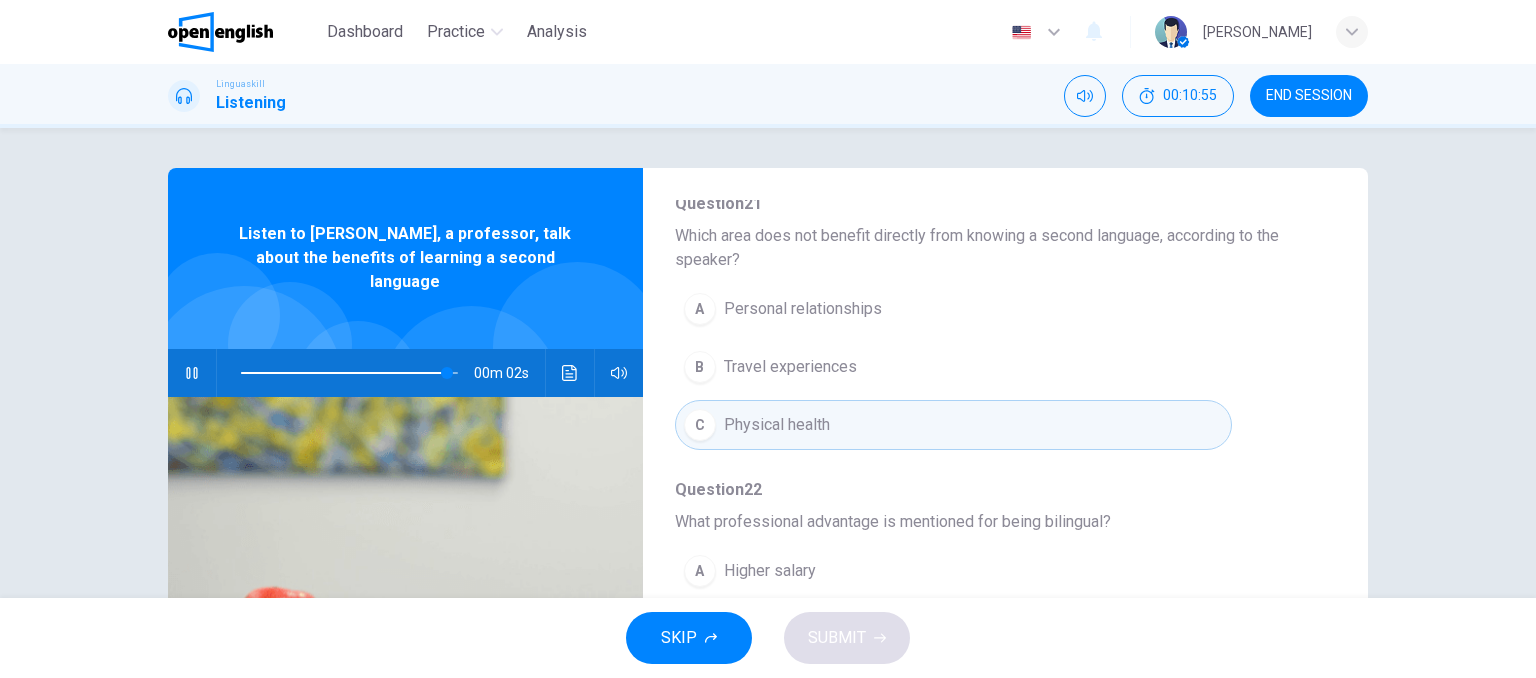 scroll, scrollTop: 479, scrollLeft: 0, axis: vertical 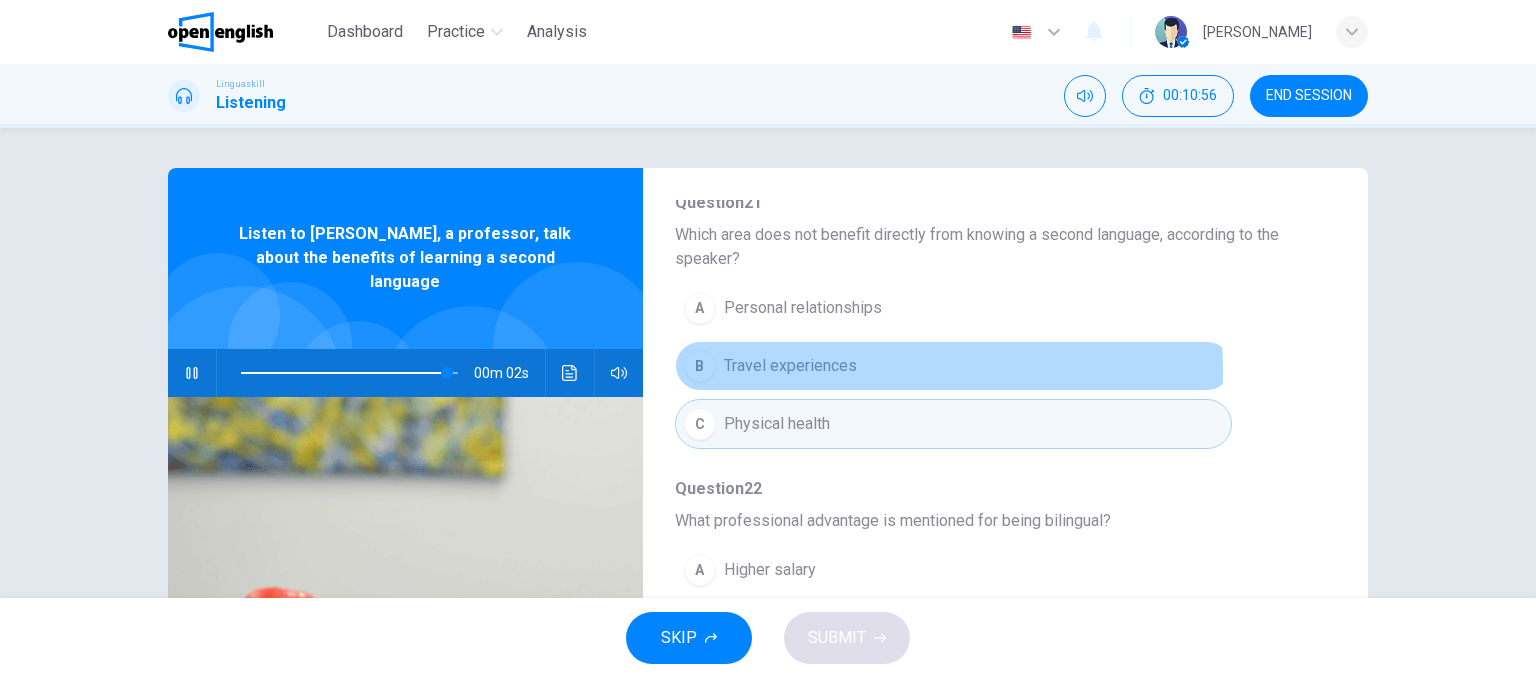 click on "Travel experiences" at bounding box center [790, 366] 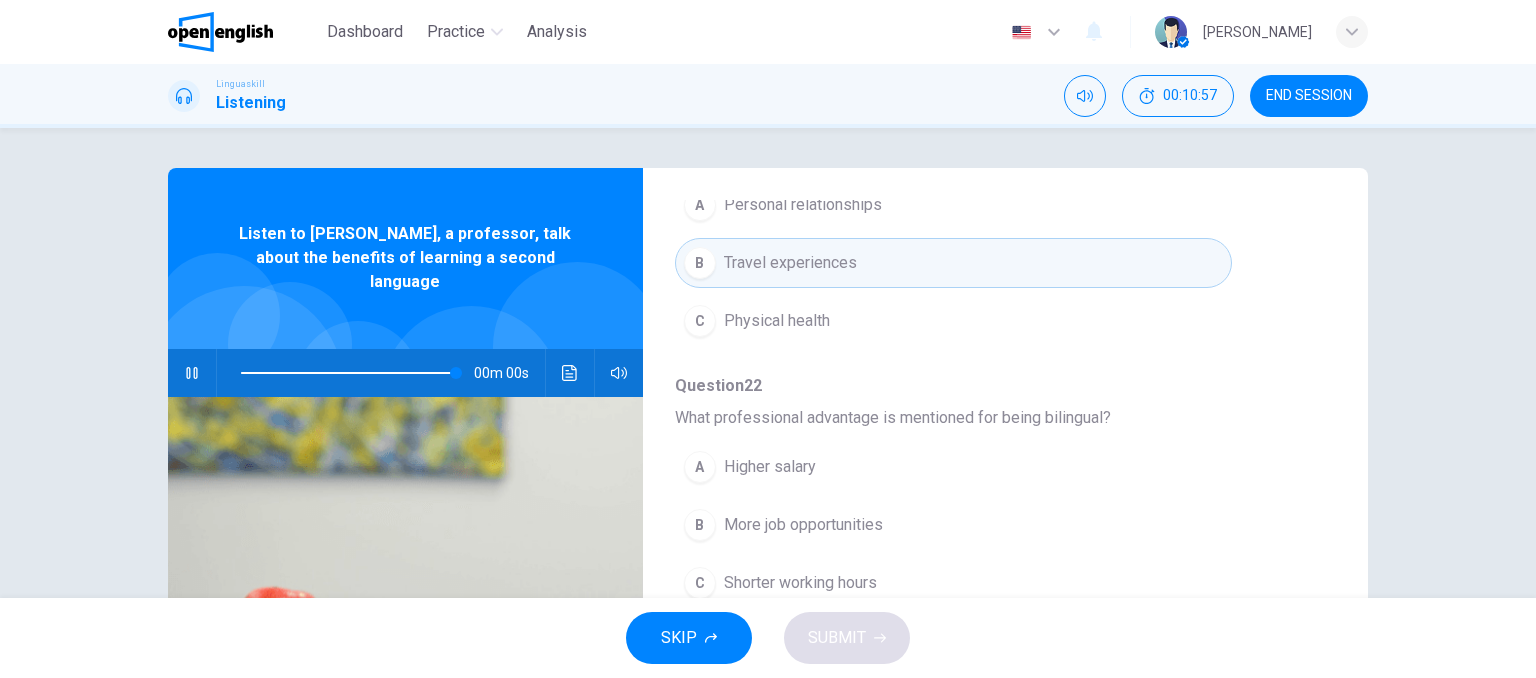 type on "*" 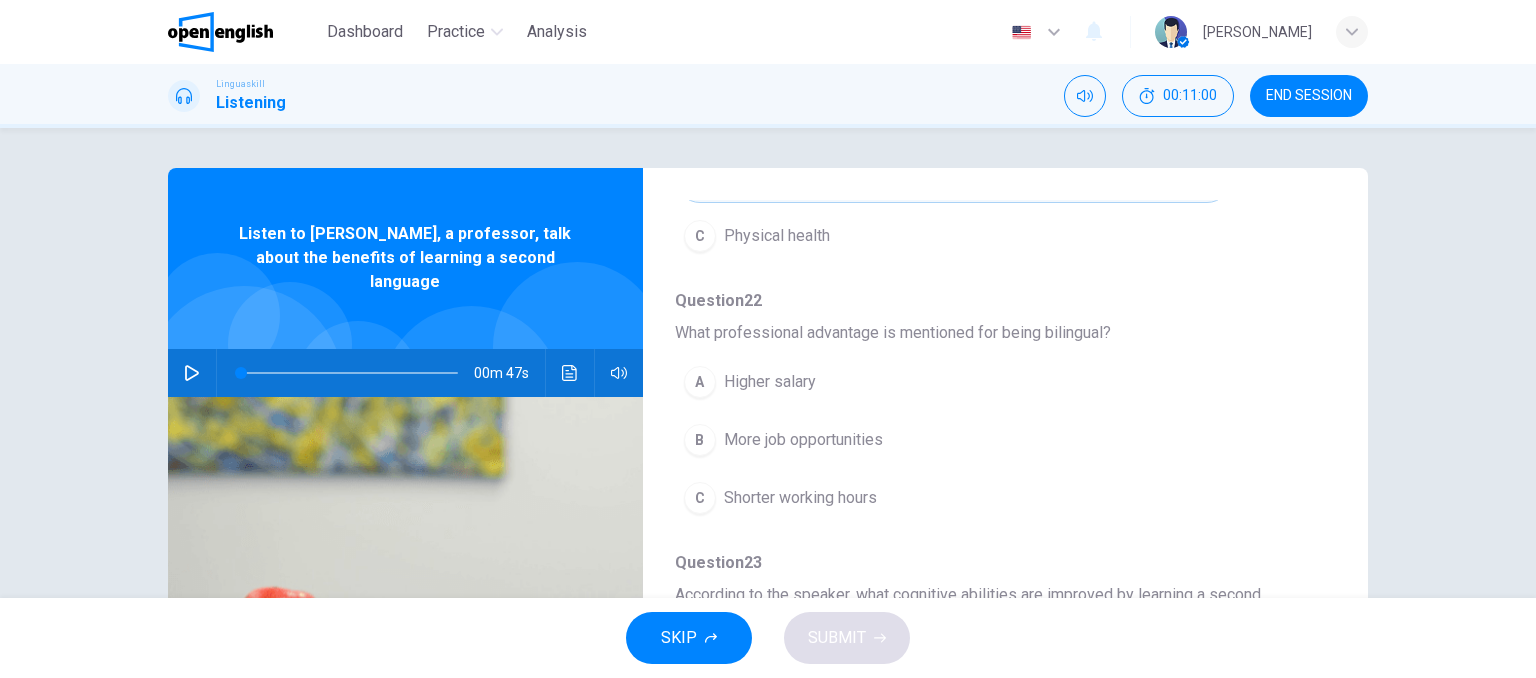 scroll, scrollTop: 668, scrollLeft: 0, axis: vertical 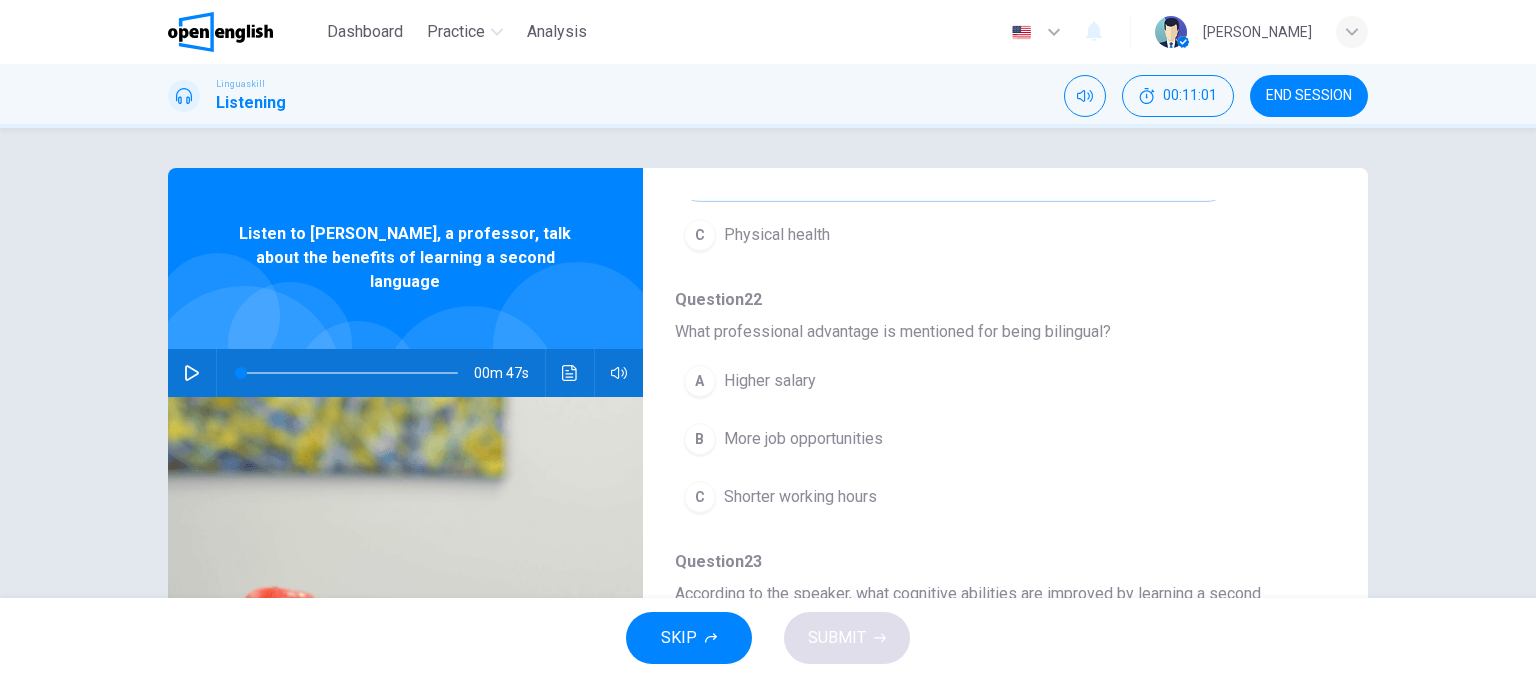 click on "More job opportunities" at bounding box center (803, 439) 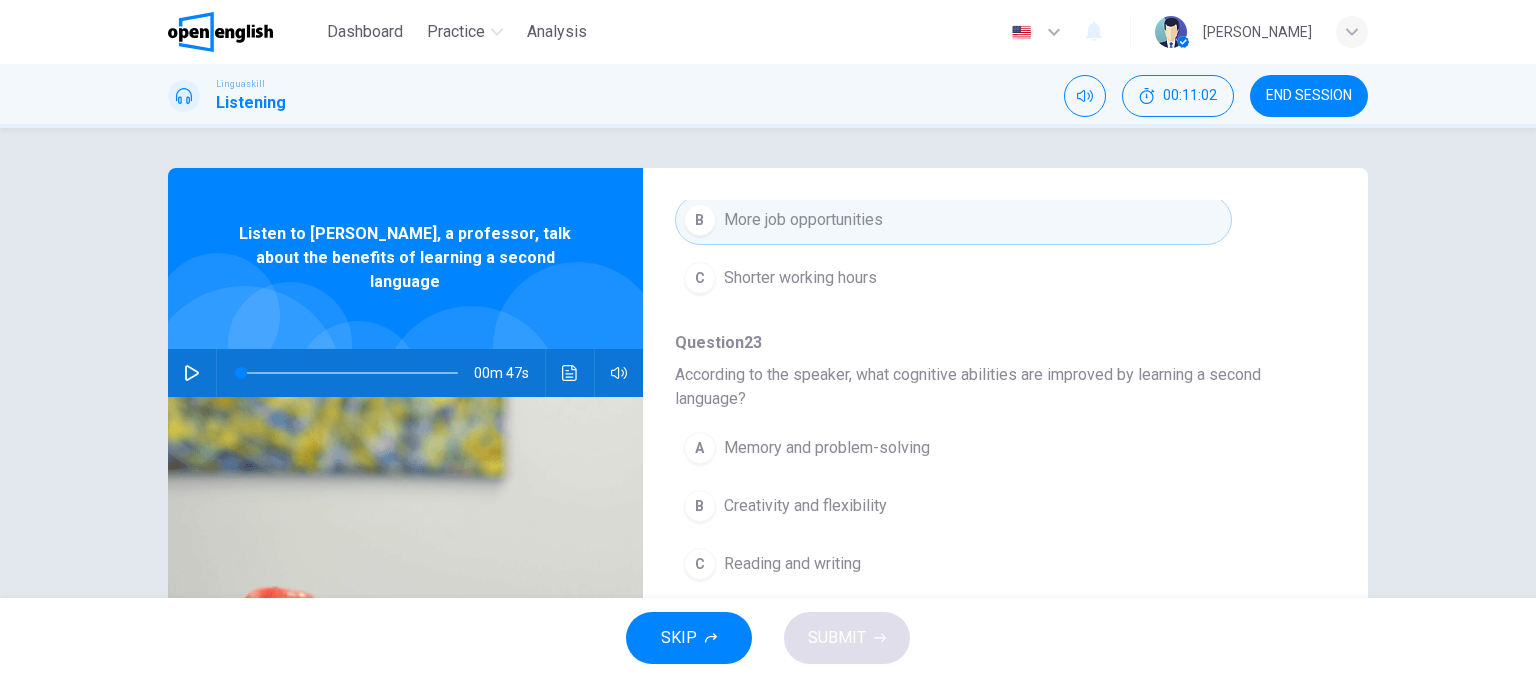 scroll, scrollTop: 904, scrollLeft: 0, axis: vertical 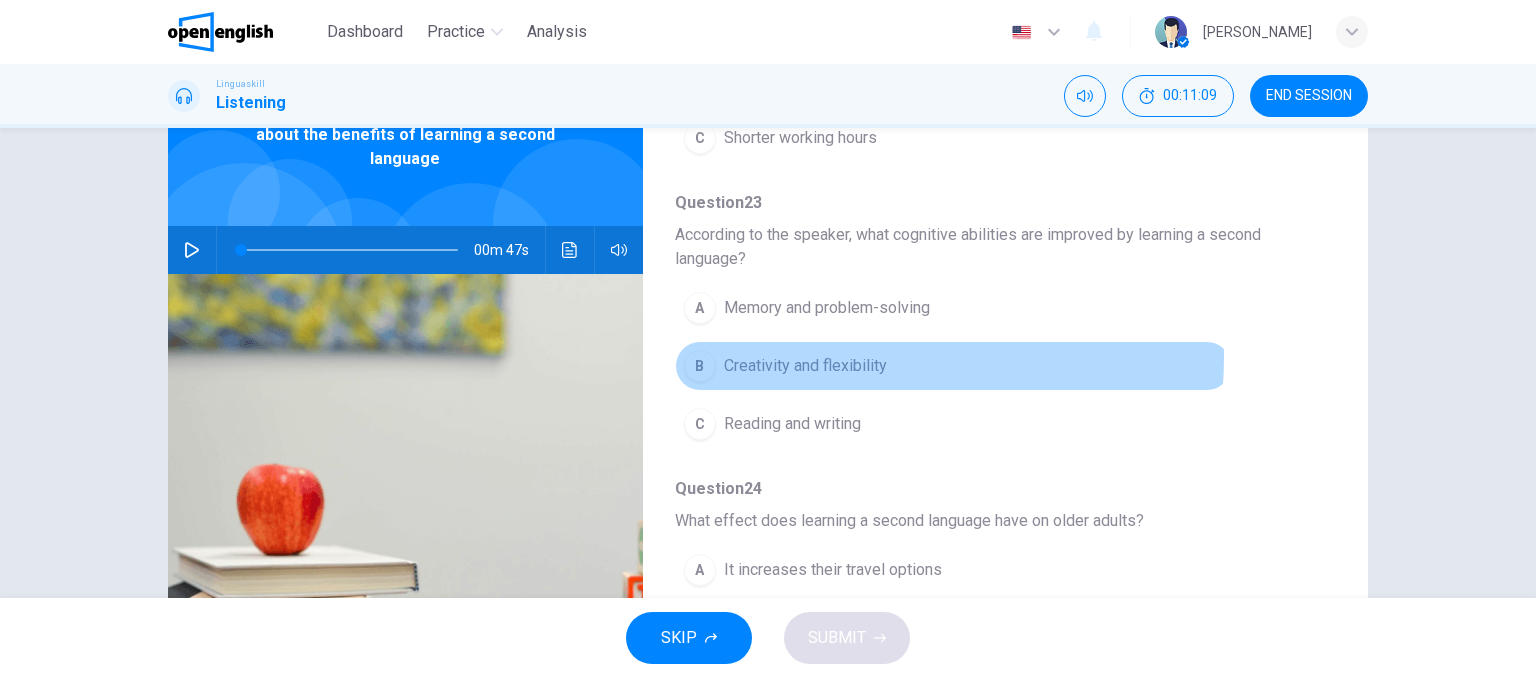 click on "Creativity and flexibility" at bounding box center [805, 366] 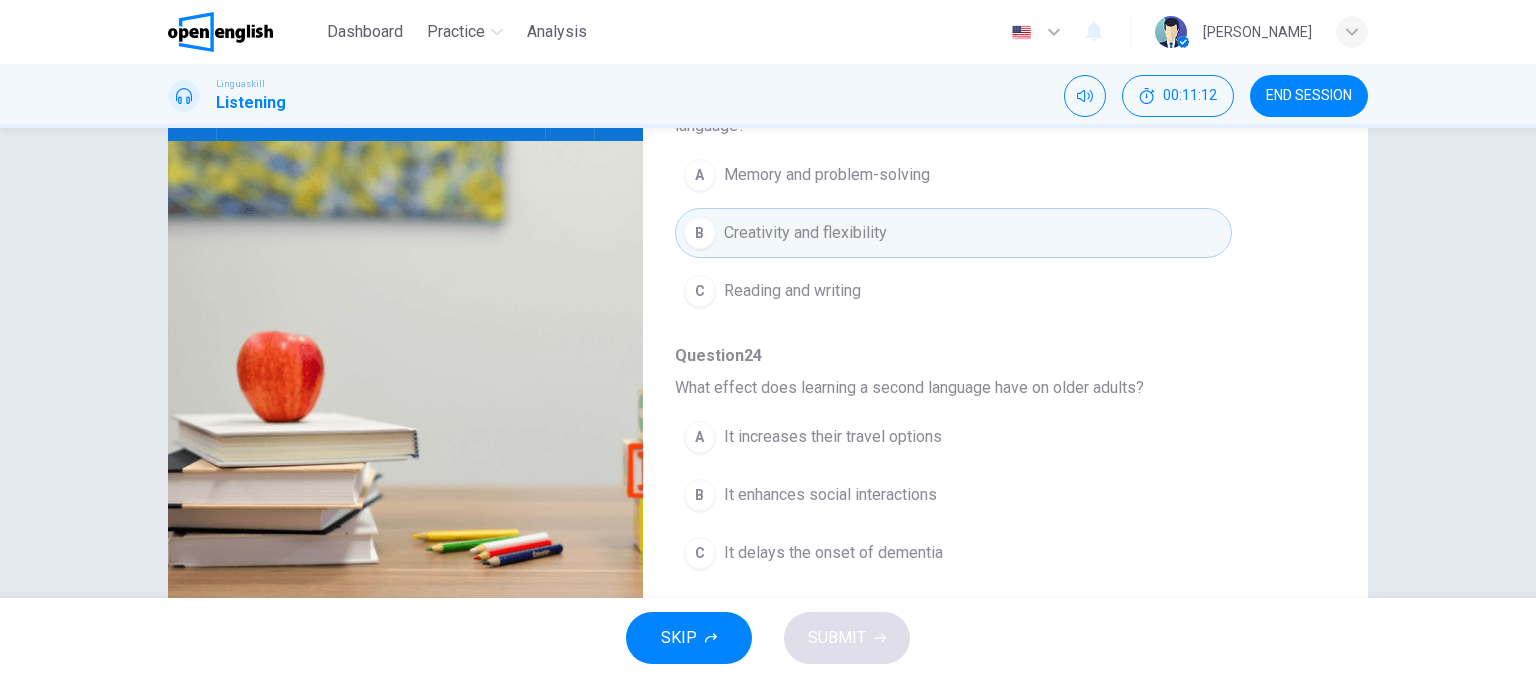 scroll, scrollTop: 278, scrollLeft: 0, axis: vertical 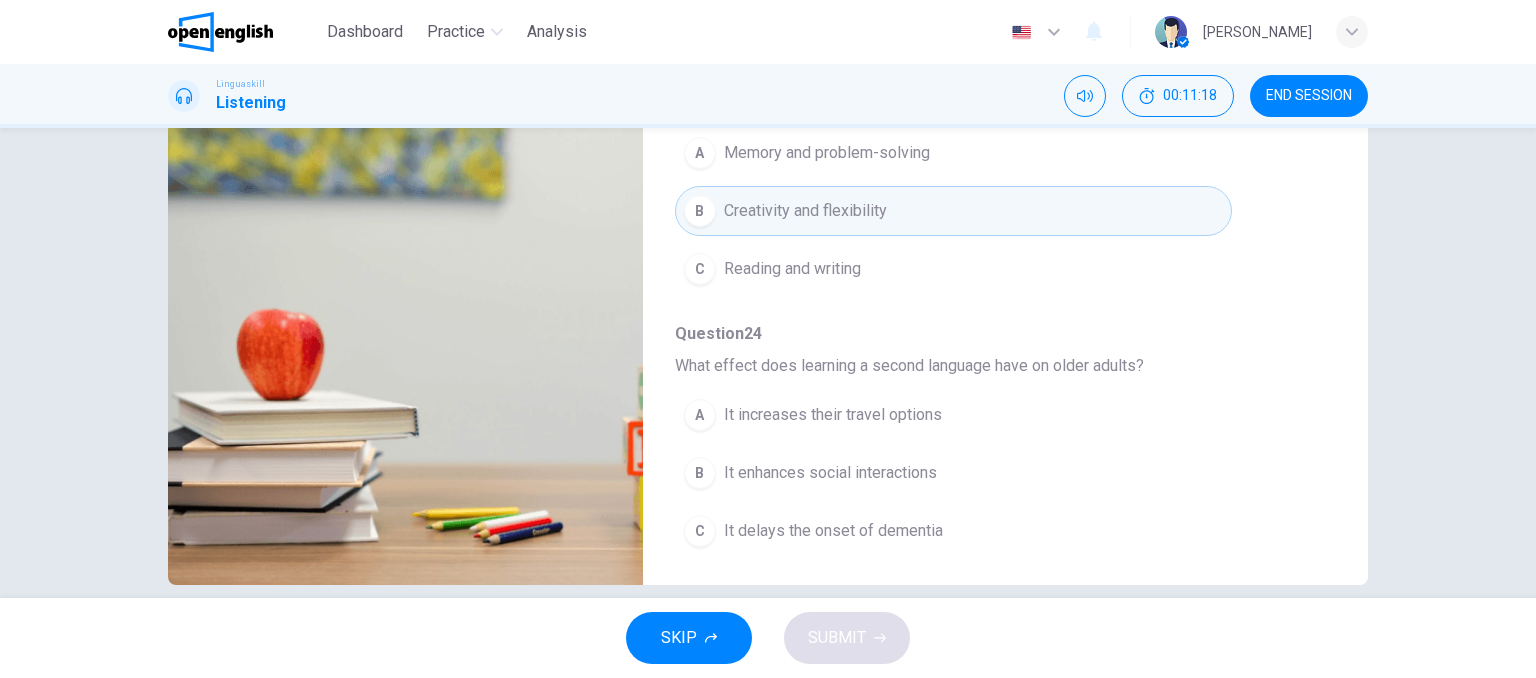 click on "A It increases their travel options" at bounding box center [953, 415] 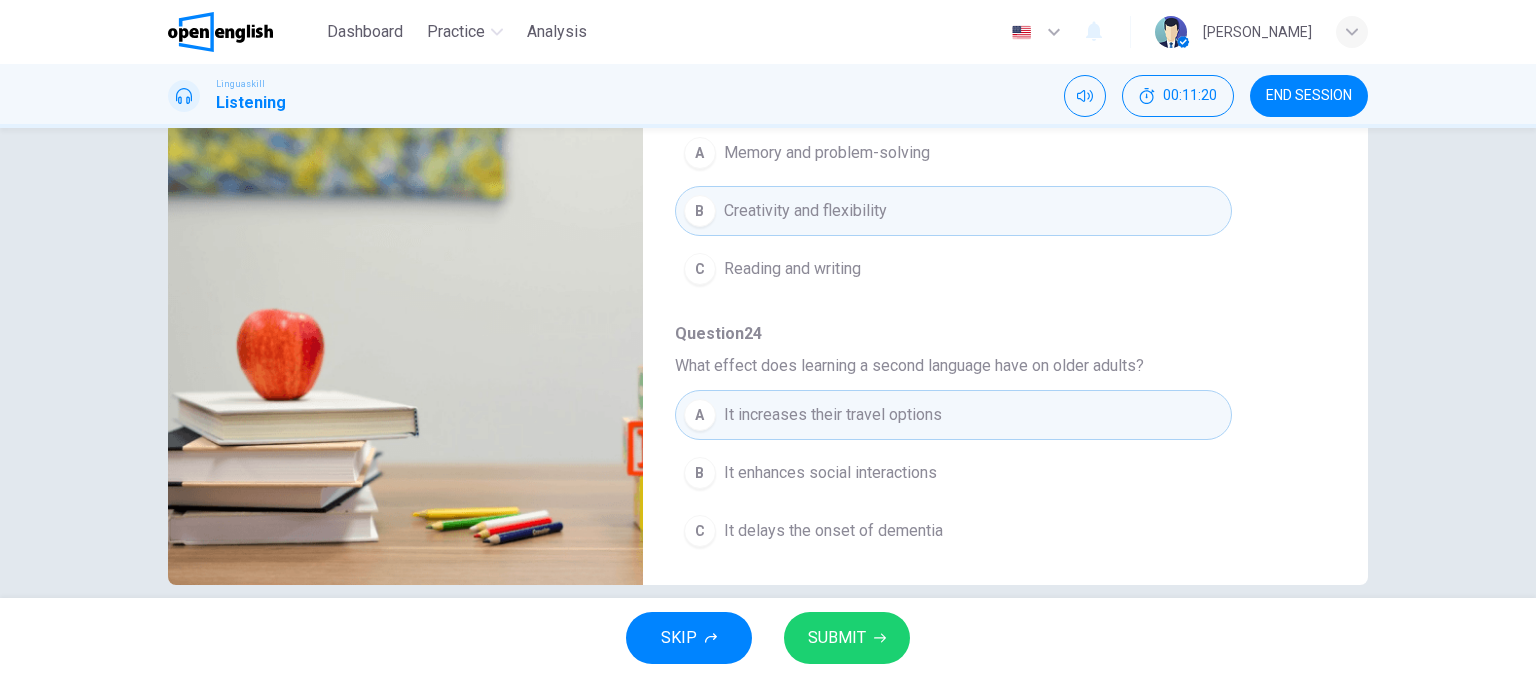 click on "SUBMIT" at bounding box center [837, 638] 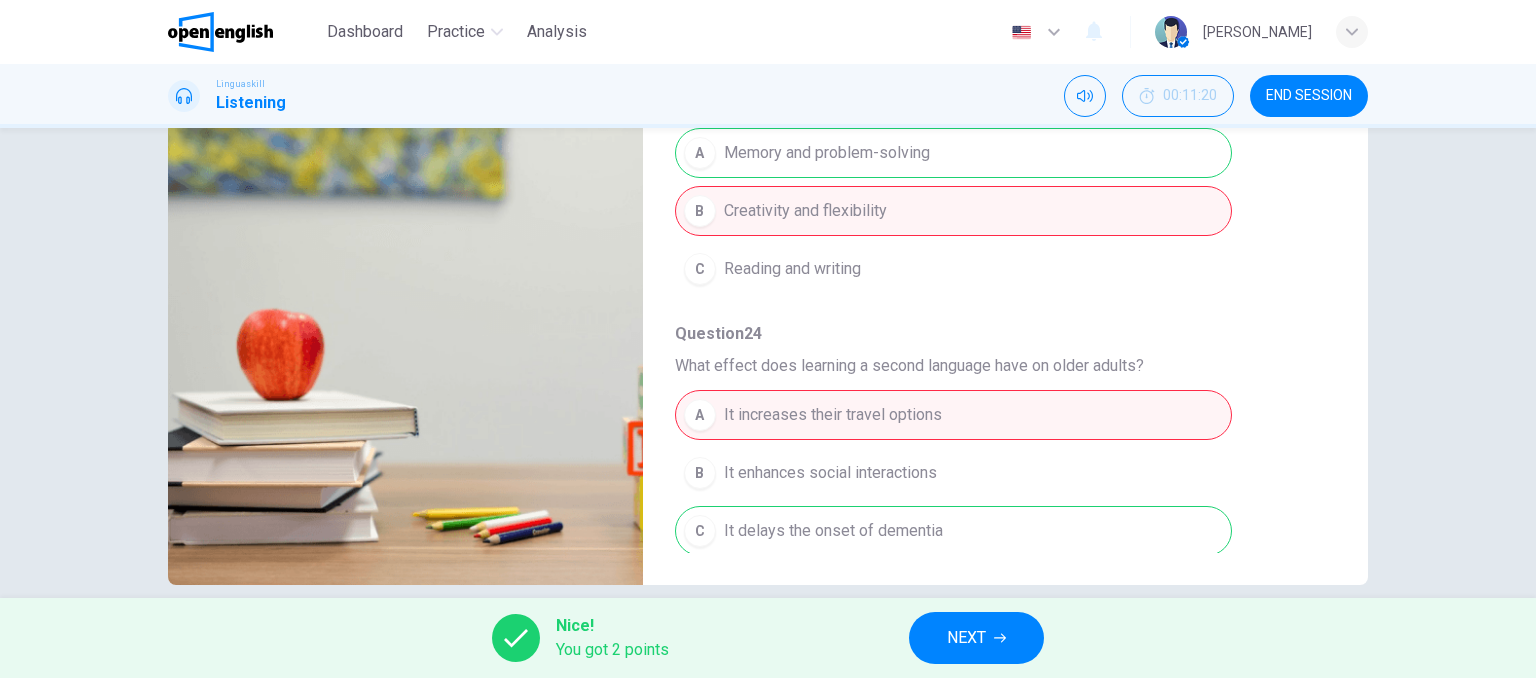 click on "NEXT" at bounding box center [966, 638] 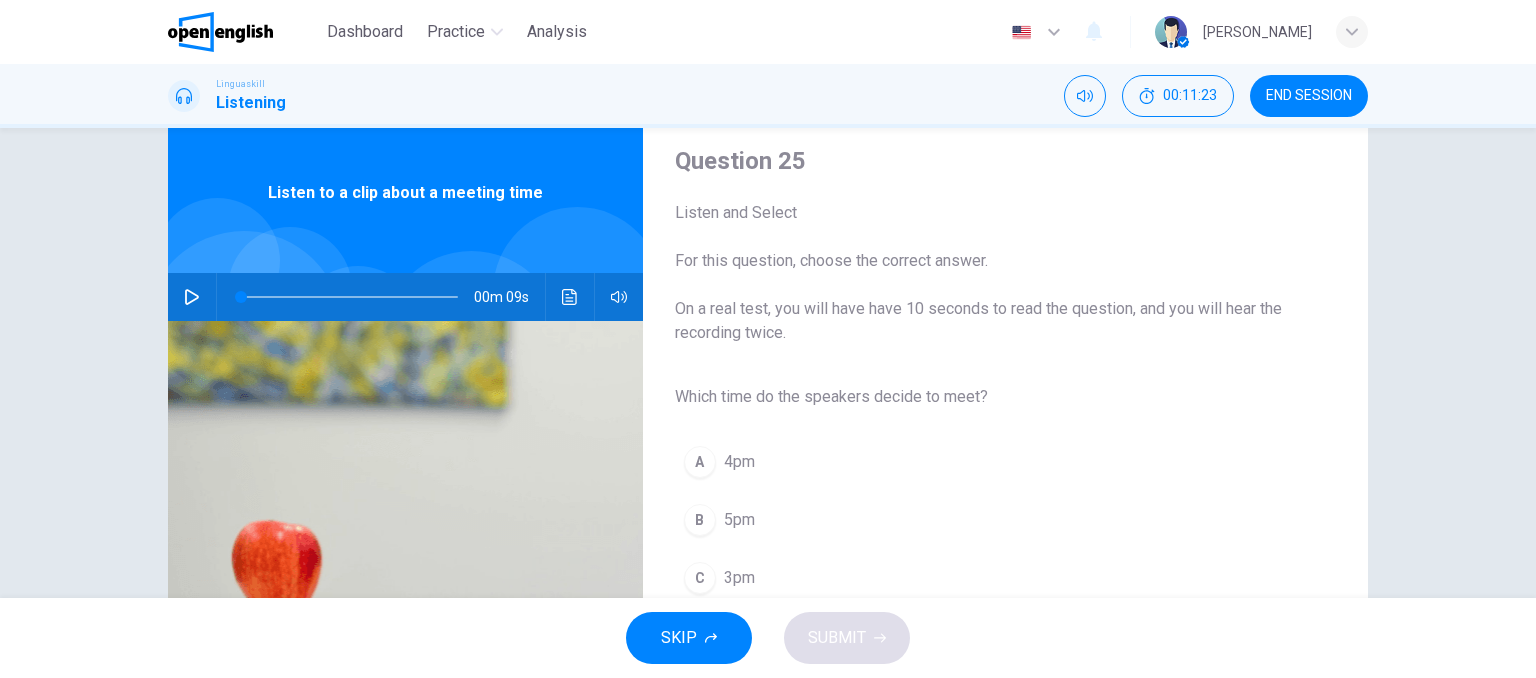 scroll, scrollTop: 59, scrollLeft: 0, axis: vertical 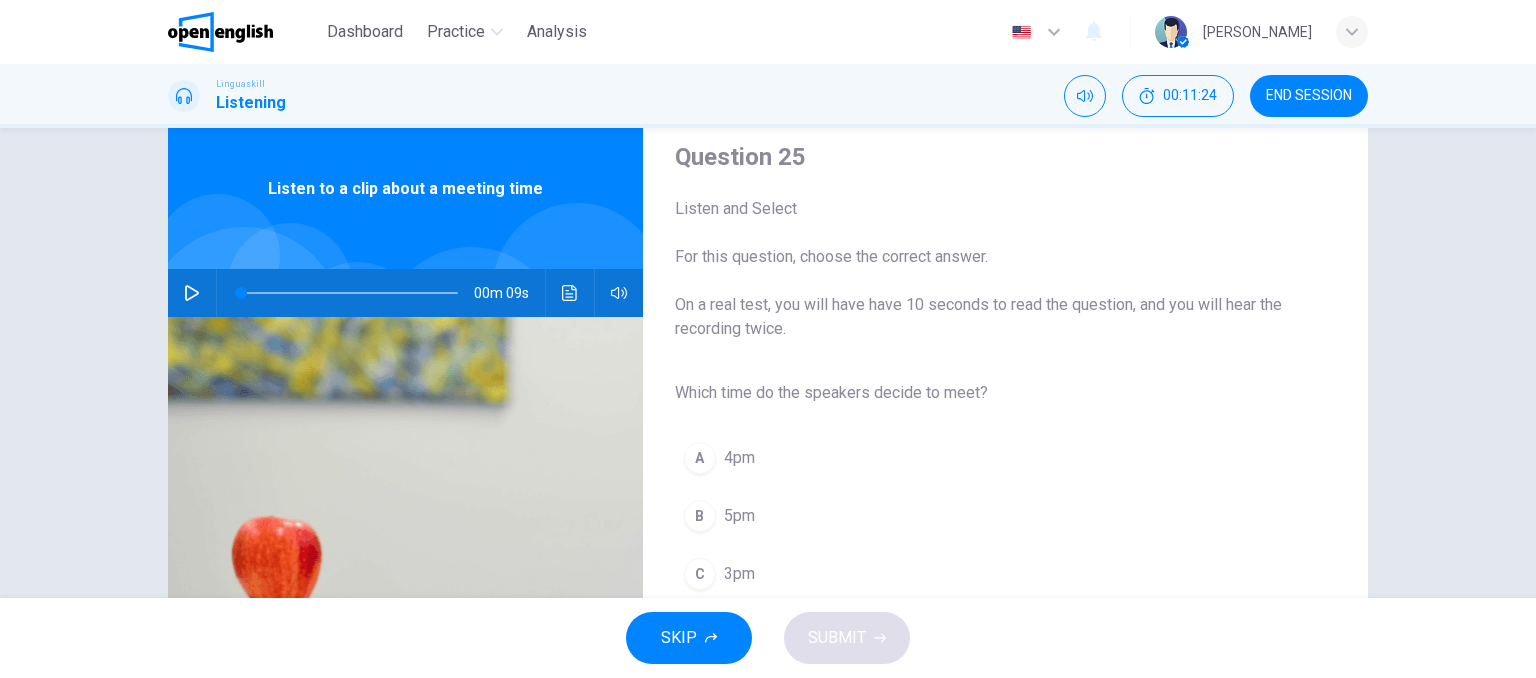 click at bounding box center [192, 293] 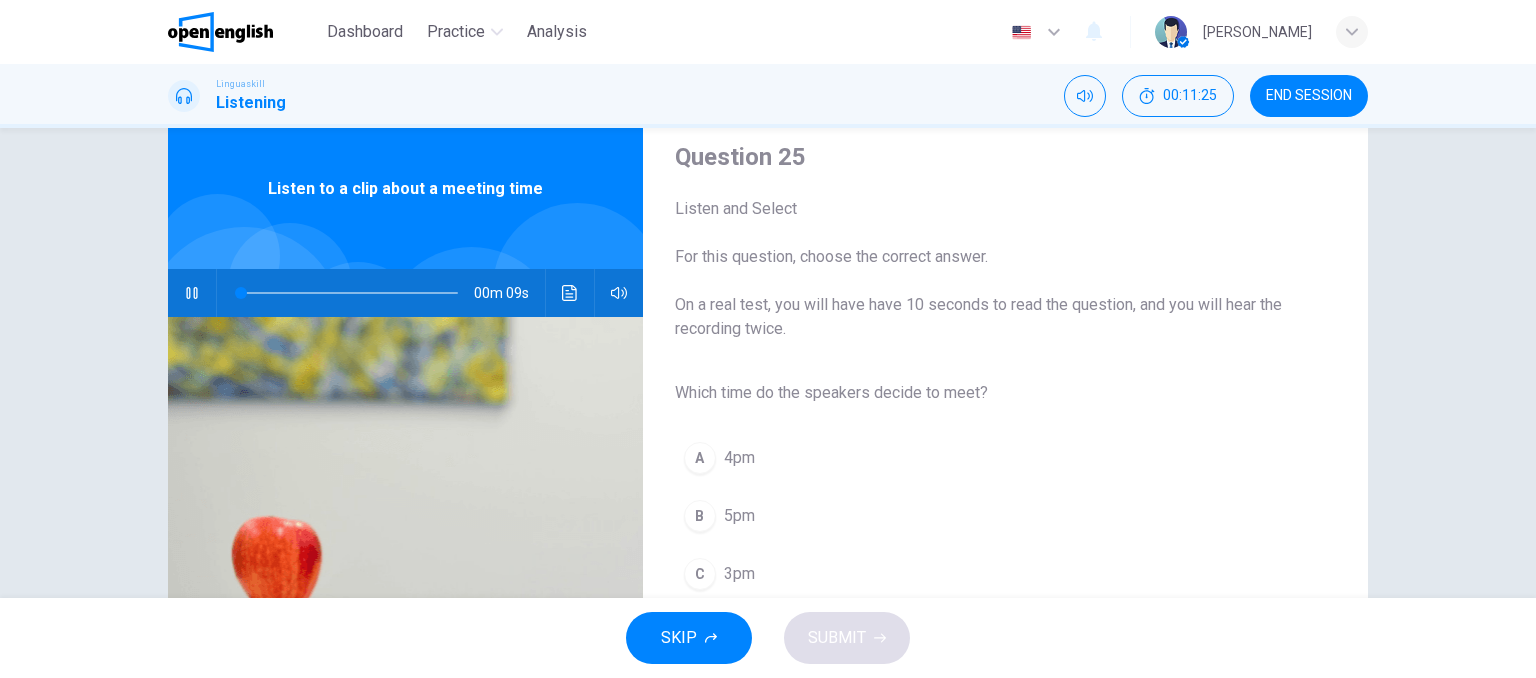 click 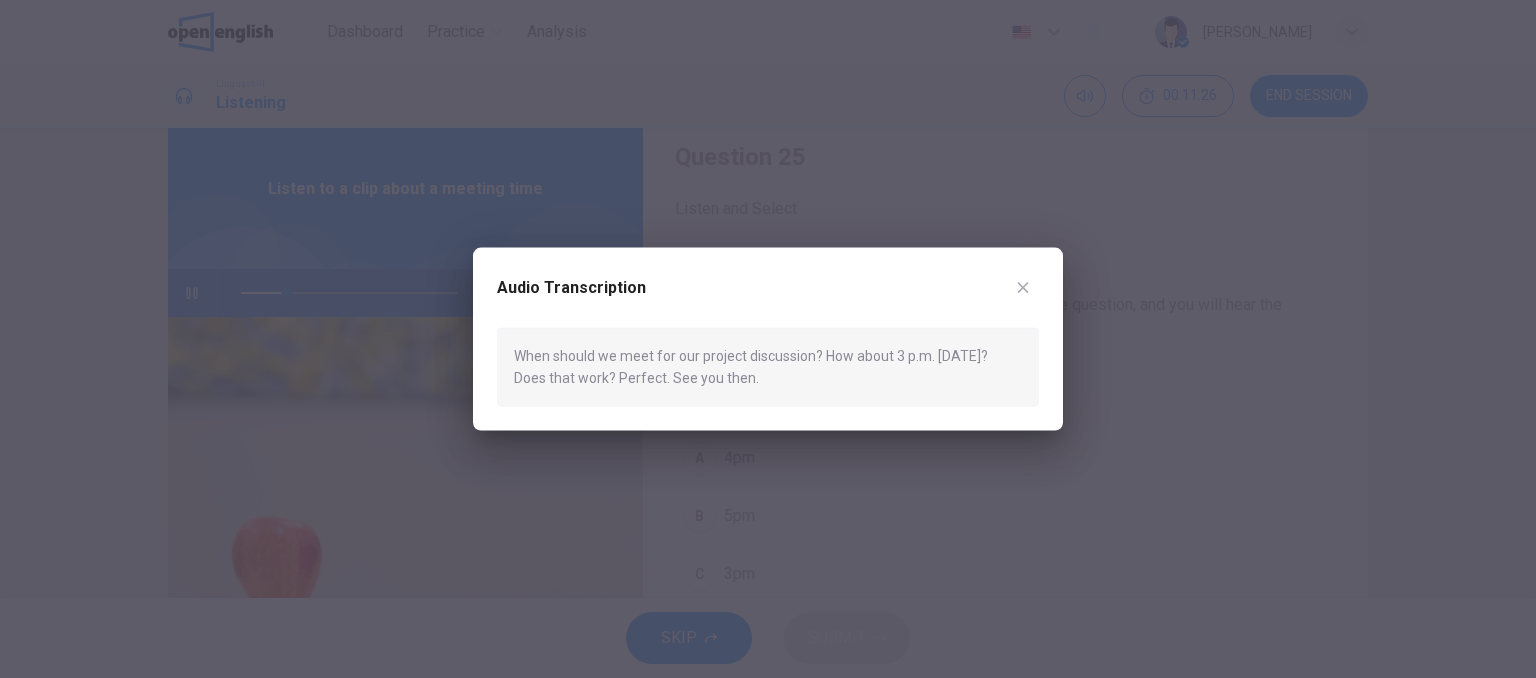 click at bounding box center [768, 339] 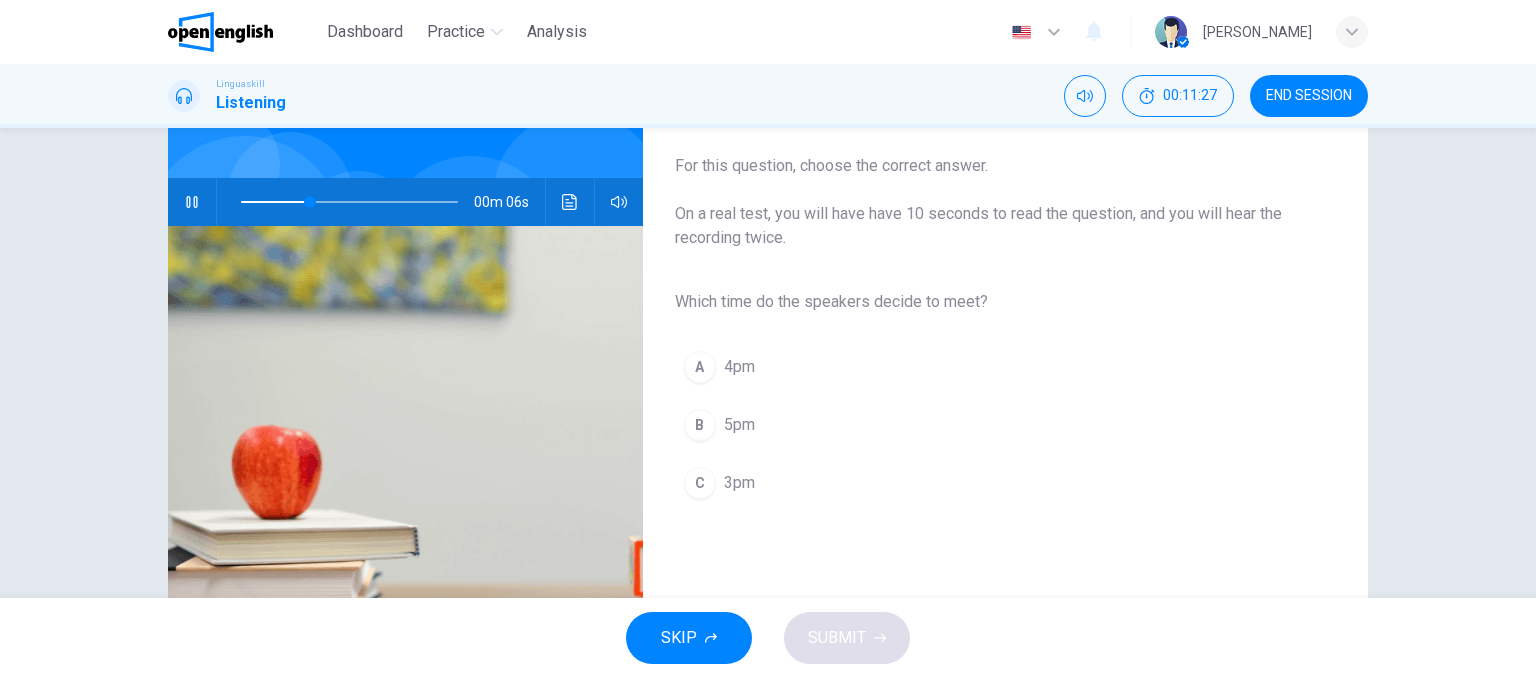 scroll, scrollTop: 152, scrollLeft: 0, axis: vertical 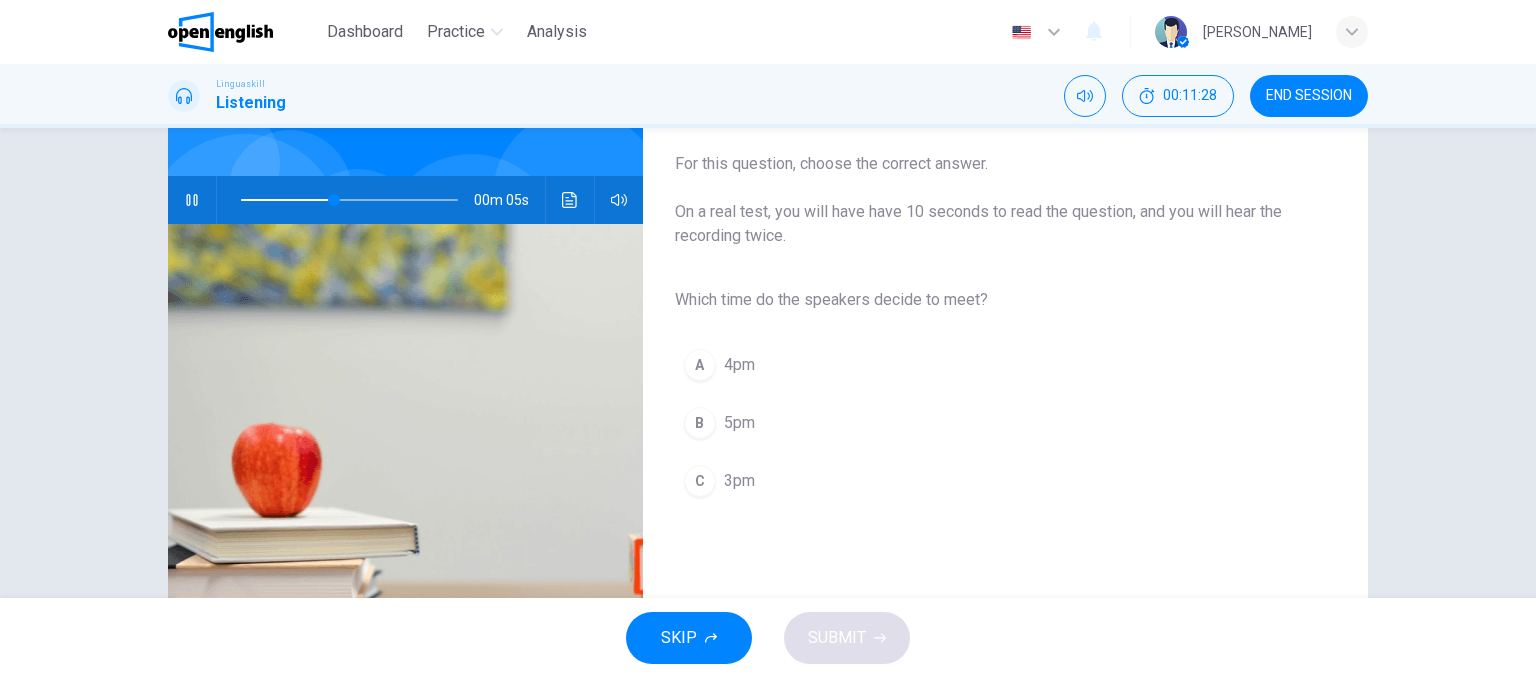 click on "C 3pm" at bounding box center (989, 481) 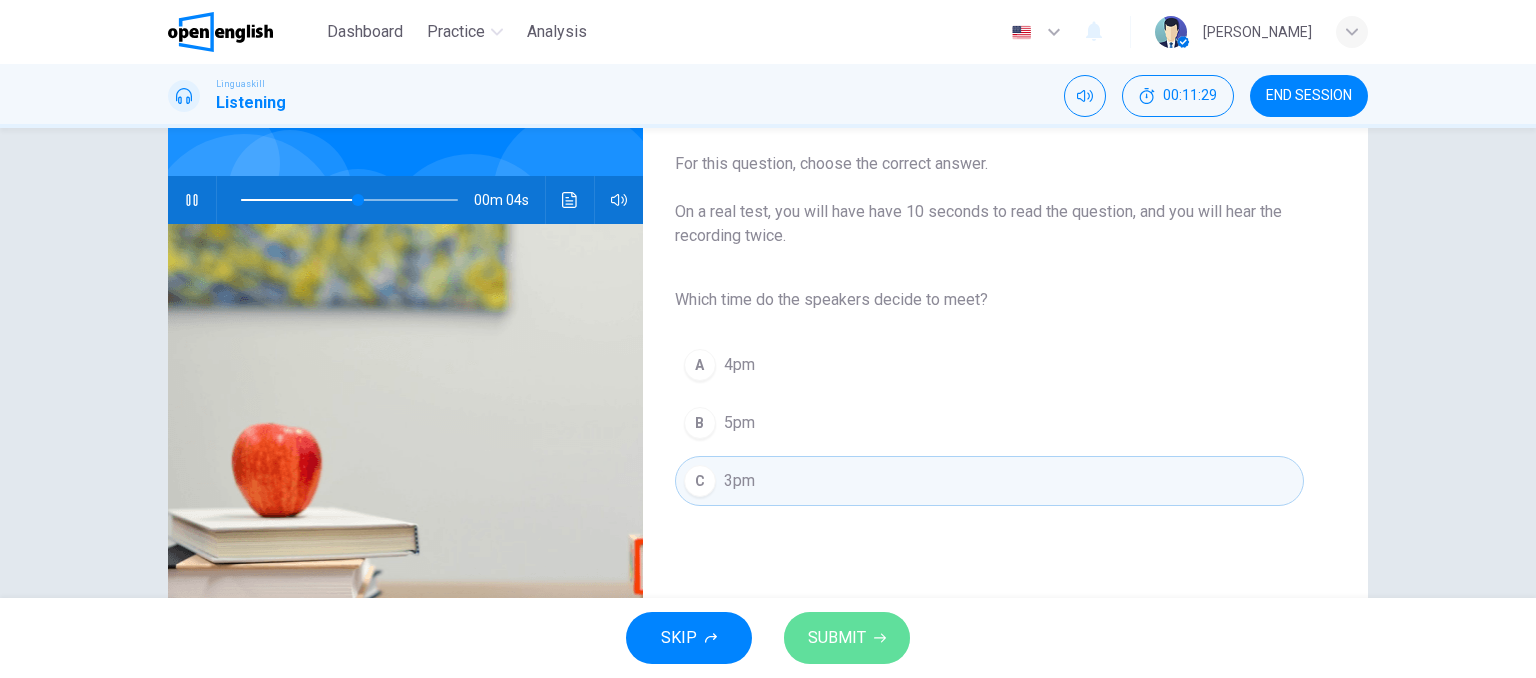 click on "SUBMIT" at bounding box center [837, 638] 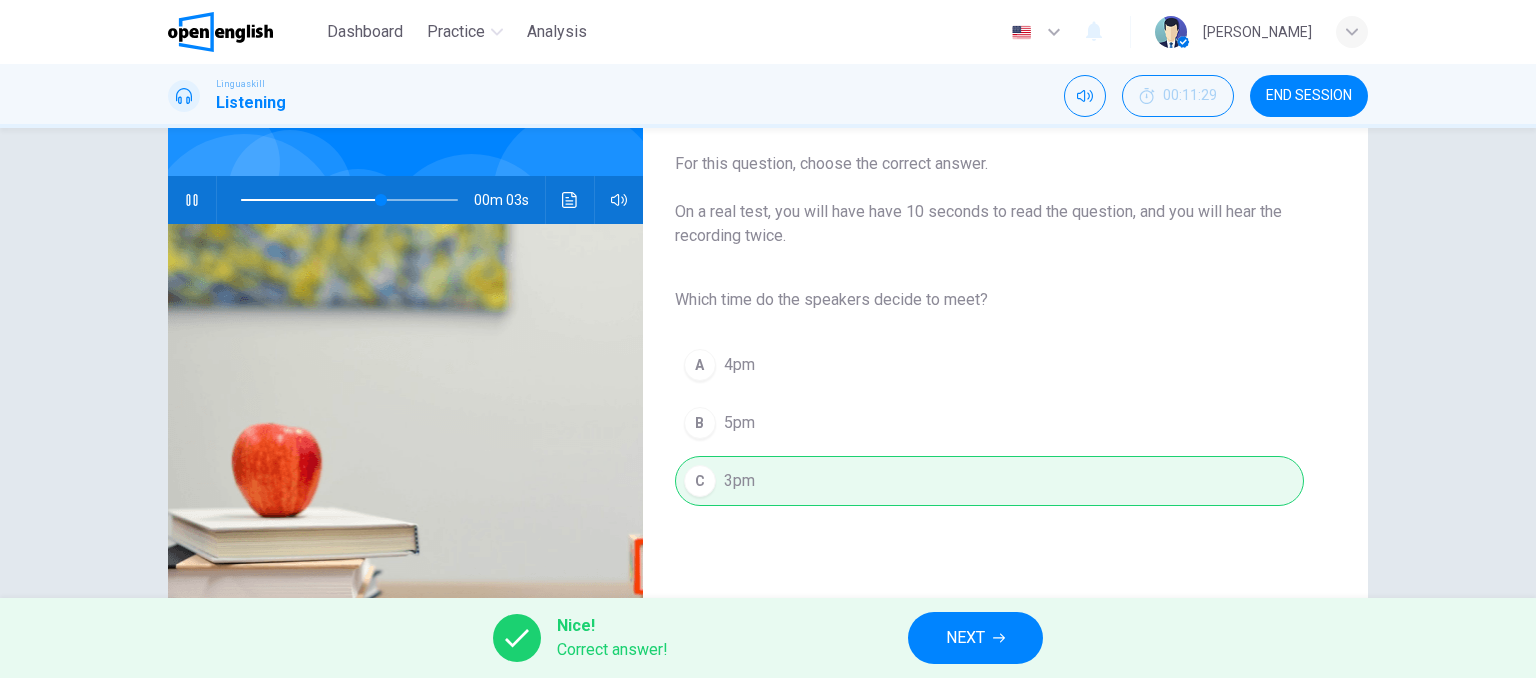 click on "NEXT" at bounding box center (965, 638) 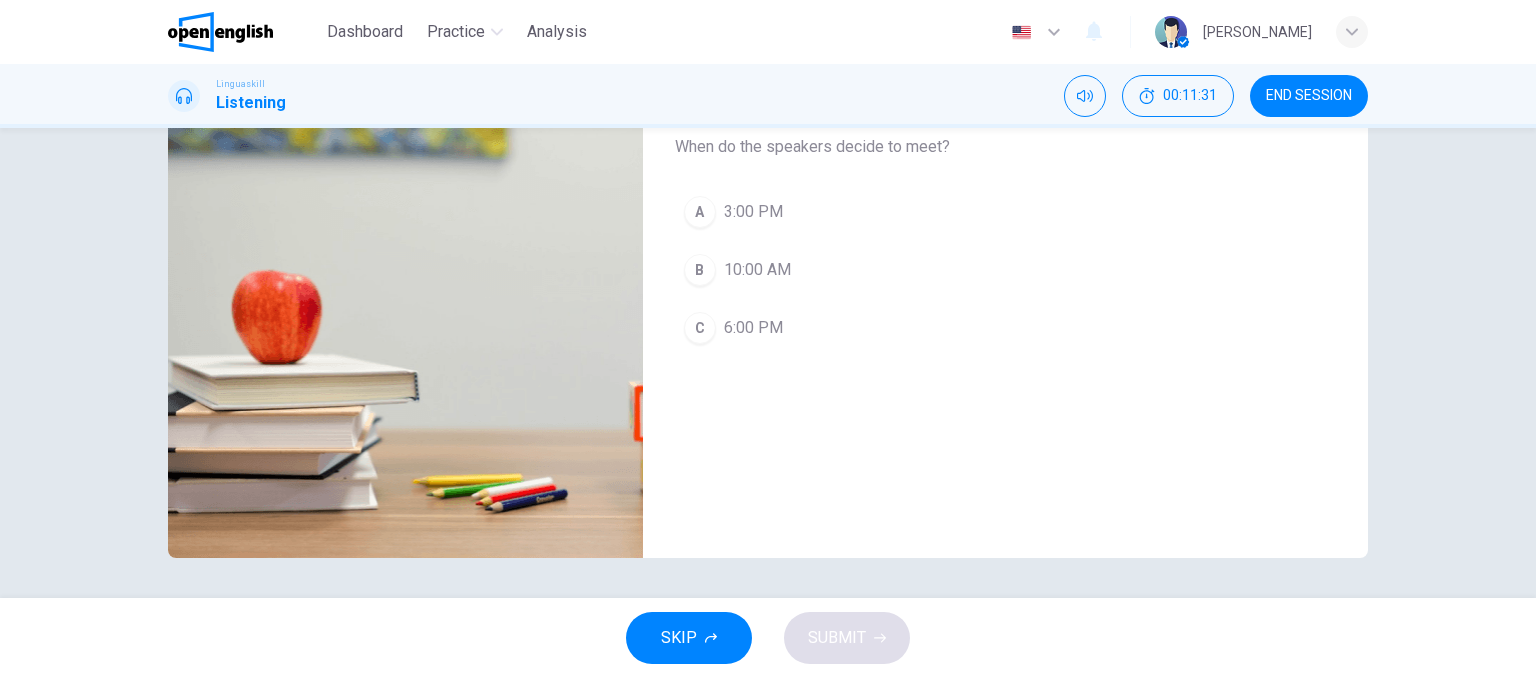 type on "*" 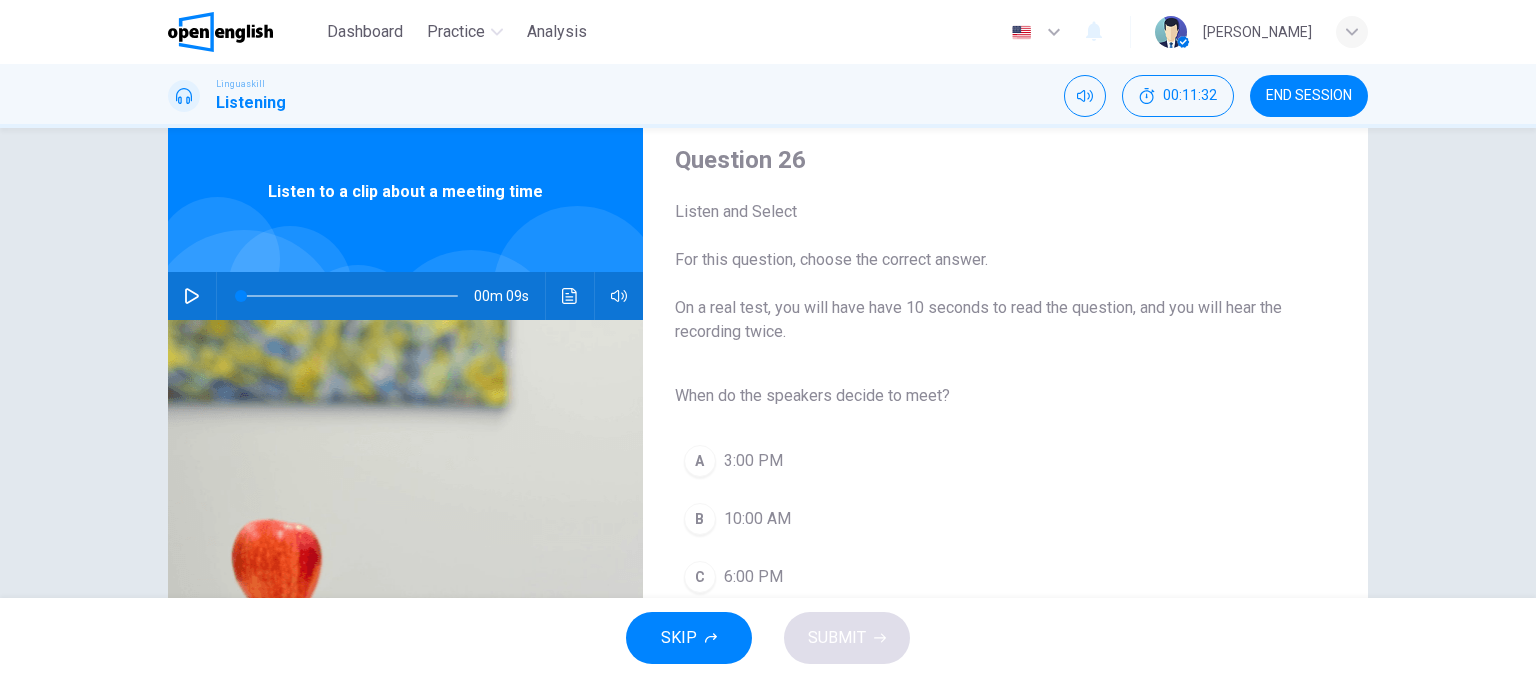 scroll, scrollTop: 44, scrollLeft: 0, axis: vertical 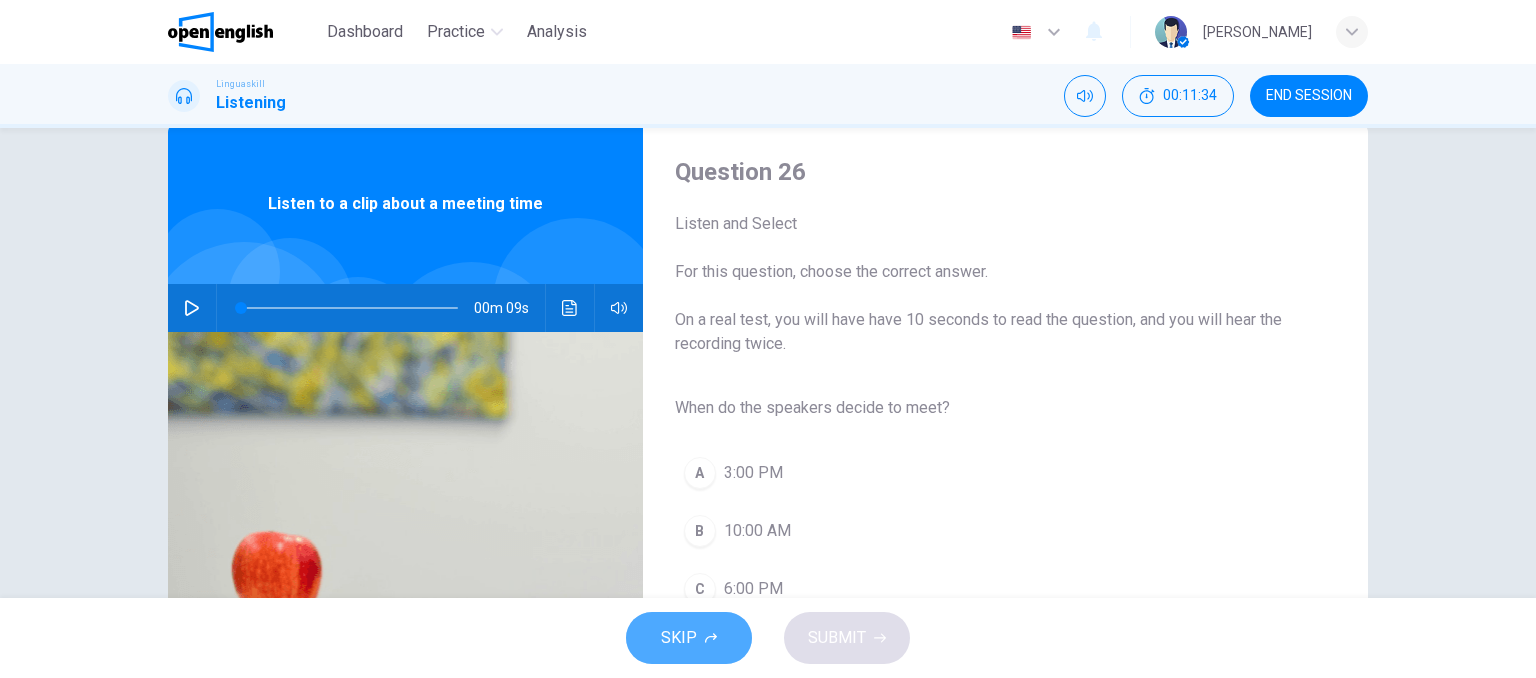 click on "SKIP" at bounding box center [689, 638] 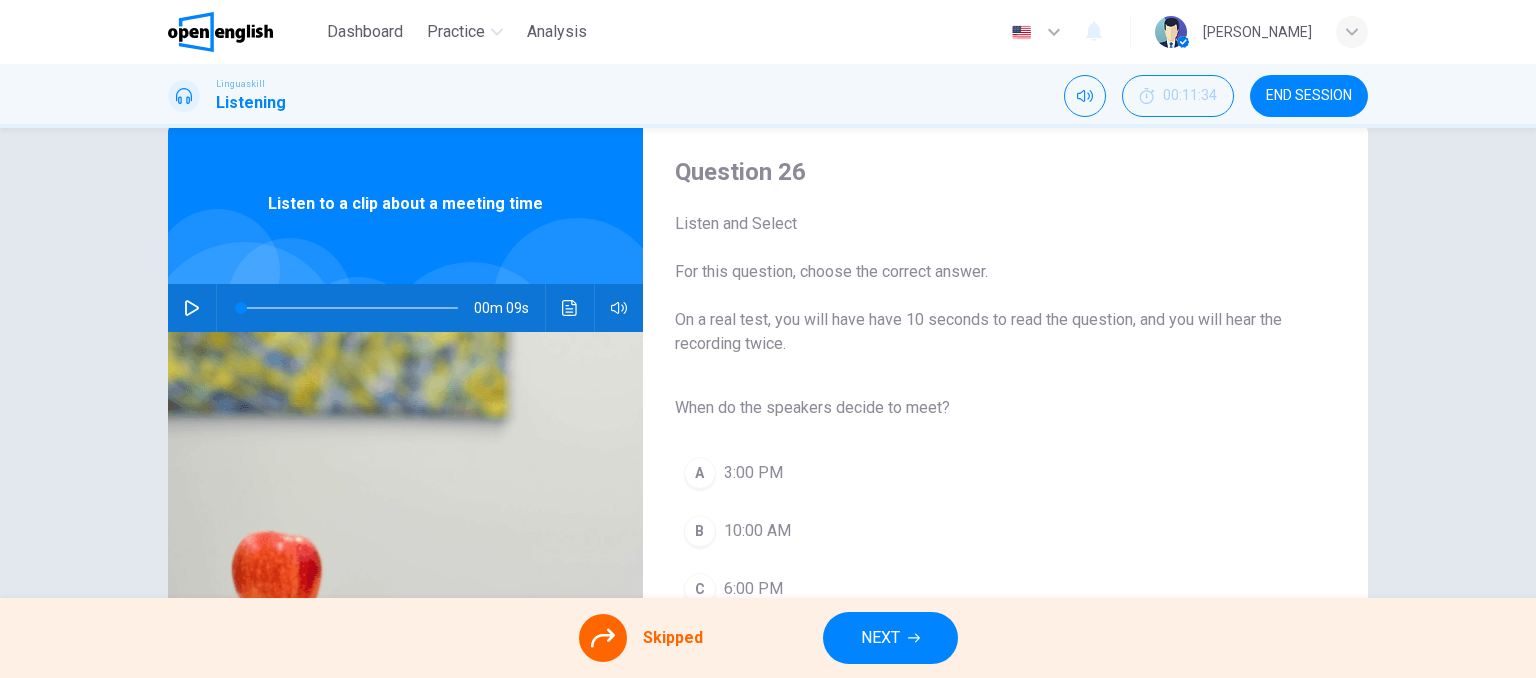 click on "NEXT" at bounding box center (880, 638) 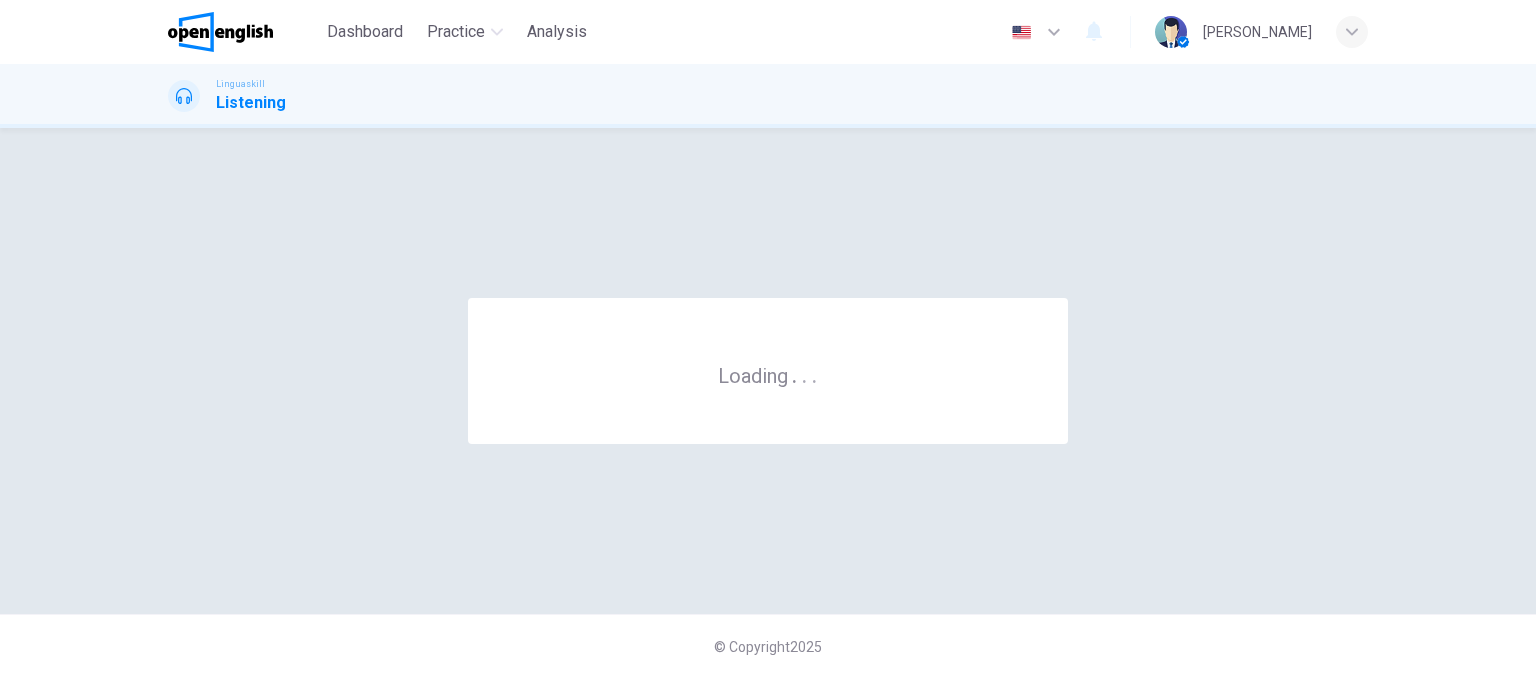 scroll, scrollTop: 0, scrollLeft: 0, axis: both 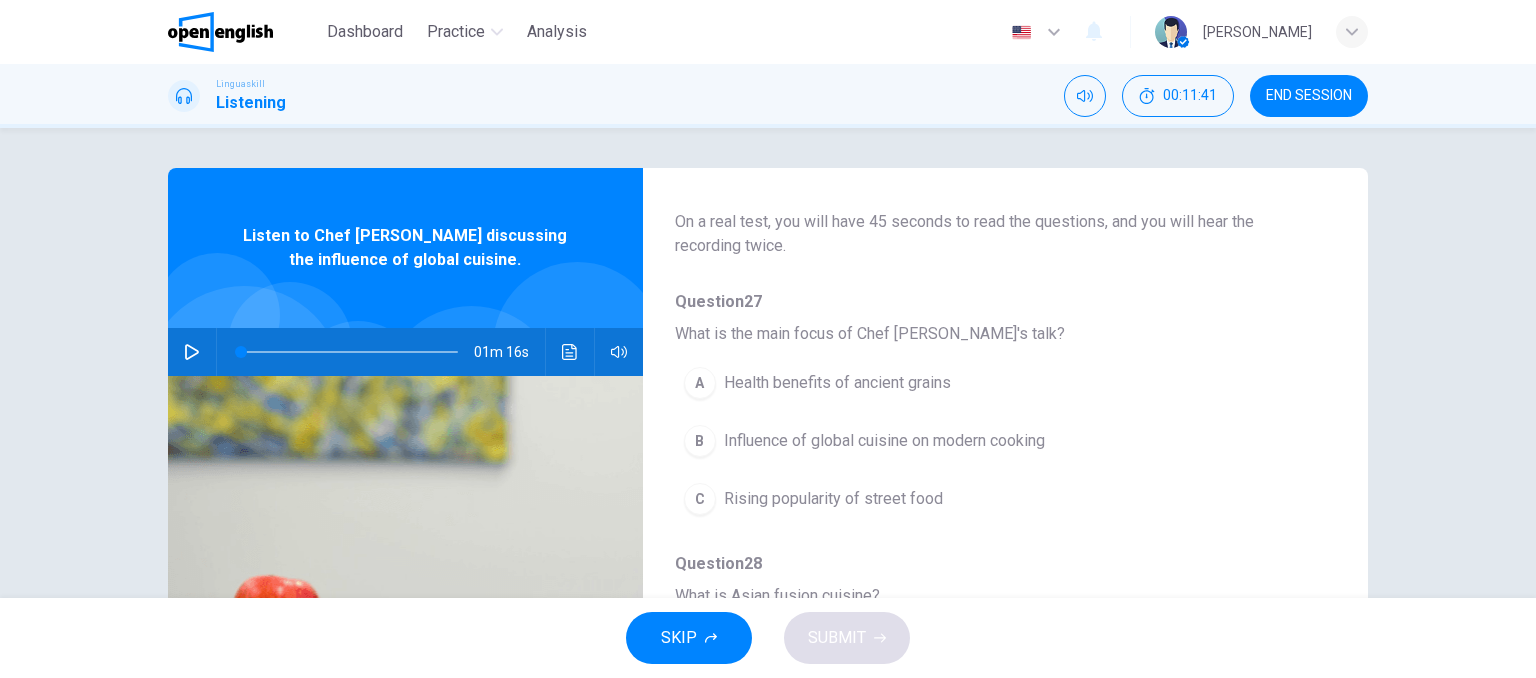 click at bounding box center (192, 352) 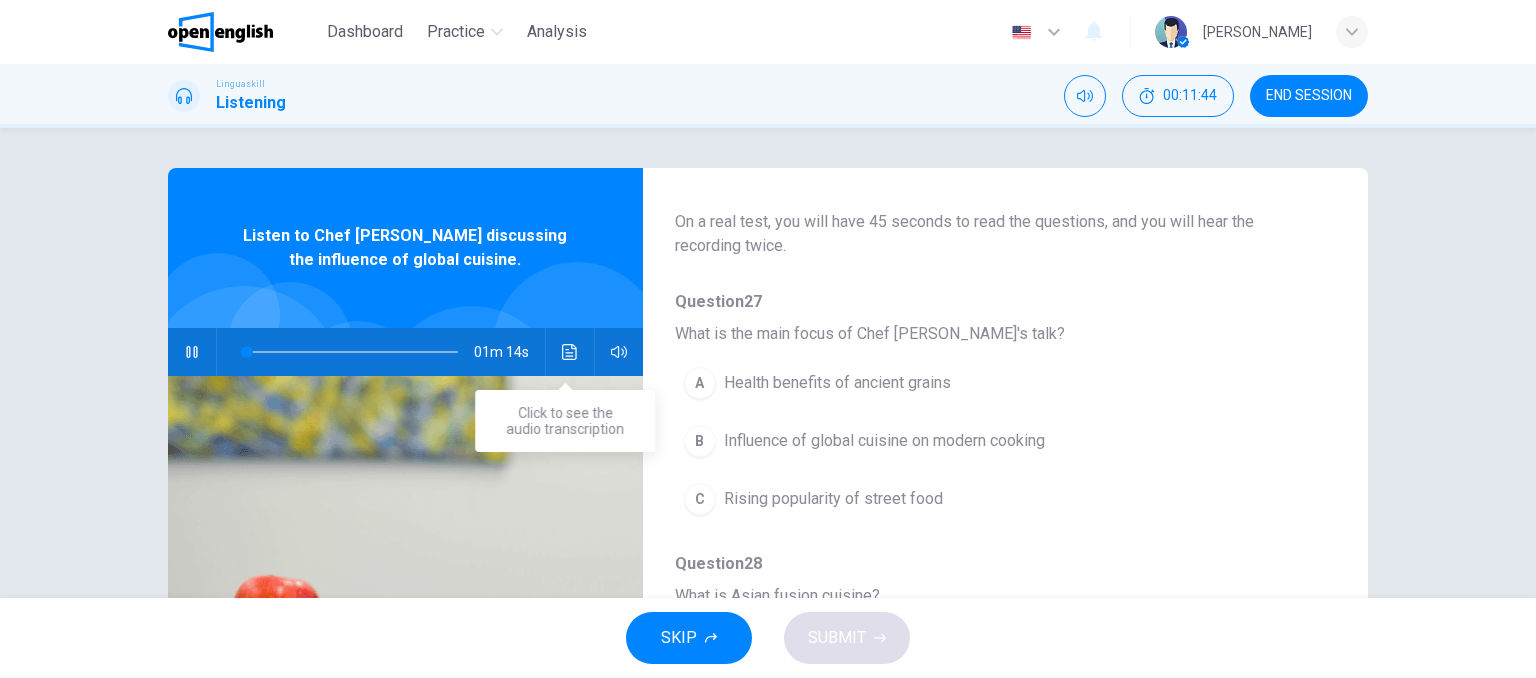 click 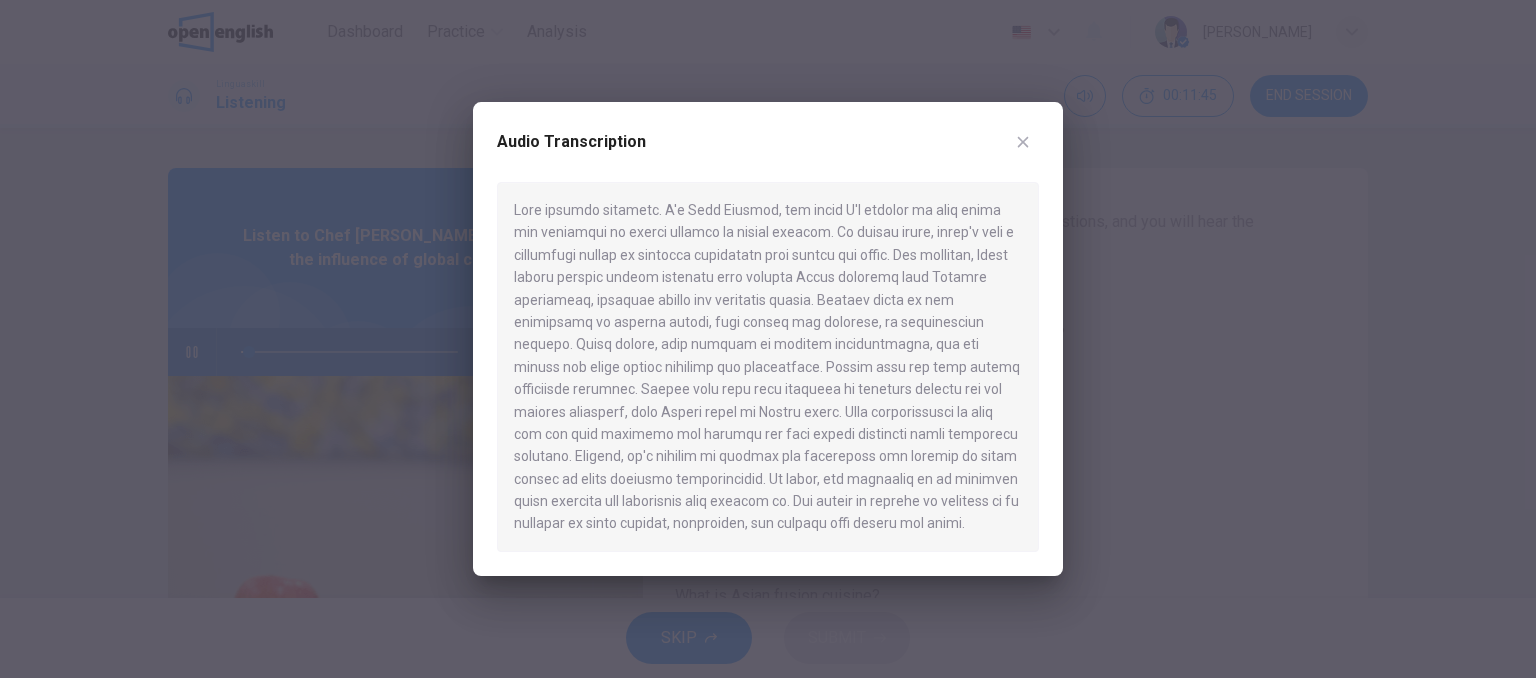 click at bounding box center [768, 339] 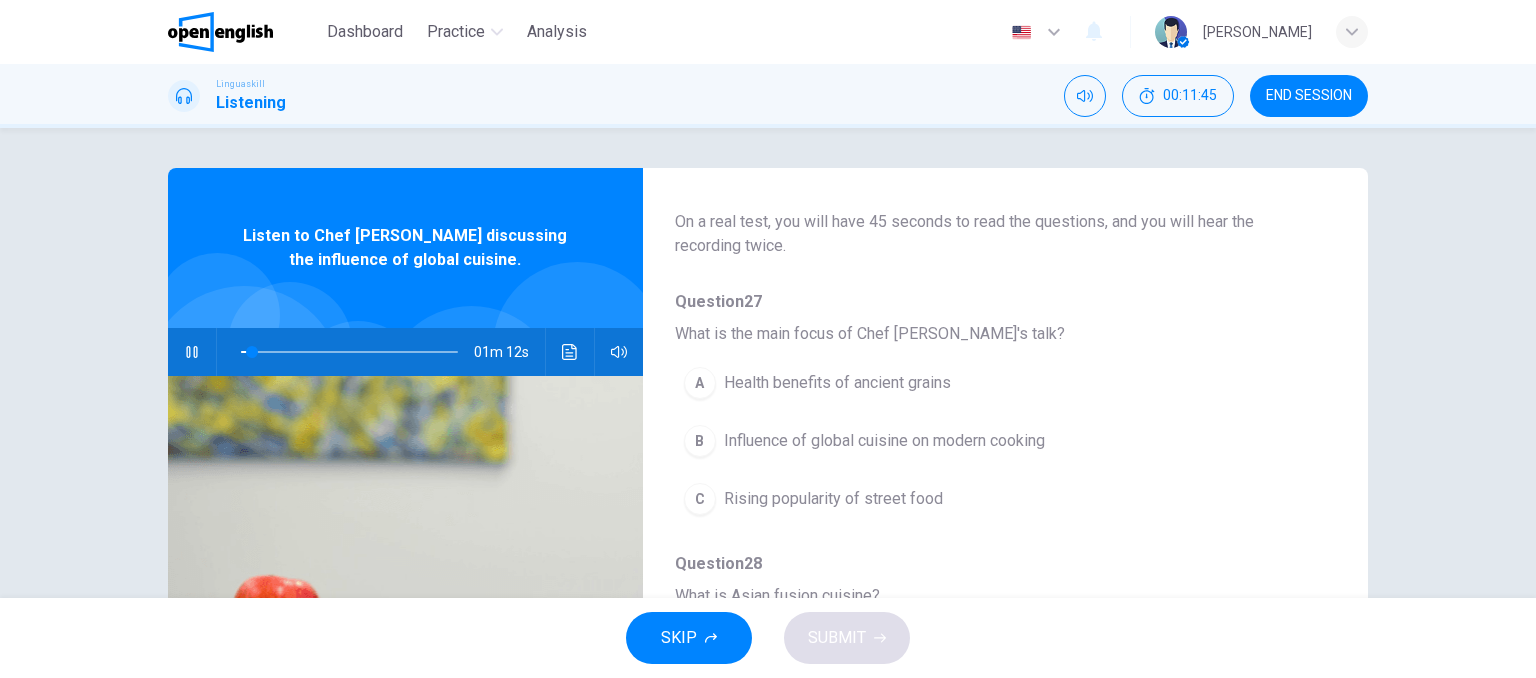 scroll, scrollTop: 144, scrollLeft: 0, axis: vertical 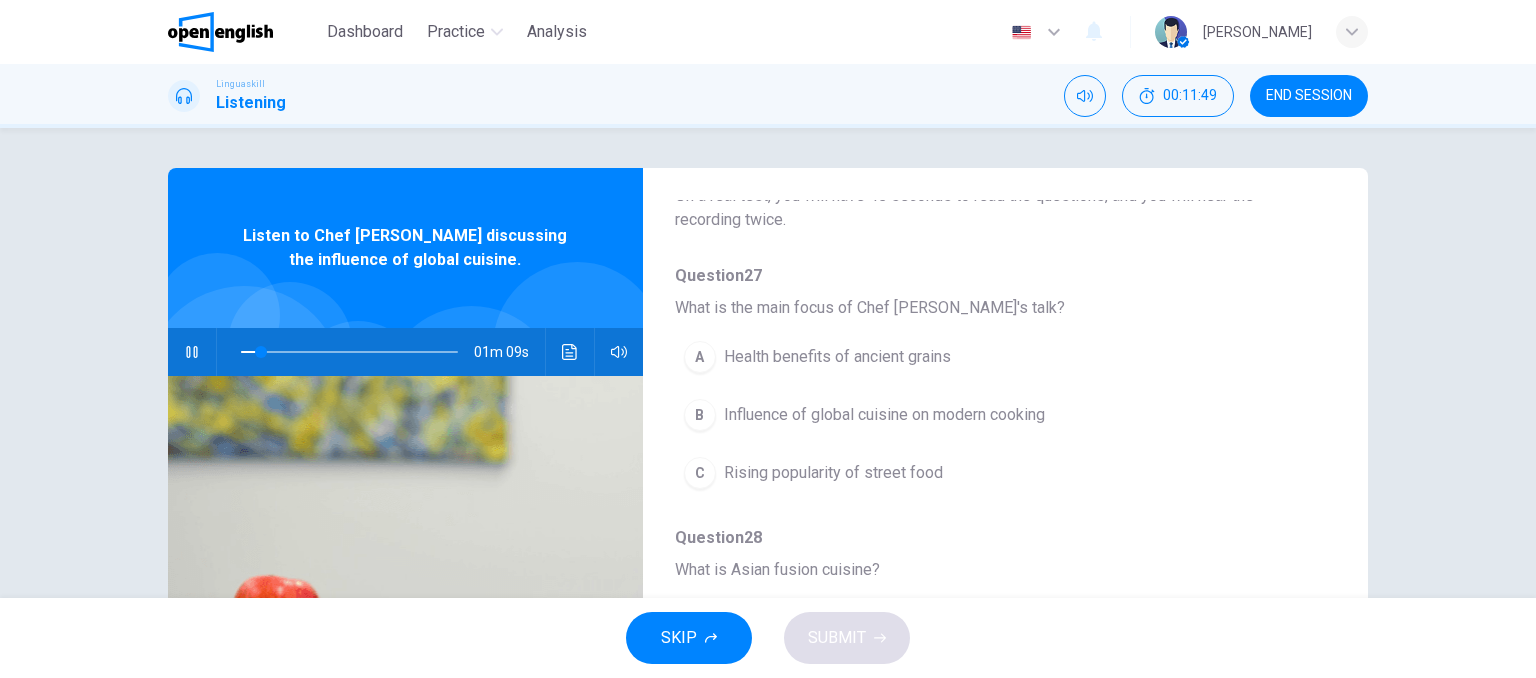click on "B" at bounding box center (700, 415) 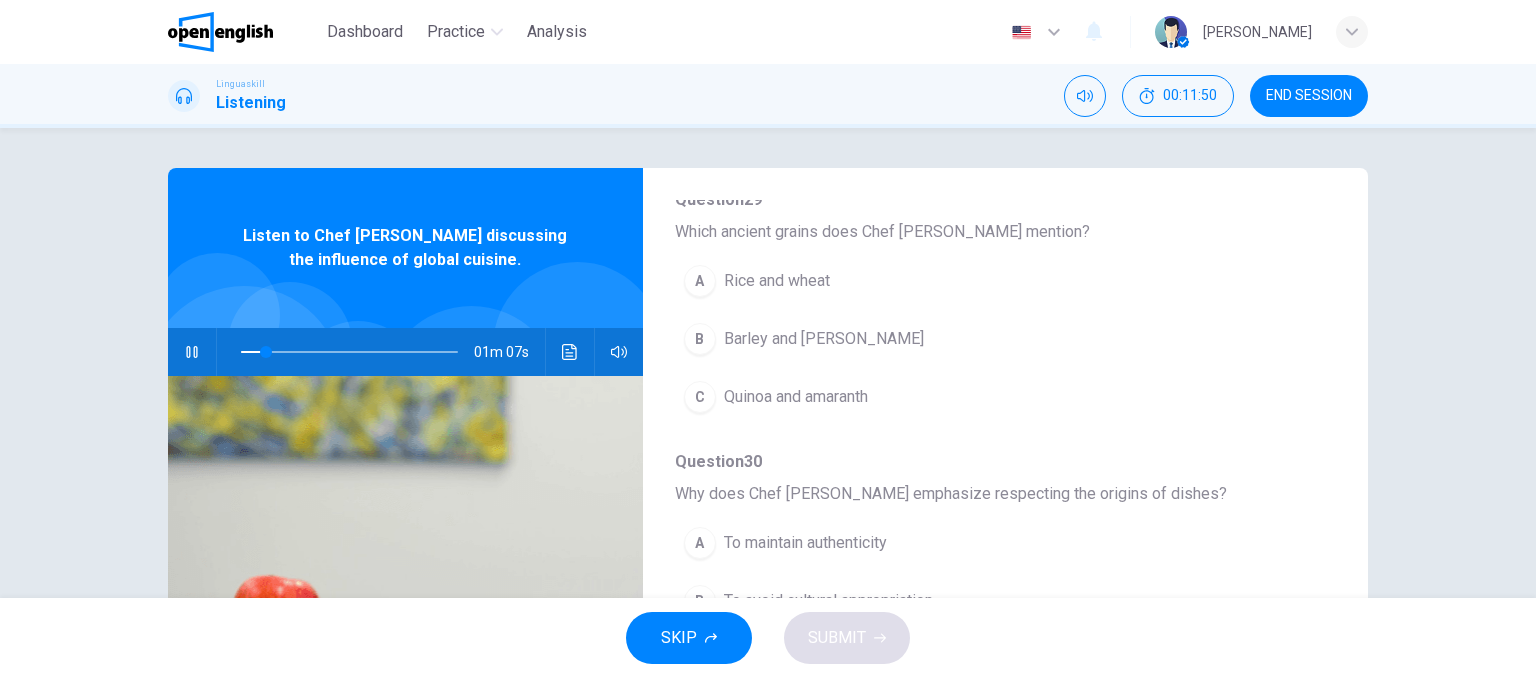 scroll, scrollTop: 856, scrollLeft: 0, axis: vertical 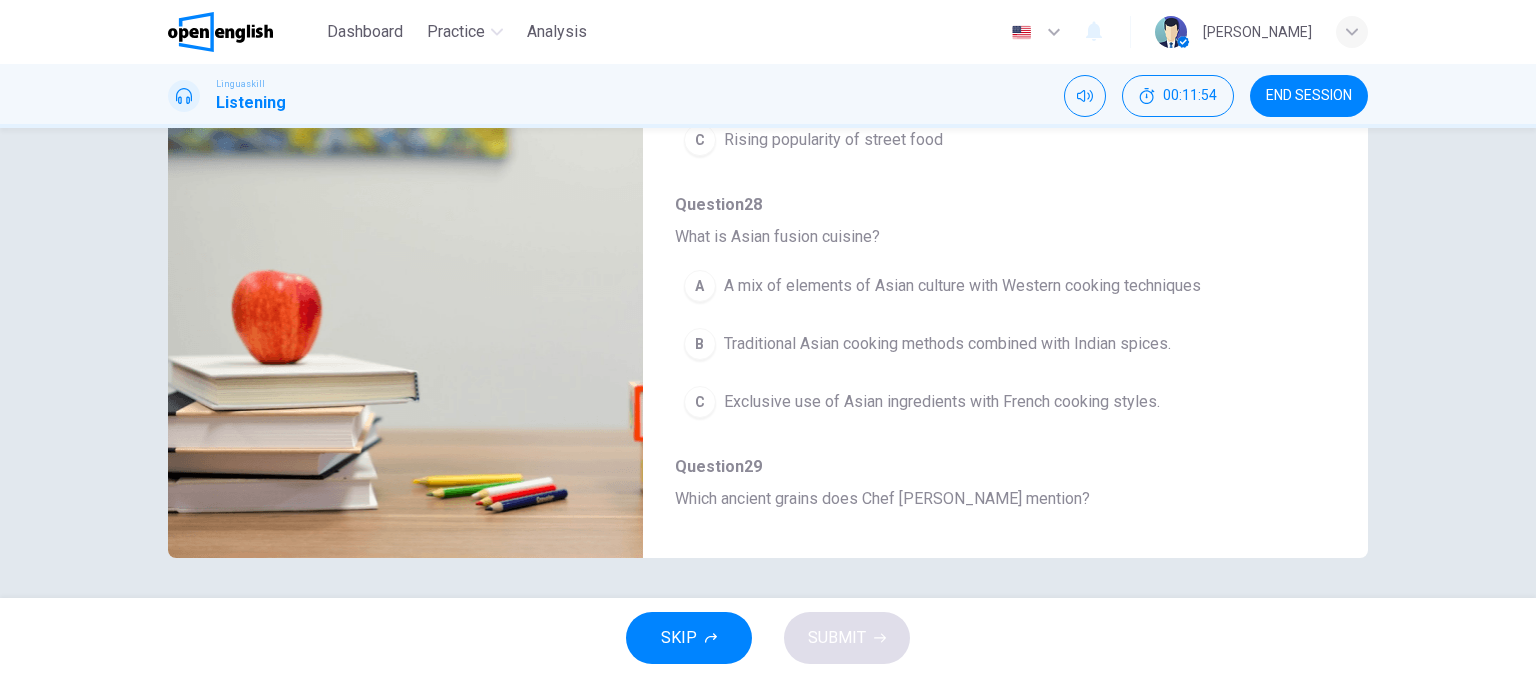 click on "B Traditional Asian cooking methods combined with Indian spices." at bounding box center (953, 344) 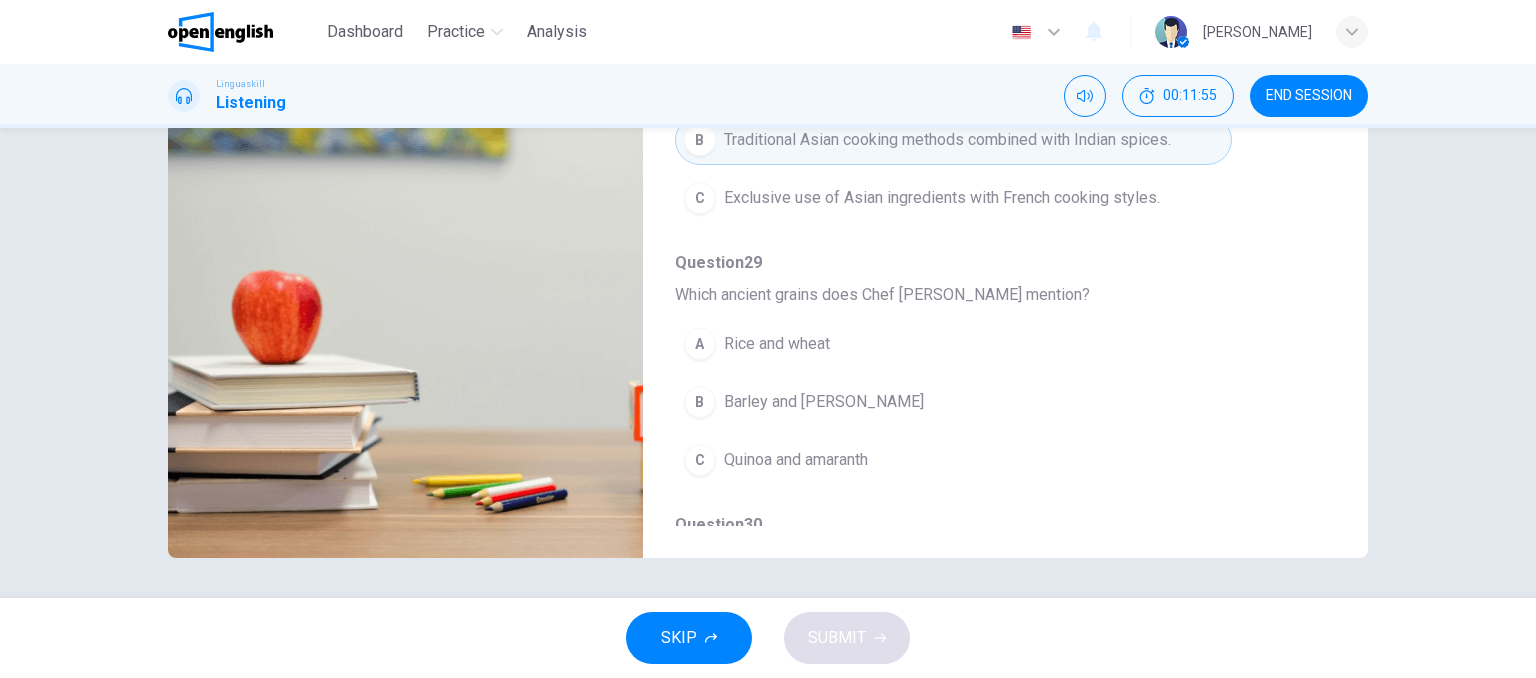 scroll, scrollTop: 380, scrollLeft: 0, axis: vertical 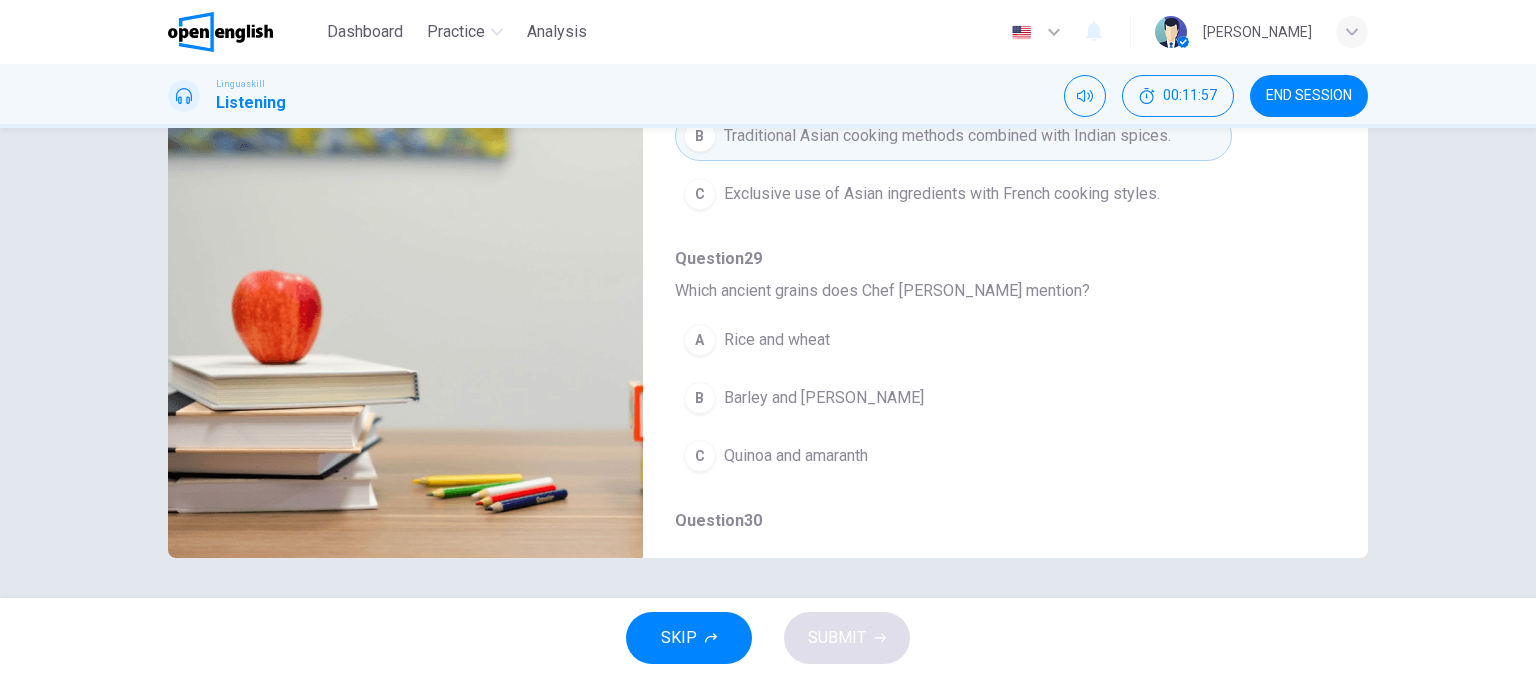 click on "Quinoa and amaranth" at bounding box center [796, 456] 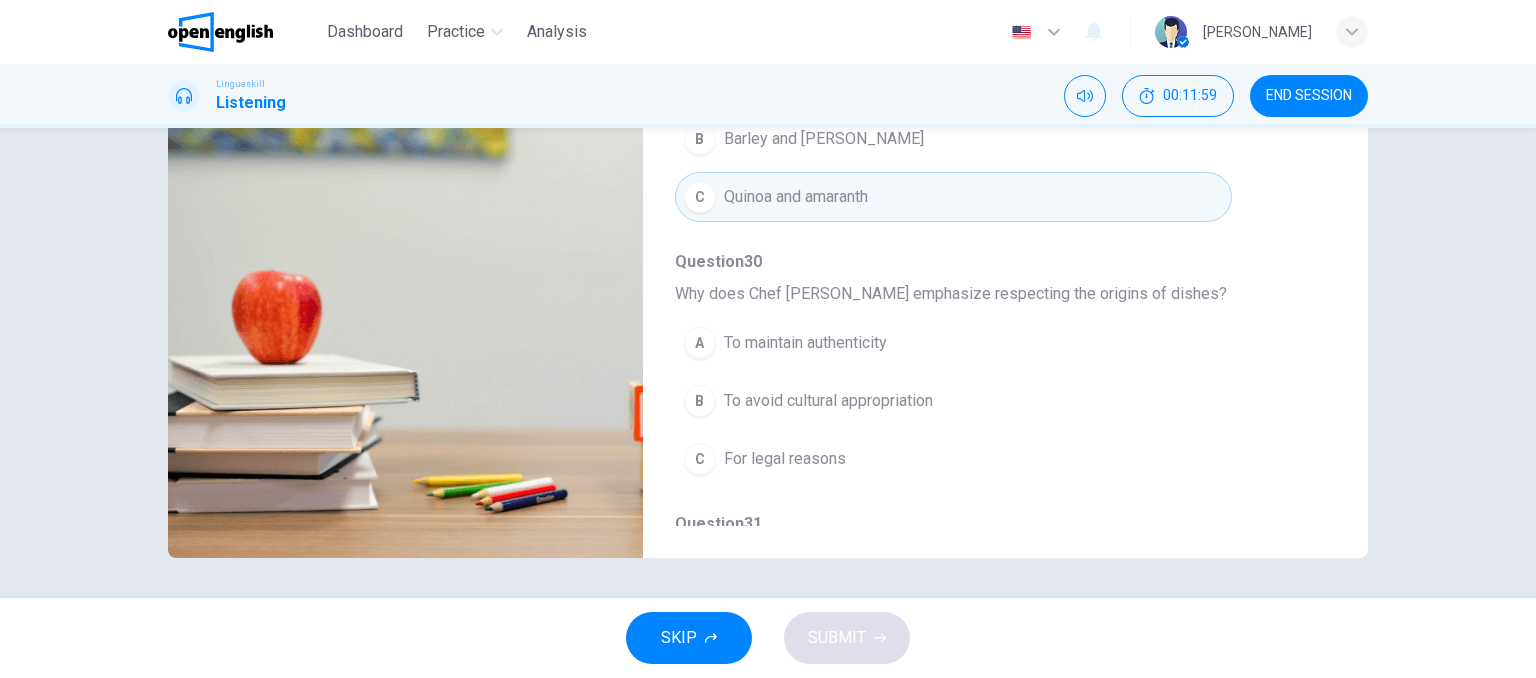 click on "C For legal reasons" at bounding box center (953, 459) 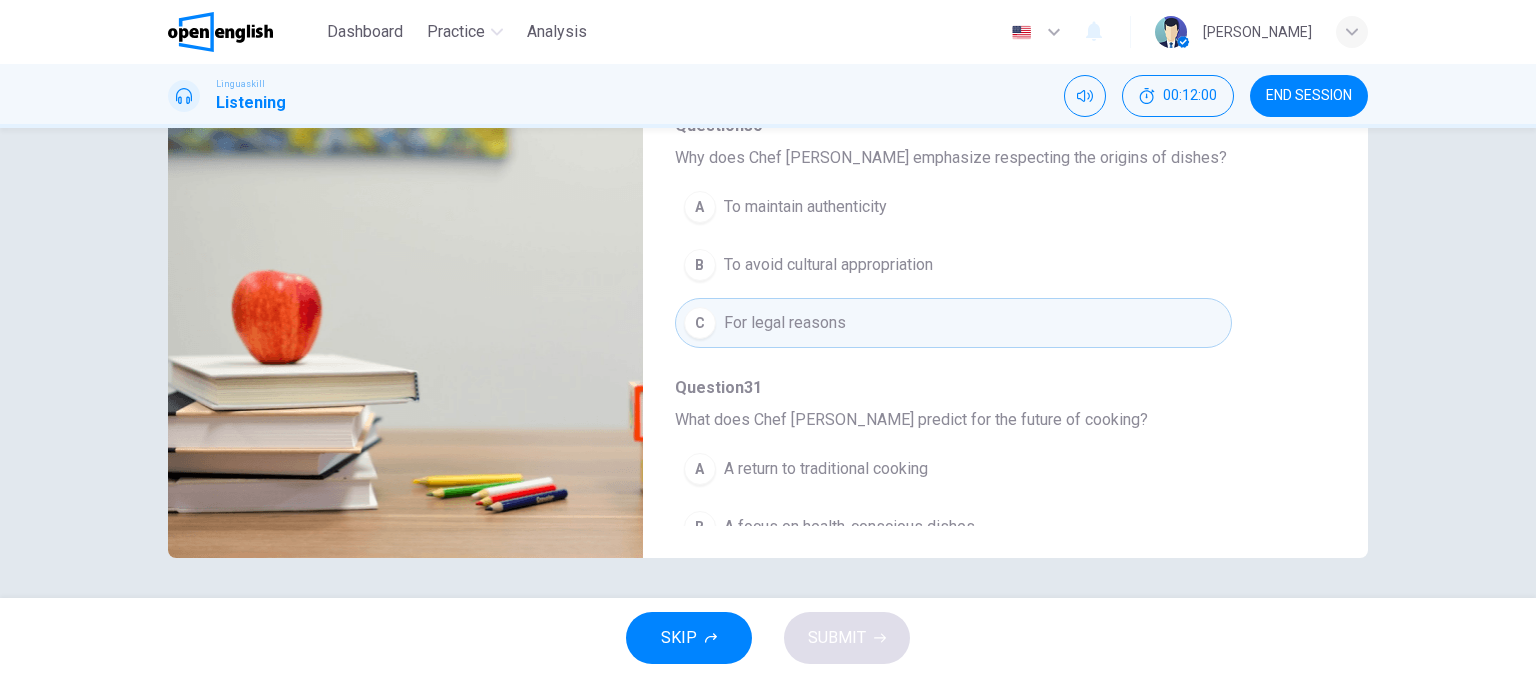 scroll, scrollTop: 820, scrollLeft: 0, axis: vertical 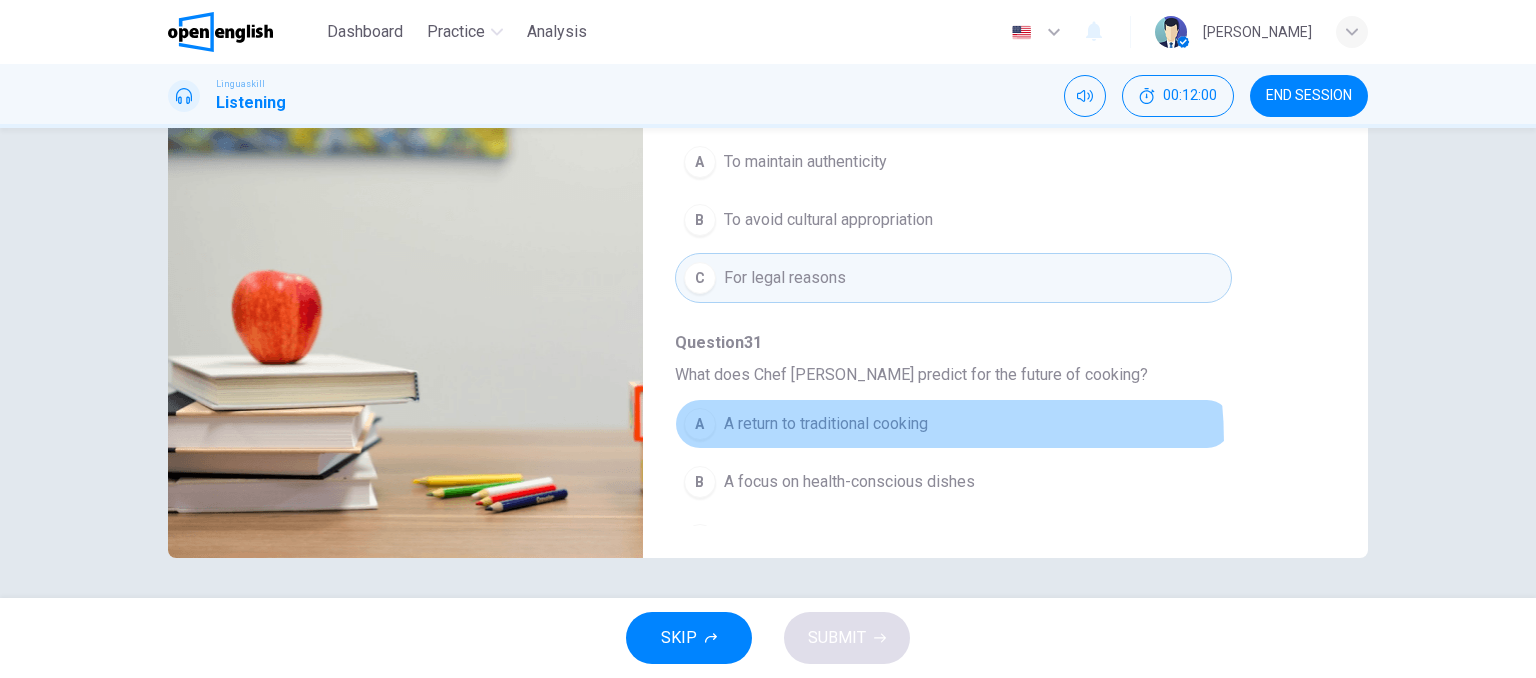 click on "A A return to traditional cooking" at bounding box center (953, 424) 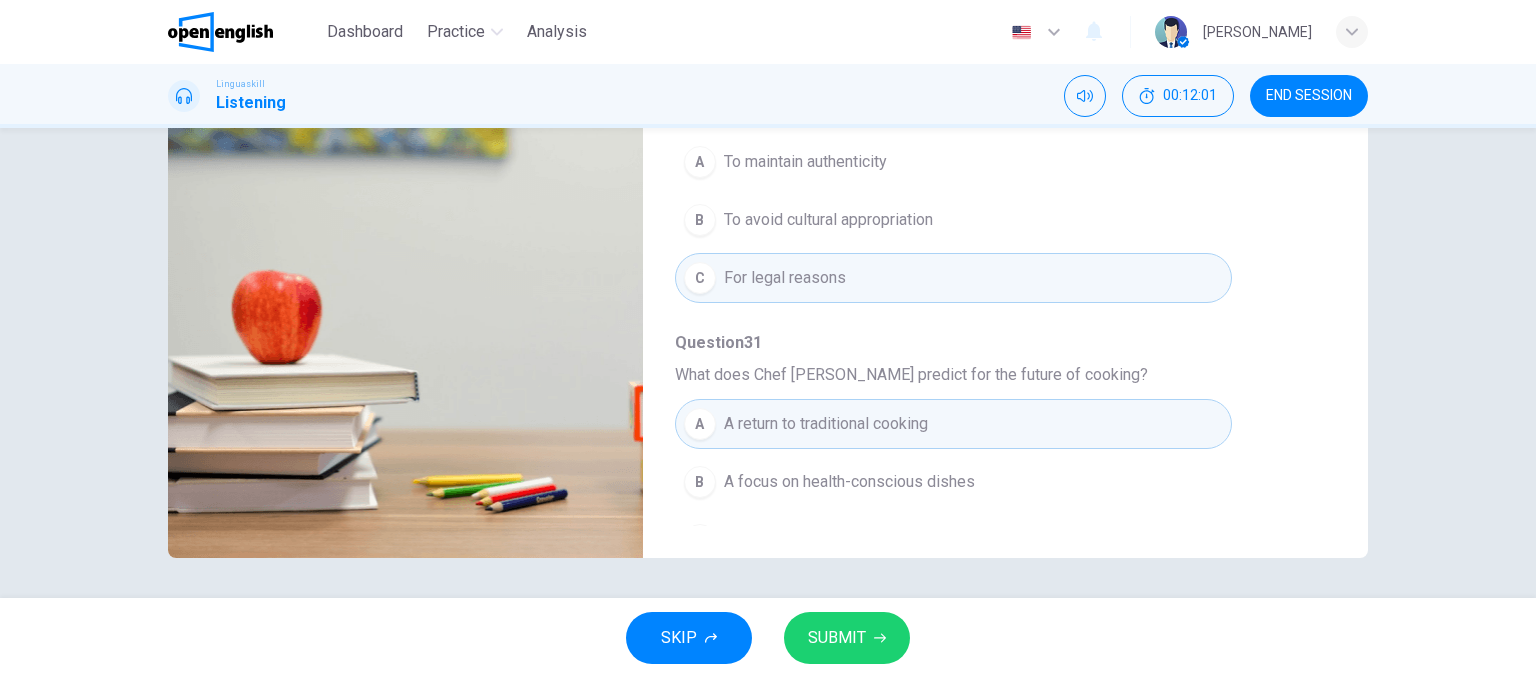 scroll, scrollTop: 856, scrollLeft: 0, axis: vertical 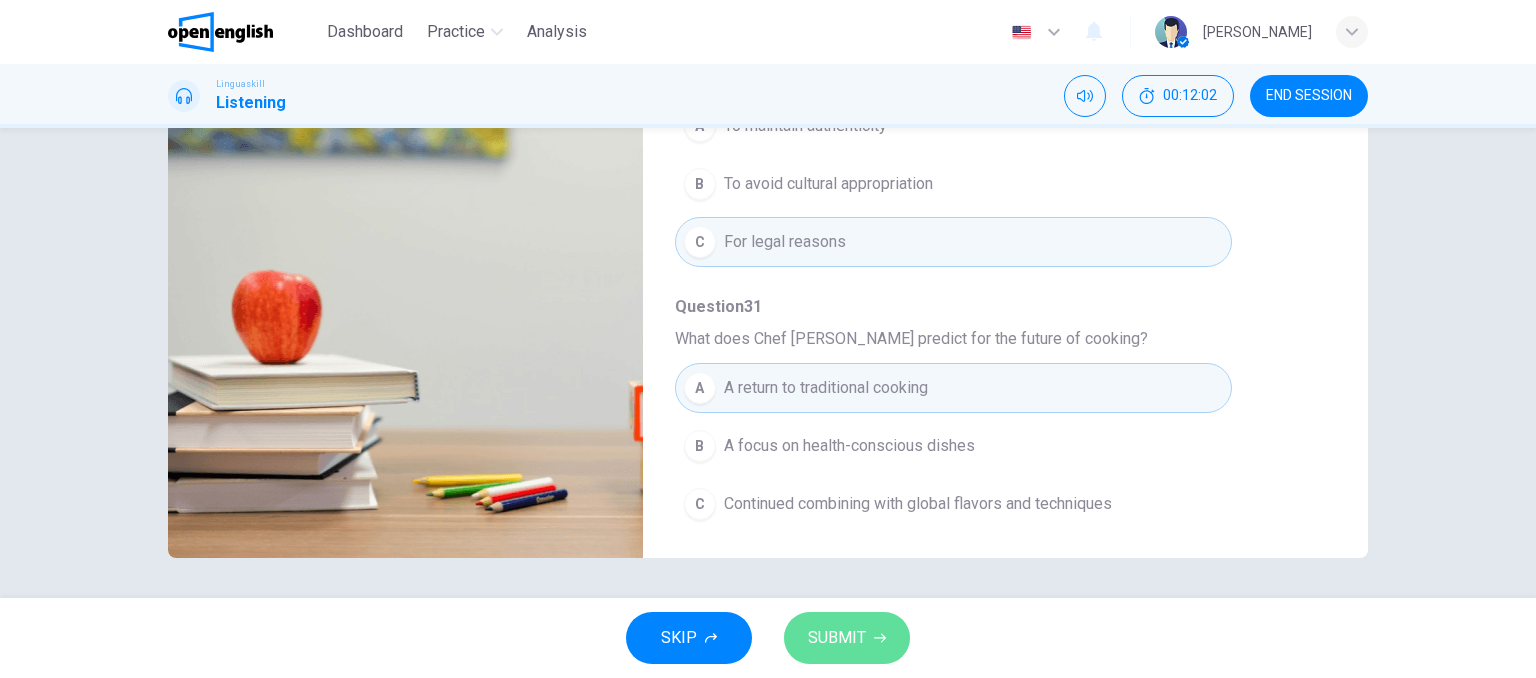 click on "SUBMIT" at bounding box center (837, 638) 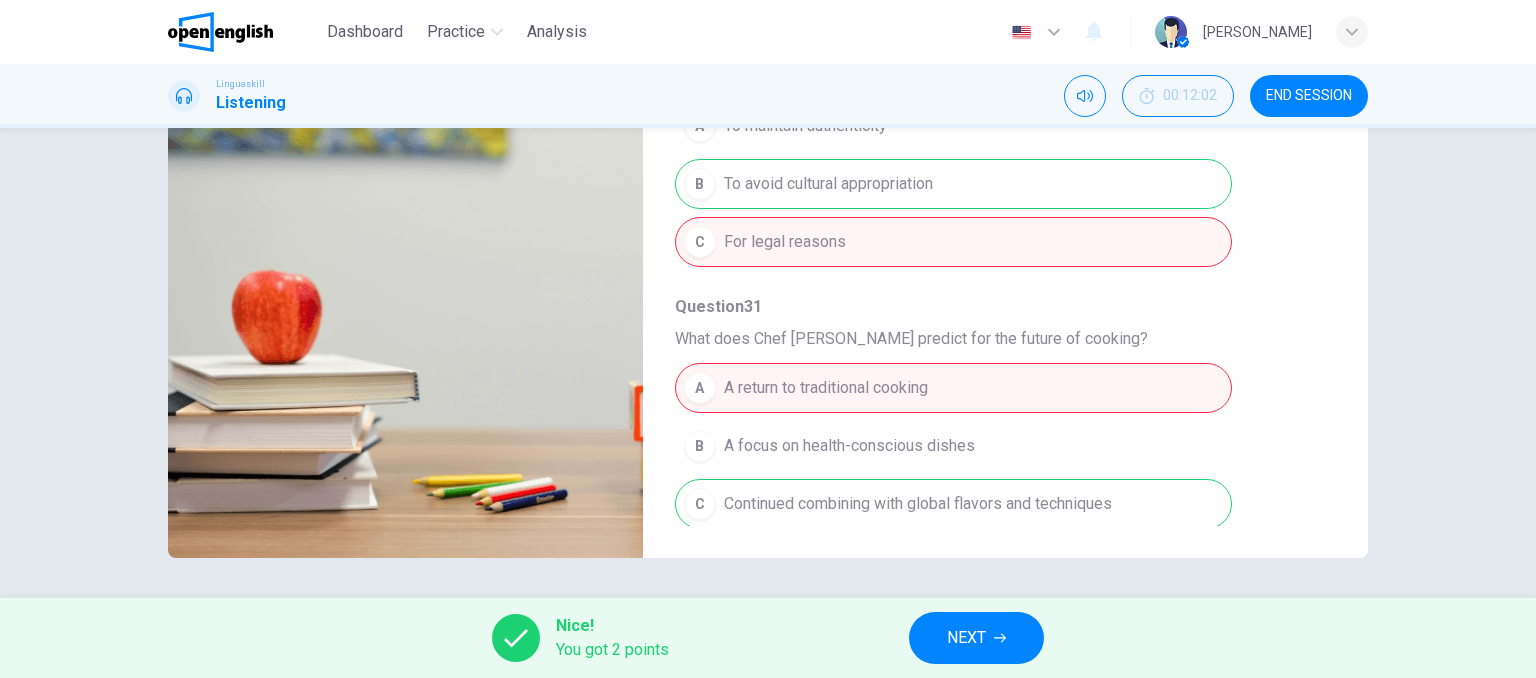 type on "**" 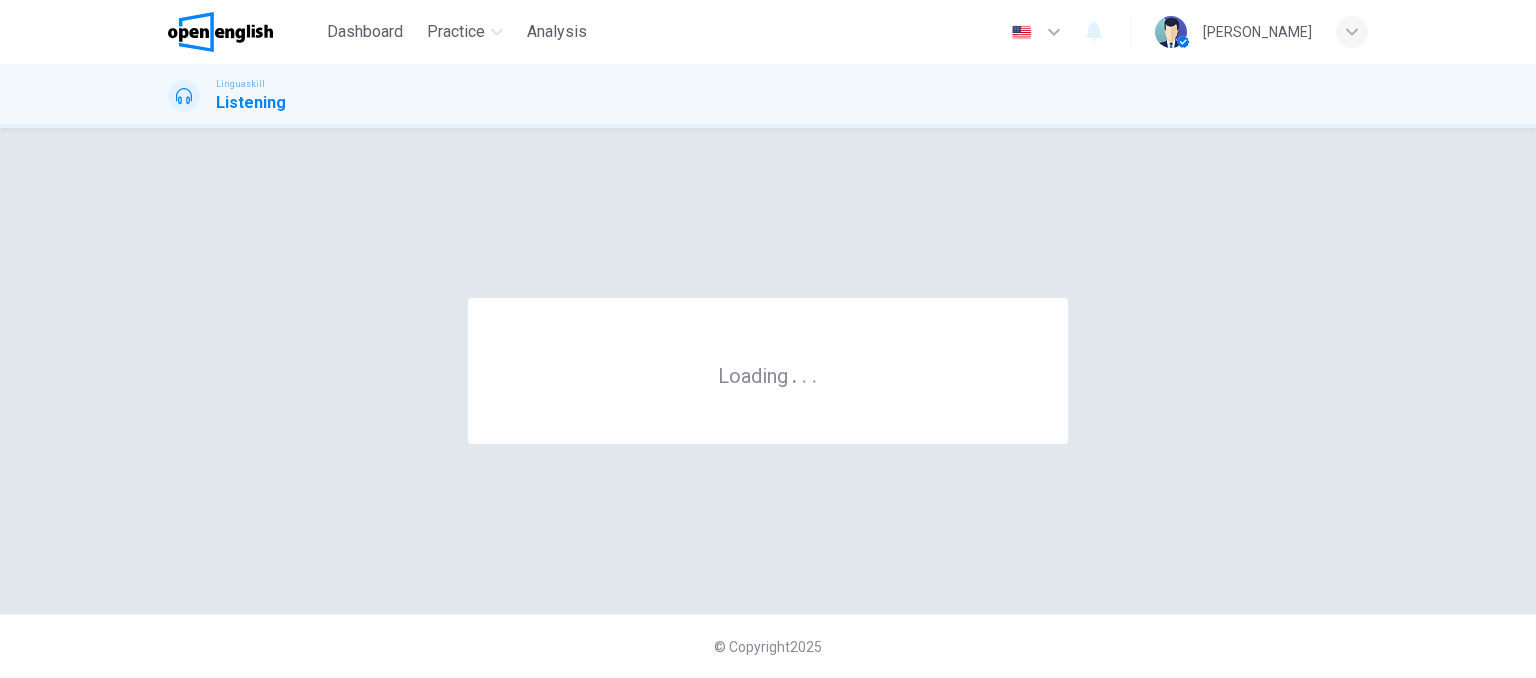 scroll, scrollTop: 0, scrollLeft: 0, axis: both 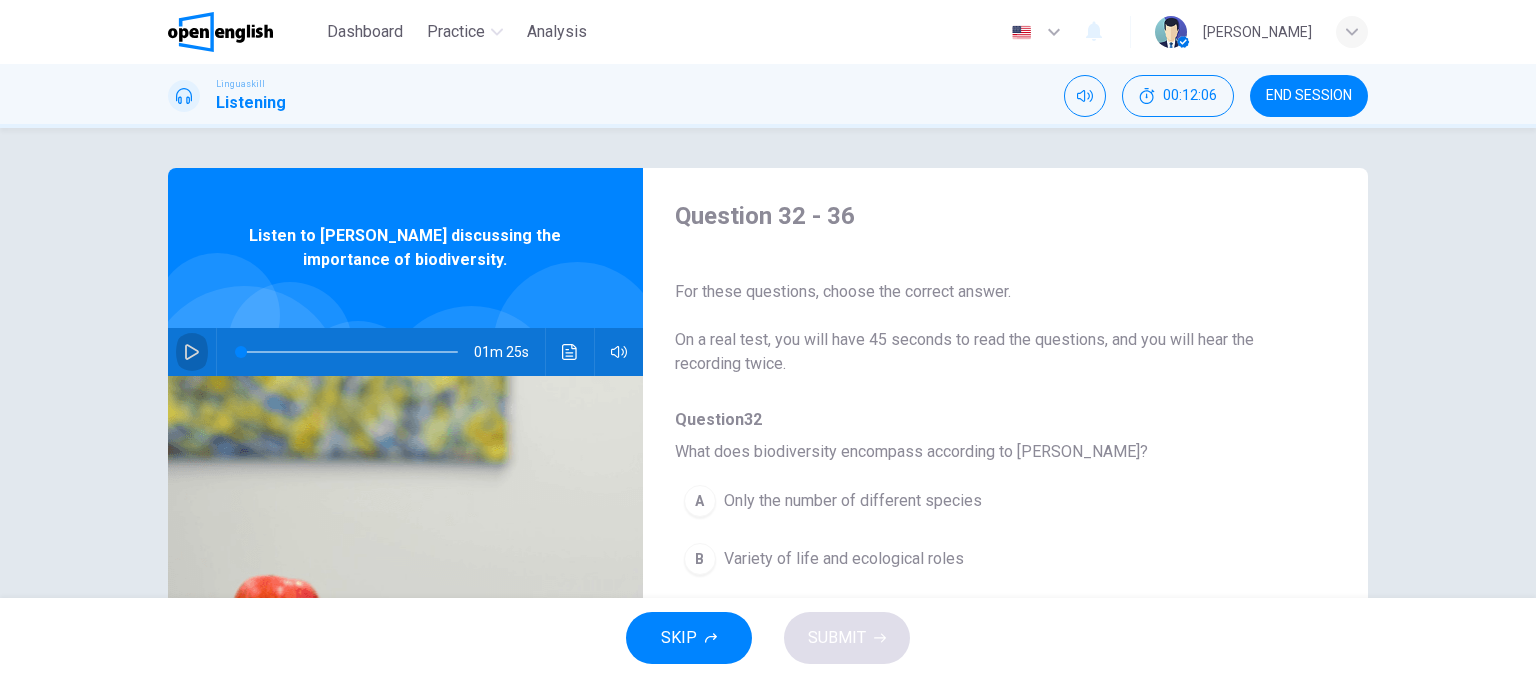 click 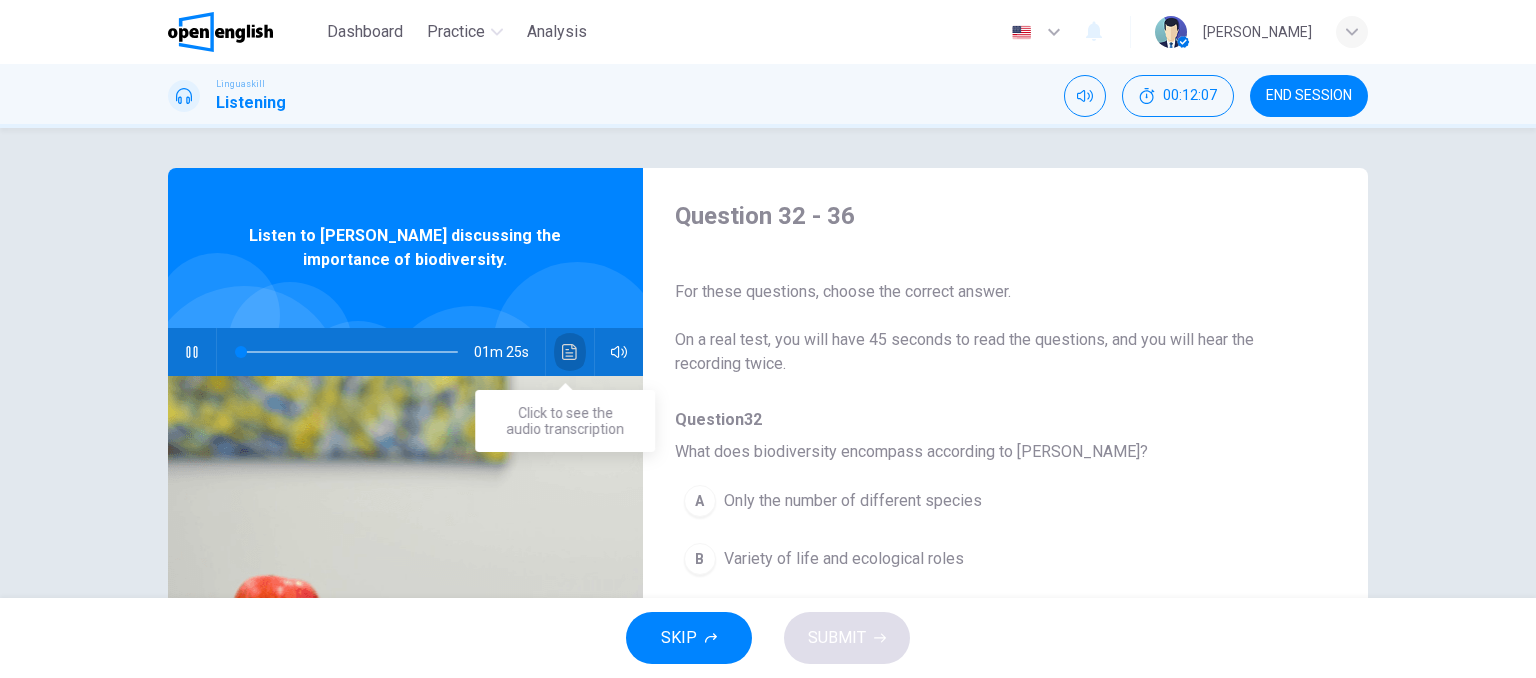 click at bounding box center [570, 352] 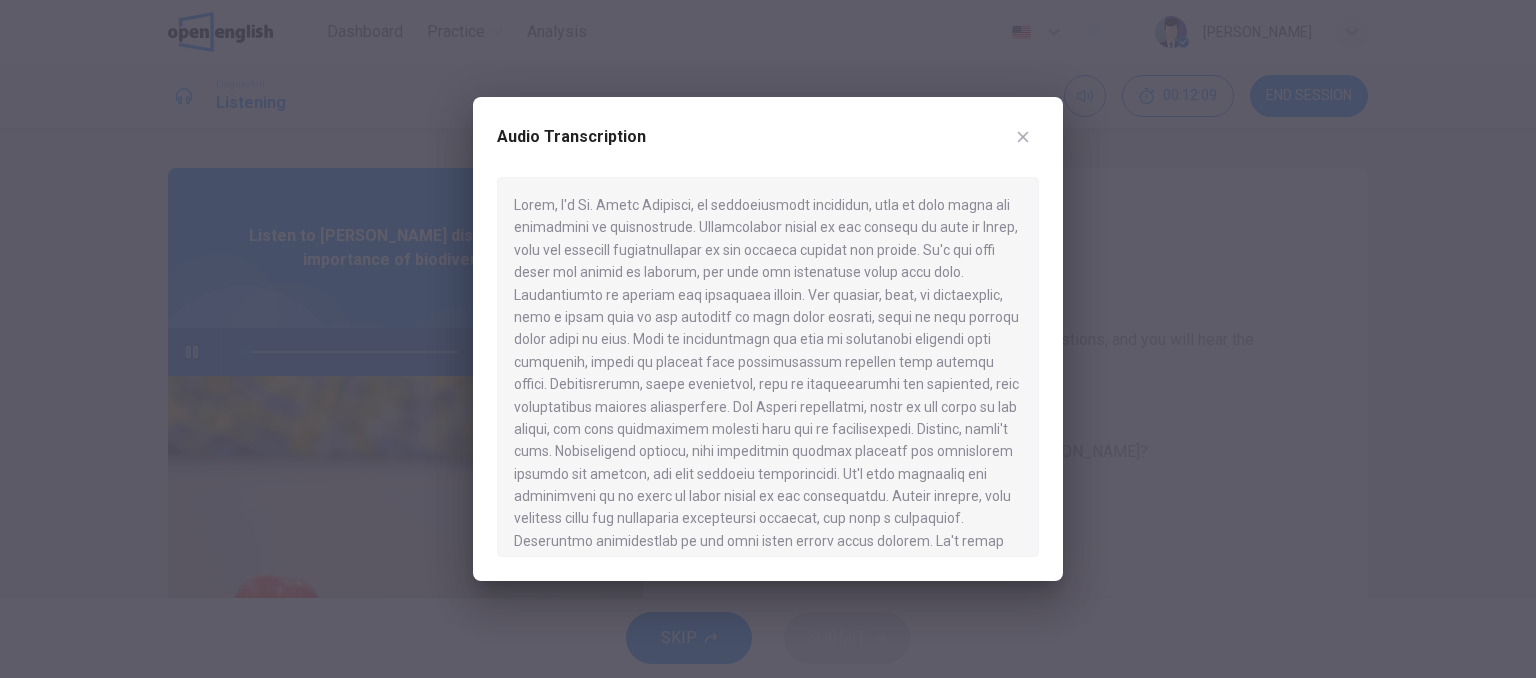 click at bounding box center (768, 339) 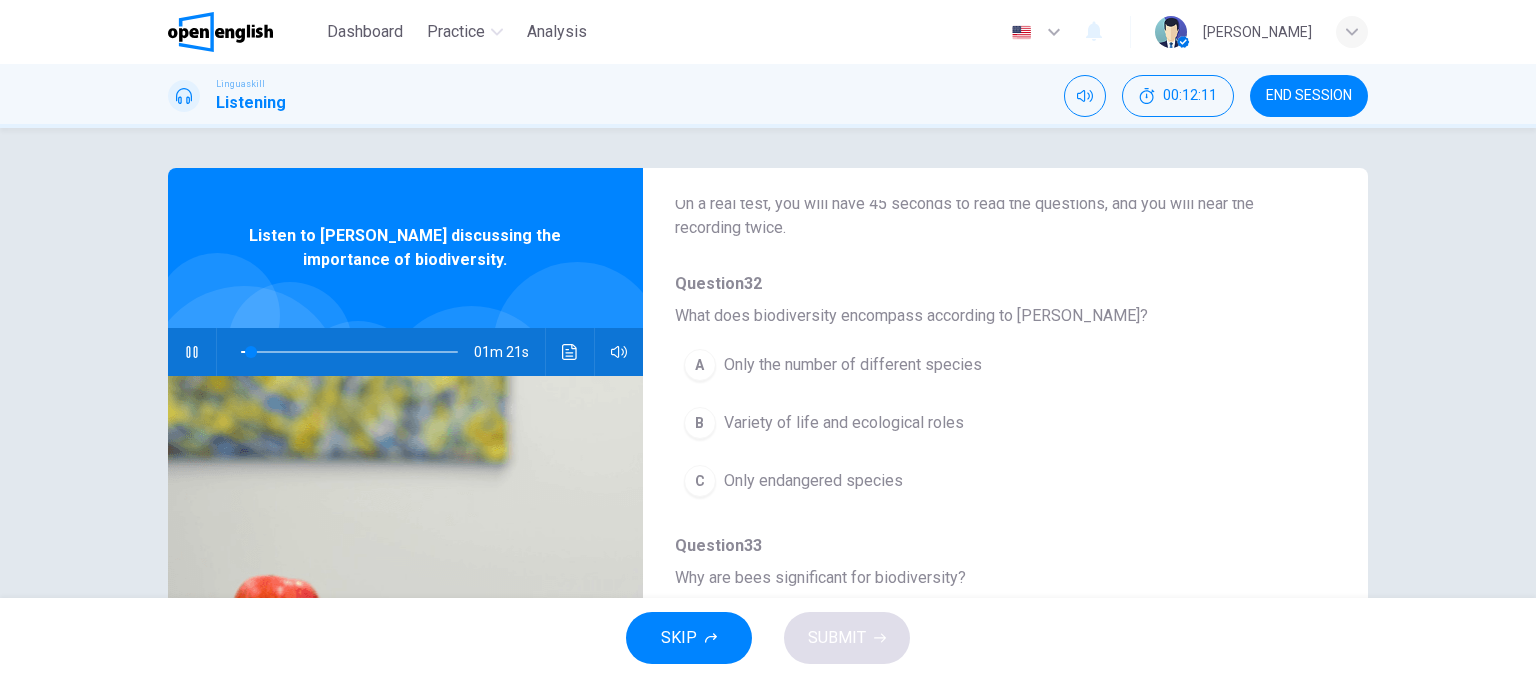 scroll, scrollTop: 143, scrollLeft: 0, axis: vertical 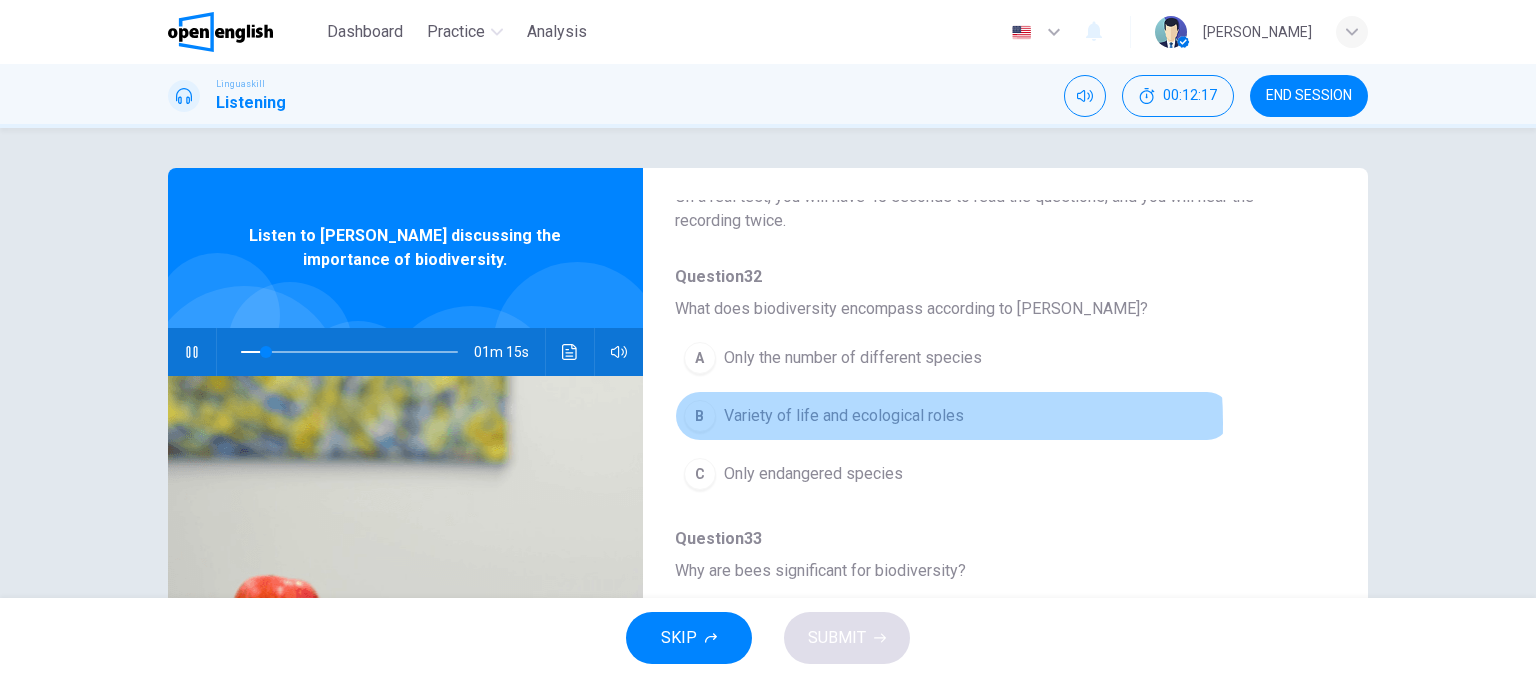 click on "Variety of life and ecological roles" at bounding box center [844, 416] 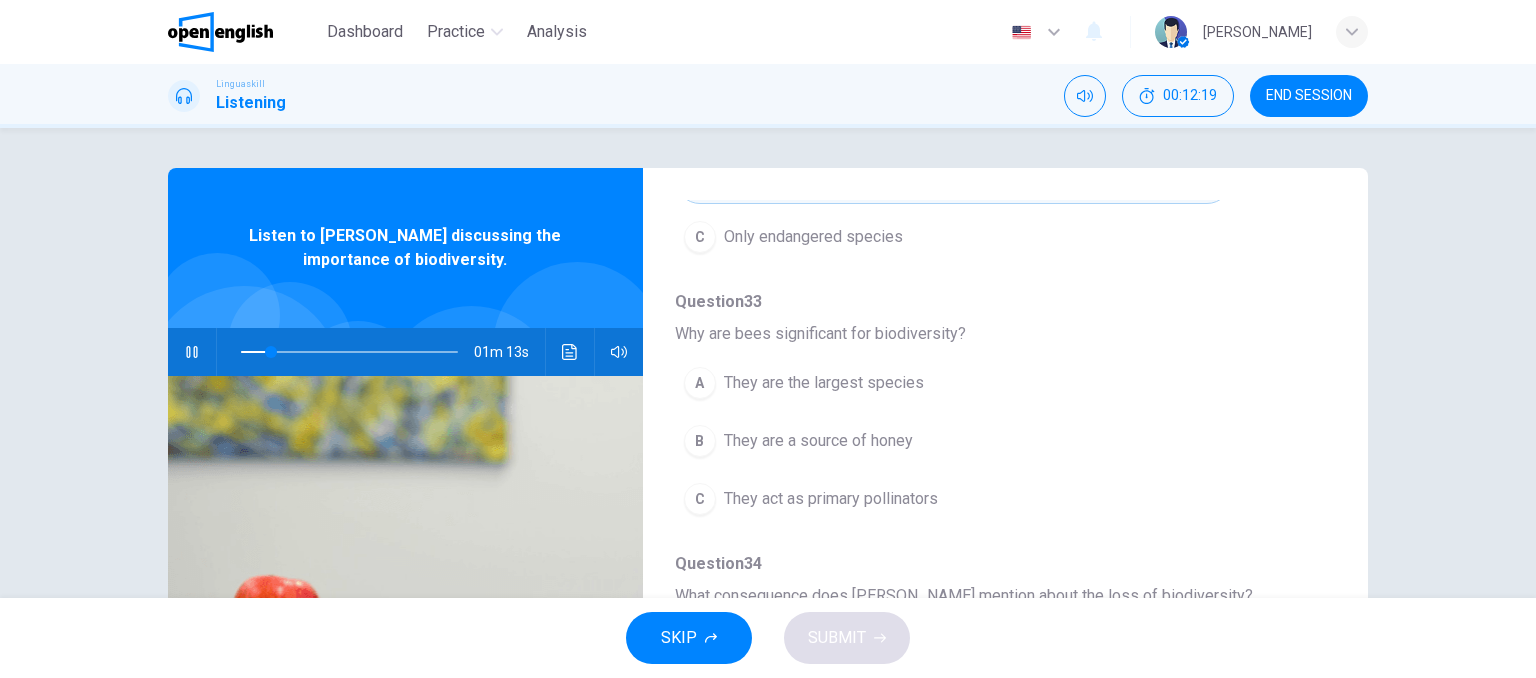 scroll, scrollTop: 384, scrollLeft: 0, axis: vertical 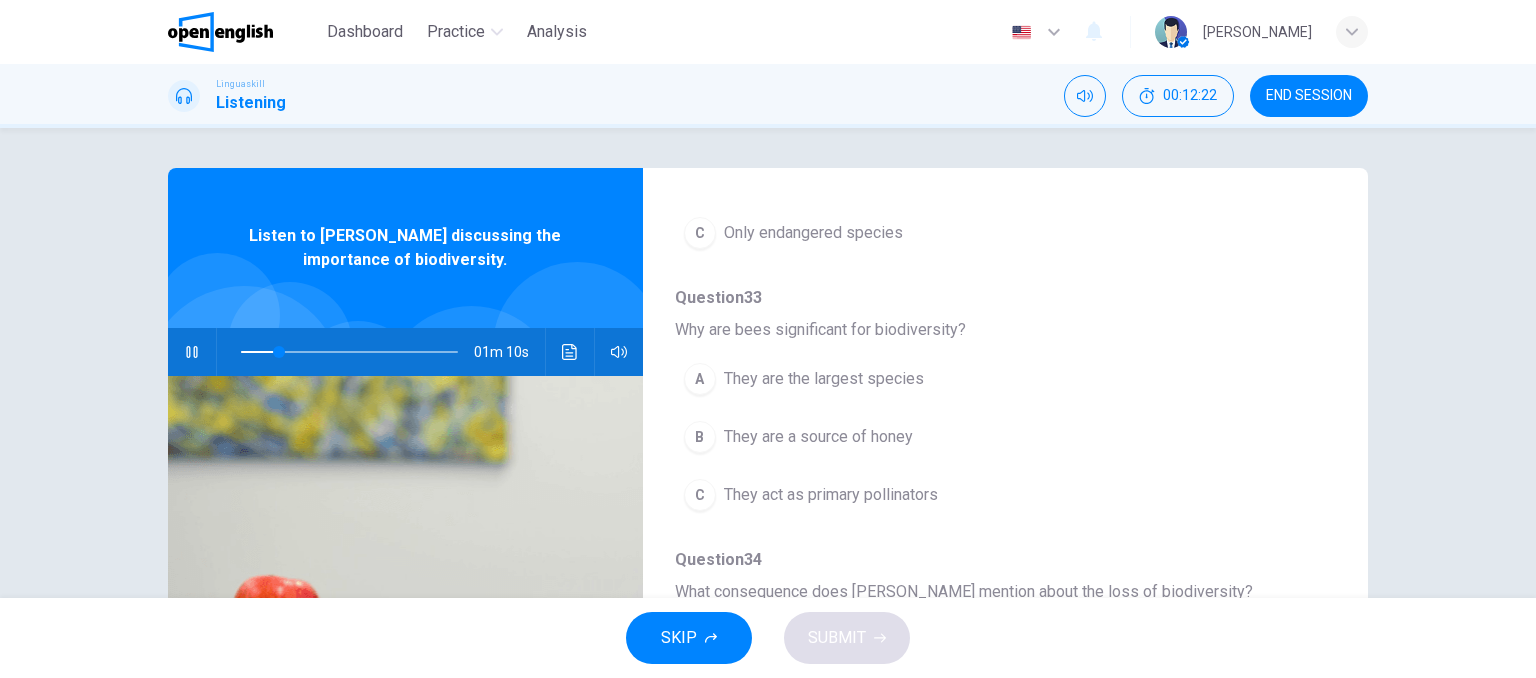 click on "They are the largest species" at bounding box center (824, 379) 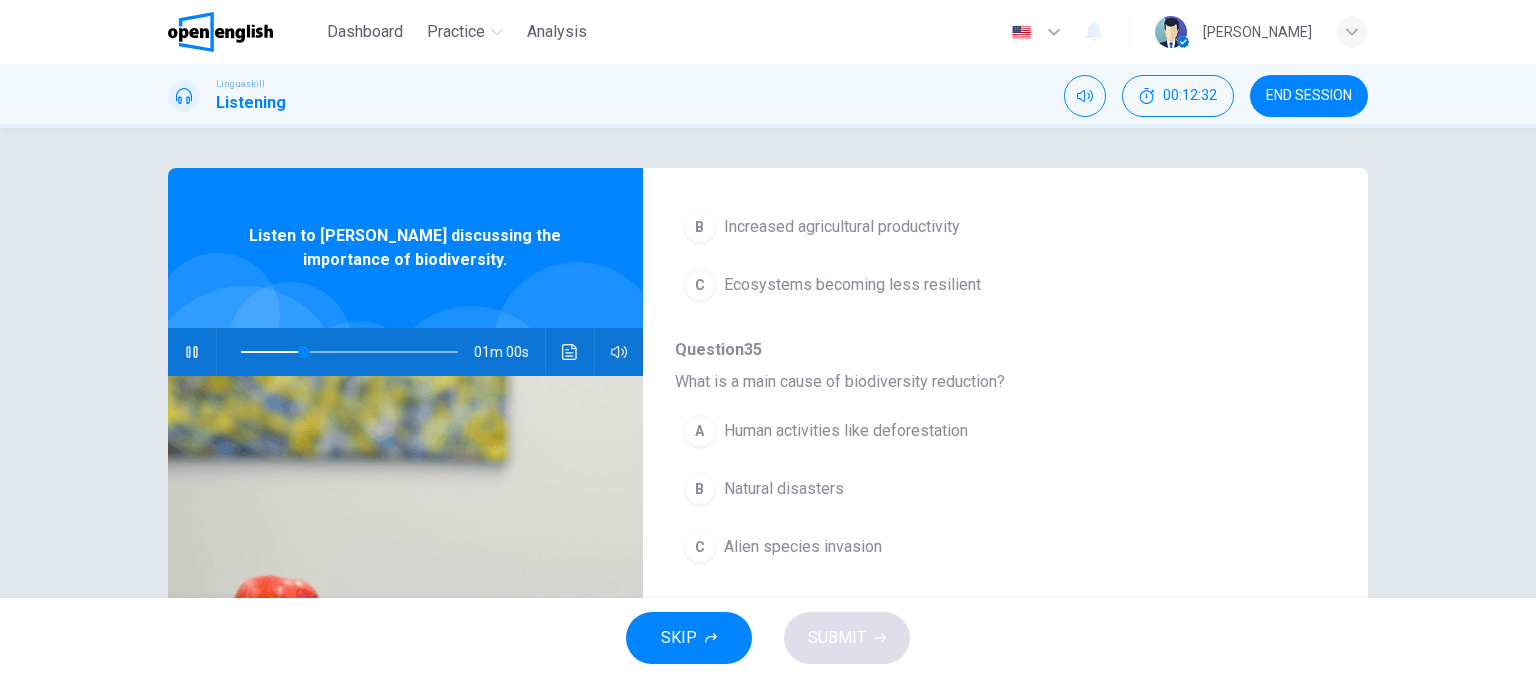 scroll, scrollTop: 856, scrollLeft: 0, axis: vertical 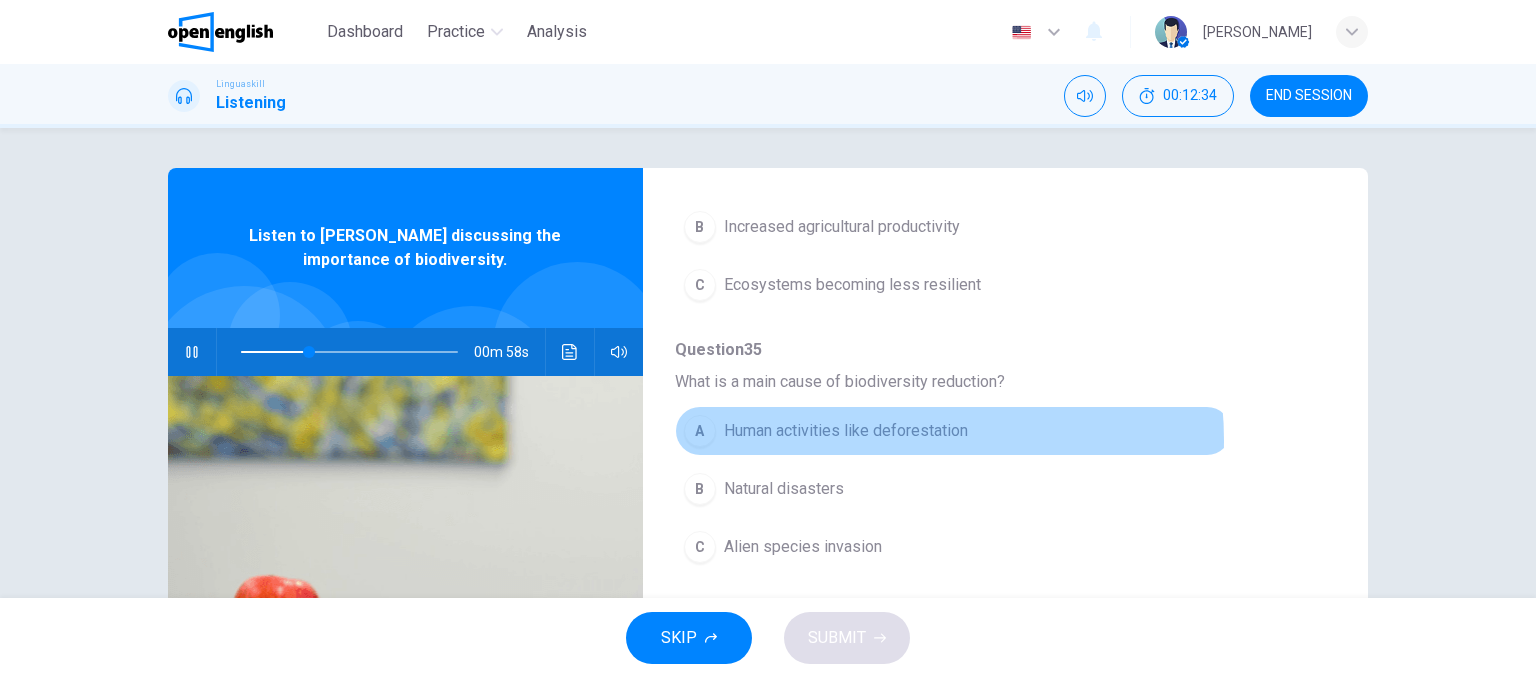 click on "Human activities like deforestation" at bounding box center (846, 431) 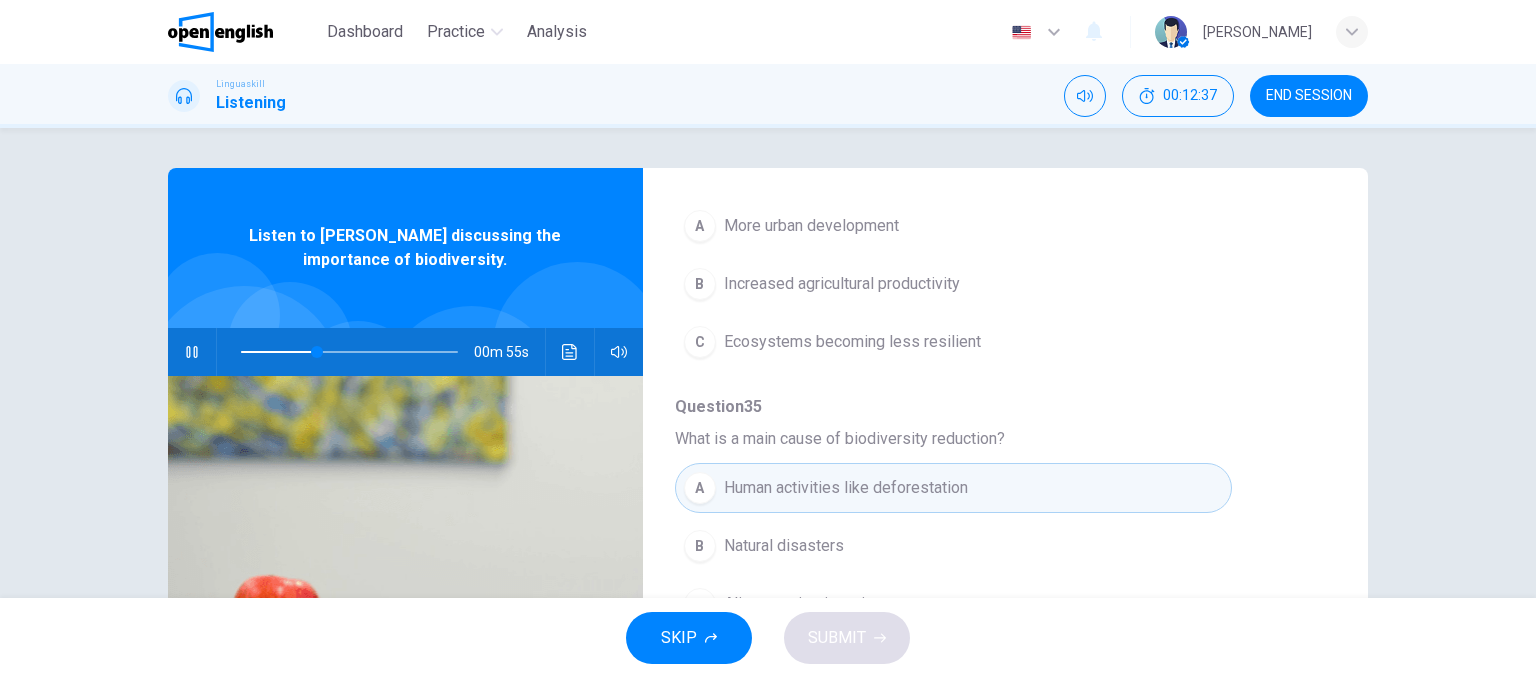 scroll, scrollTop: 800, scrollLeft: 0, axis: vertical 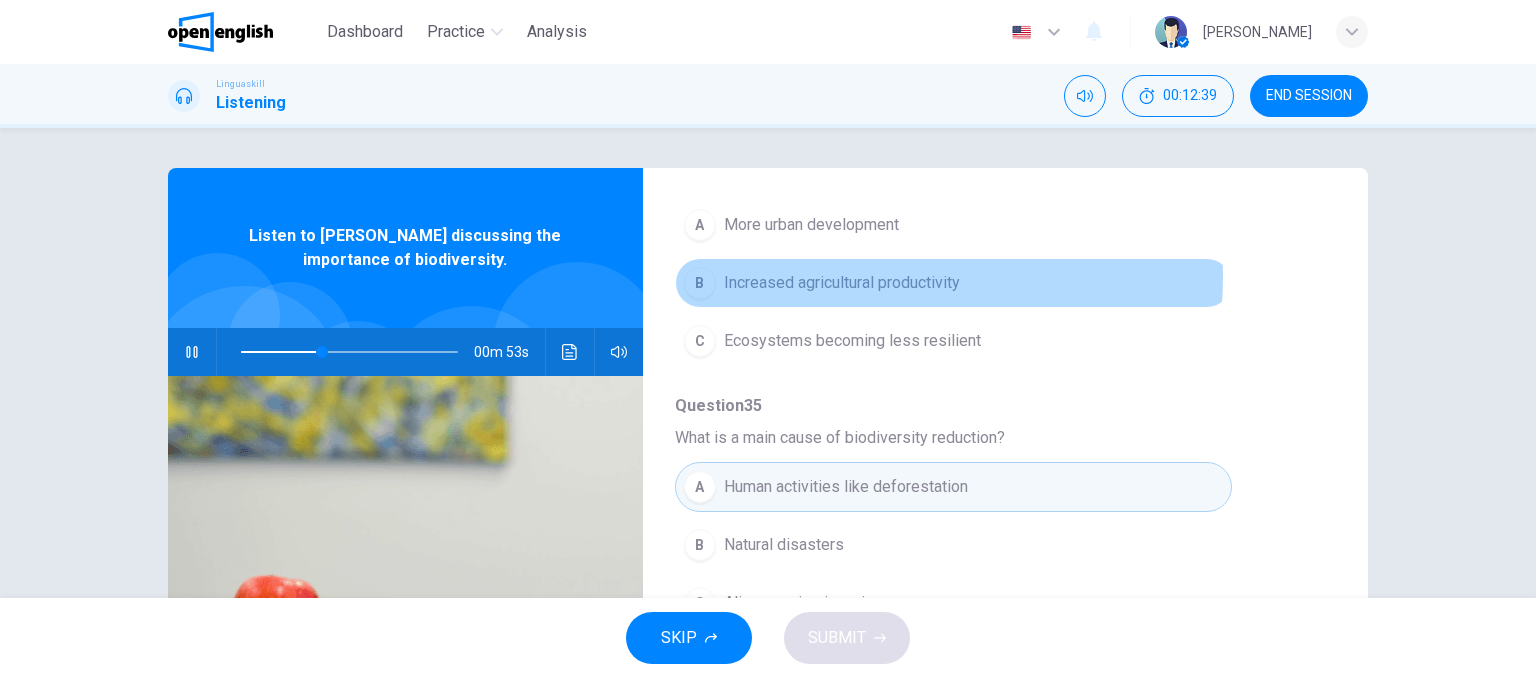 click on "Increased agricultural productivity" at bounding box center (842, 283) 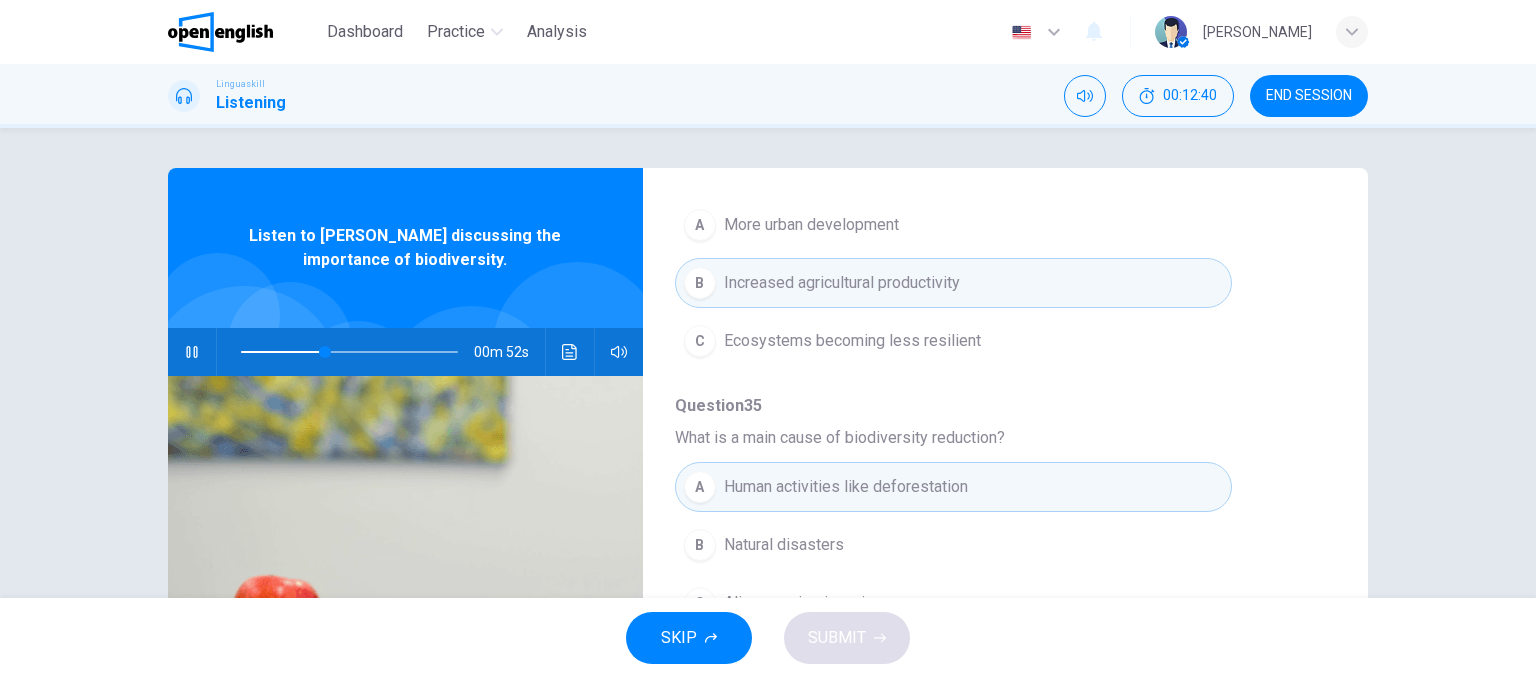 scroll, scrollTop: 856, scrollLeft: 0, axis: vertical 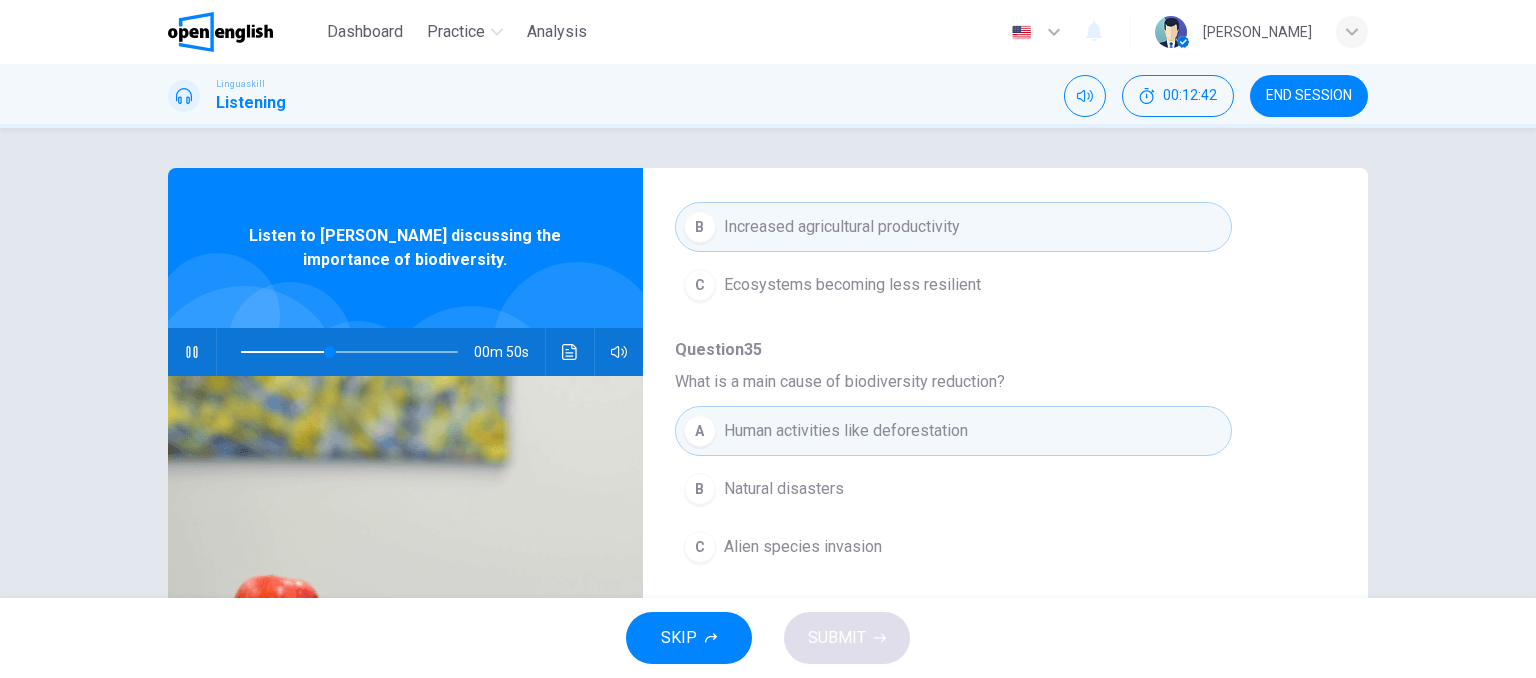 click on "SKIP SUBMIT" at bounding box center (768, 638) 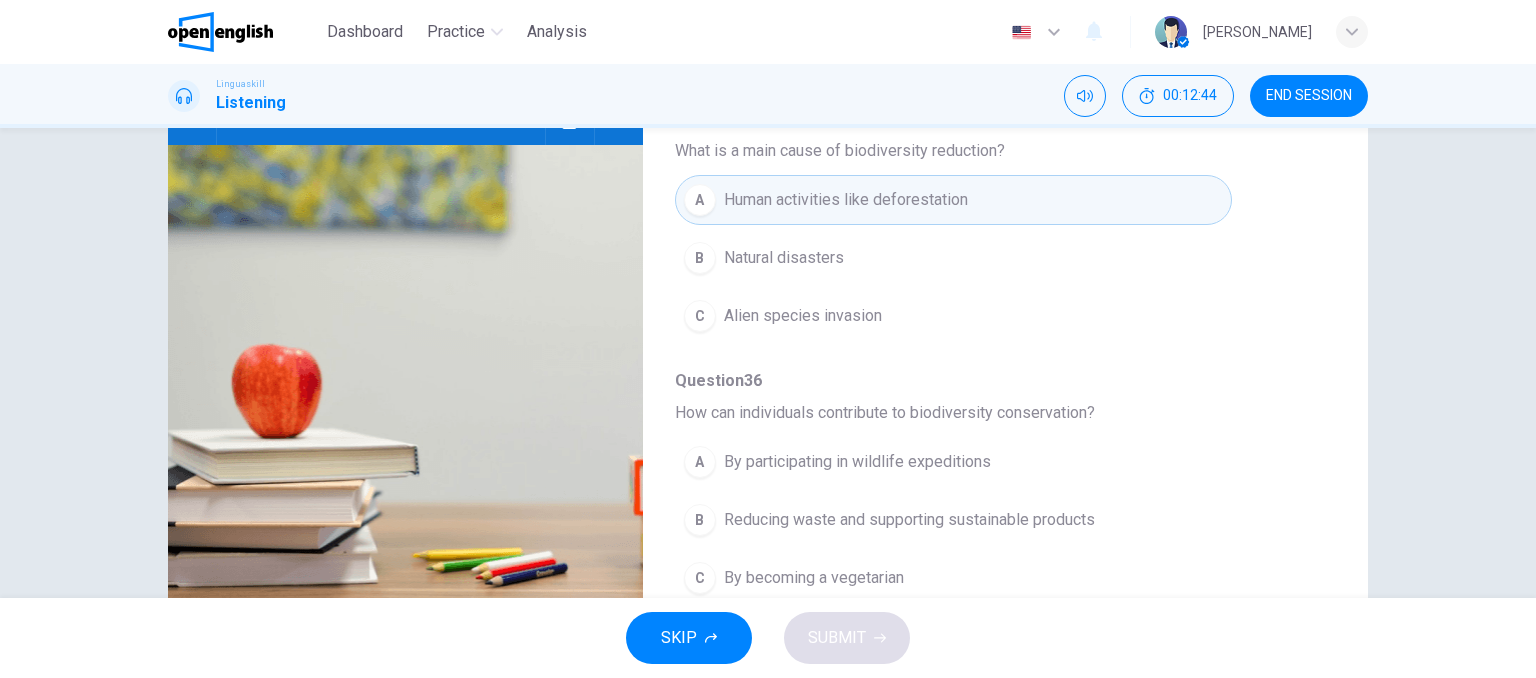 scroll, scrollTop: 305, scrollLeft: 0, axis: vertical 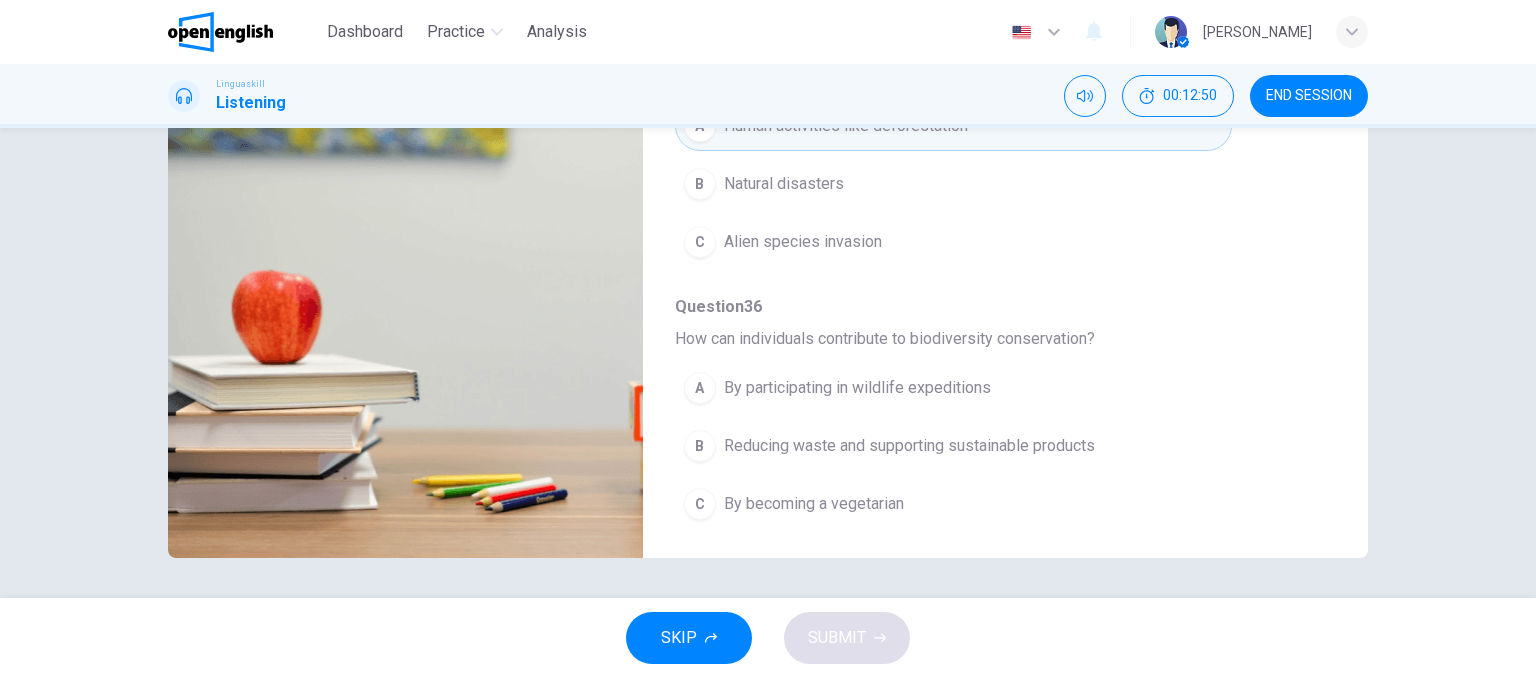 click on "B" at bounding box center (700, 446) 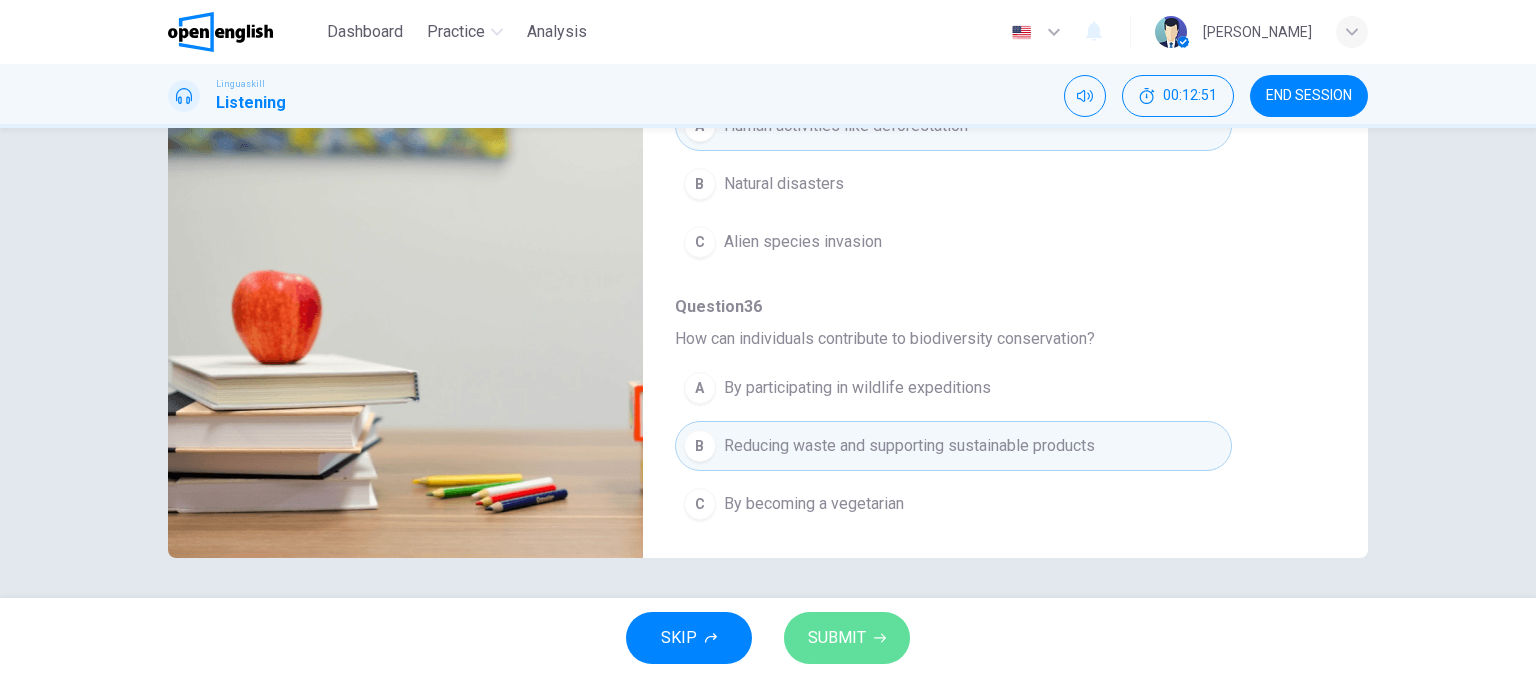 click 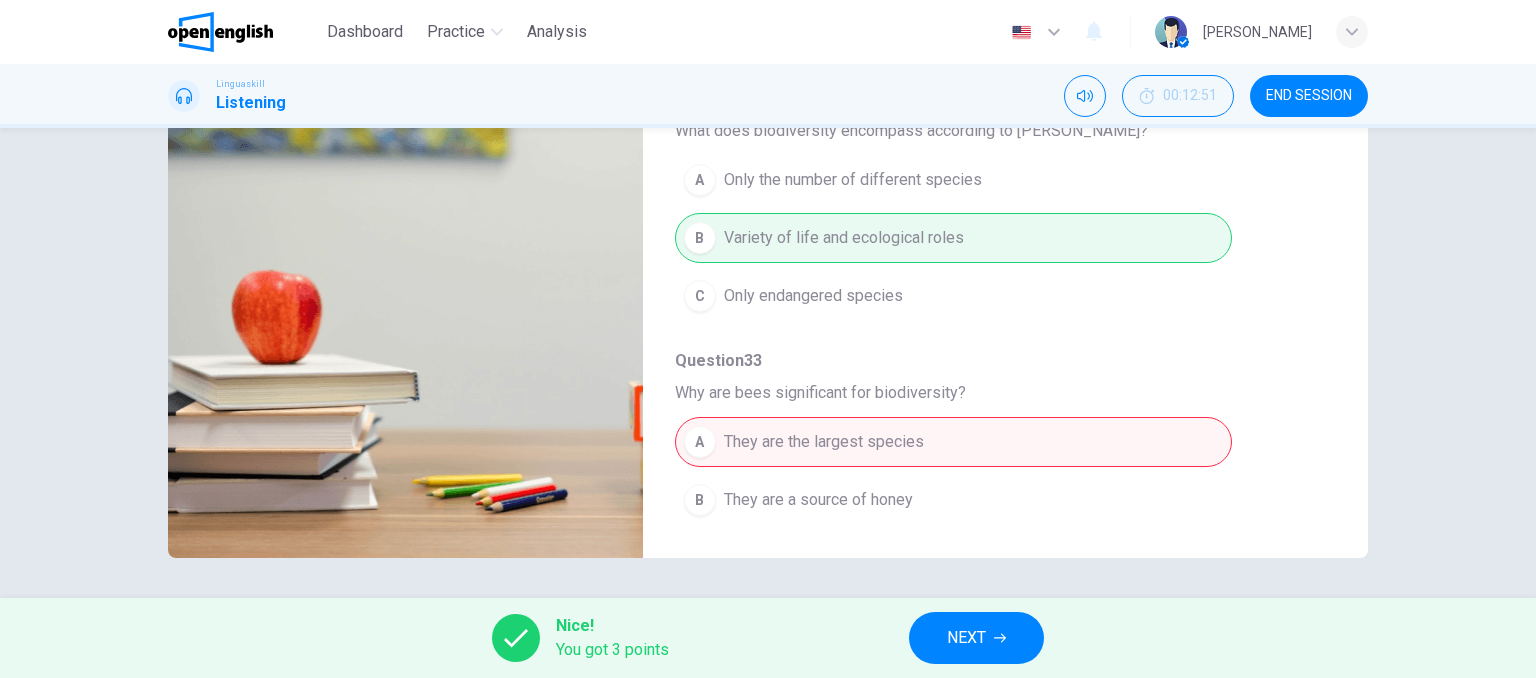 scroll, scrollTop: 0, scrollLeft: 0, axis: both 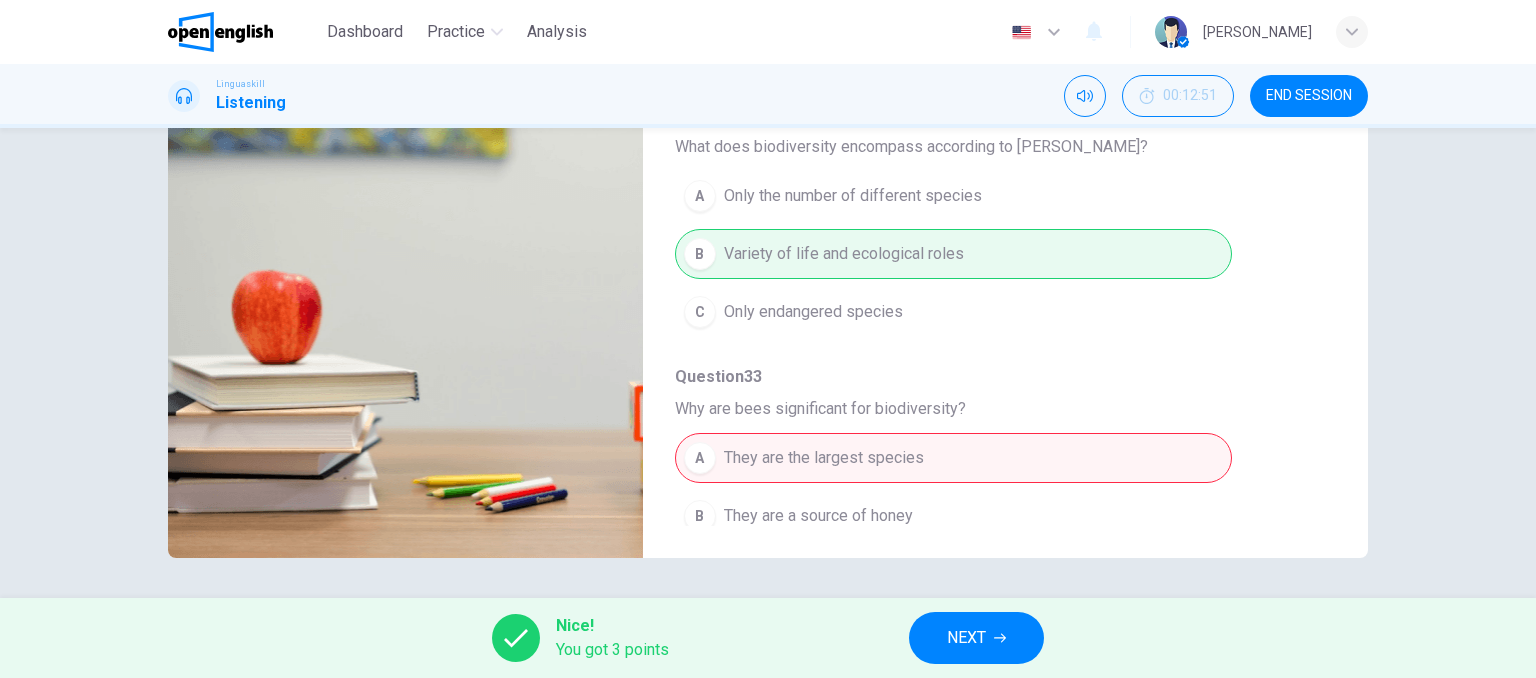 type on "**" 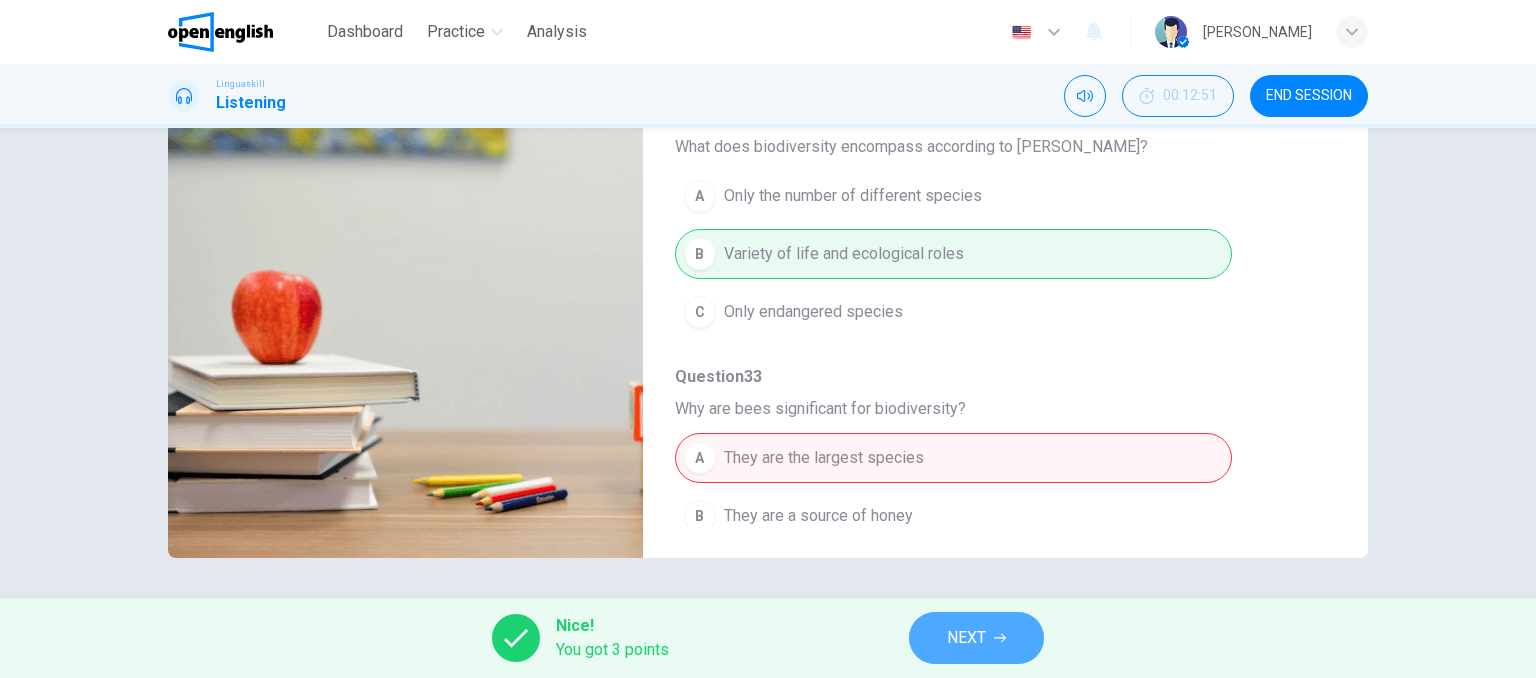 click on "NEXT" at bounding box center (966, 638) 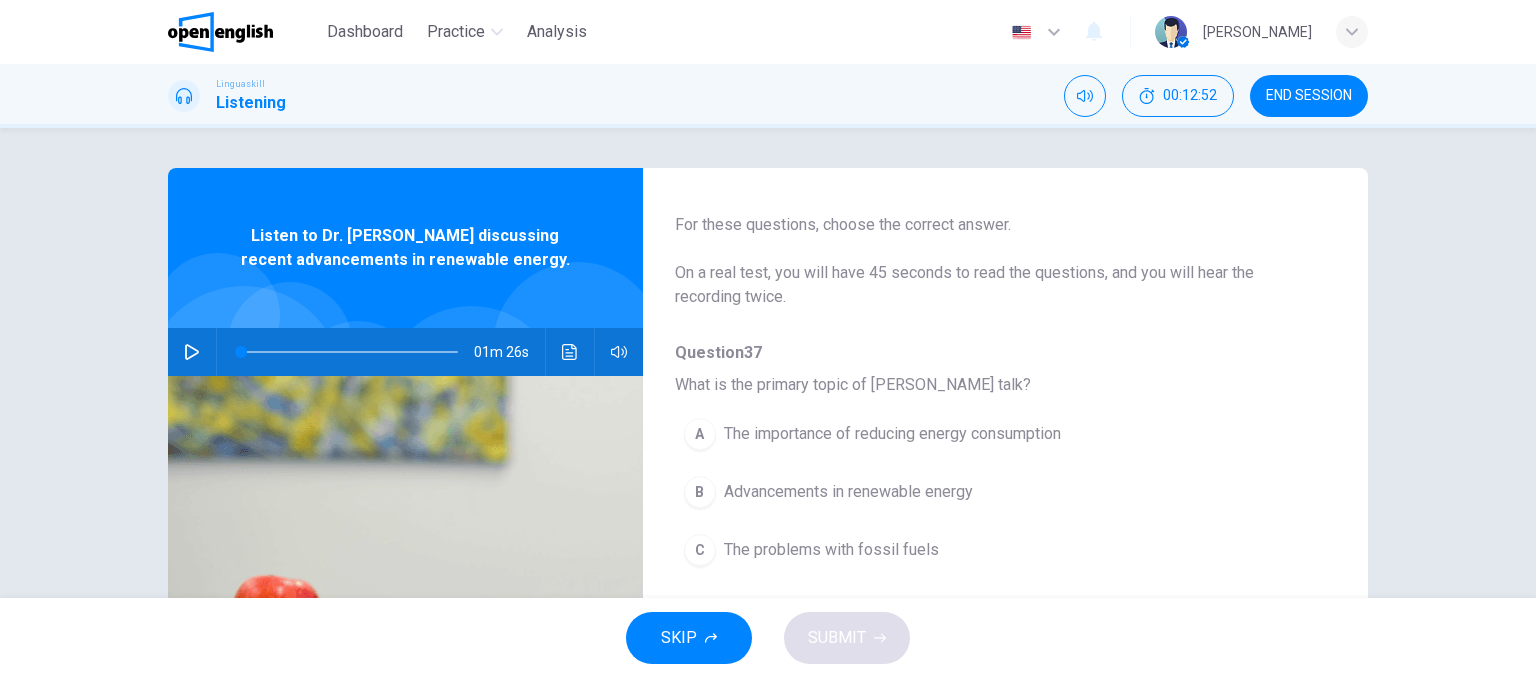 scroll, scrollTop: 86, scrollLeft: 0, axis: vertical 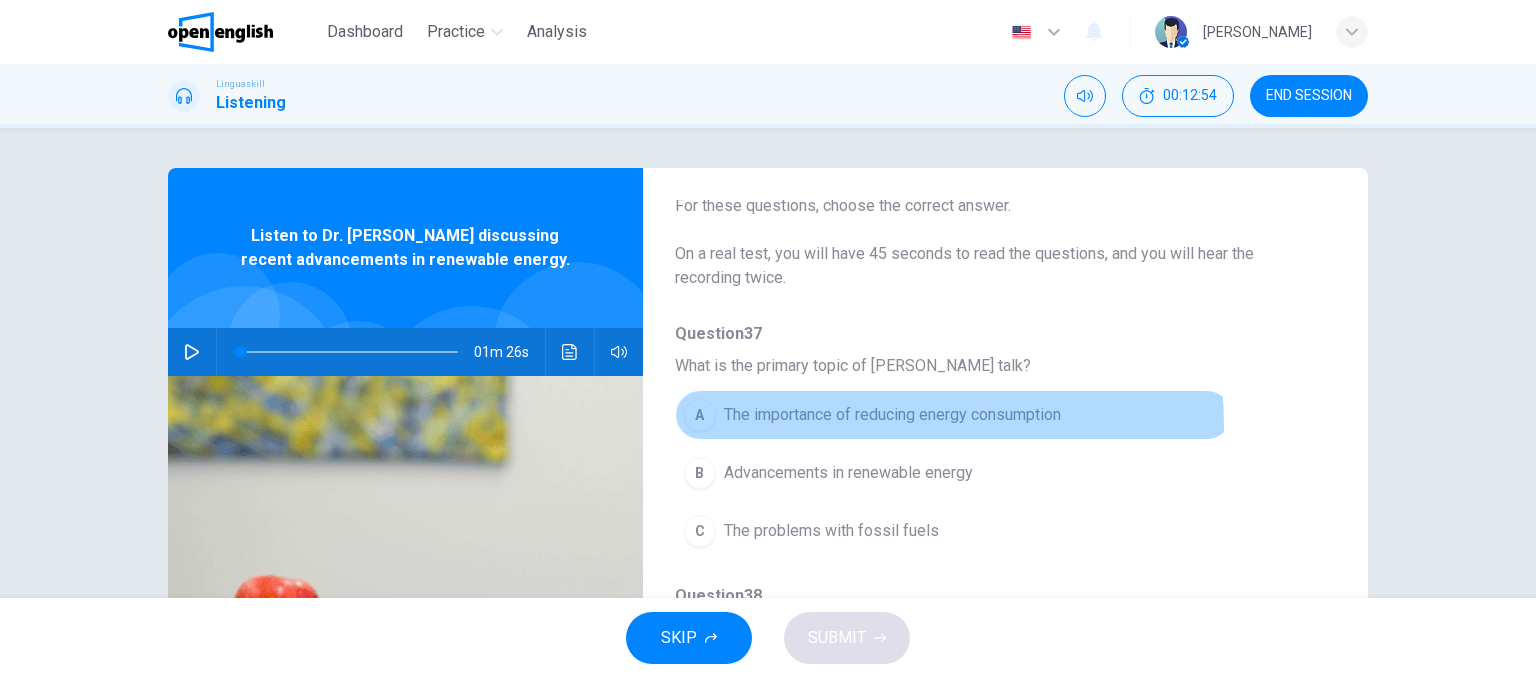 click on "A The importance of reducing energy consumption" at bounding box center [953, 415] 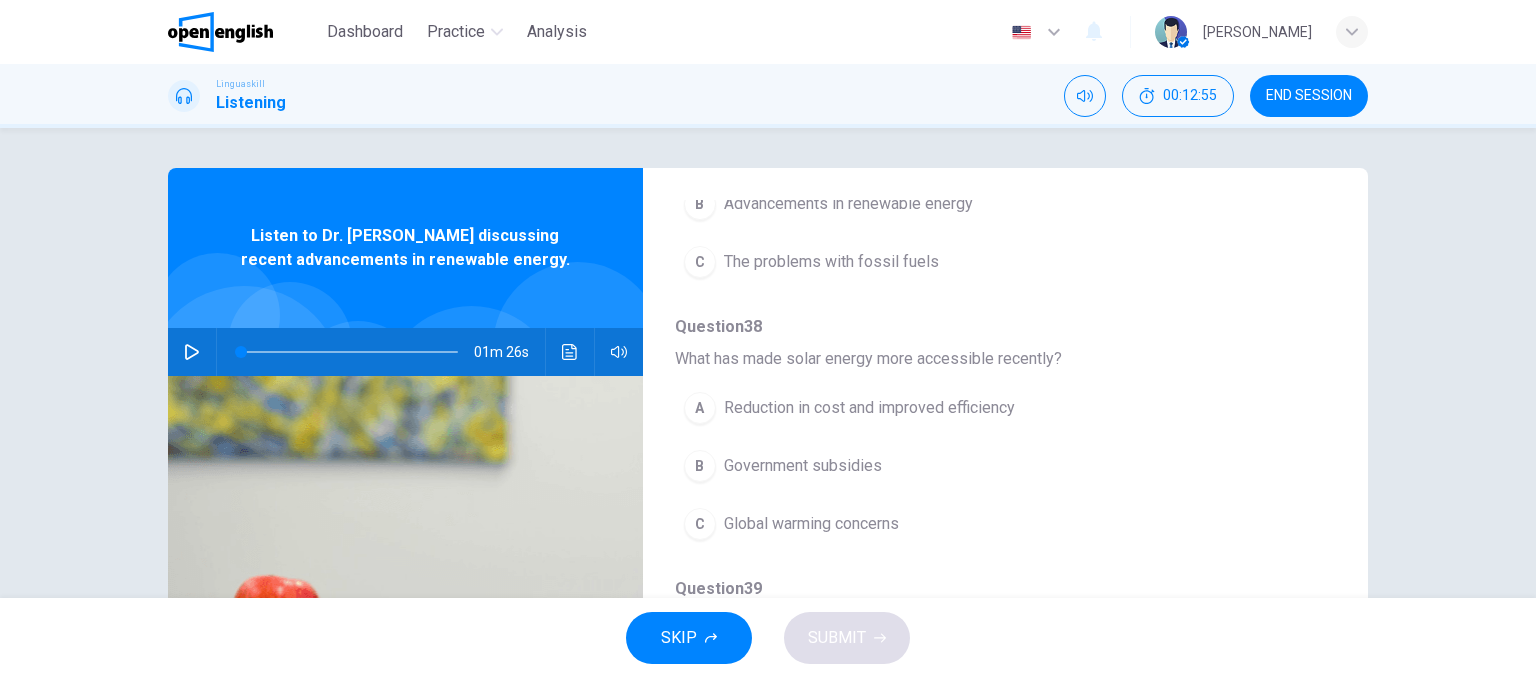 scroll, scrollTop: 356, scrollLeft: 0, axis: vertical 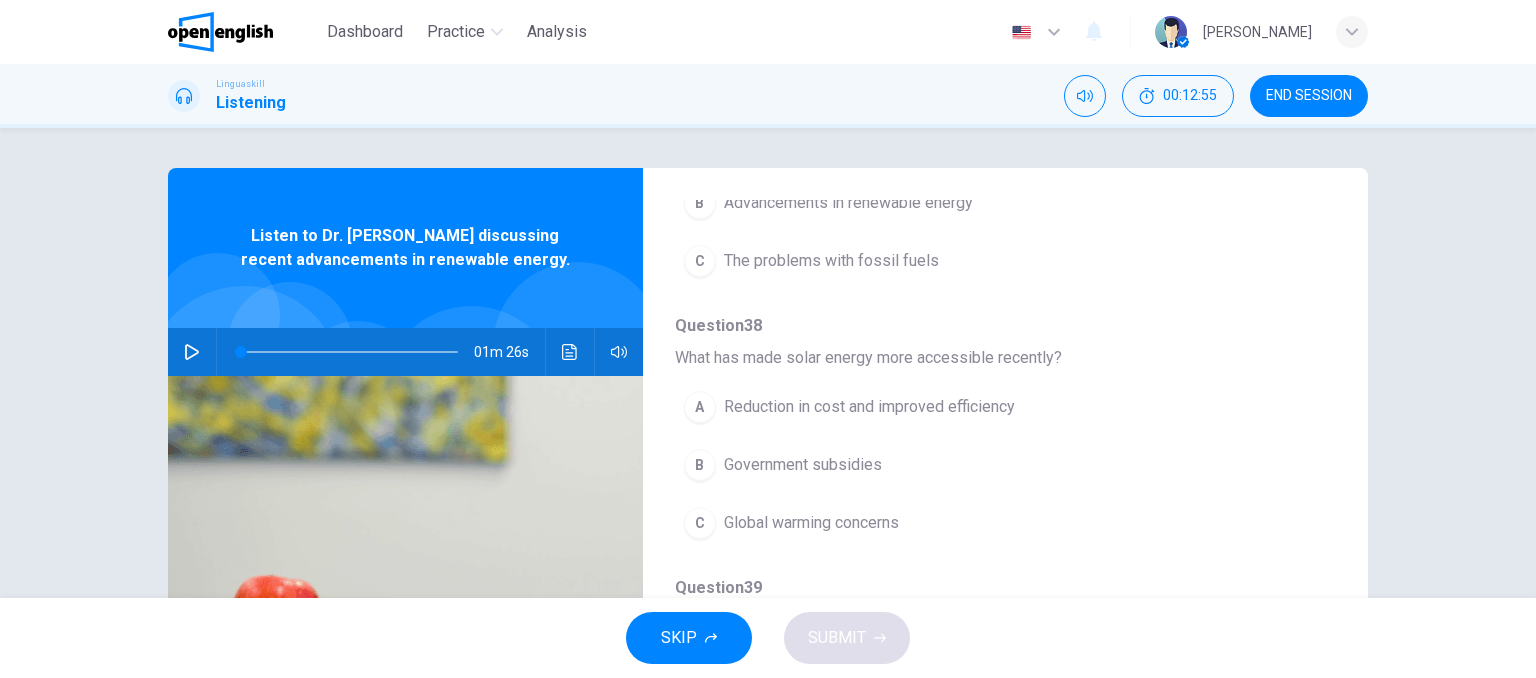 click on "Government subsidies" at bounding box center [803, 465] 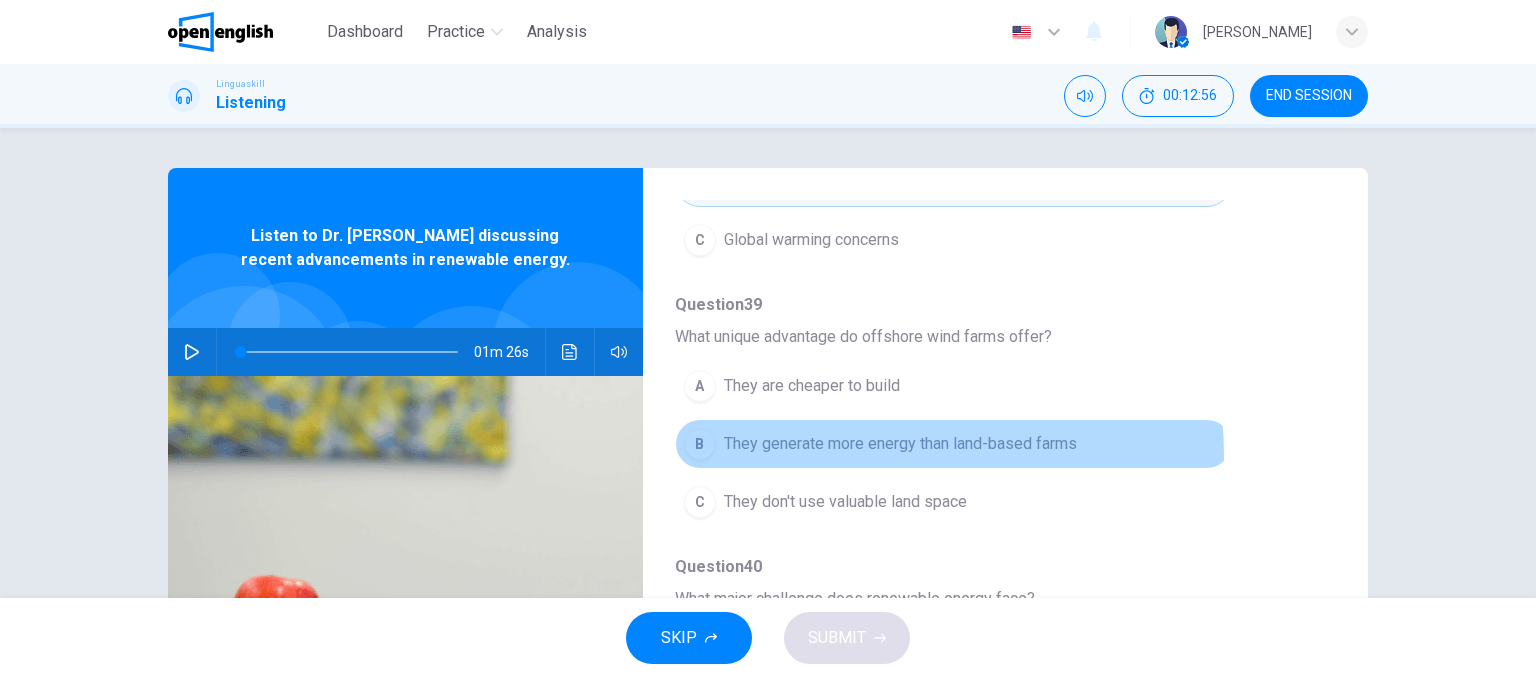 click on "B They generate more energy than land-based farms" at bounding box center [953, 444] 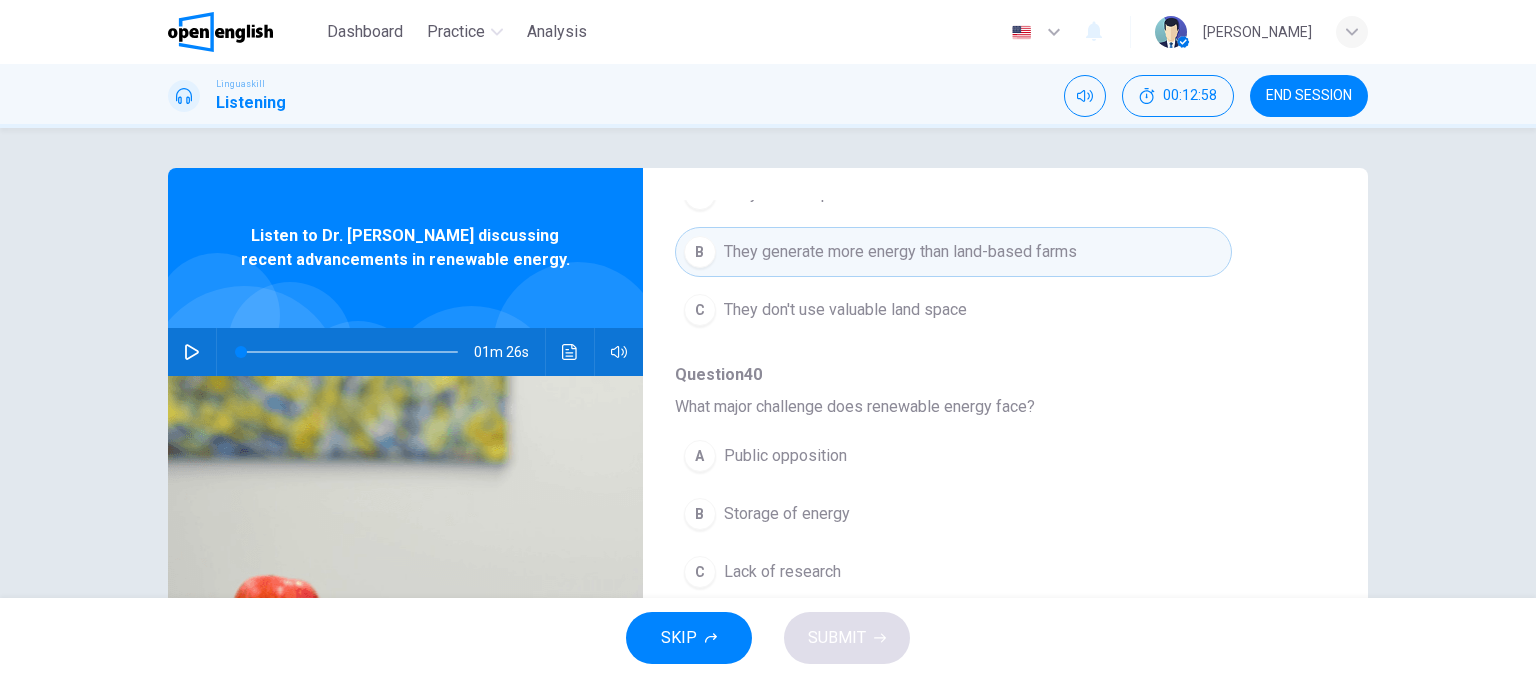 click on "Public opposition" at bounding box center [785, 456] 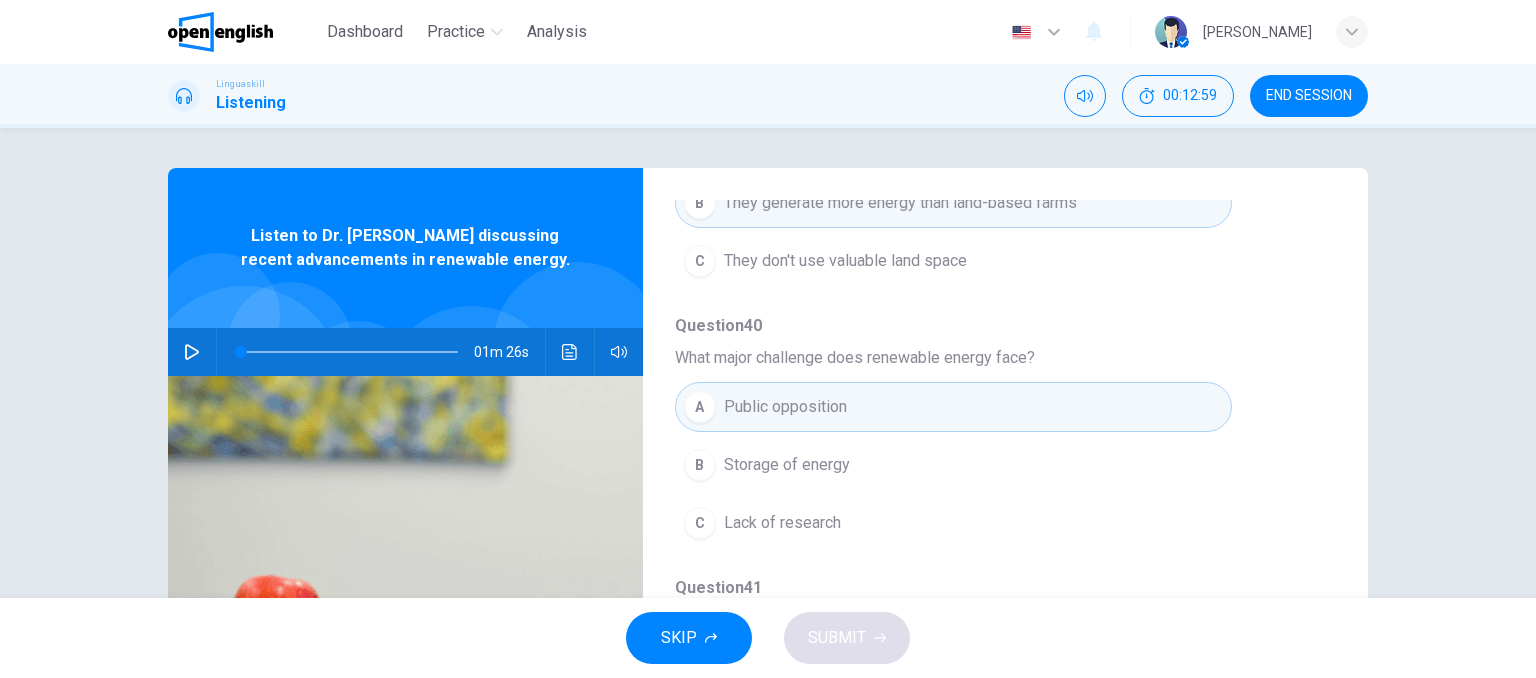 scroll, scrollTop: 880, scrollLeft: 0, axis: vertical 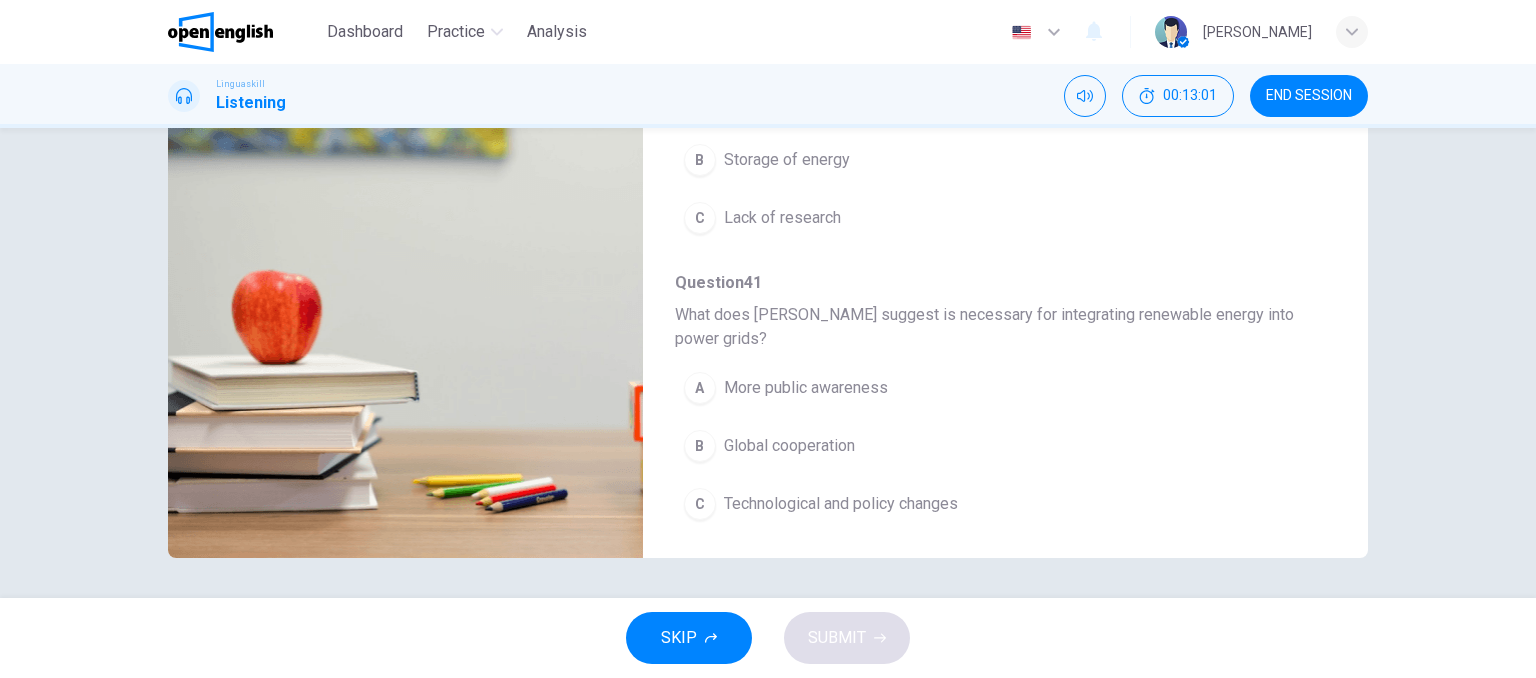 click on "C Technological and policy changes" at bounding box center [953, 504] 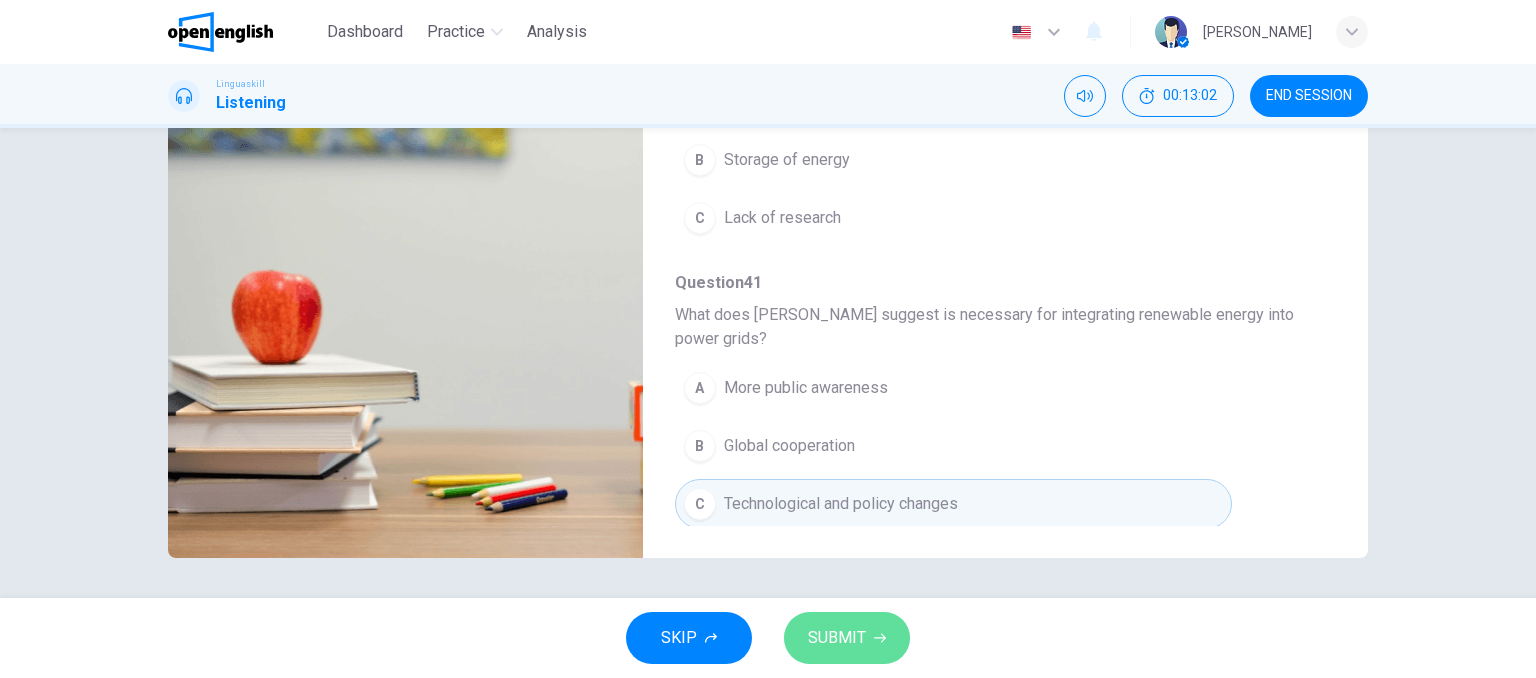 click on "SUBMIT" at bounding box center [837, 638] 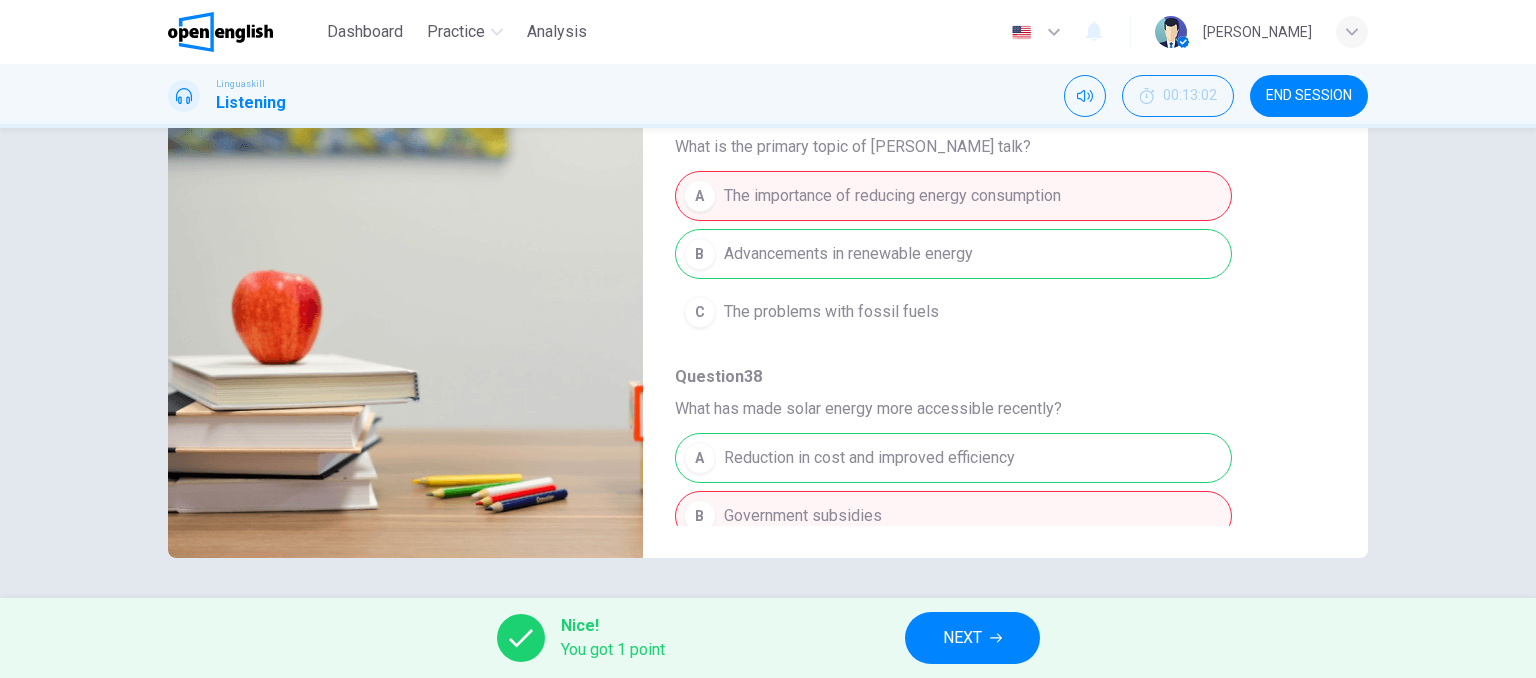 scroll, scrollTop: 0, scrollLeft: 0, axis: both 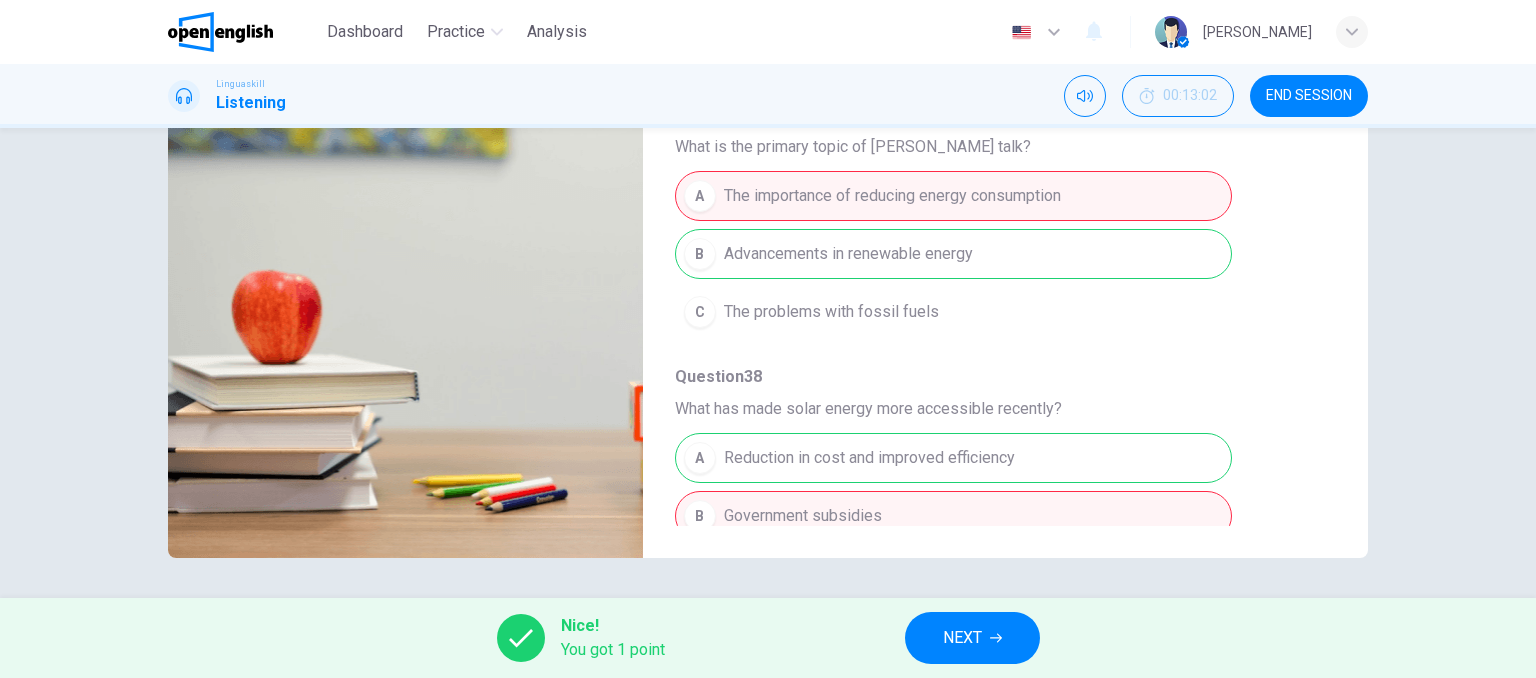 click on "NEXT" at bounding box center (972, 638) 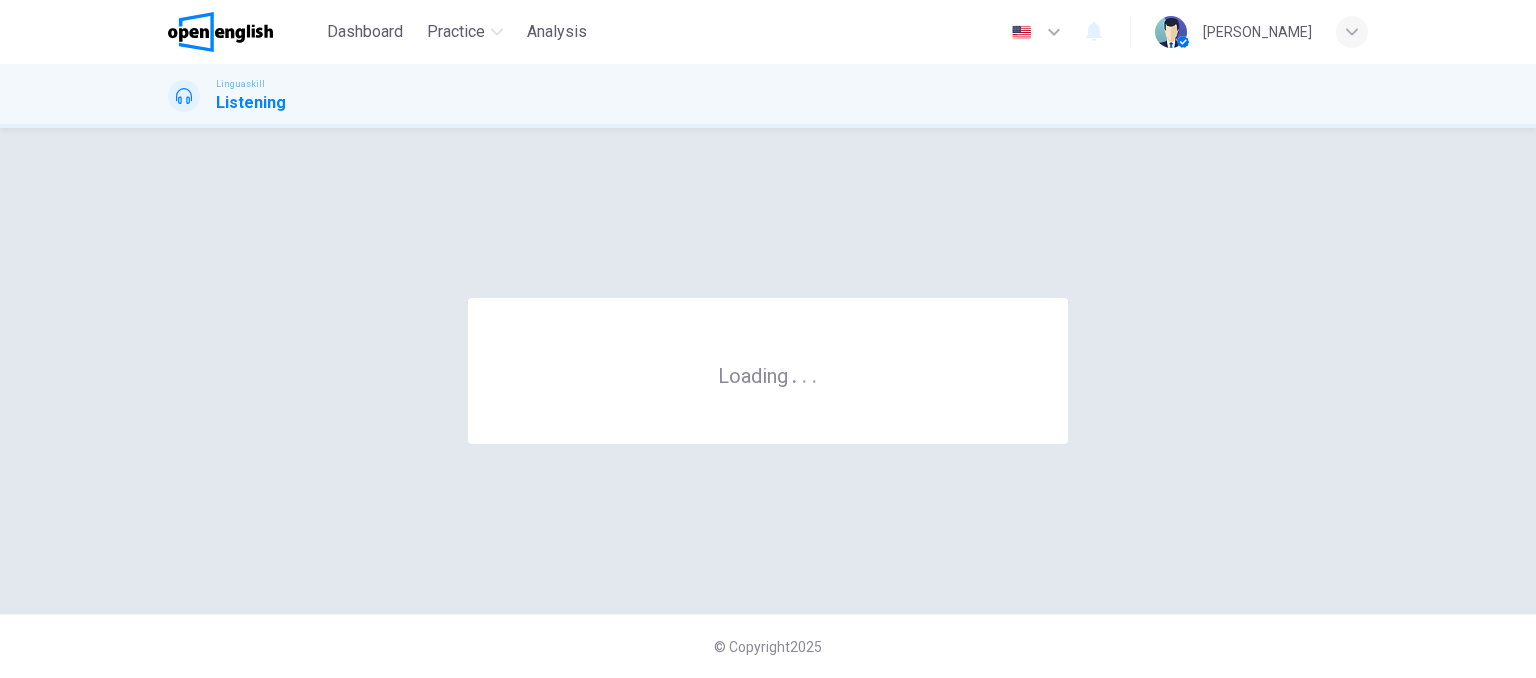 scroll, scrollTop: 0, scrollLeft: 0, axis: both 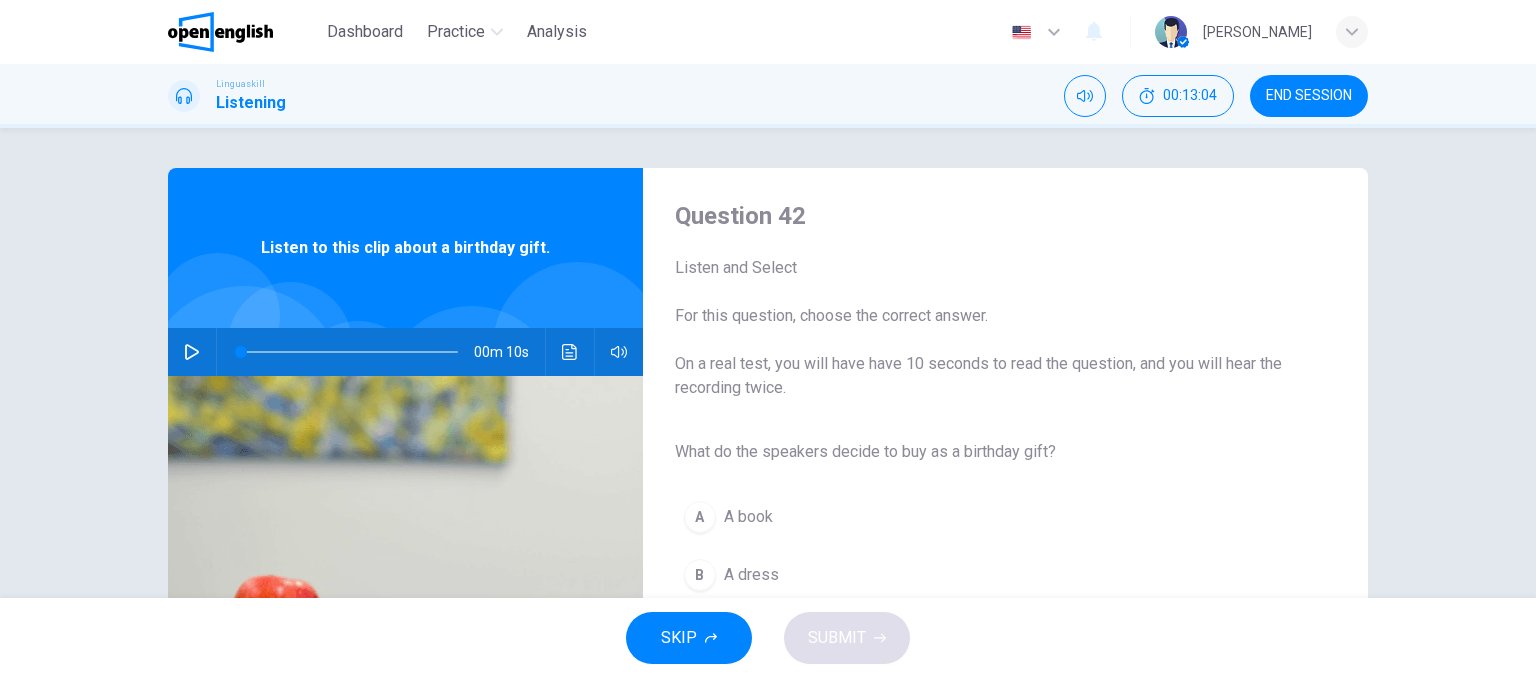 click on "END SESSION" at bounding box center (1309, 96) 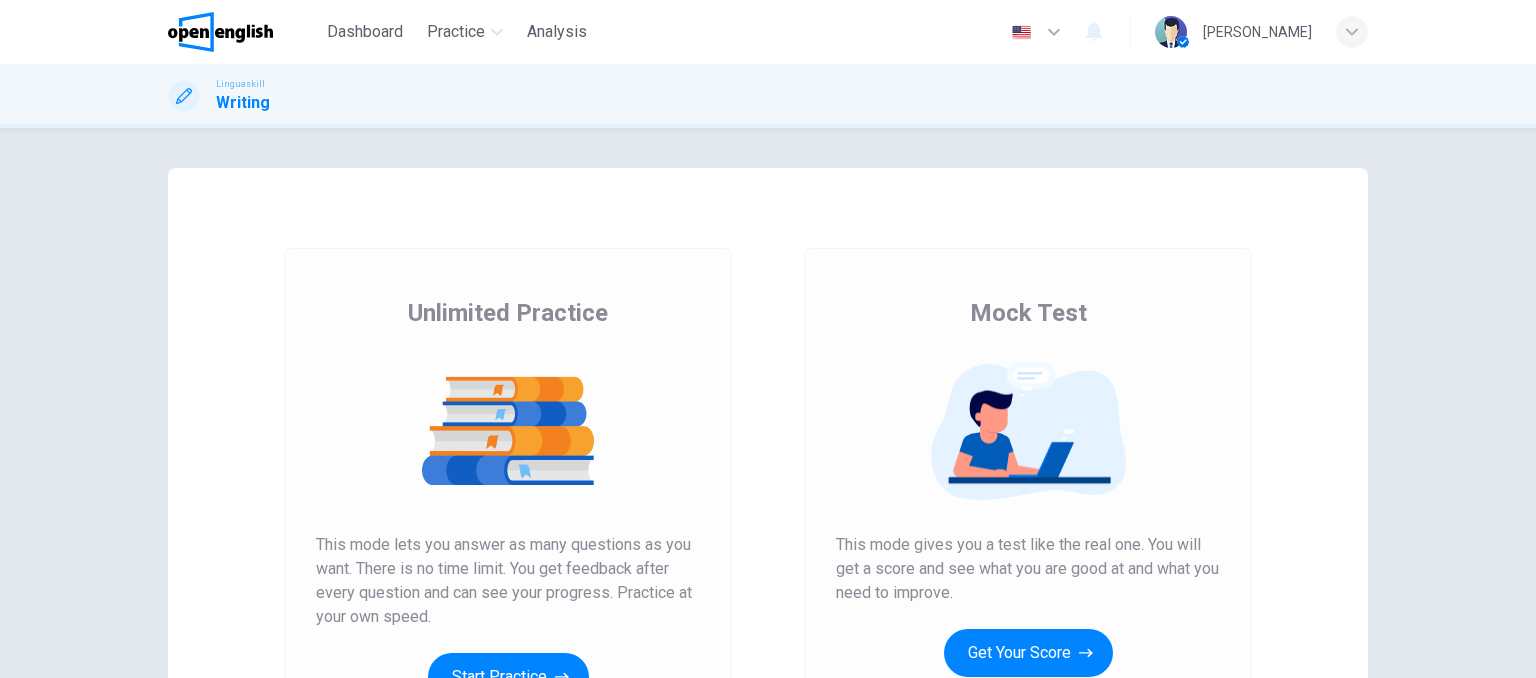 scroll, scrollTop: 0, scrollLeft: 0, axis: both 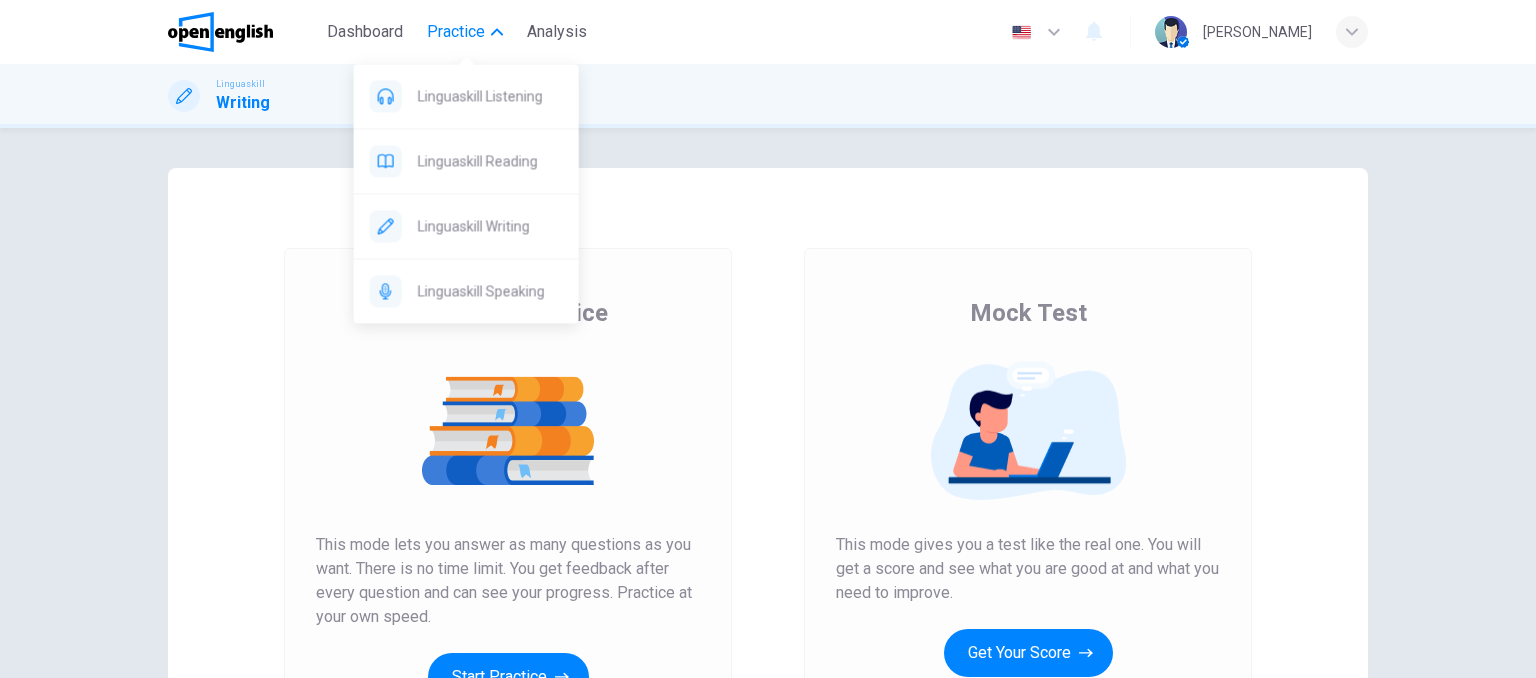 click on "Practice" at bounding box center (456, 32) 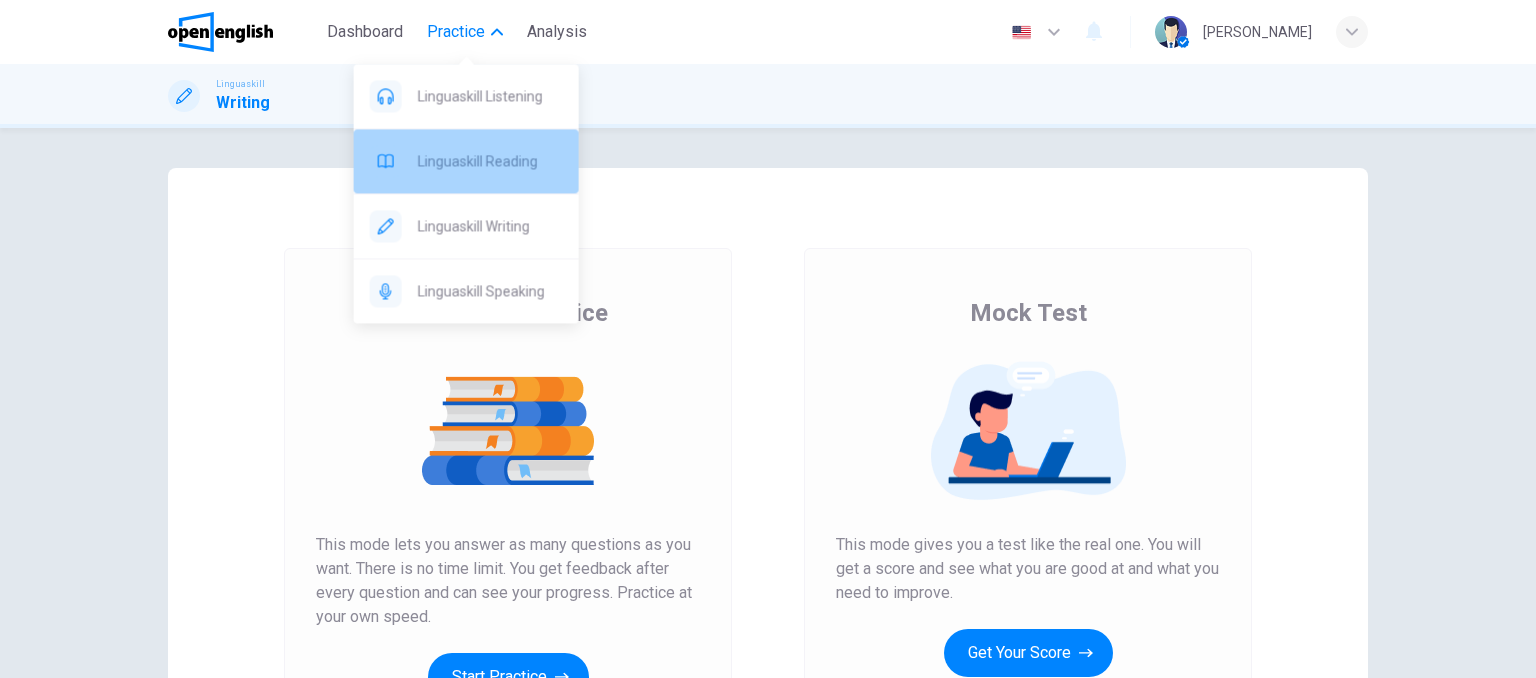 click on "Linguaskill Reading" at bounding box center [490, 161] 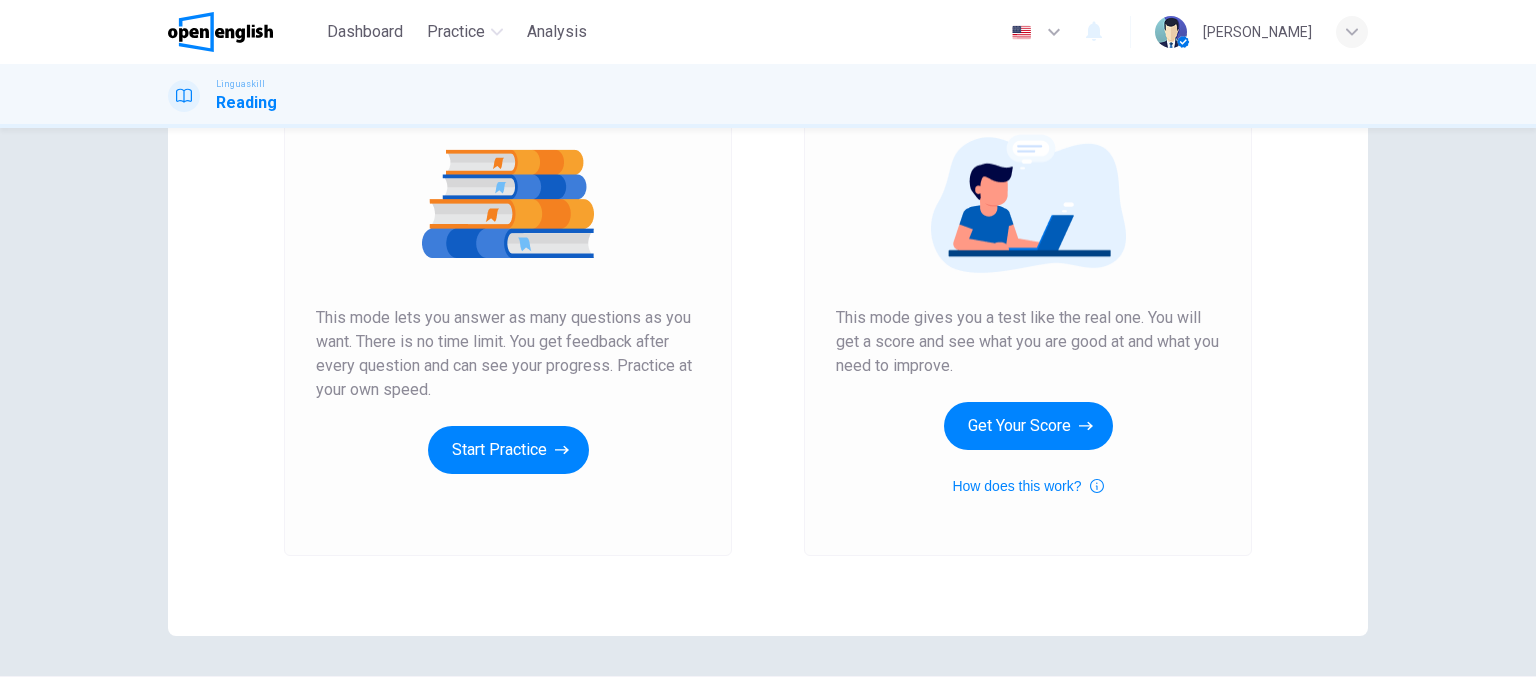 scroll, scrollTop: 228, scrollLeft: 0, axis: vertical 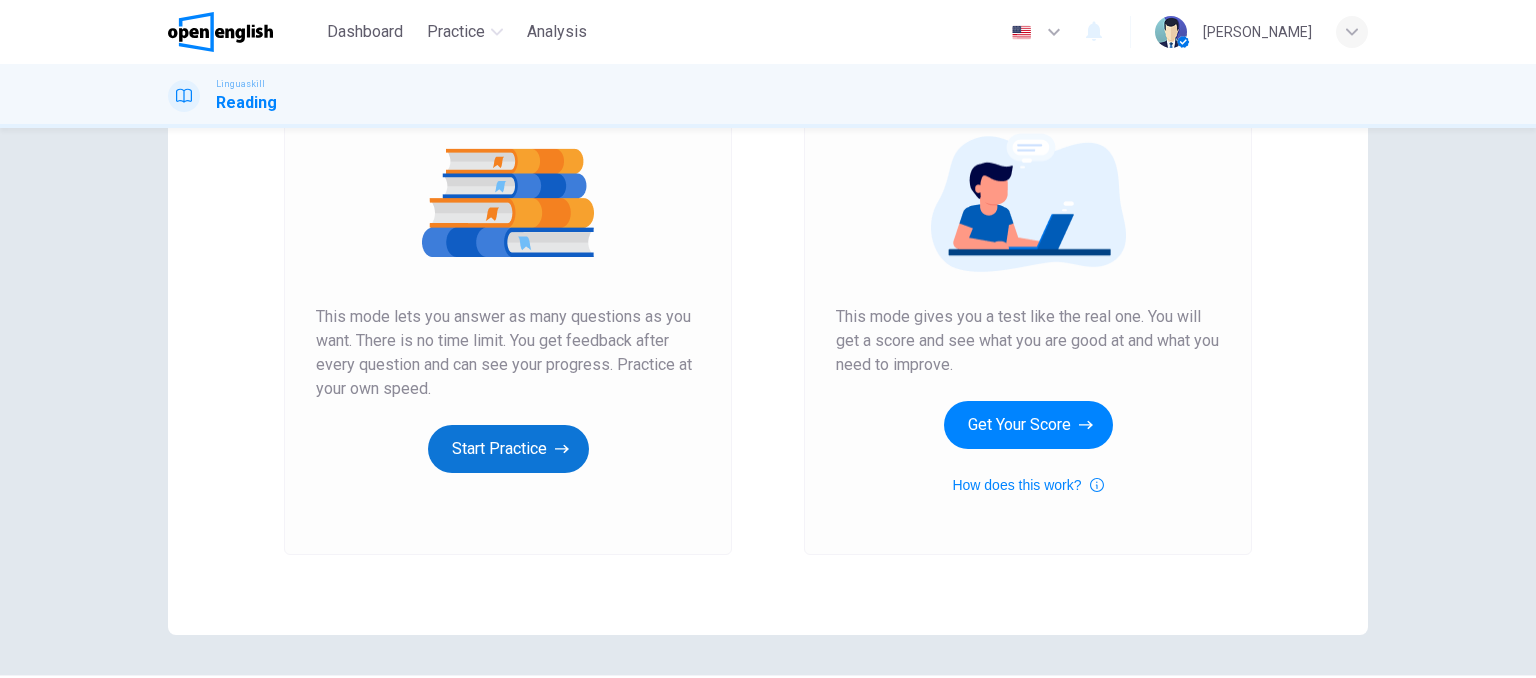 click on "Start Practice" at bounding box center (508, 449) 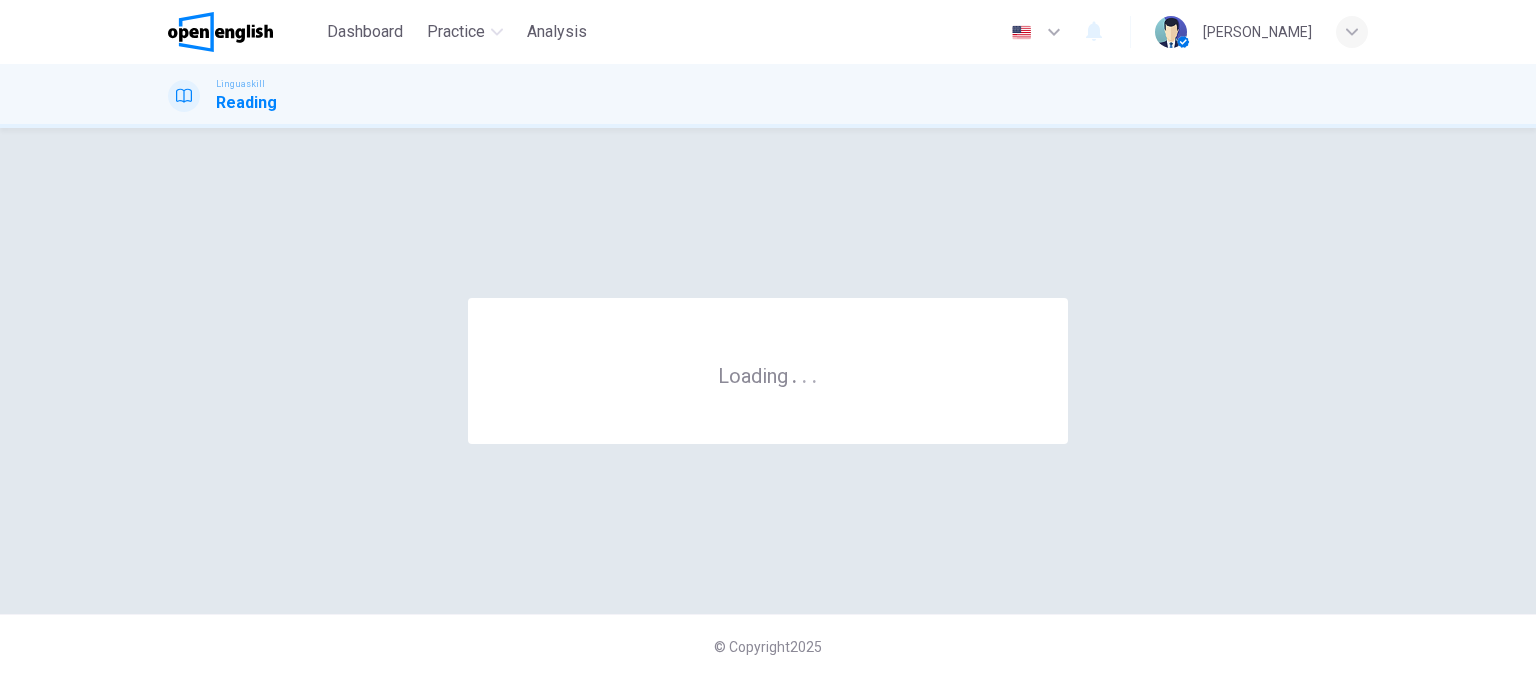 scroll, scrollTop: 0, scrollLeft: 0, axis: both 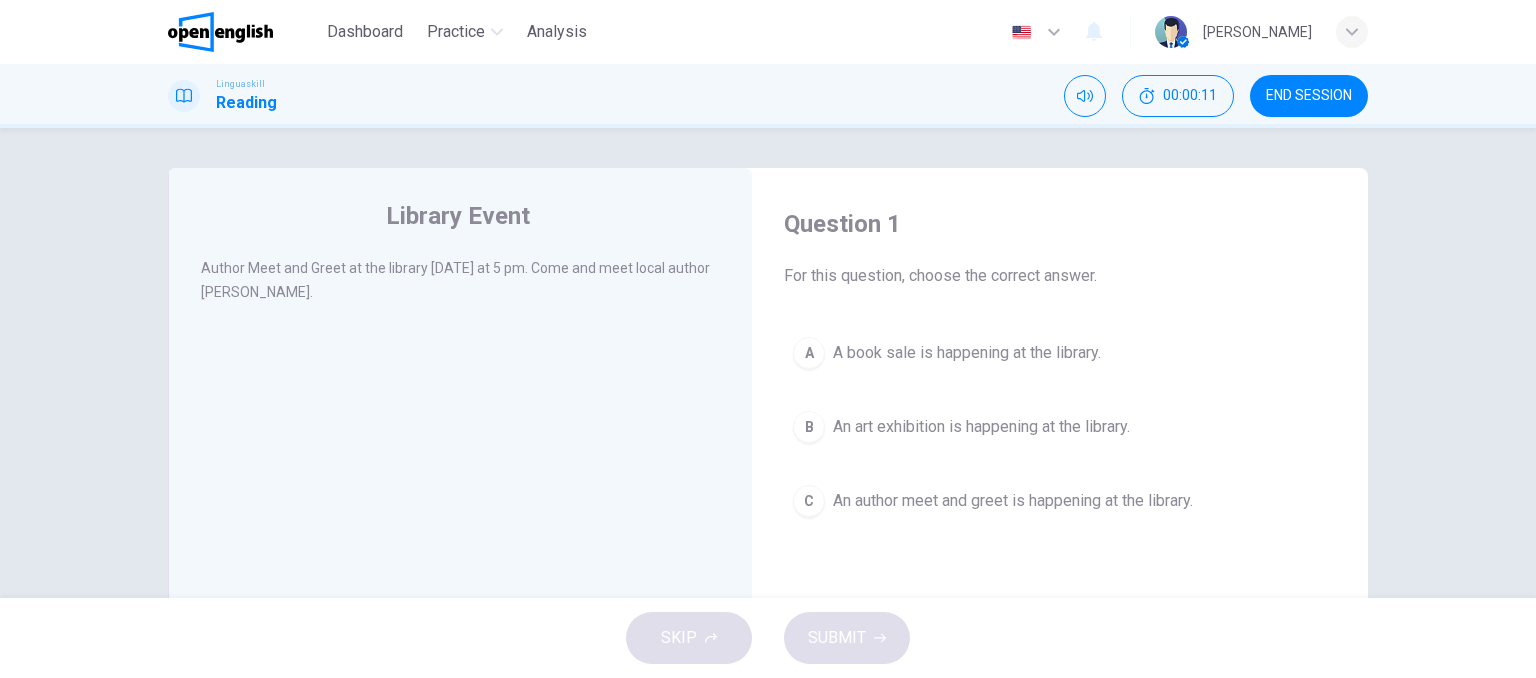 click at bounding box center (220, 32) 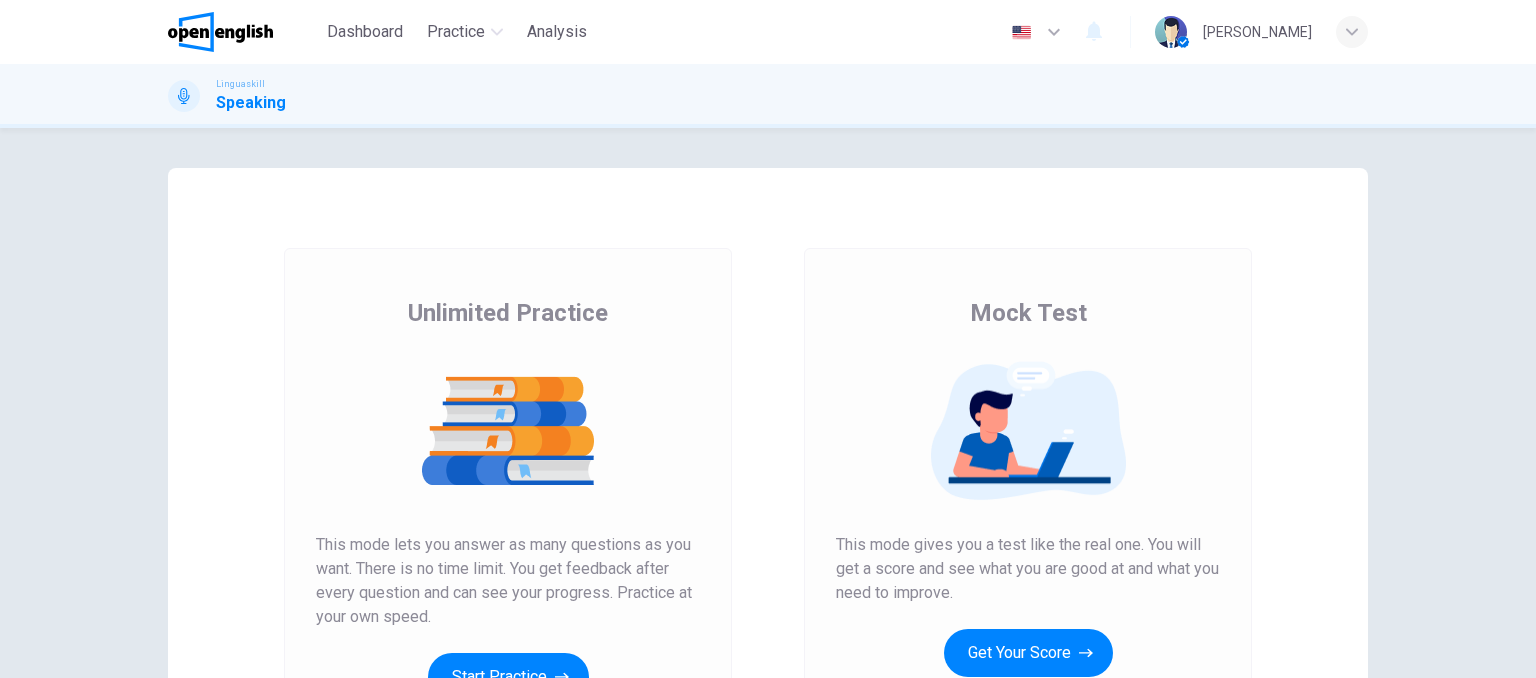 scroll, scrollTop: 0, scrollLeft: 0, axis: both 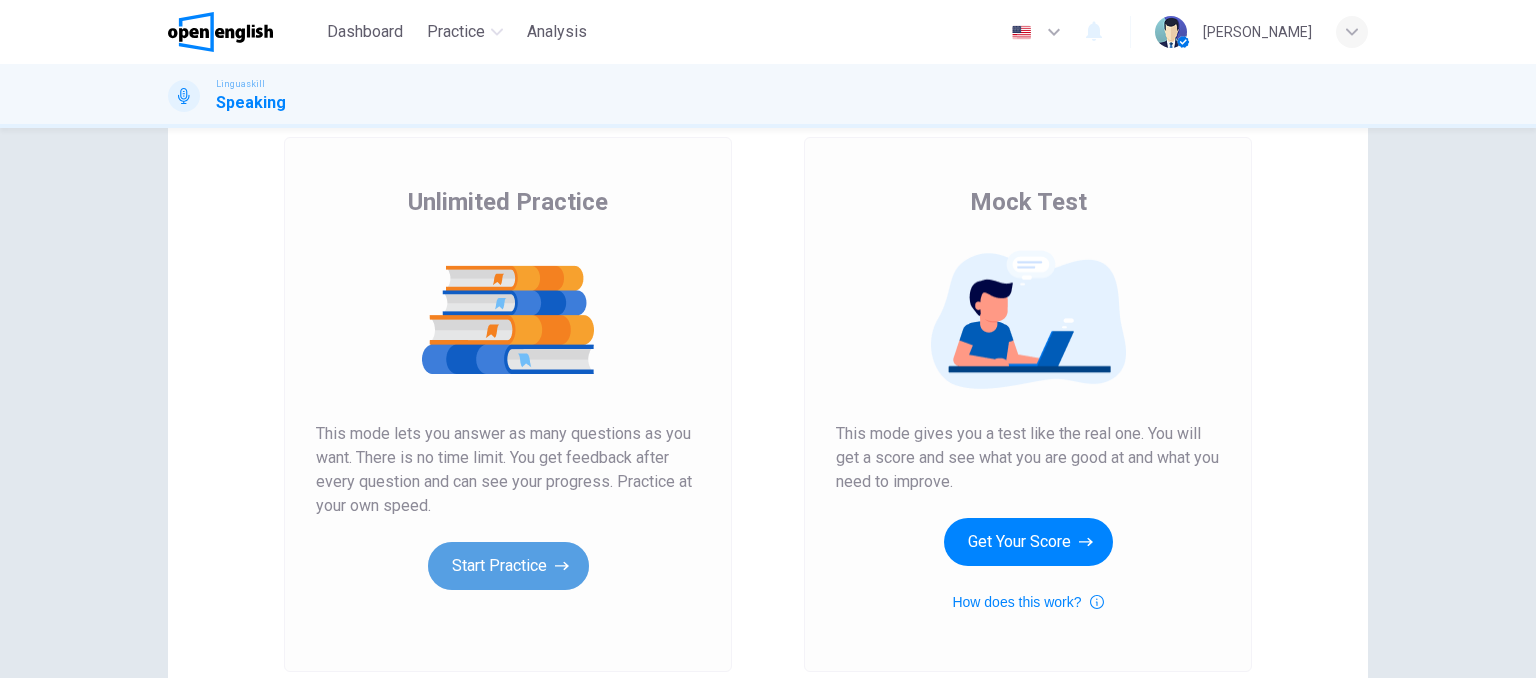 click on "Start Practice" at bounding box center (508, 566) 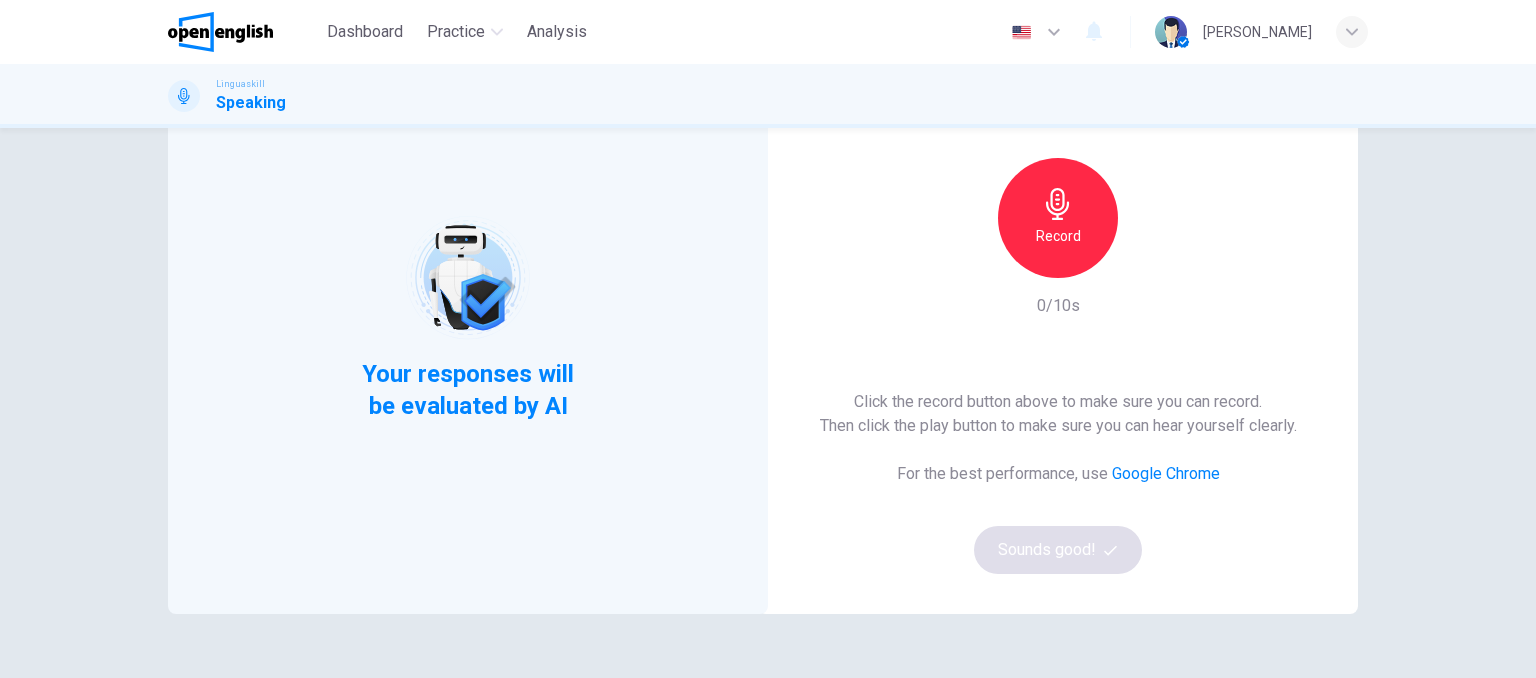 scroll, scrollTop: 147, scrollLeft: 0, axis: vertical 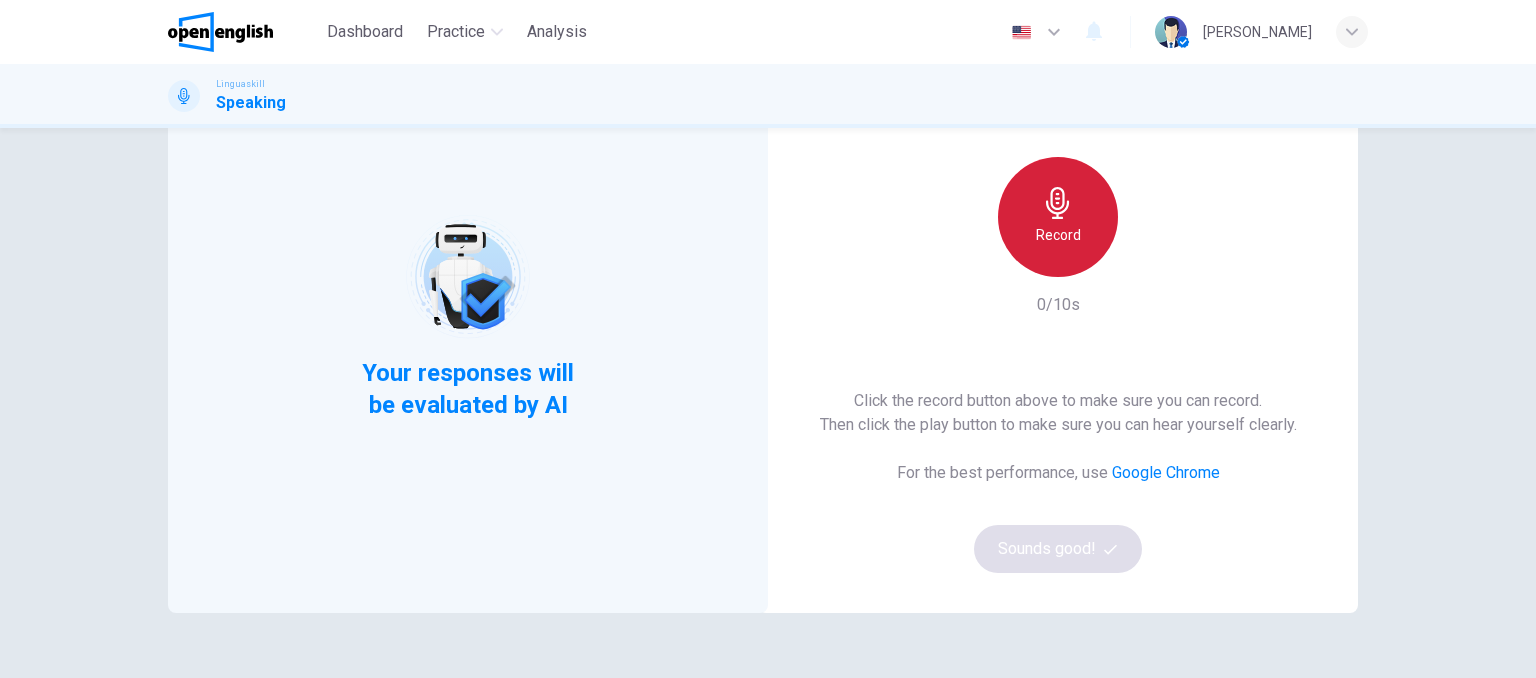 click on "Record" at bounding box center (1058, 217) 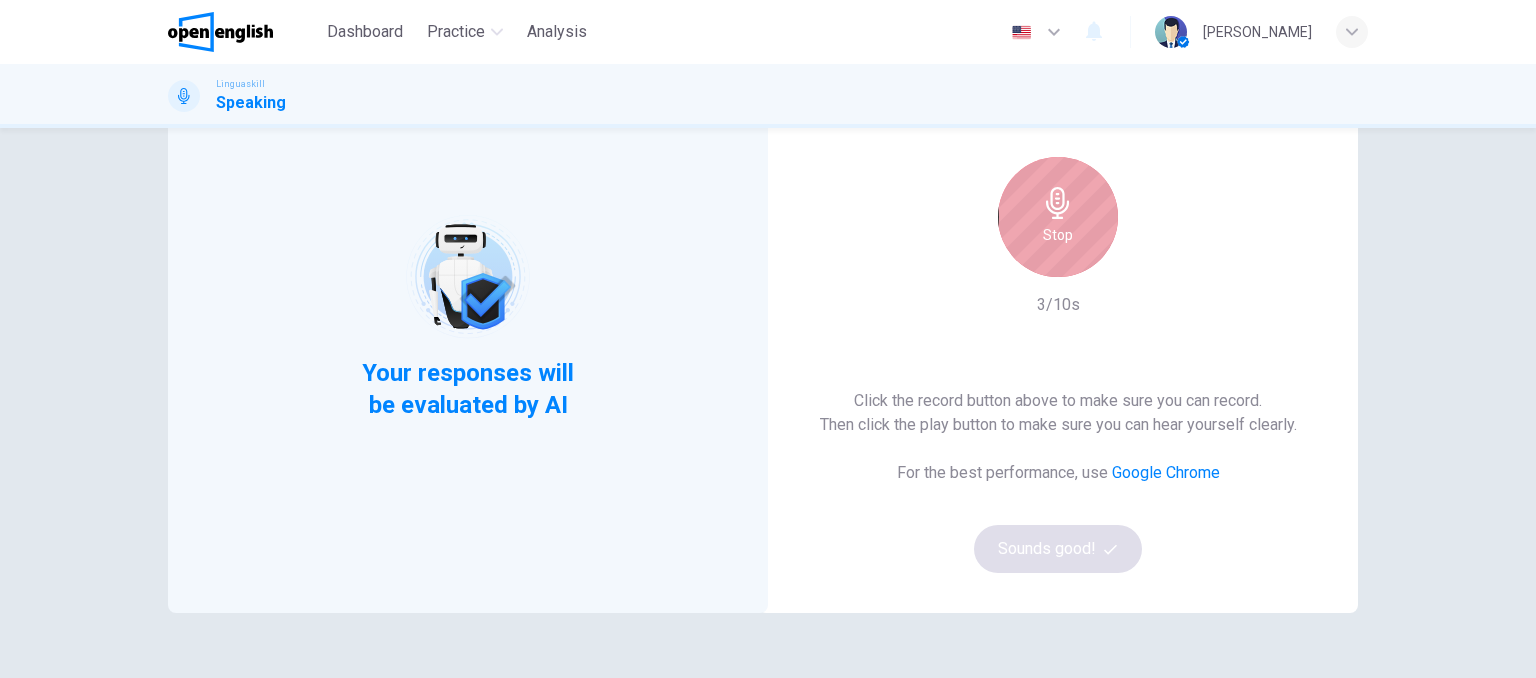 click on "Stop" at bounding box center (1058, 217) 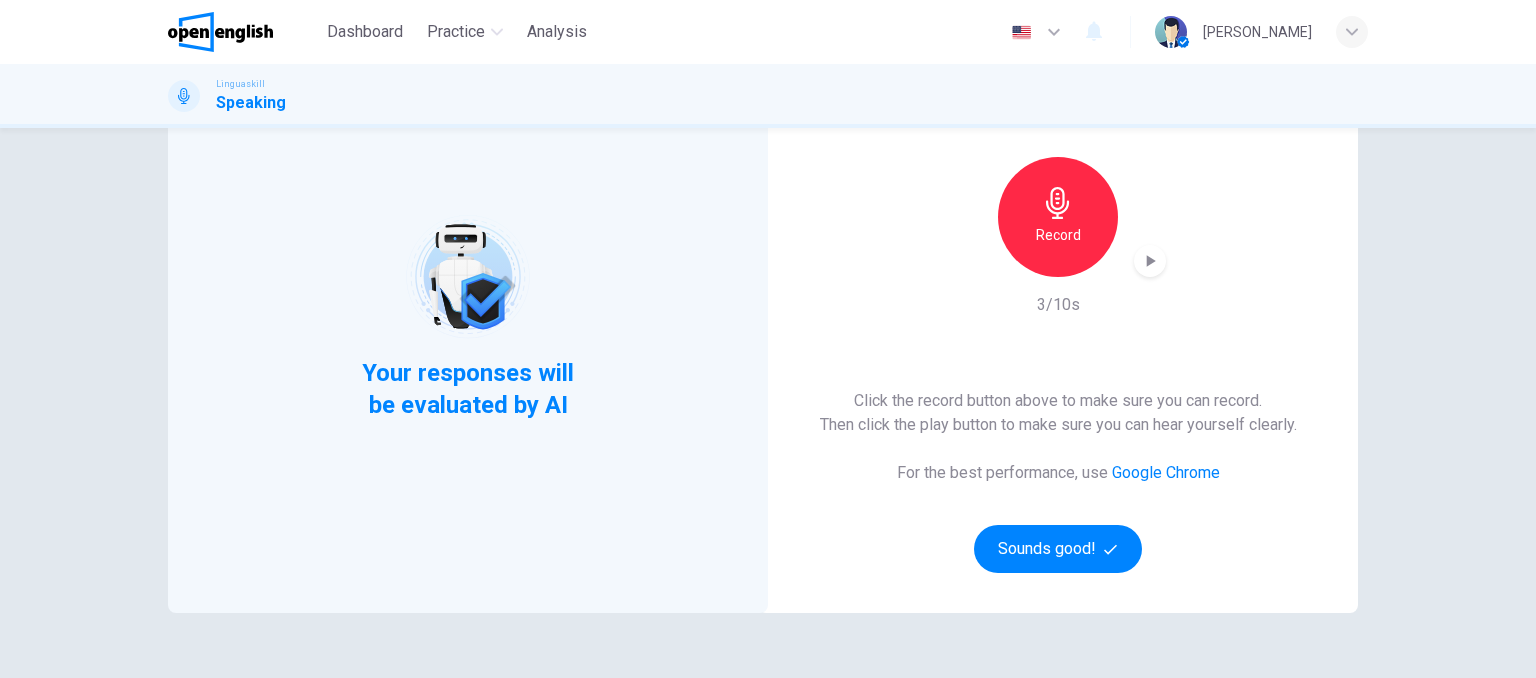 click on "Record" at bounding box center [1058, 217] 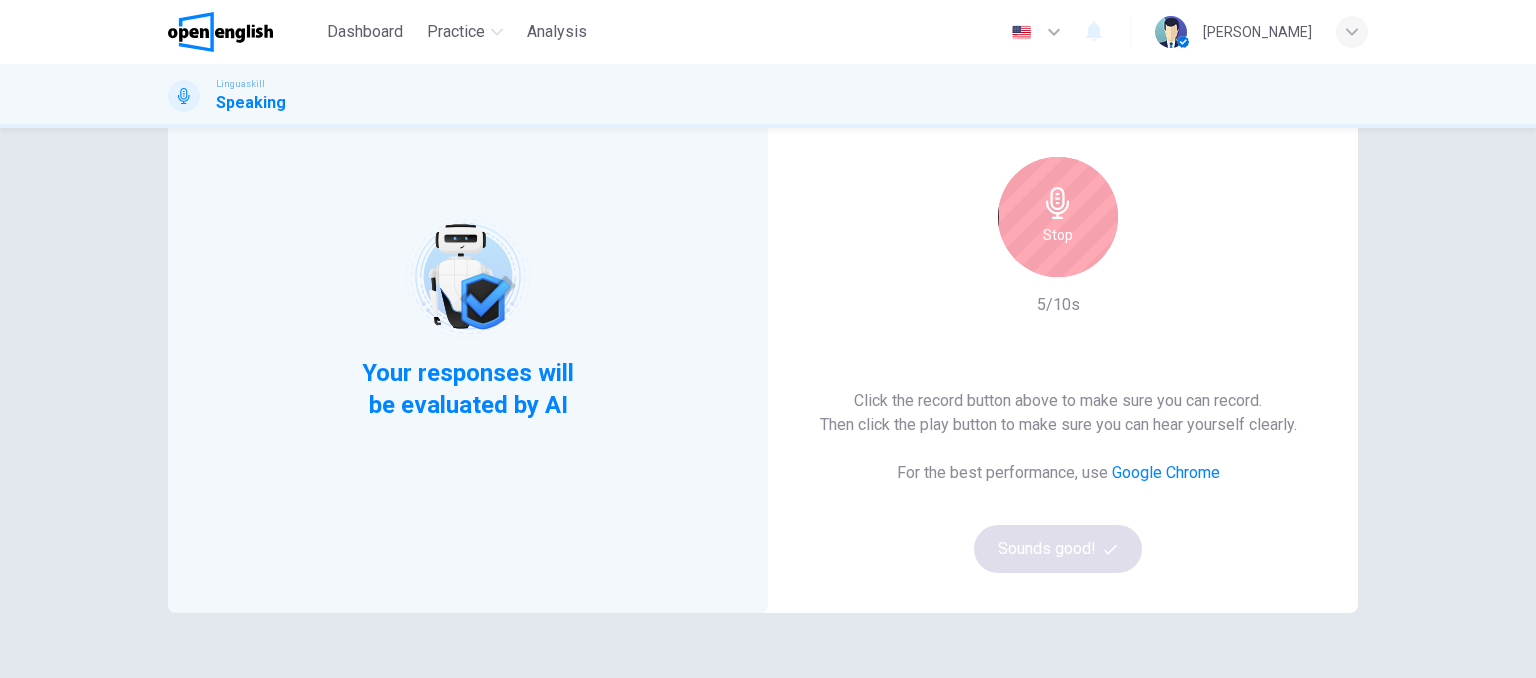 click on "Stop" at bounding box center [1058, 235] 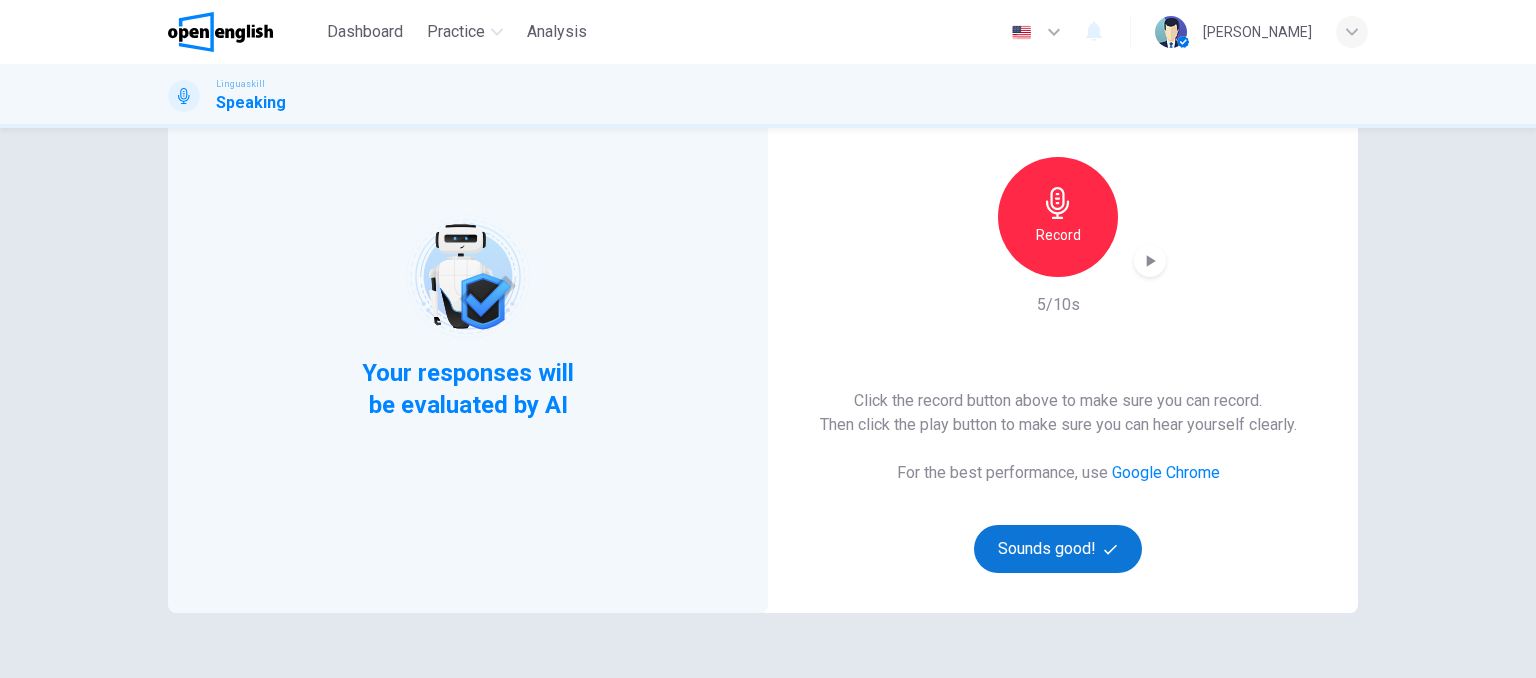 click on "Sounds good!" at bounding box center [1058, 549] 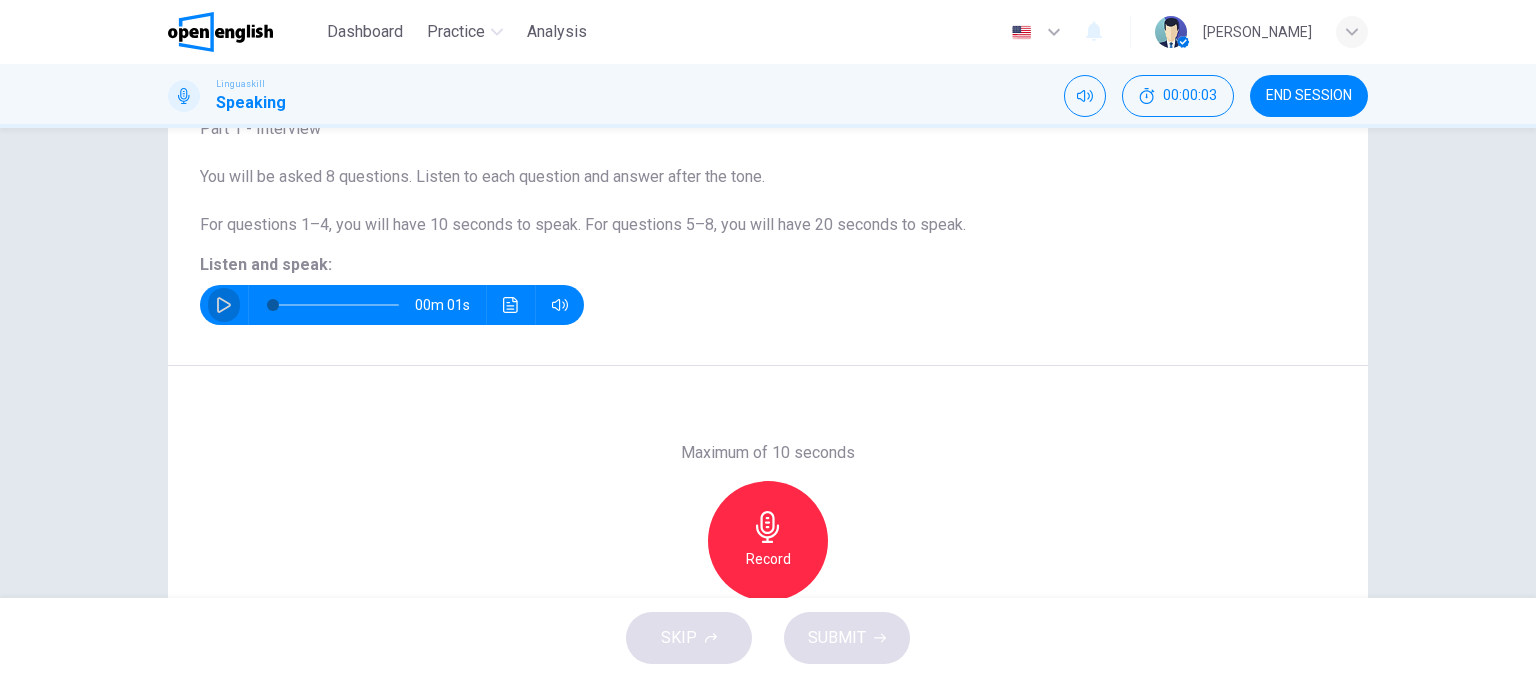 click 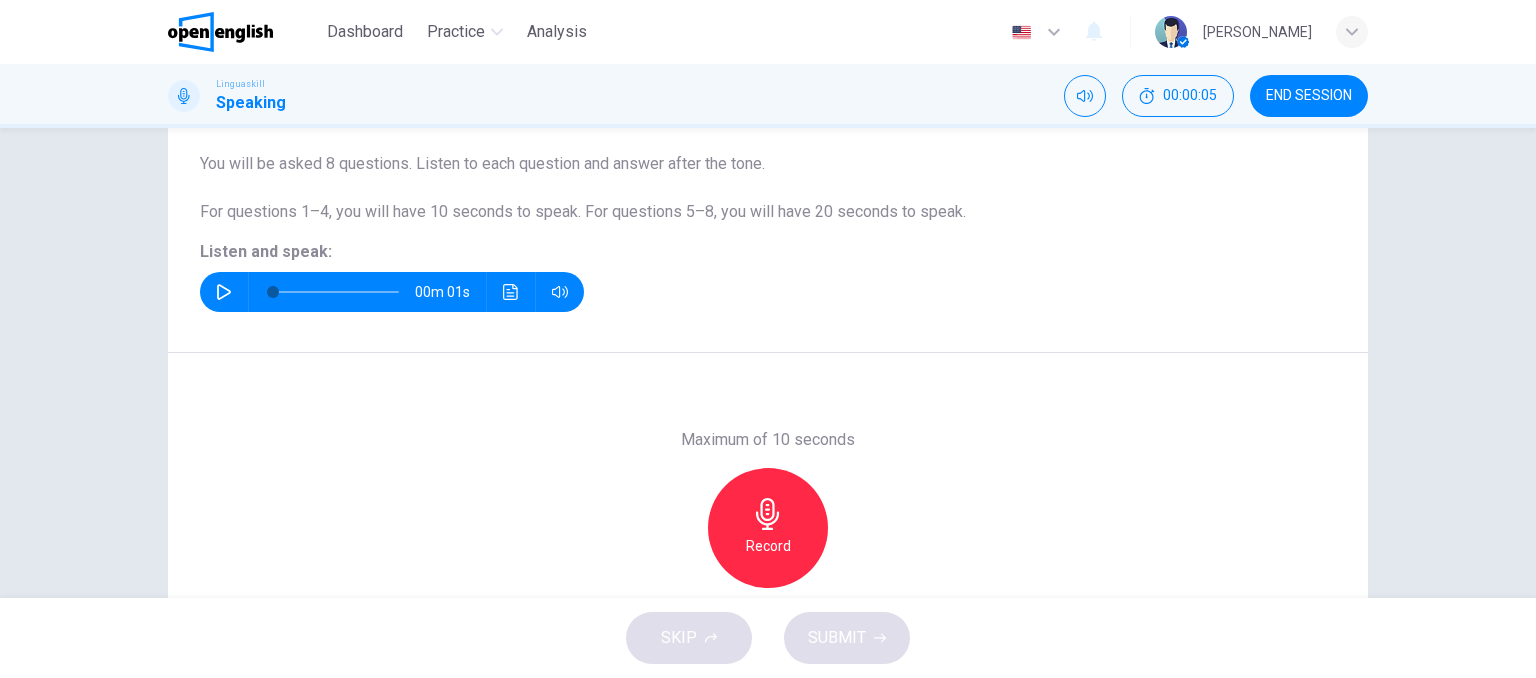 scroll, scrollTop: 156, scrollLeft: 0, axis: vertical 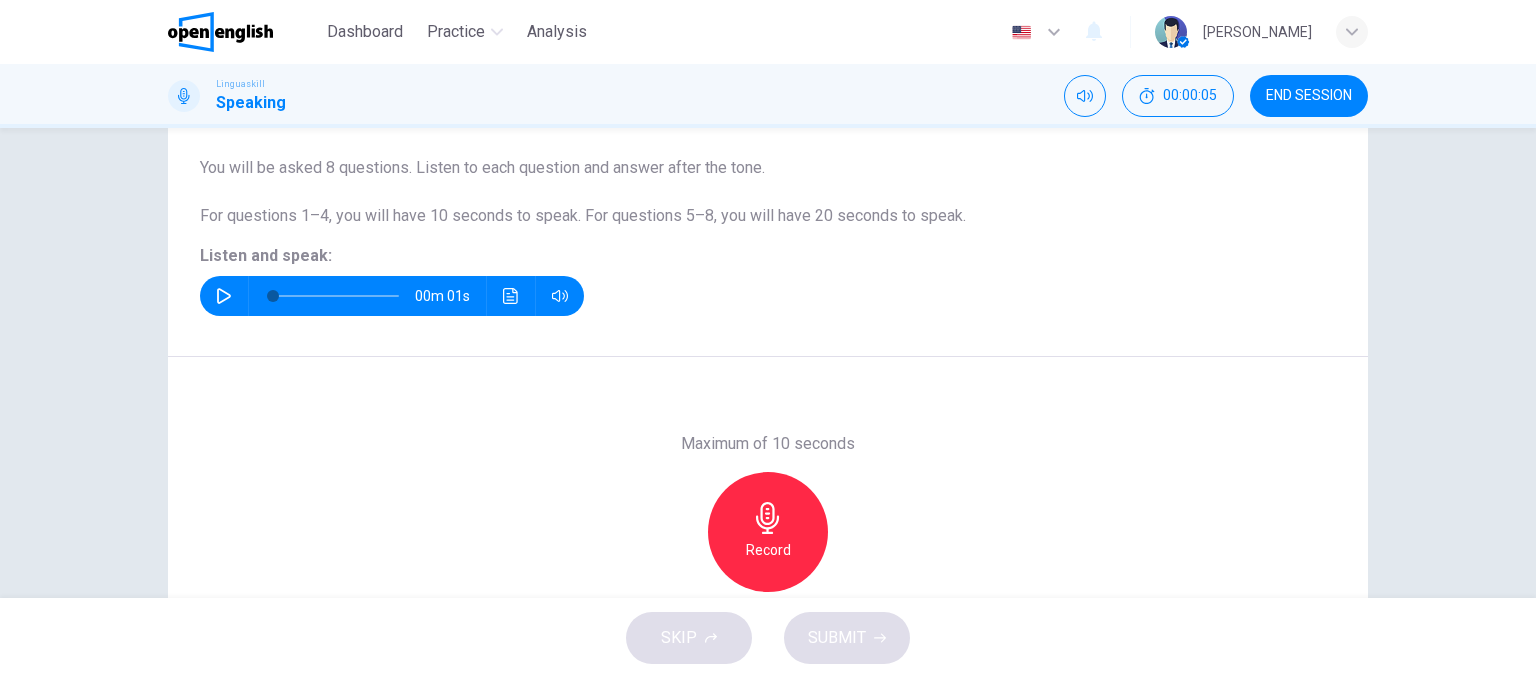 click at bounding box center (224, 296) 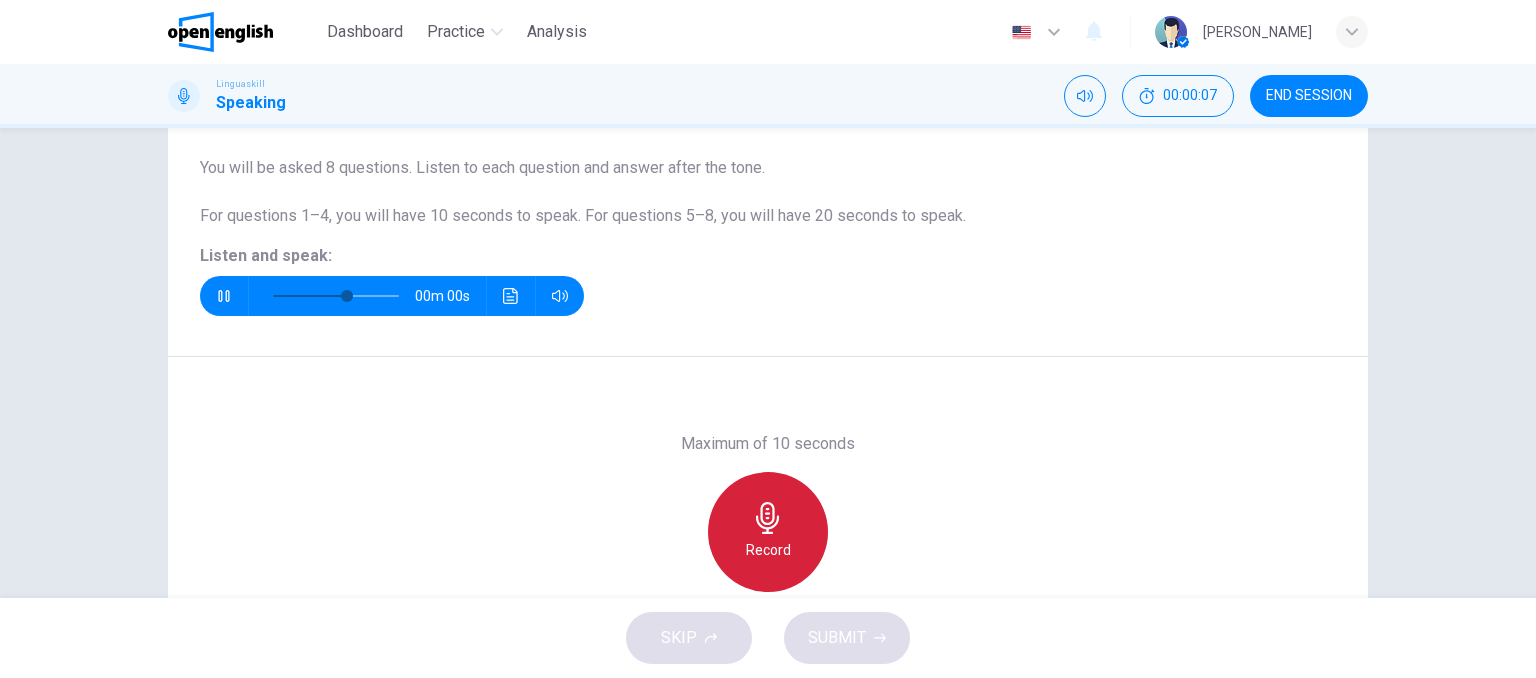 click on "Record" at bounding box center (768, 532) 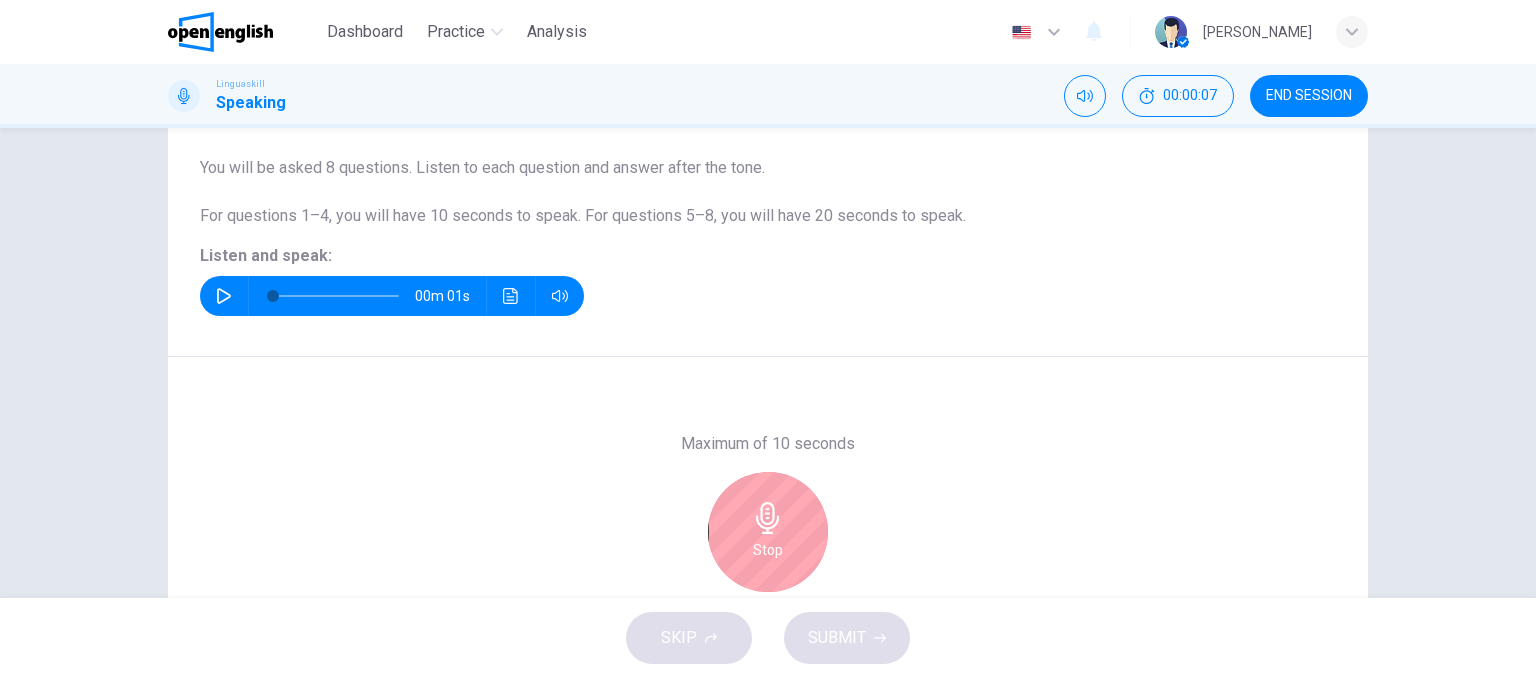type on "*" 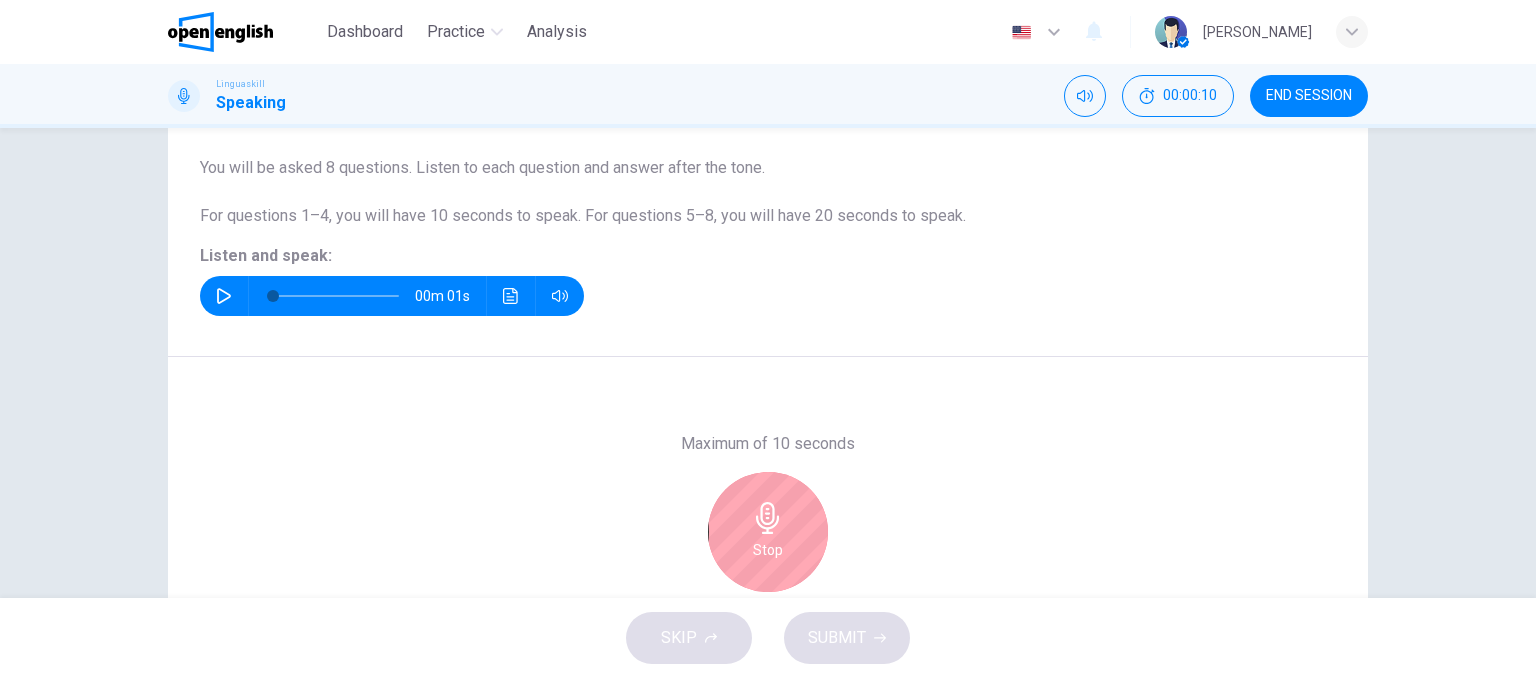 click on "Stop" at bounding box center (768, 532) 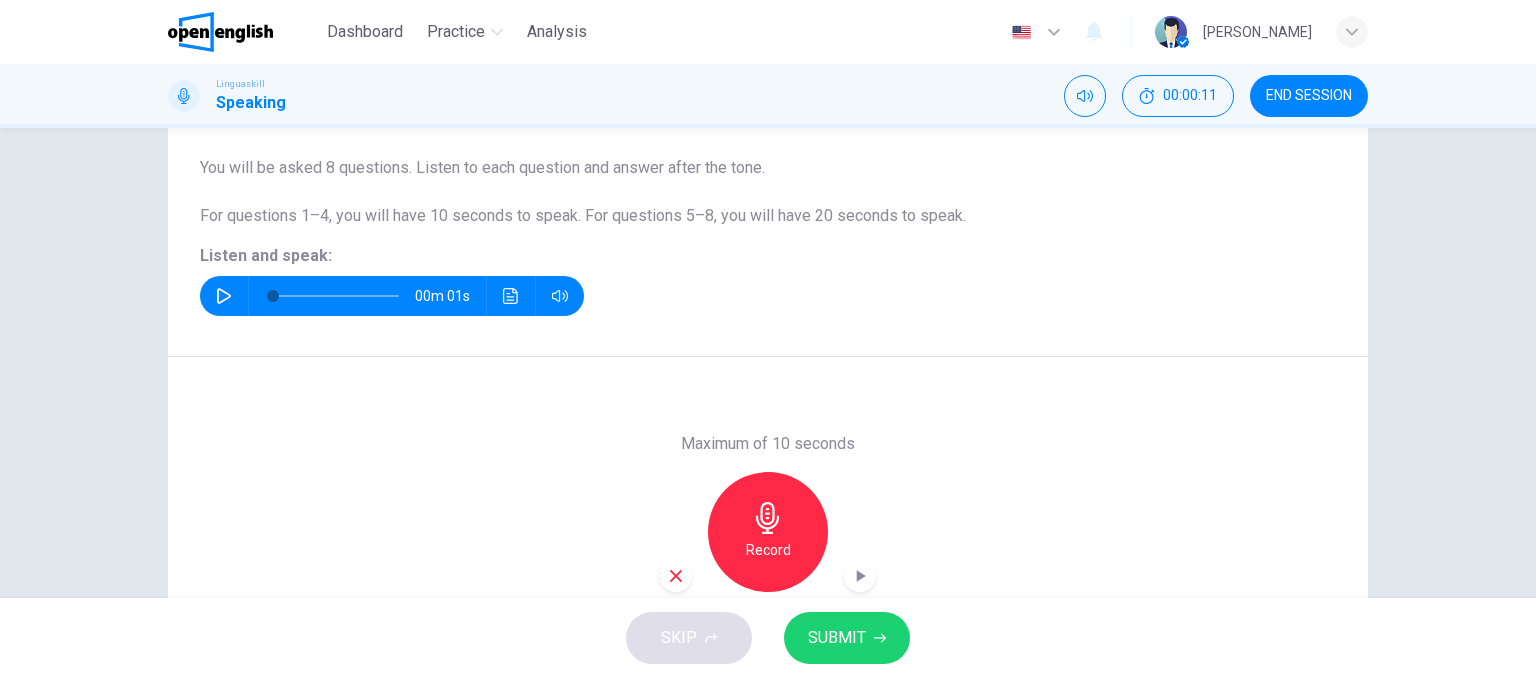 click on "SUBMIT" at bounding box center [847, 638] 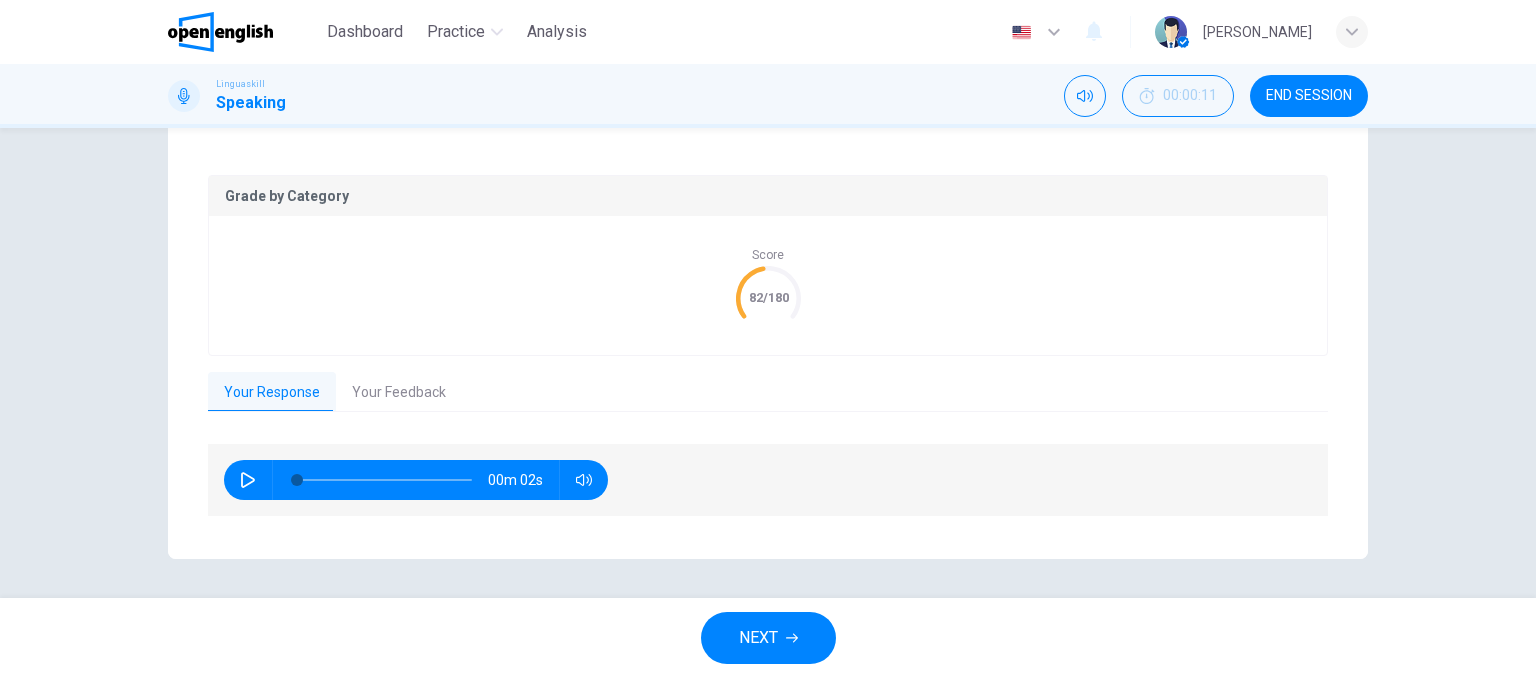 scroll, scrollTop: 377, scrollLeft: 0, axis: vertical 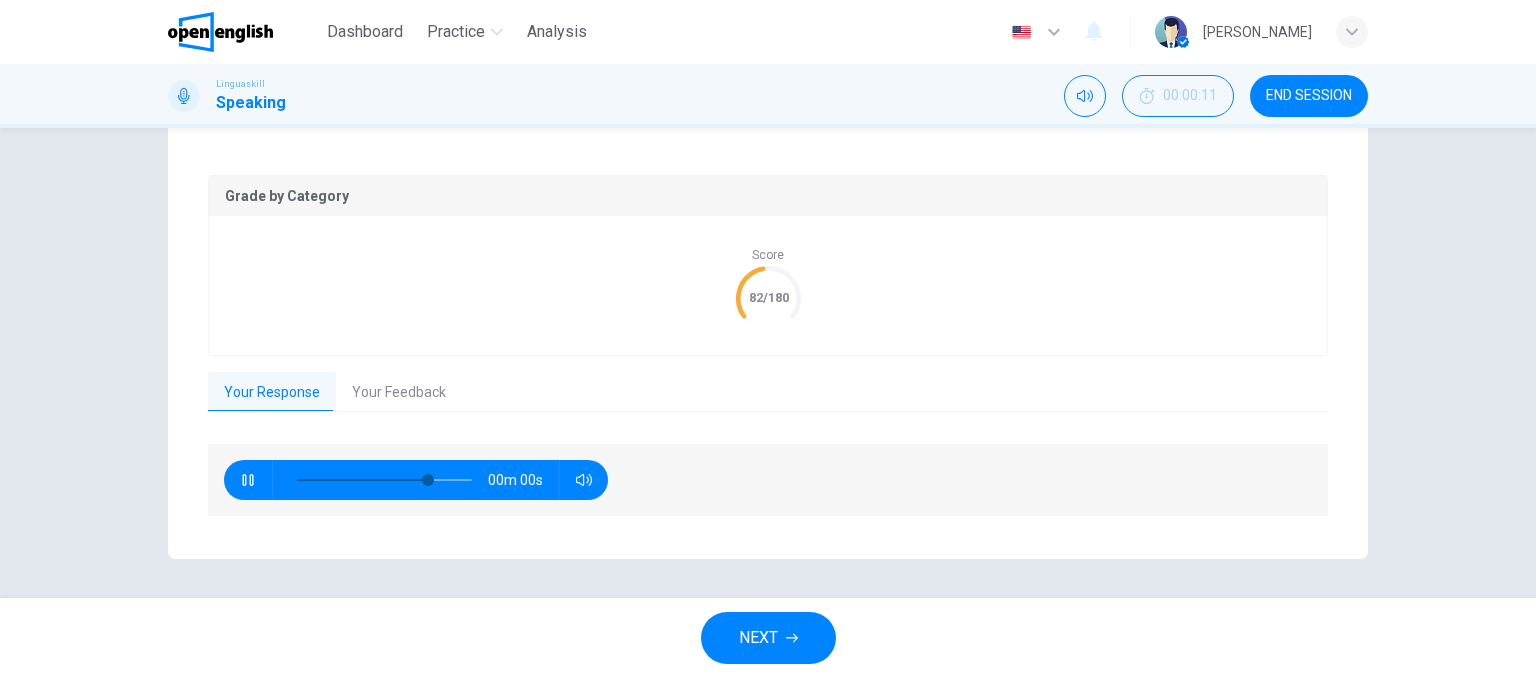 type on "*" 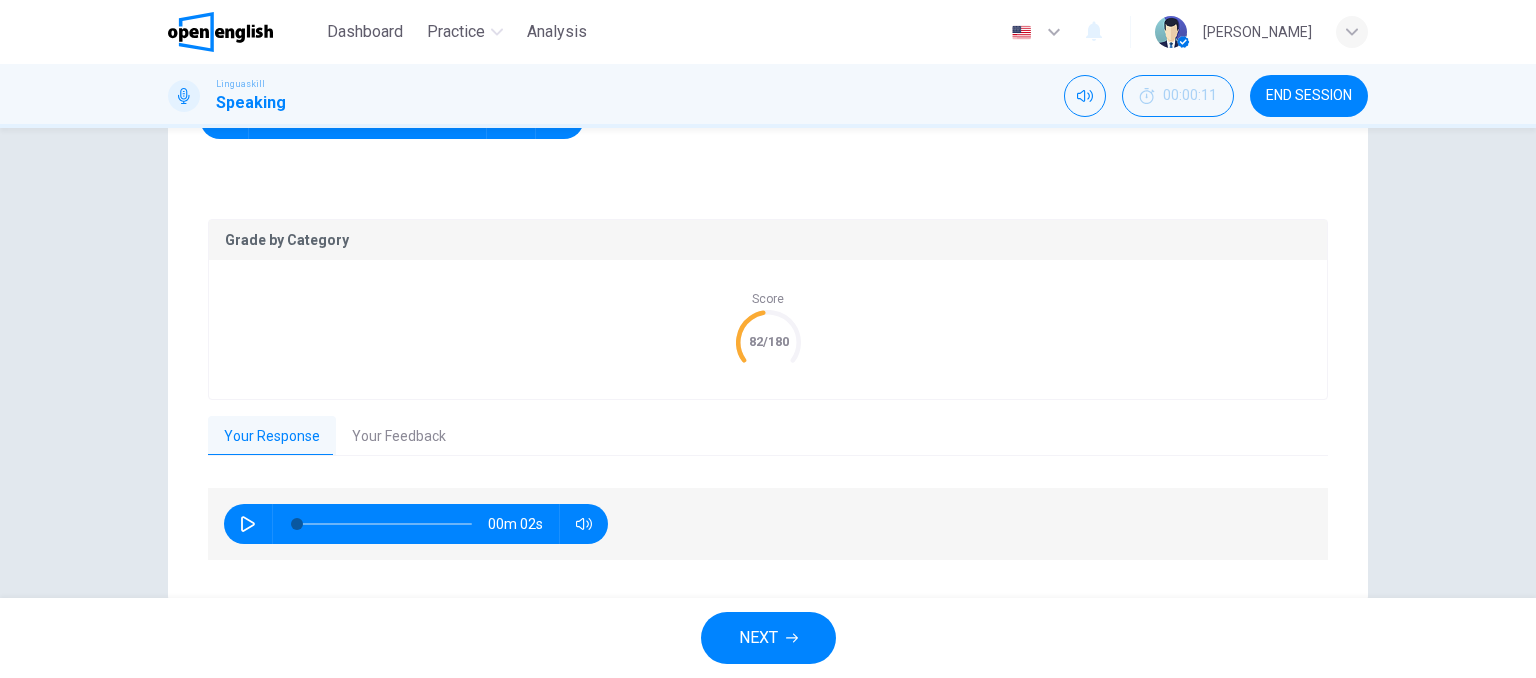 scroll, scrollTop: 377, scrollLeft: 0, axis: vertical 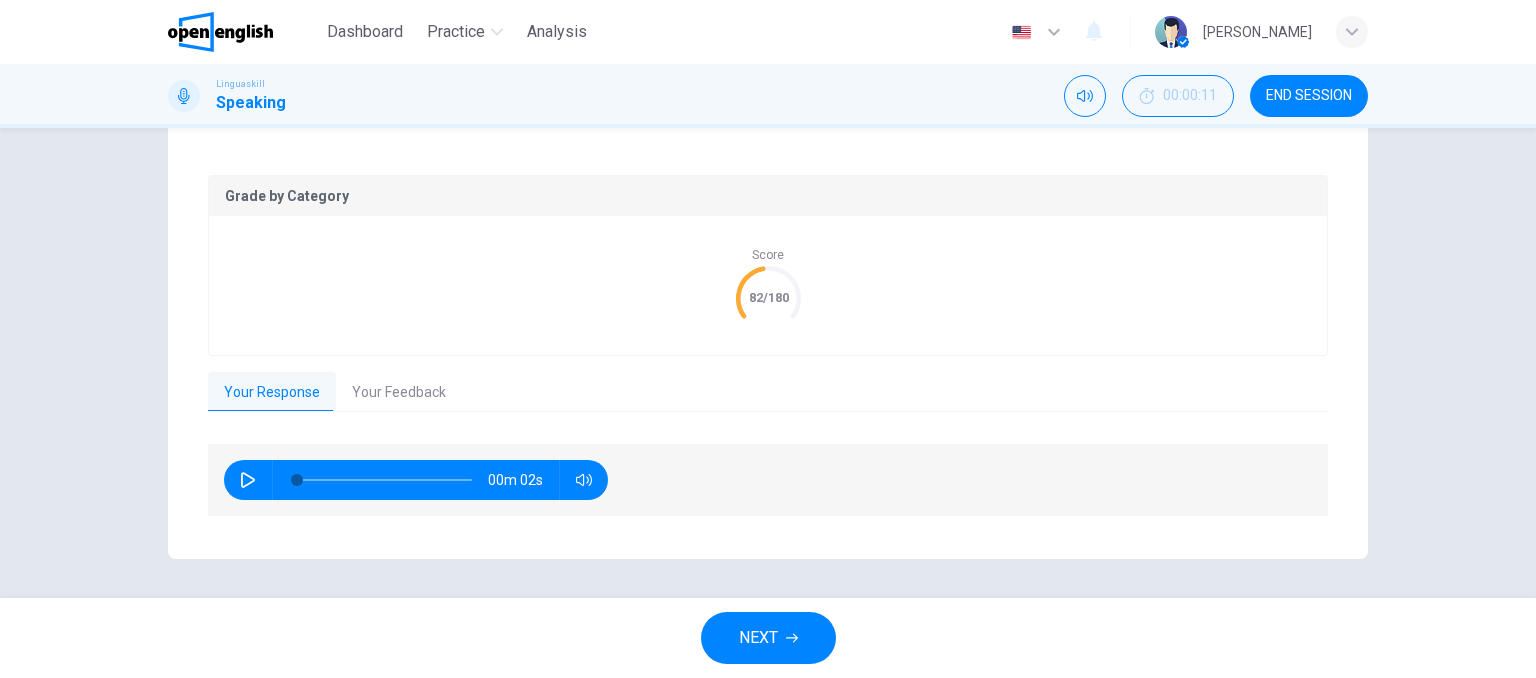 click on "NEXT" at bounding box center [758, 638] 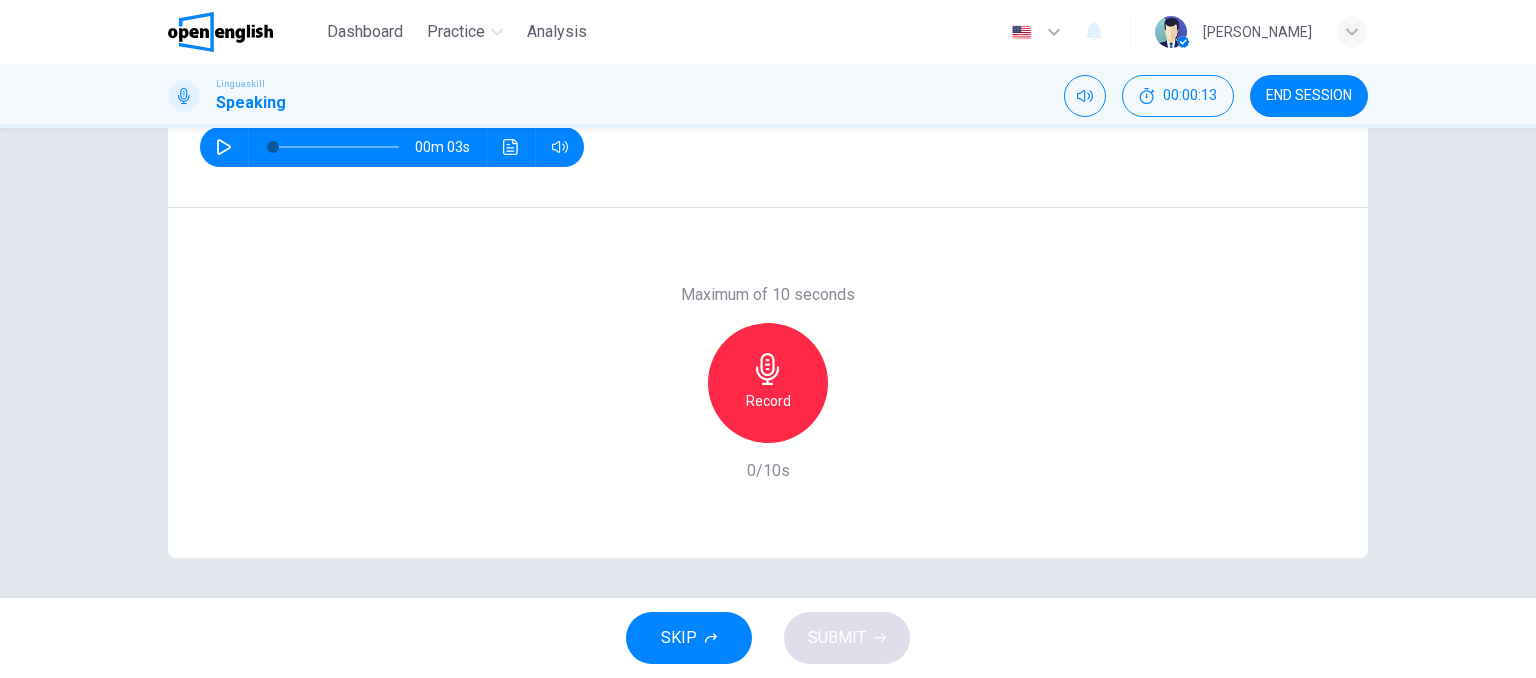 click 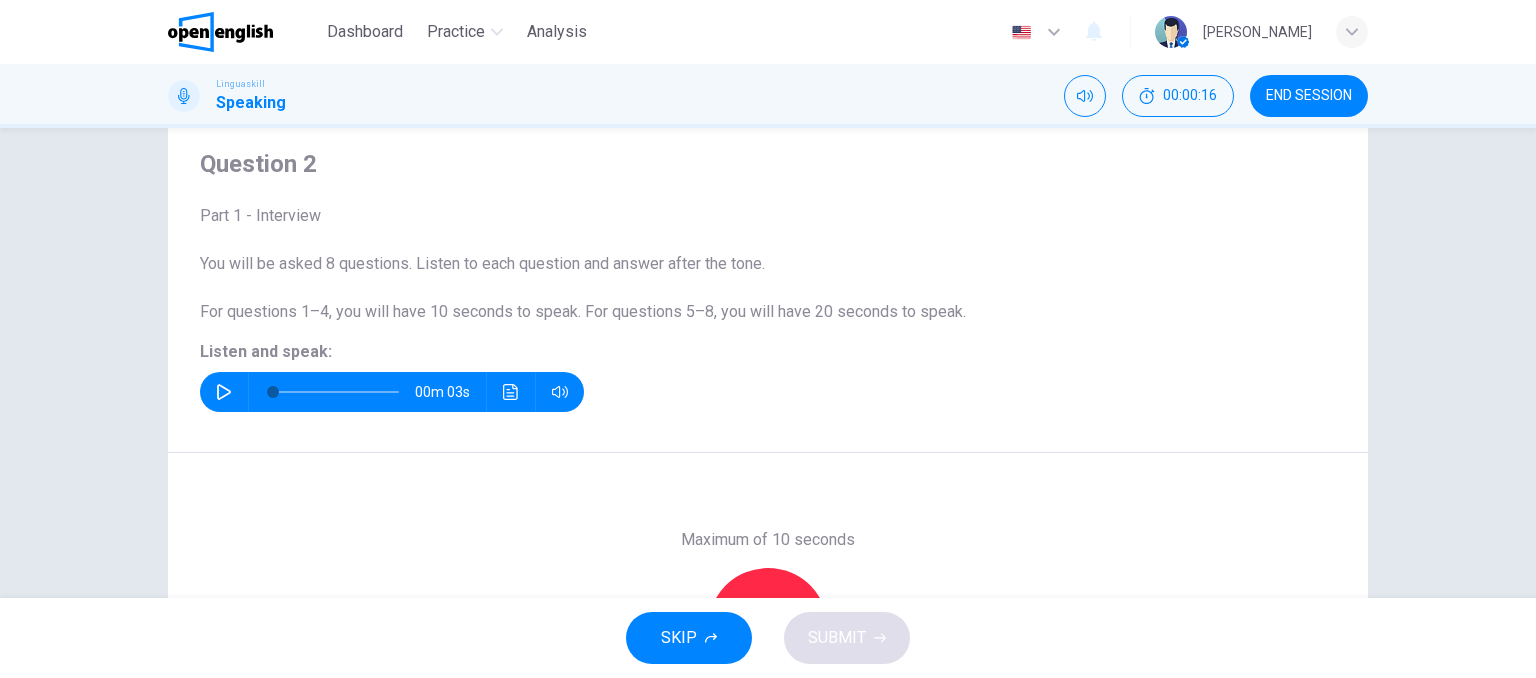 scroll, scrollTop: 60, scrollLeft: 0, axis: vertical 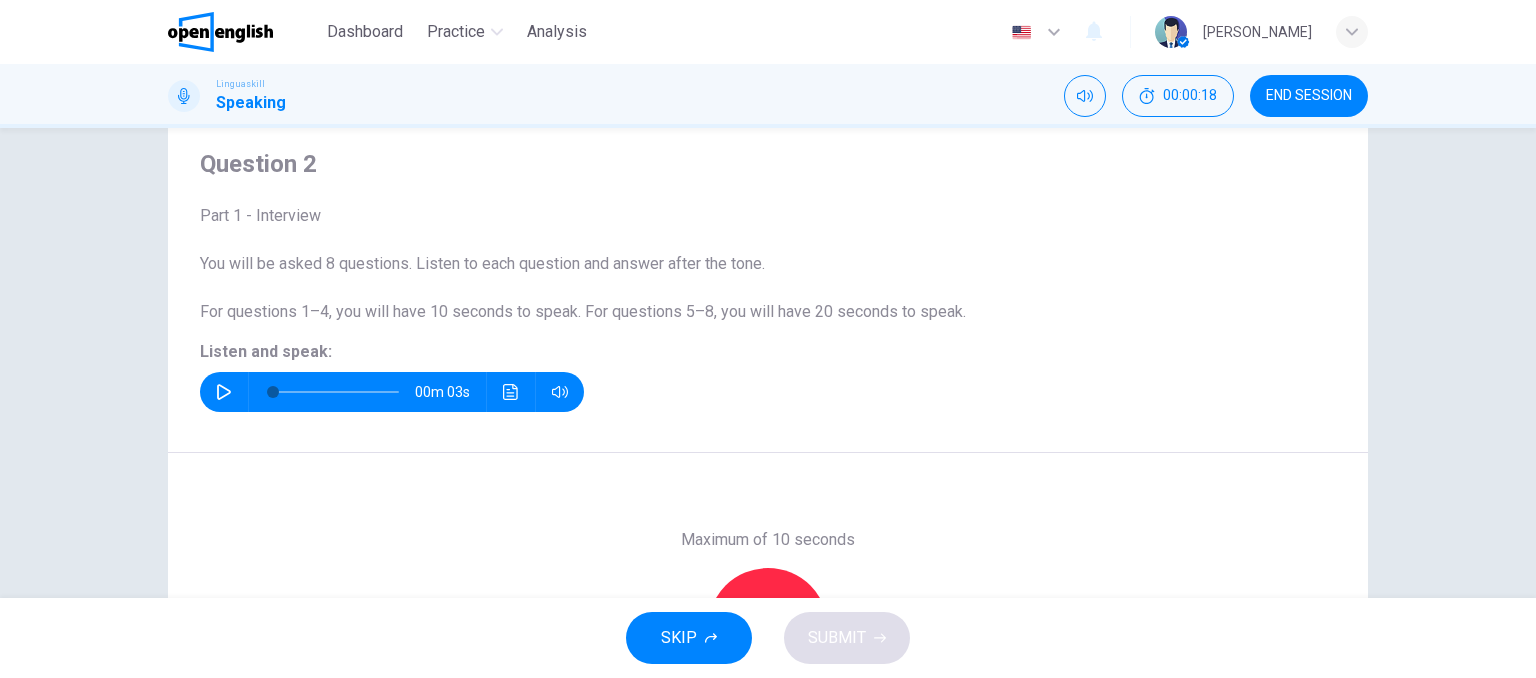 click 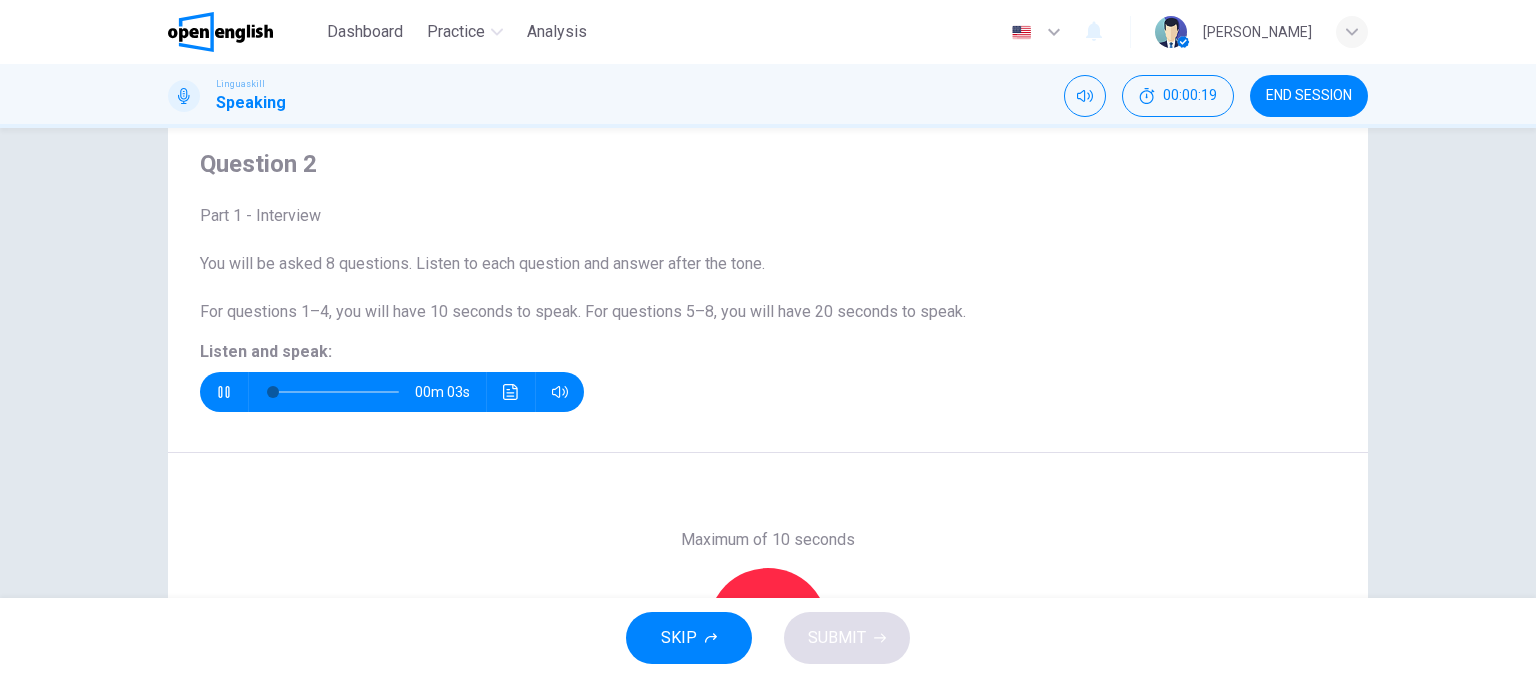click on "00m 03s" at bounding box center (392, 392) 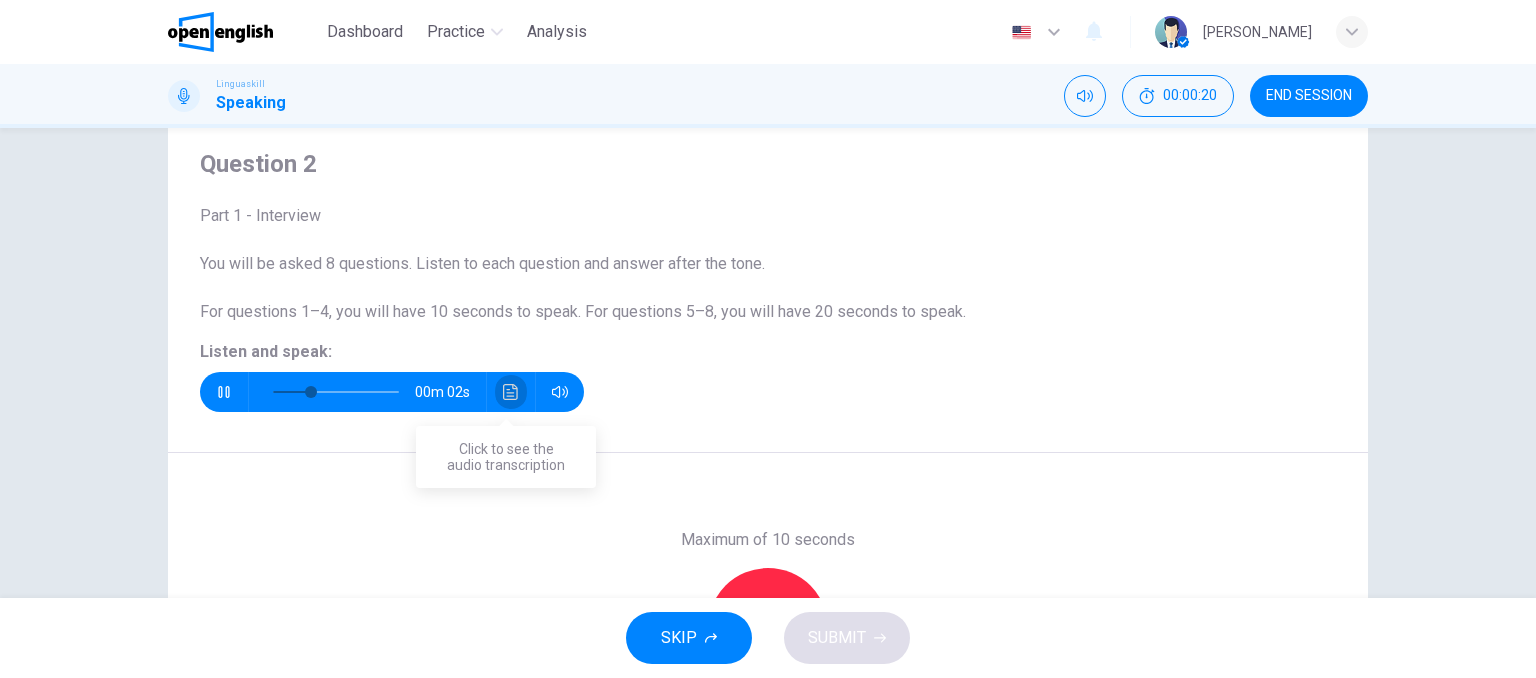 click 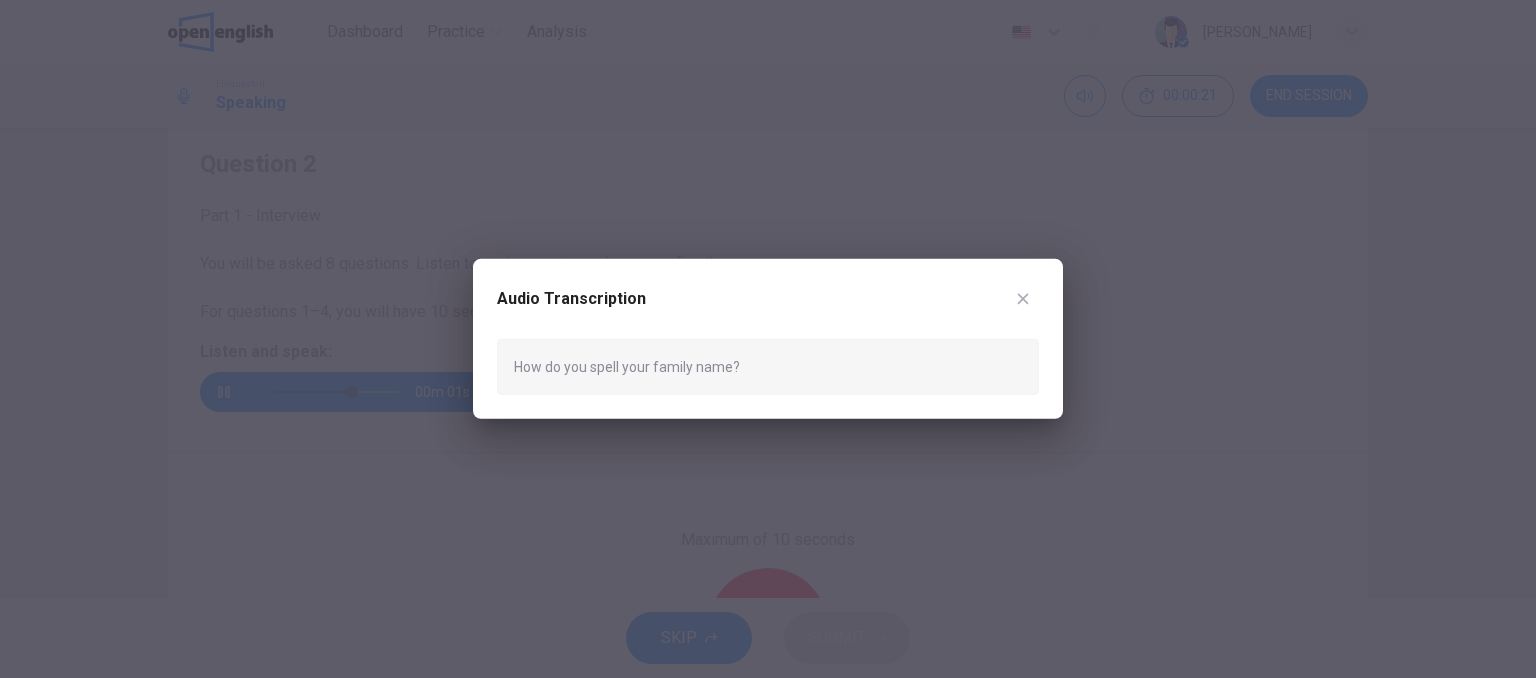 click on "Audio Transcription How do you spell your family name?" at bounding box center (768, 339) 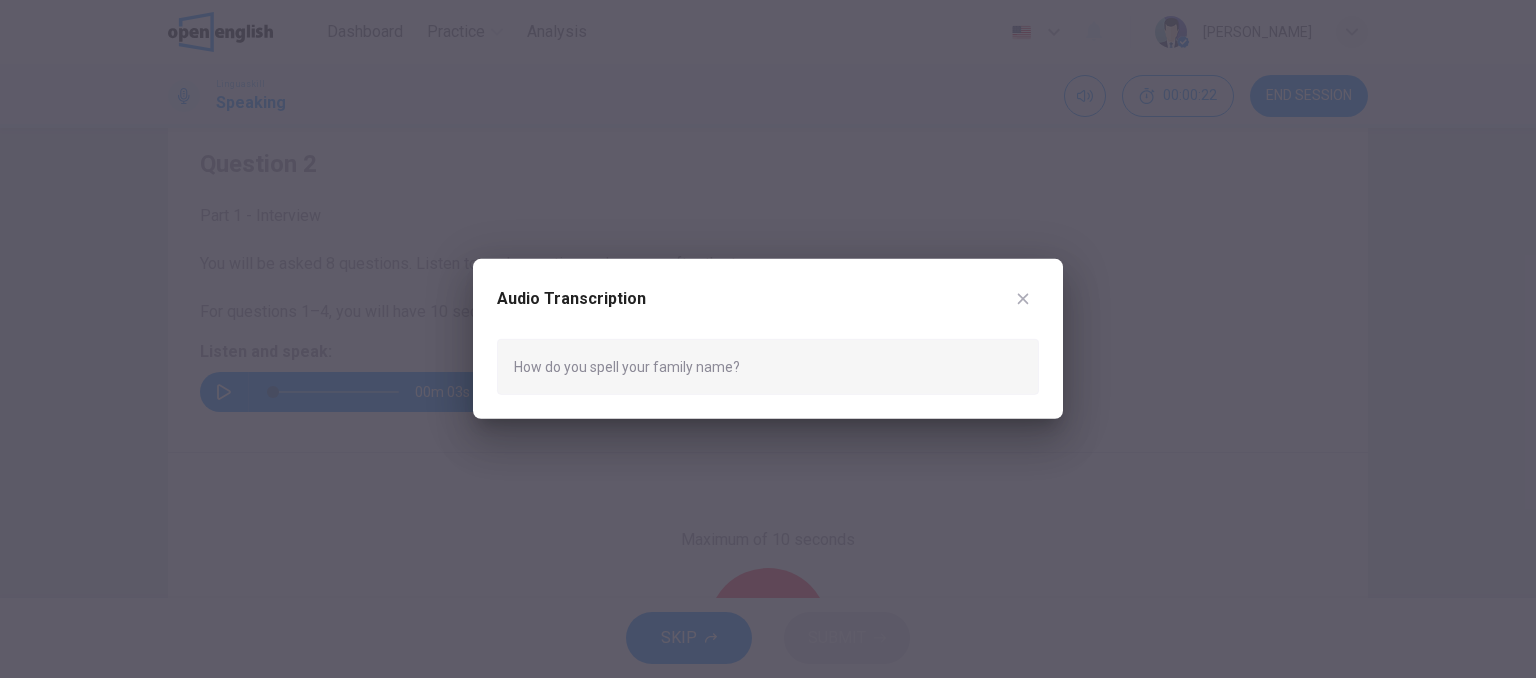 click at bounding box center [768, 339] 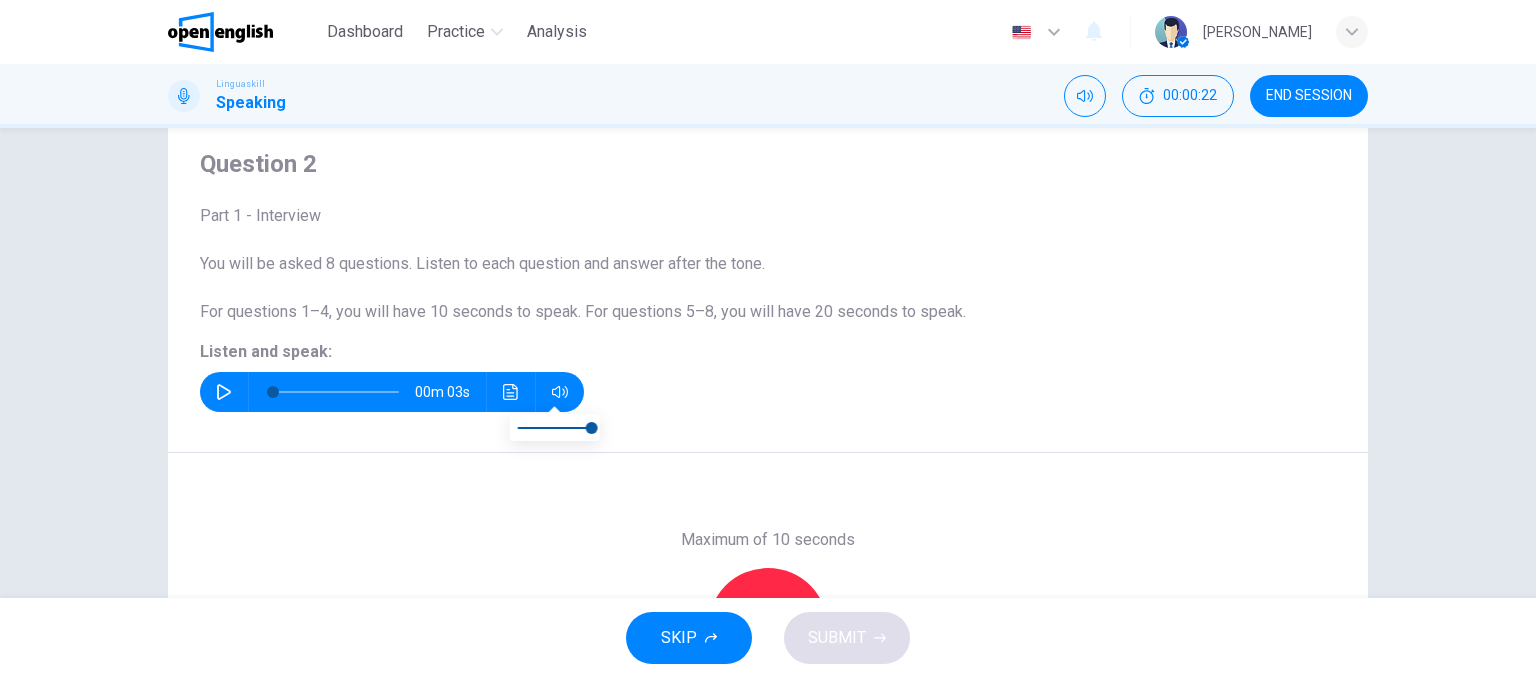 click 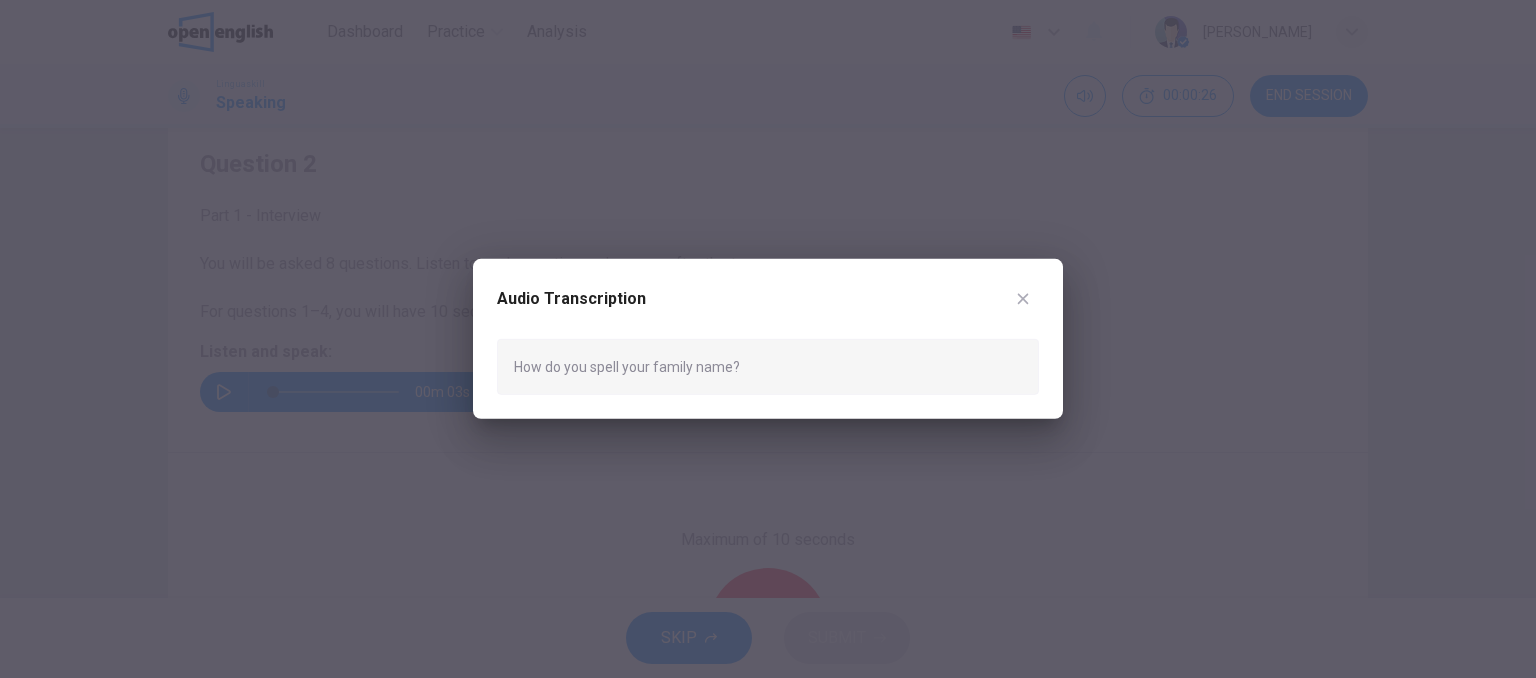 click at bounding box center (768, 339) 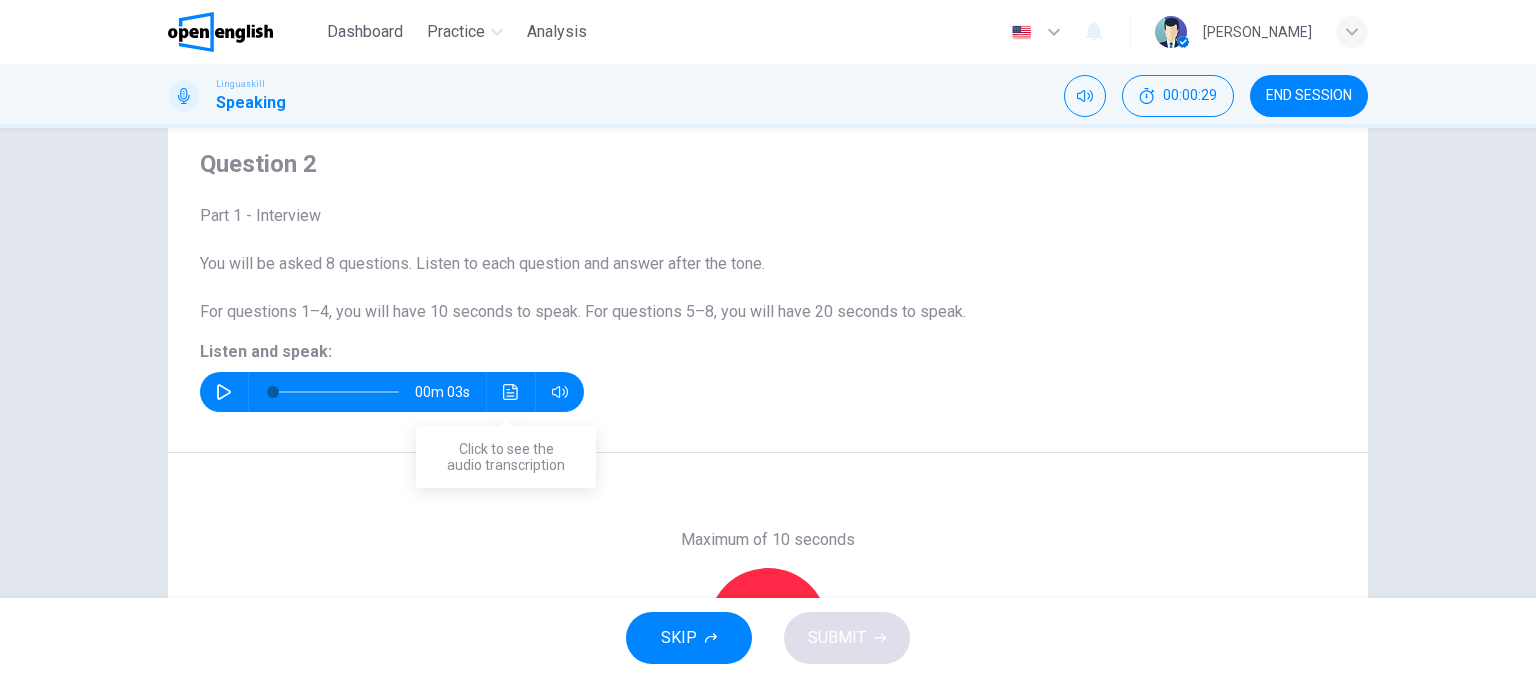 click at bounding box center (511, 392) 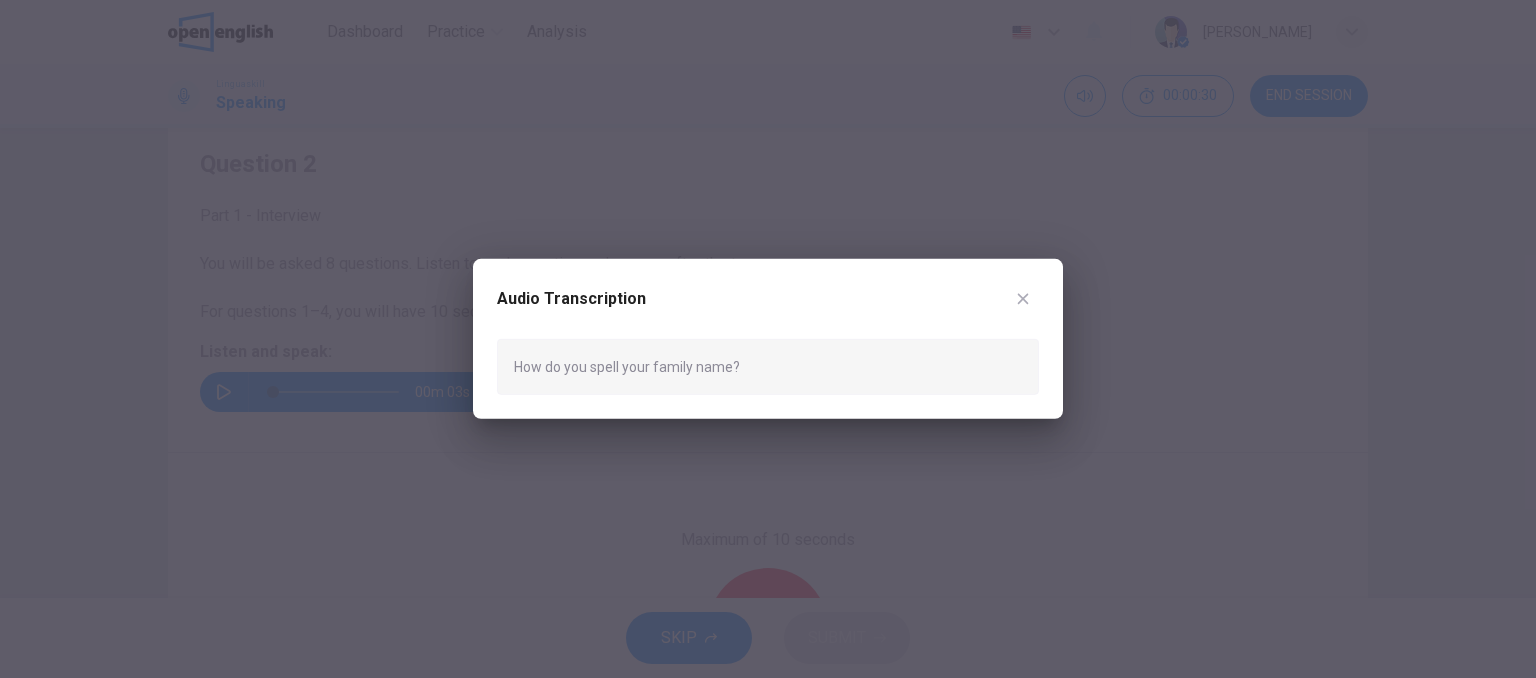 drag, startPoint x: 610, startPoint y: 469, endPoint x: 639, endPoint y: 497, distance: 40.311287 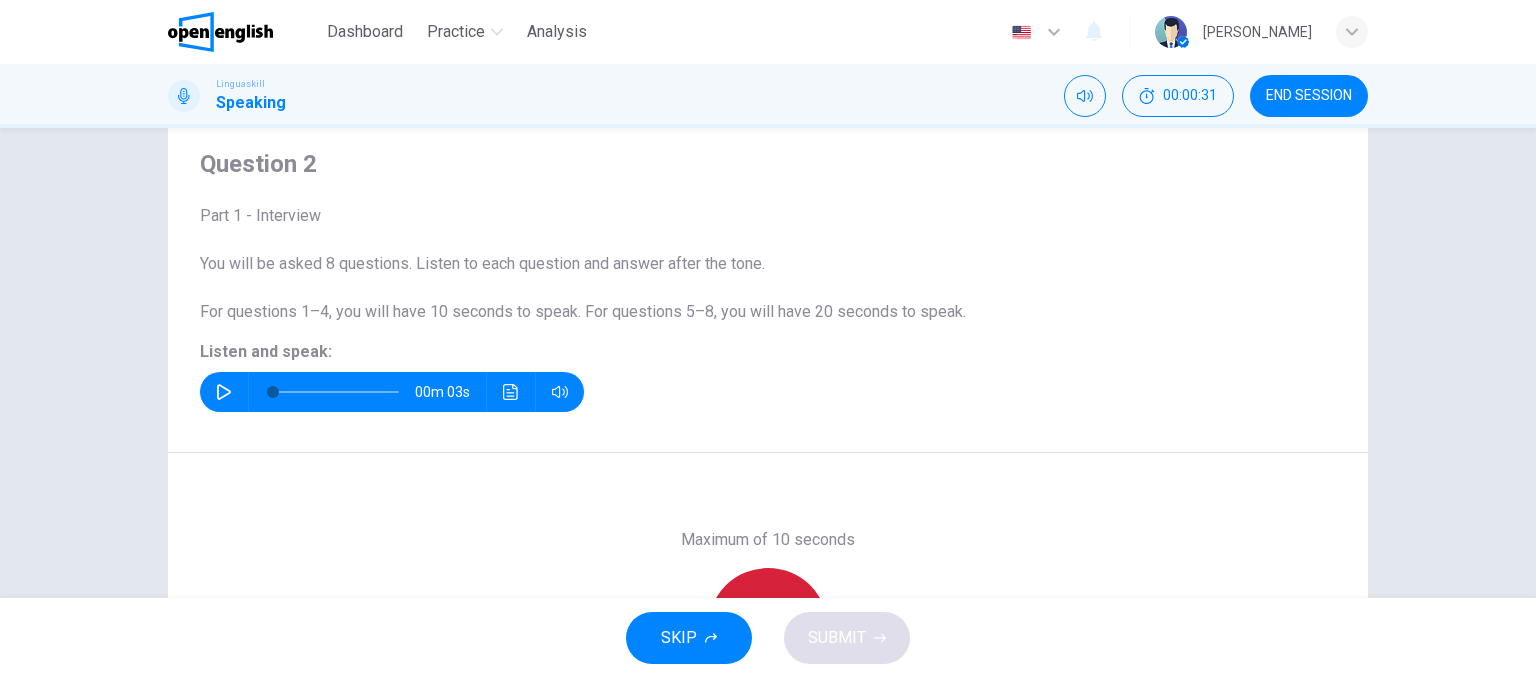 click on "Record" at bounding box center (768, 628) 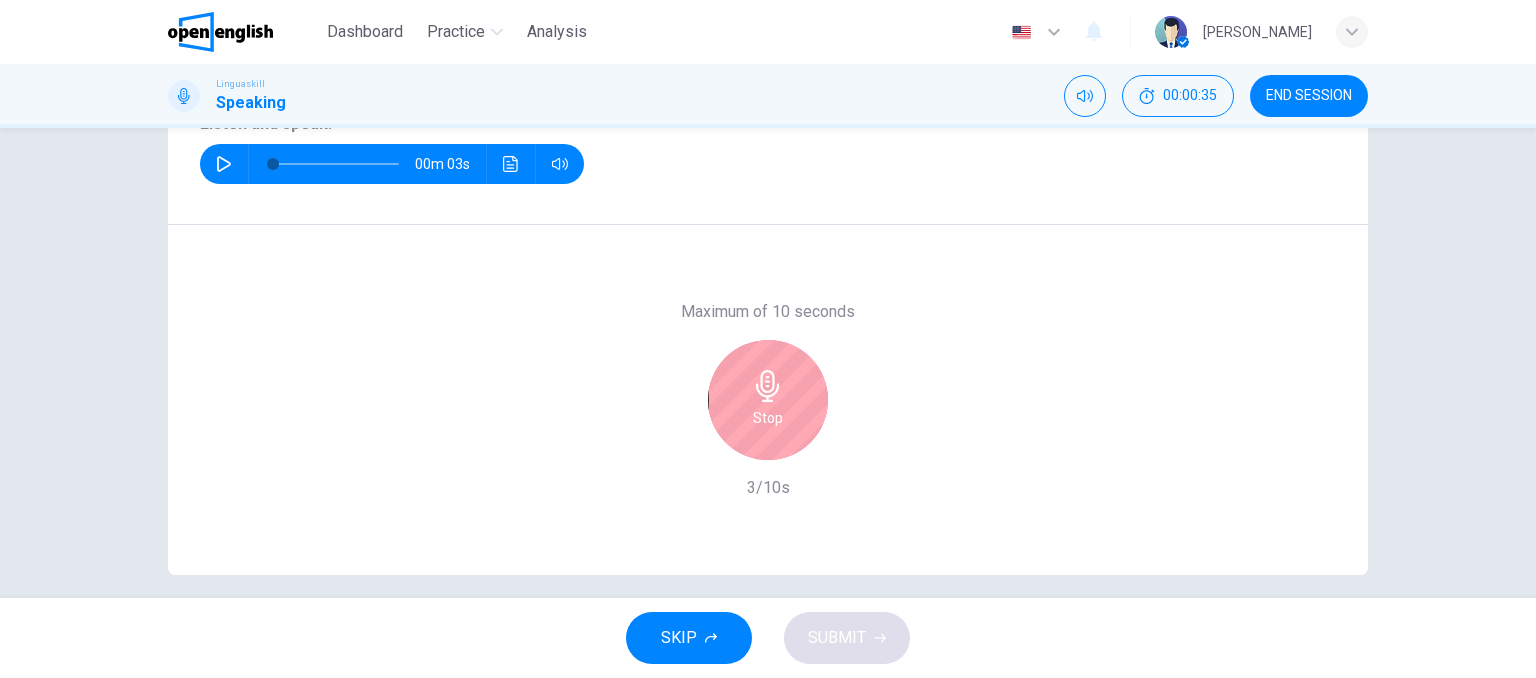 scroll, scrollTop: 305, scrollLeft: 0, axis: vertical 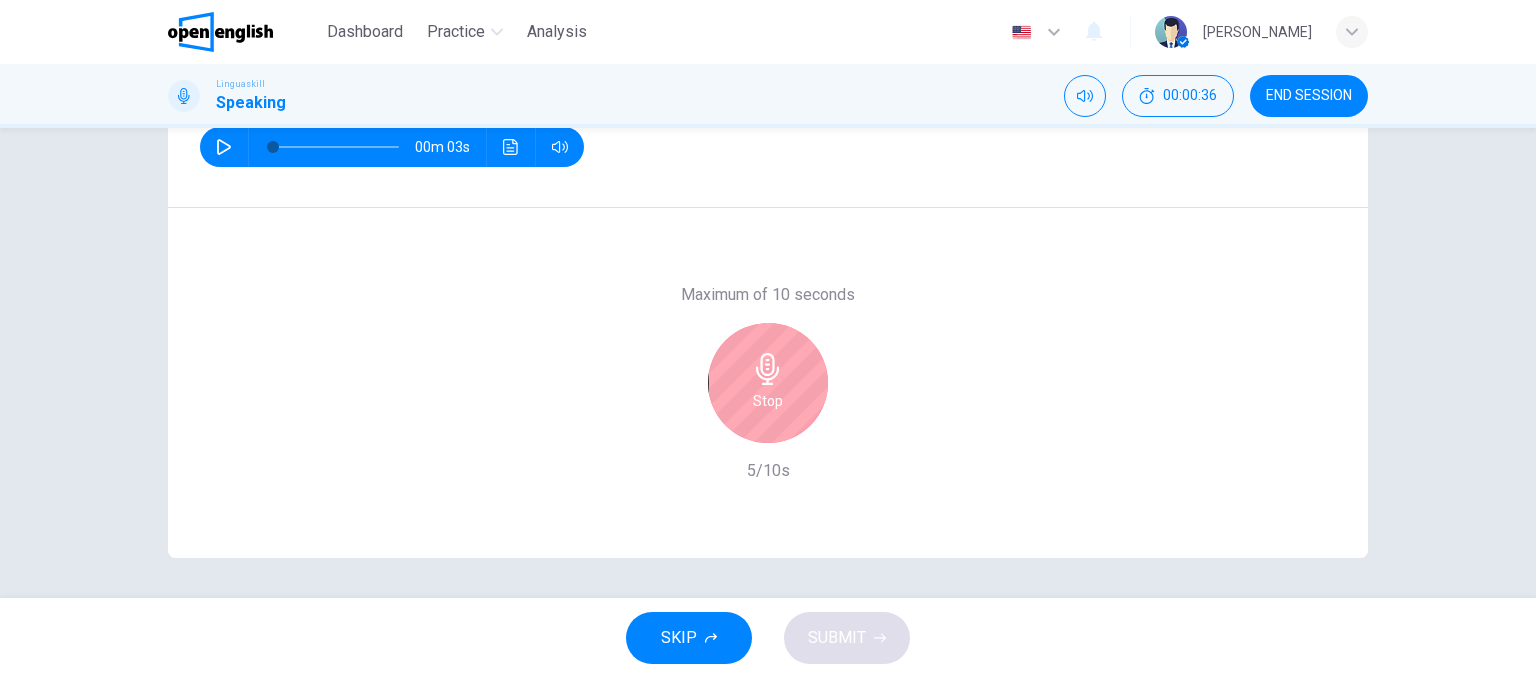 click 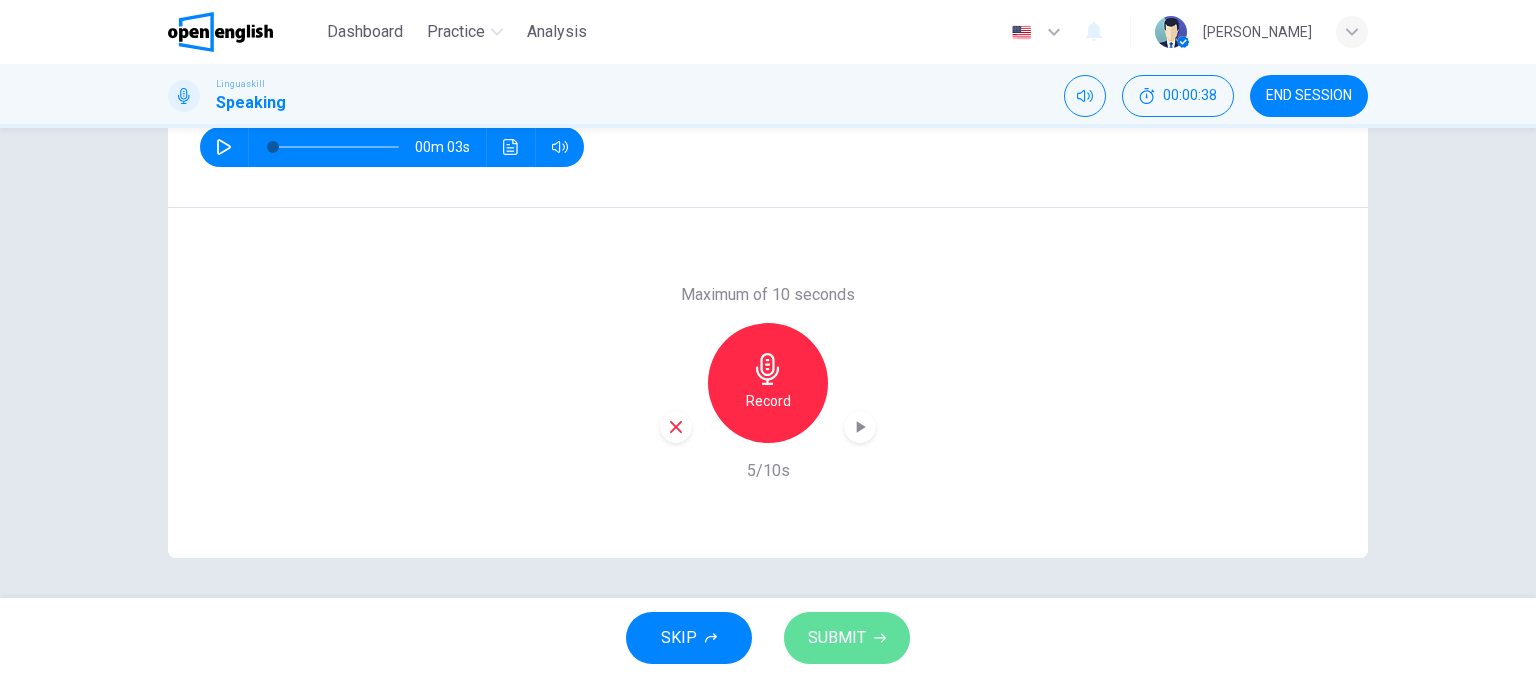 click on "SUBMIT" at bounding box center (837, 638) 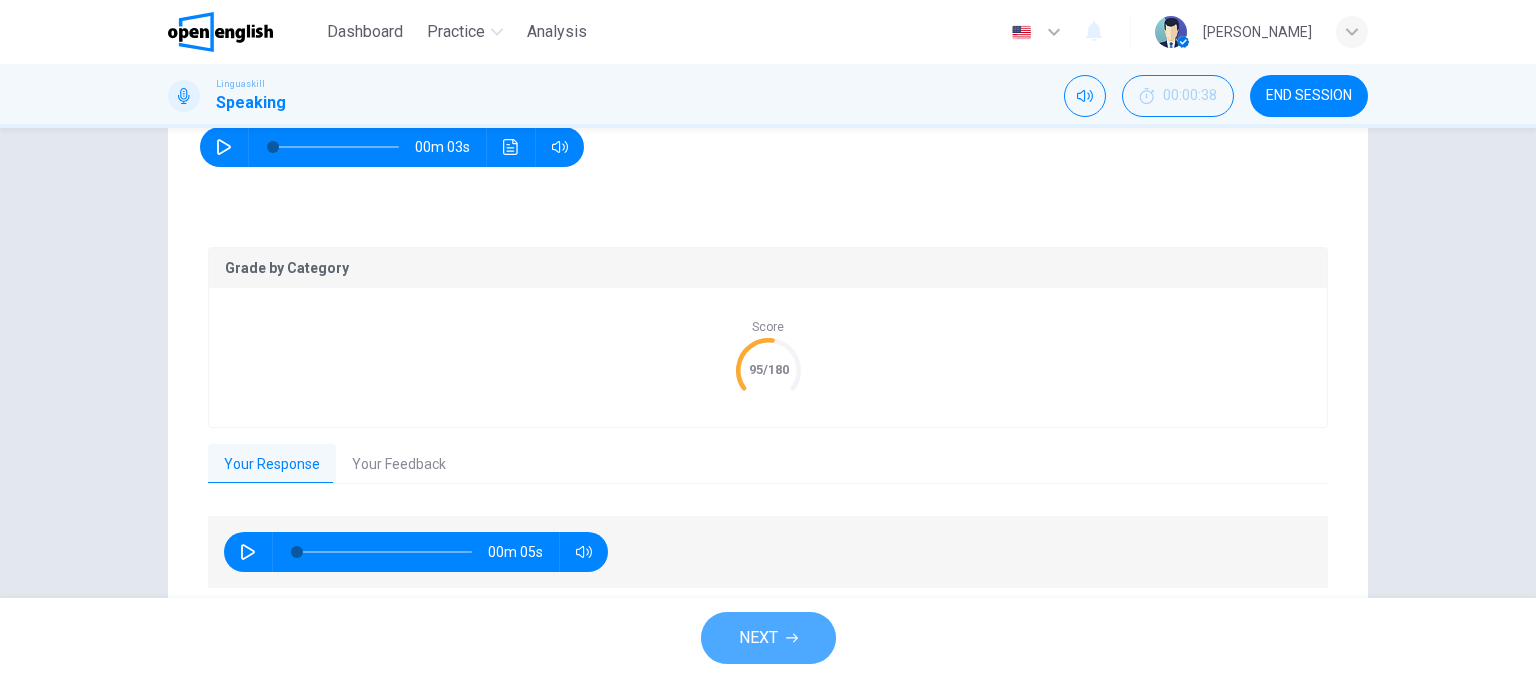 click on "NEXT" at bounding box center [768, 638] 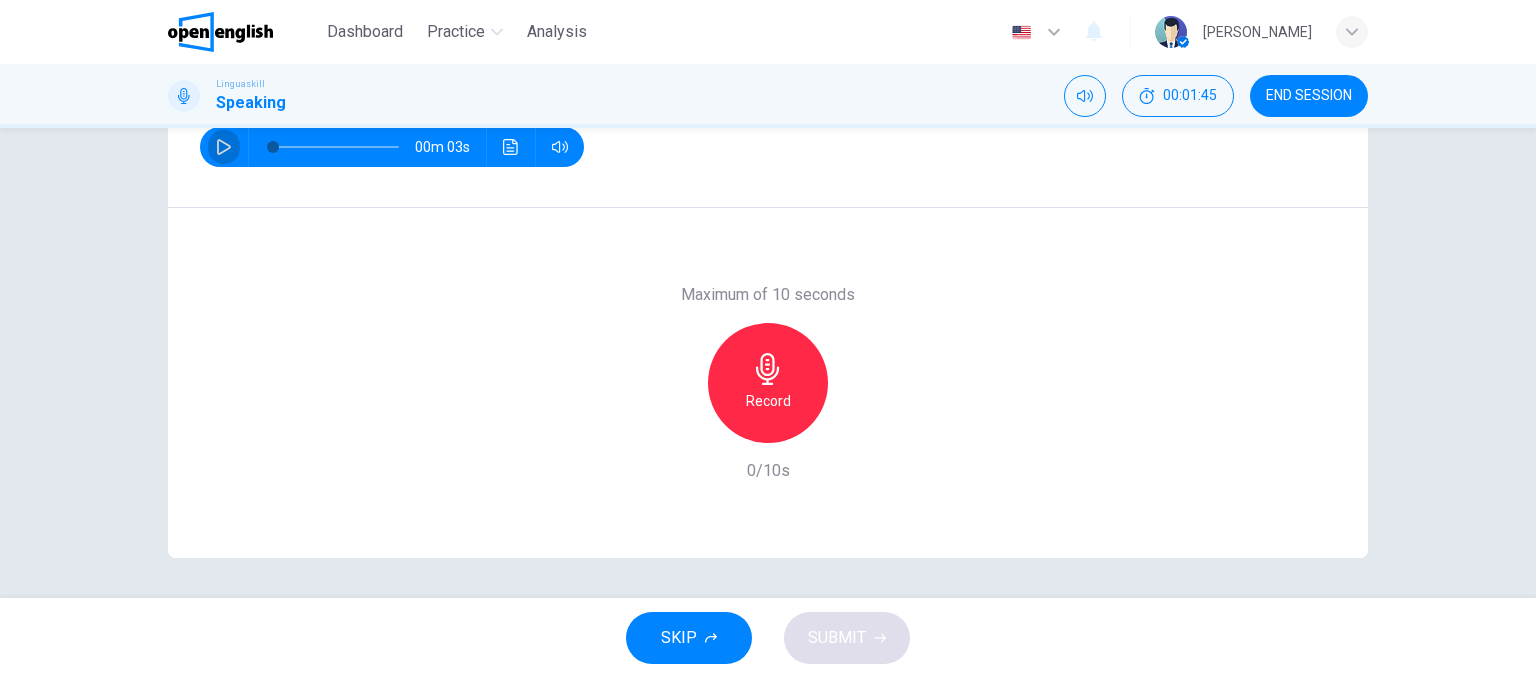 click 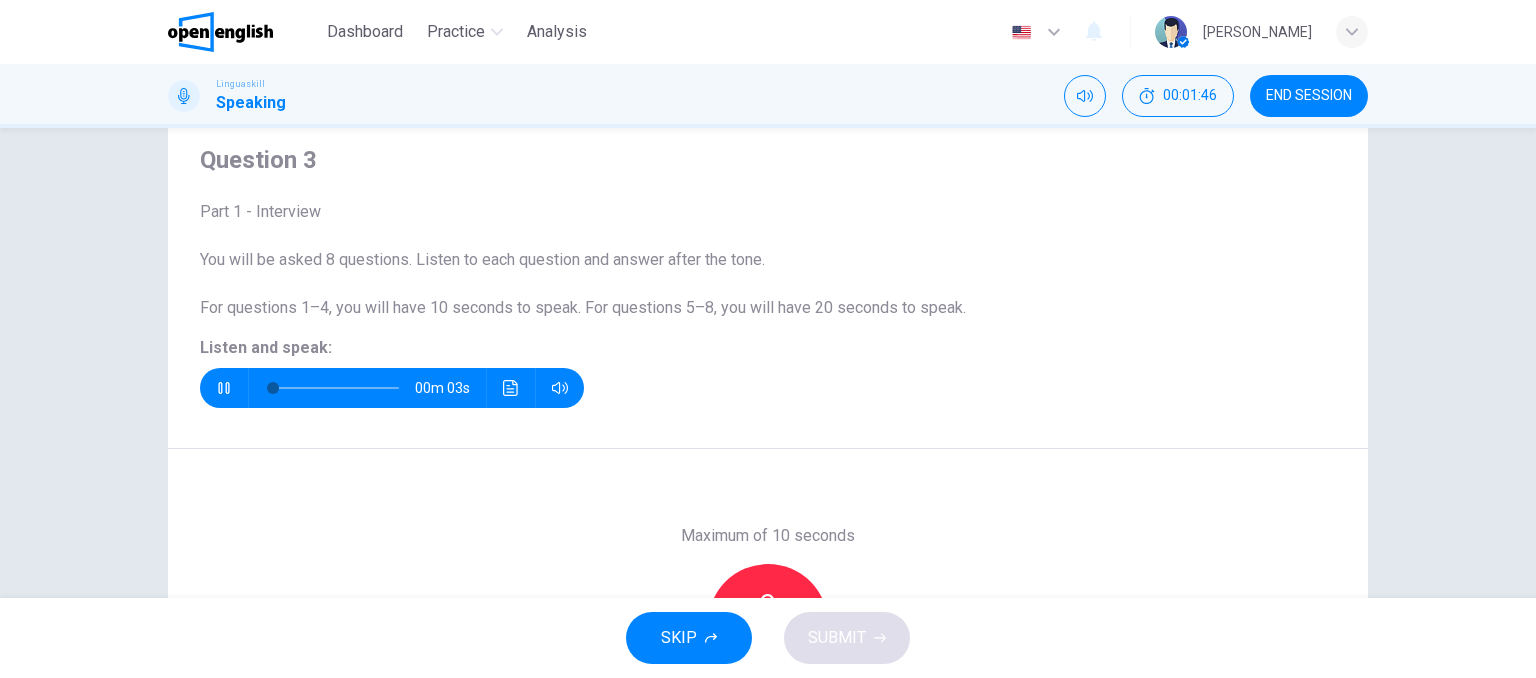 scroll, scrollTop: 44, scrollLeft: 0, axis: vertical 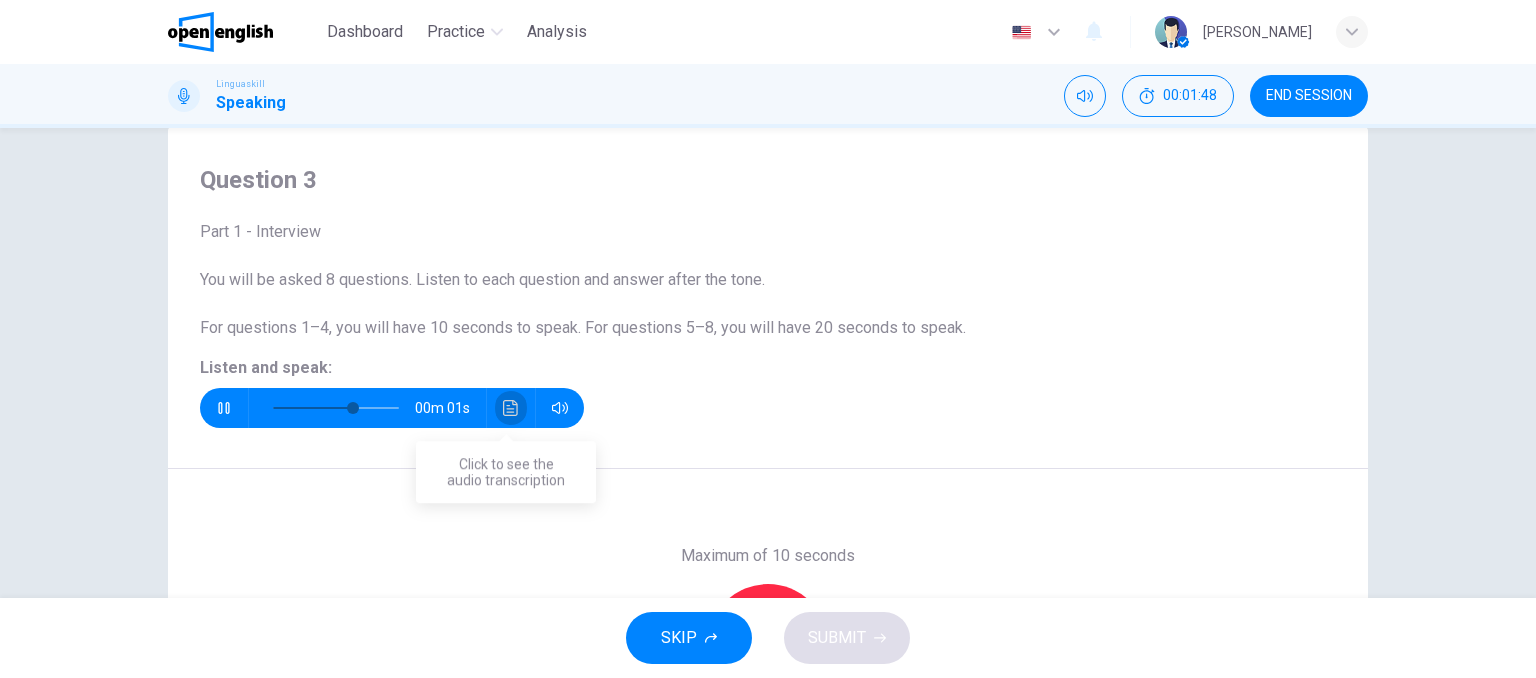 click 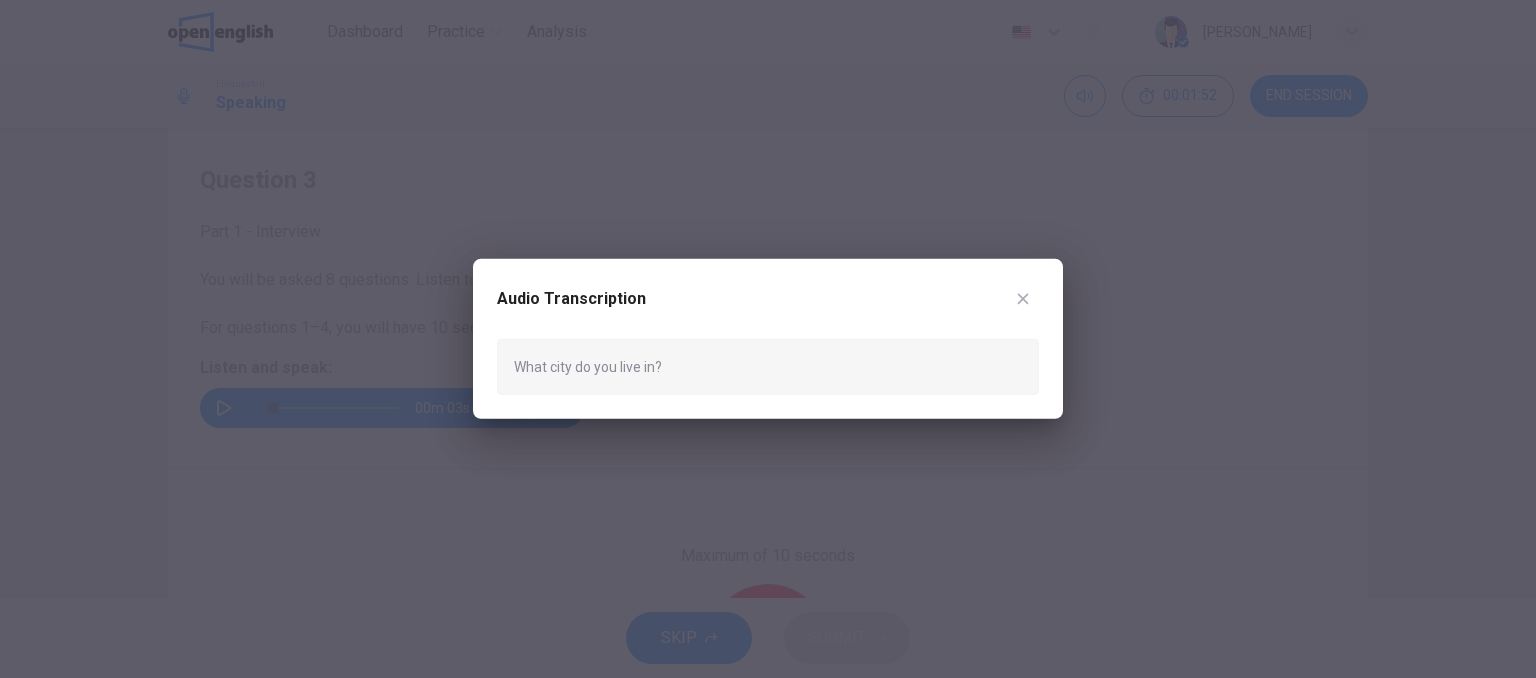 click at bounding box center [768, 339] 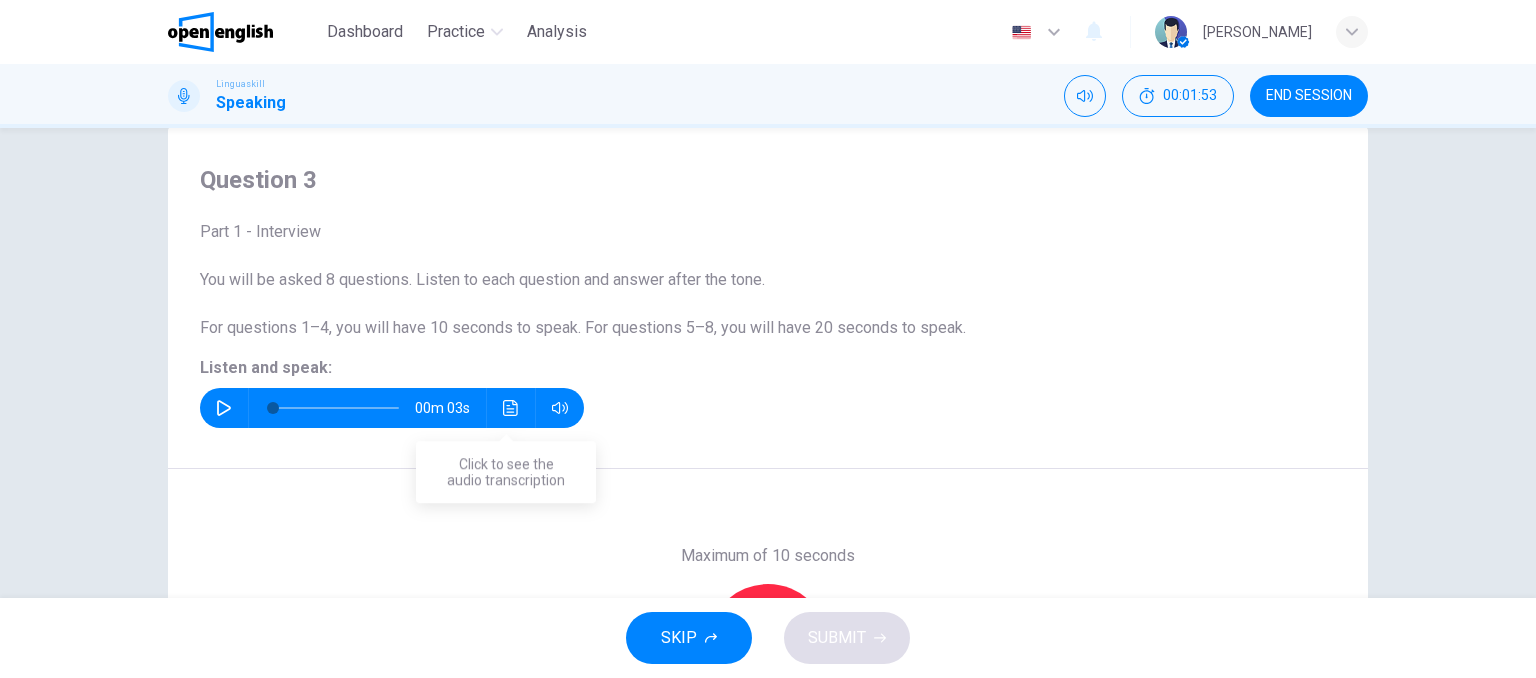 click at bounding box center [511, 408] 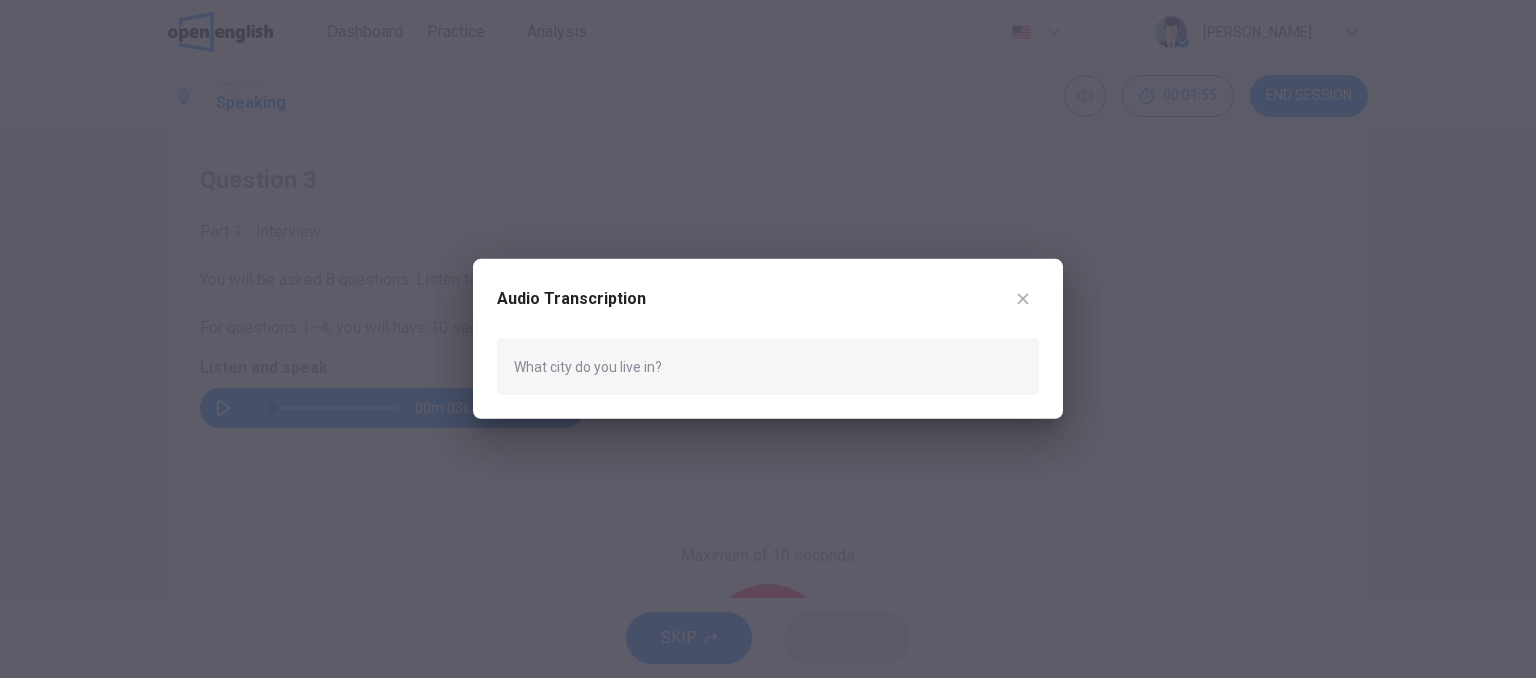 click at bounding box center [768, 339] 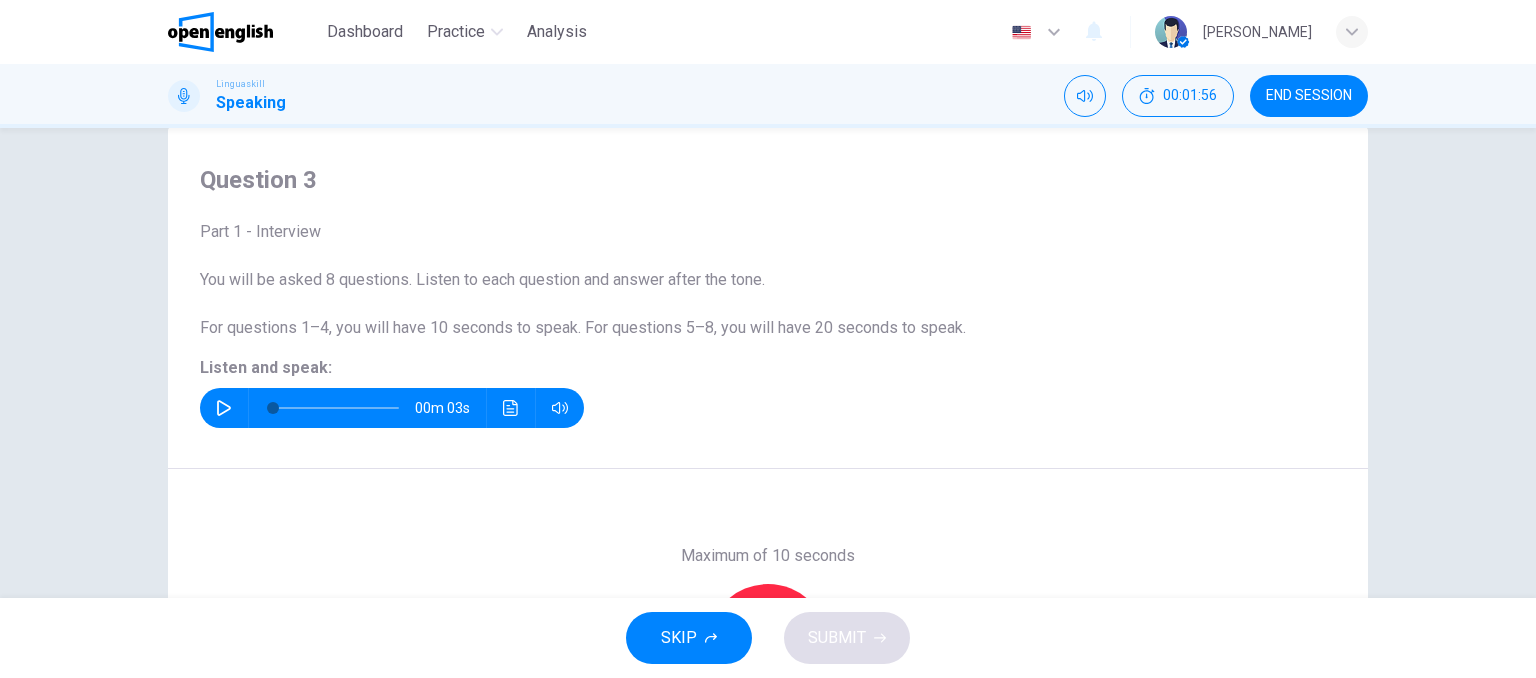 click on "Record" at bounding box center [768, 644] 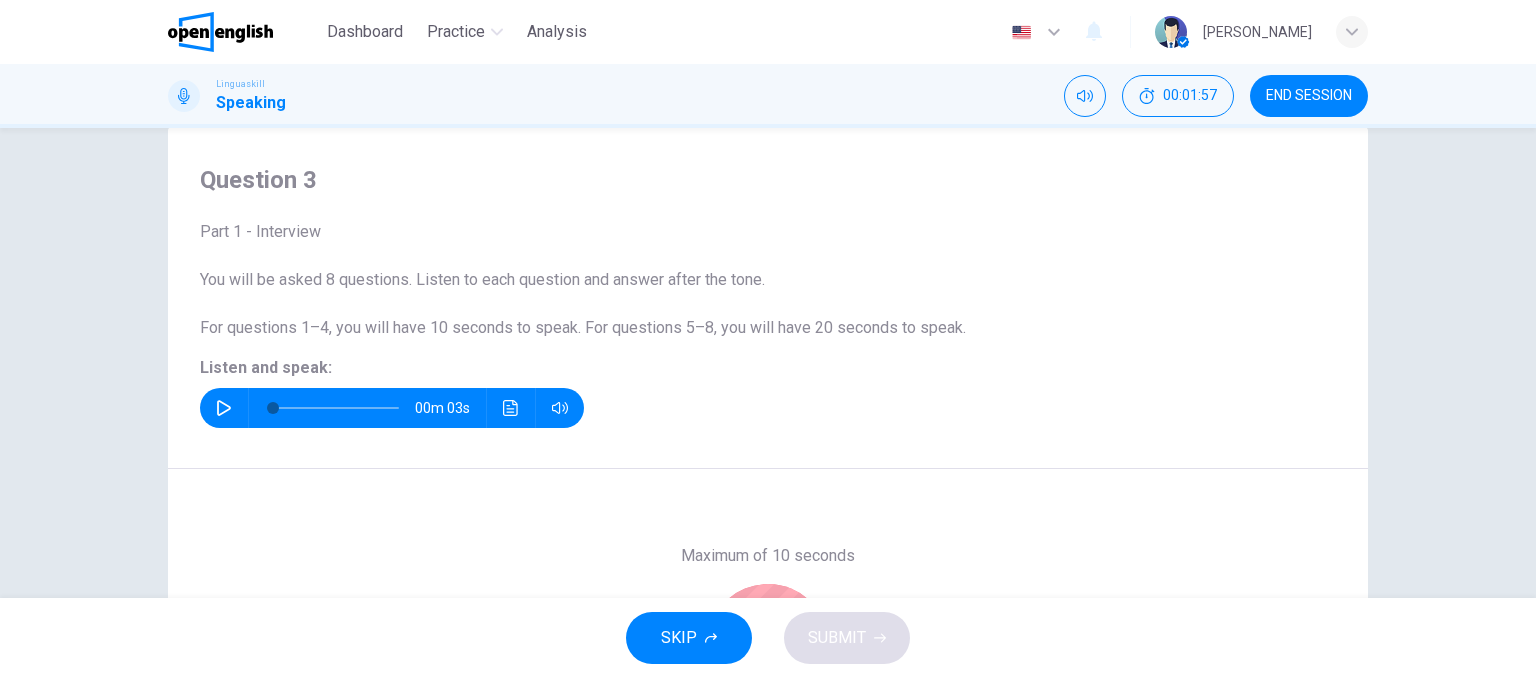 scroll, scrollTop: 305, scrollLeft: 0, axis: vertical 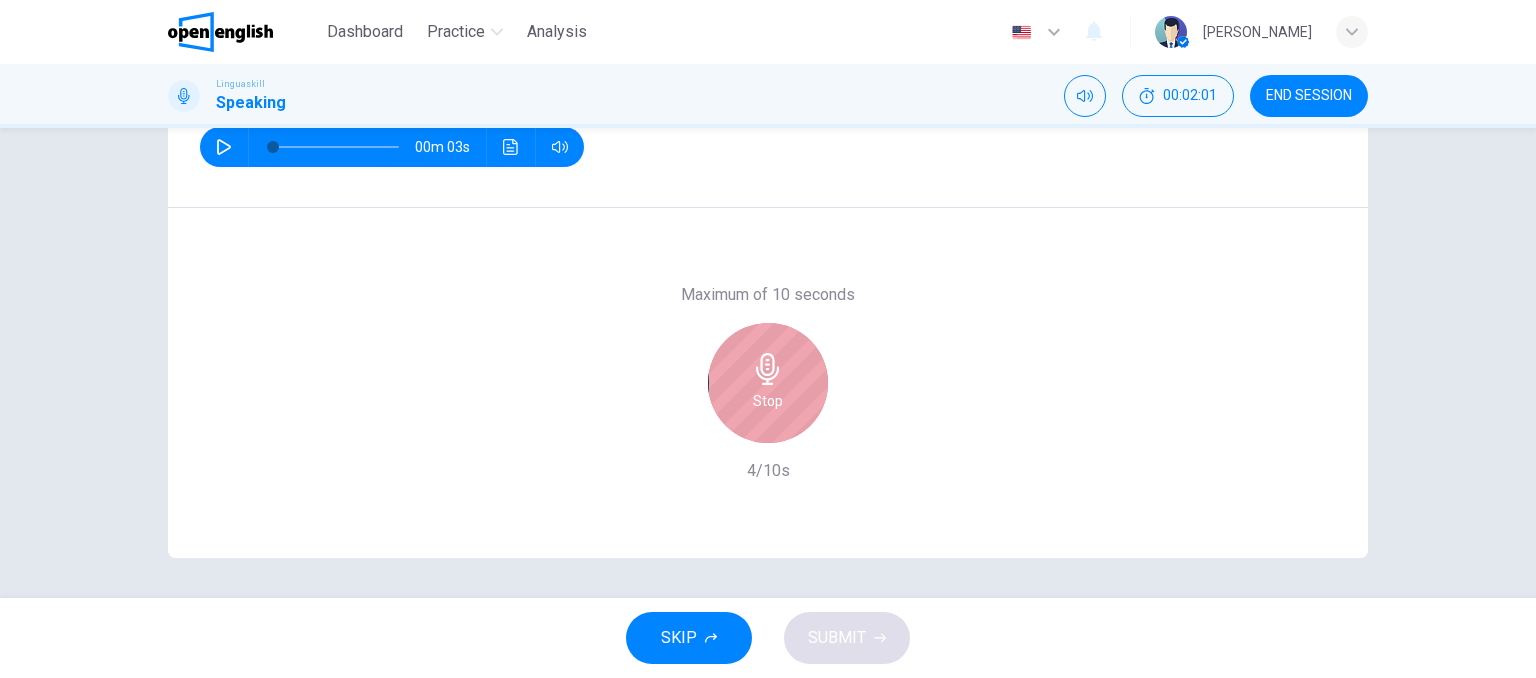 click on "Stop" at bounding box center (768, 383) 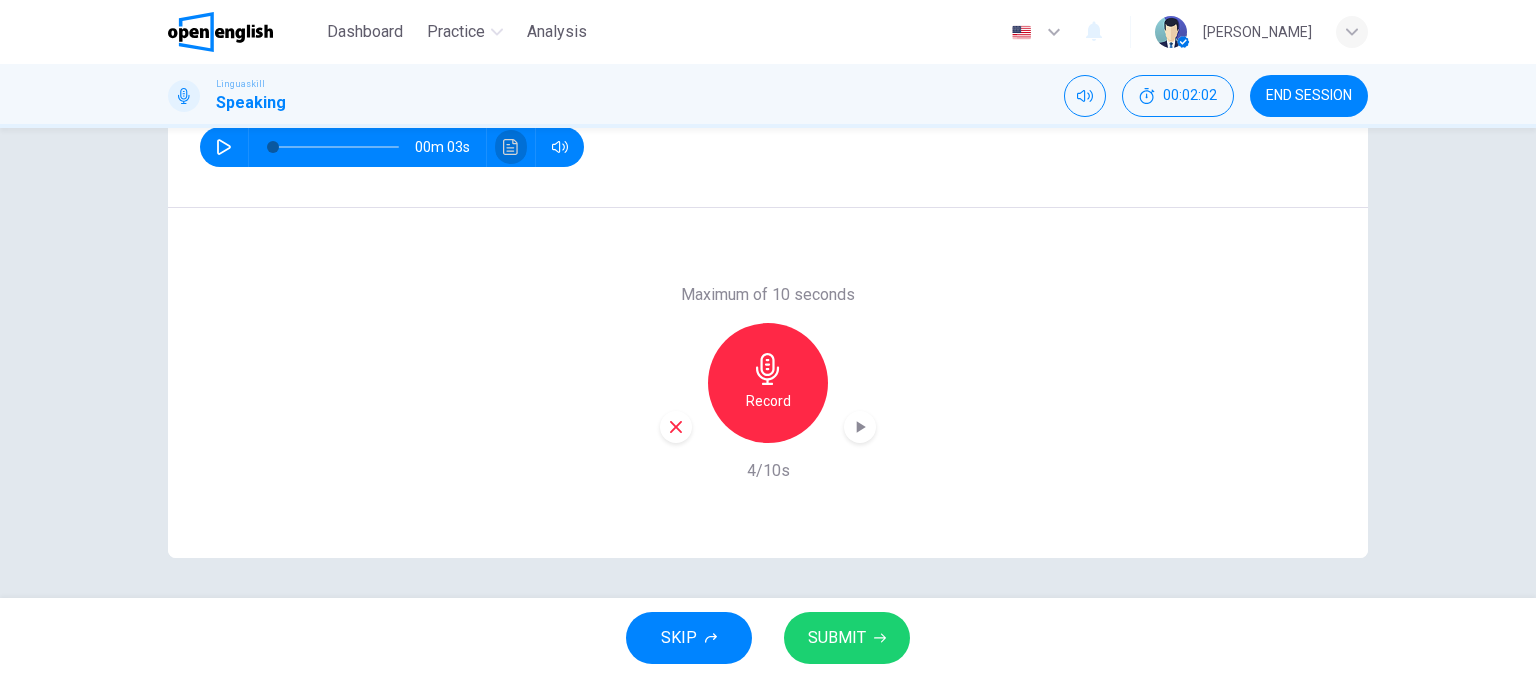 click 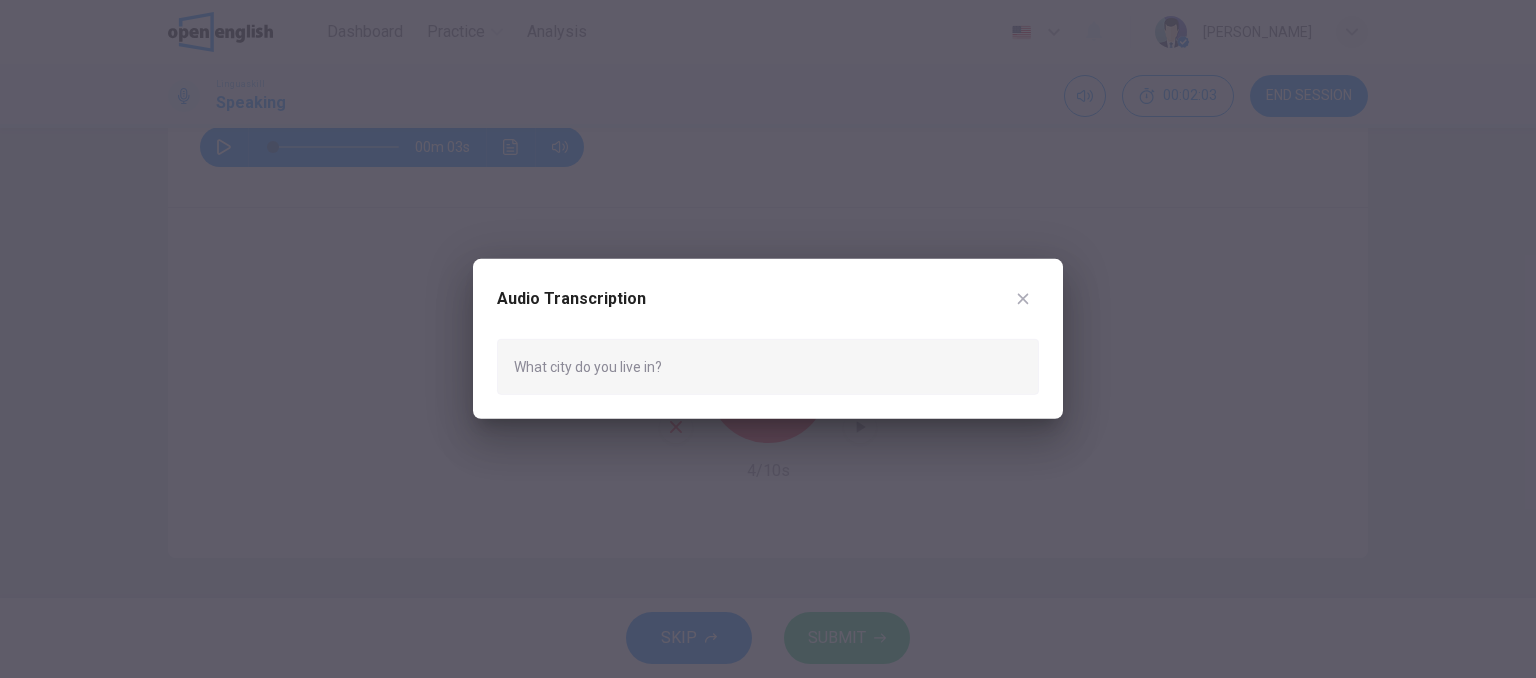 click at bounding box center (768, 339) 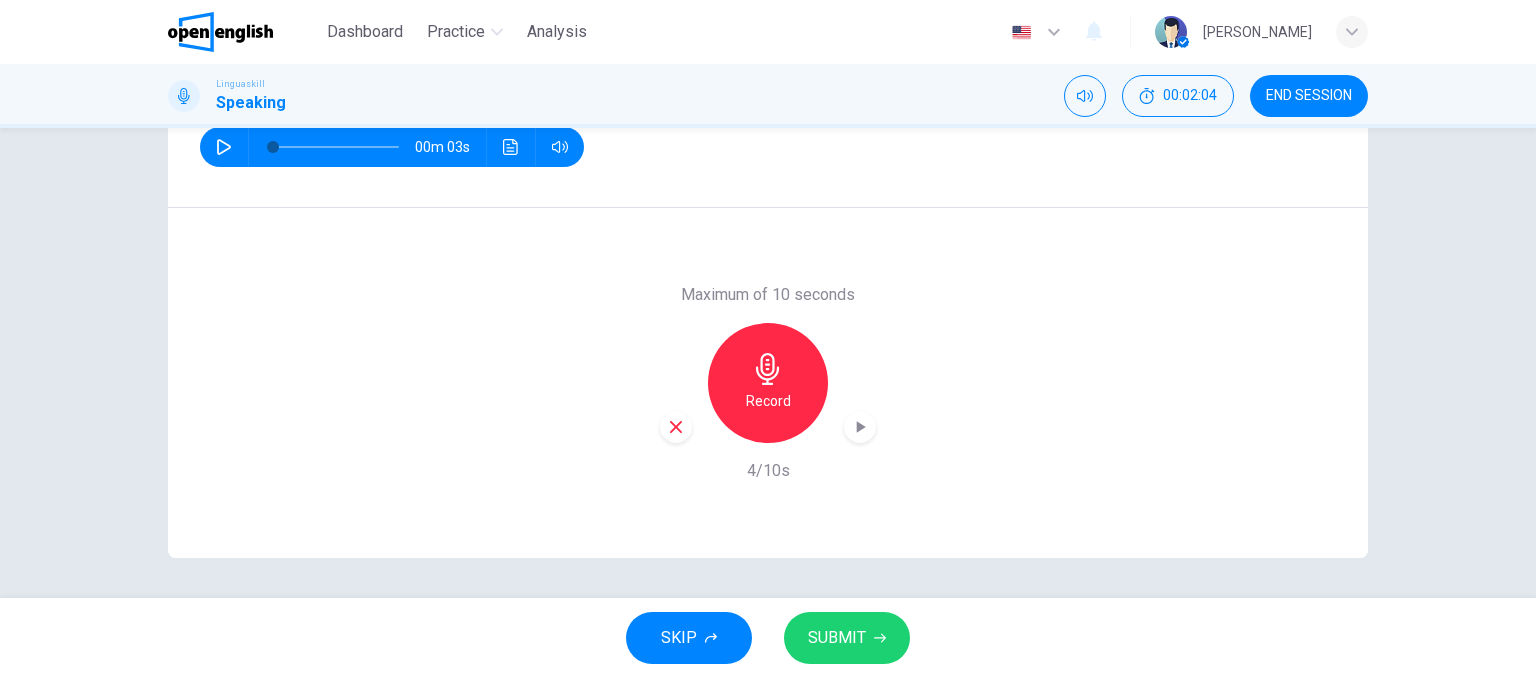 click 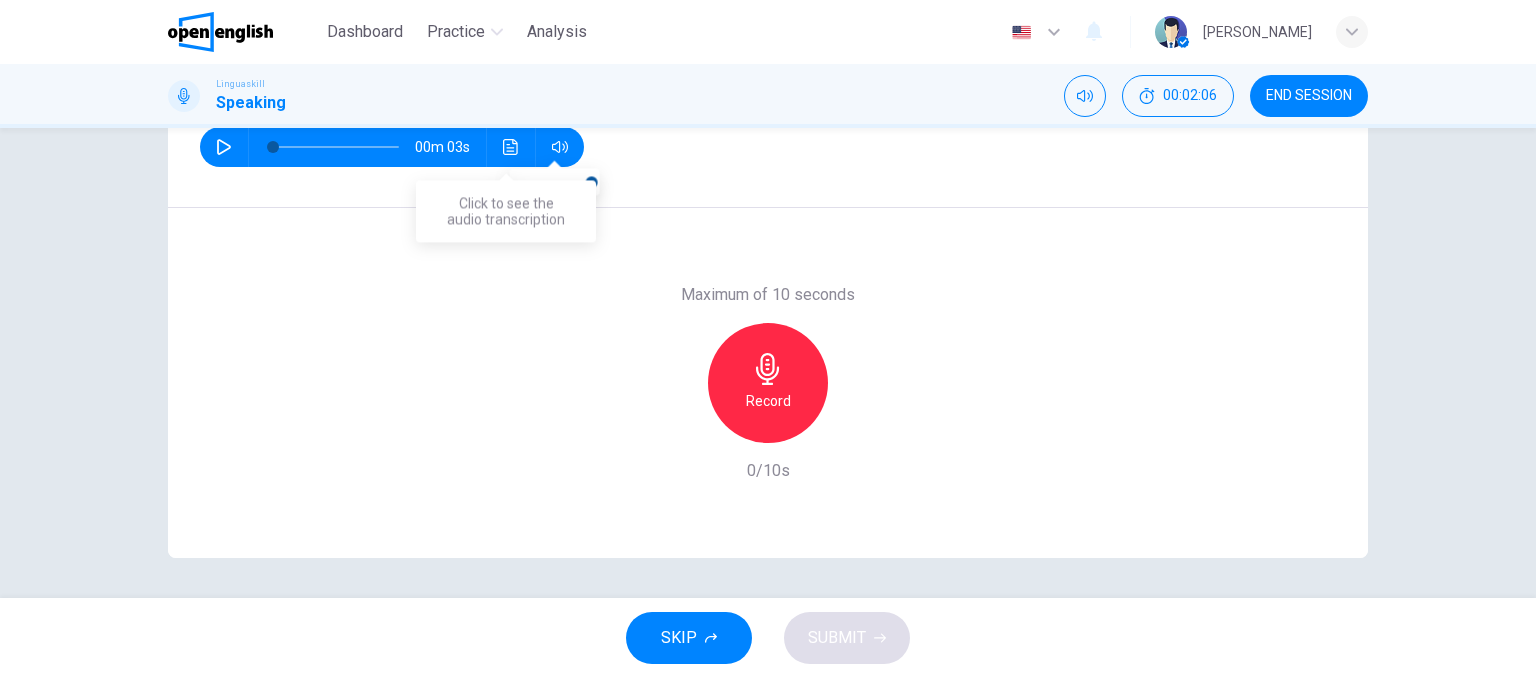 click 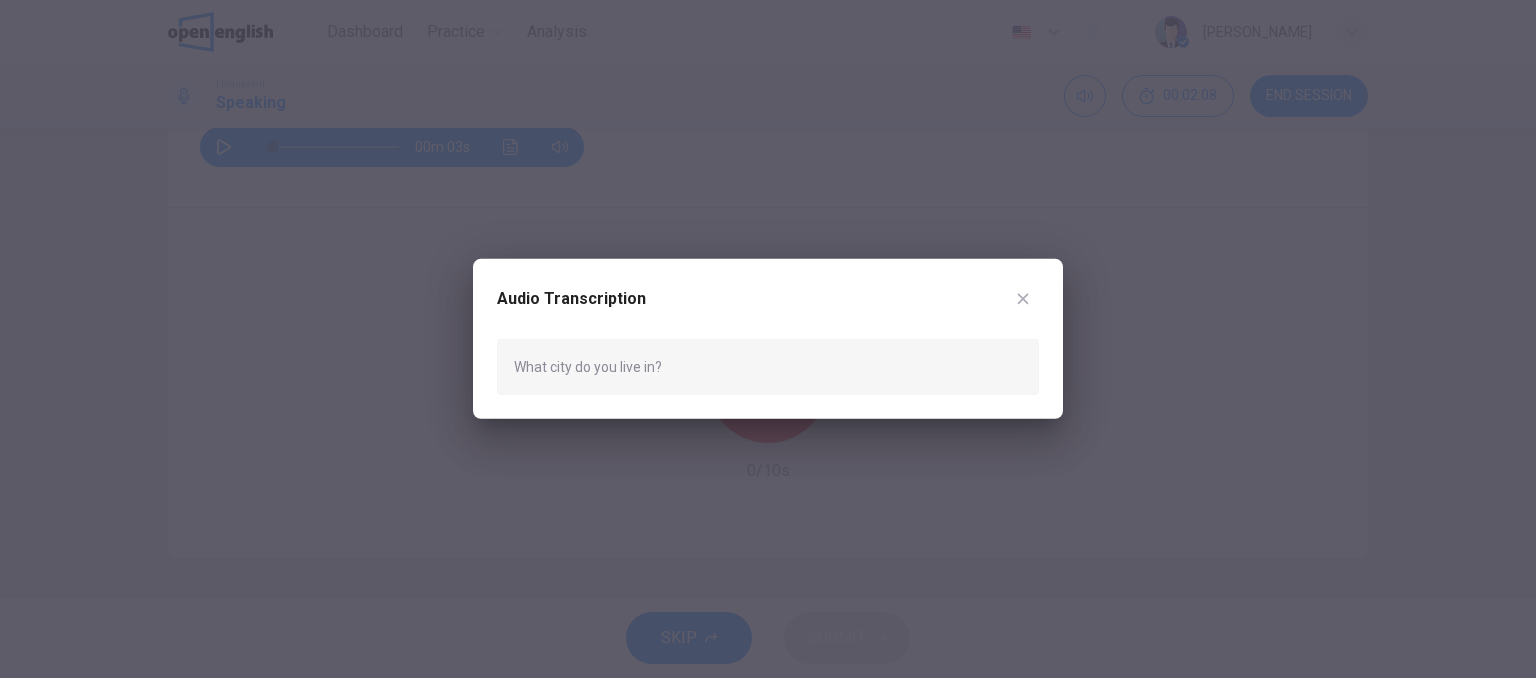 click at bounding box center (768, 339) 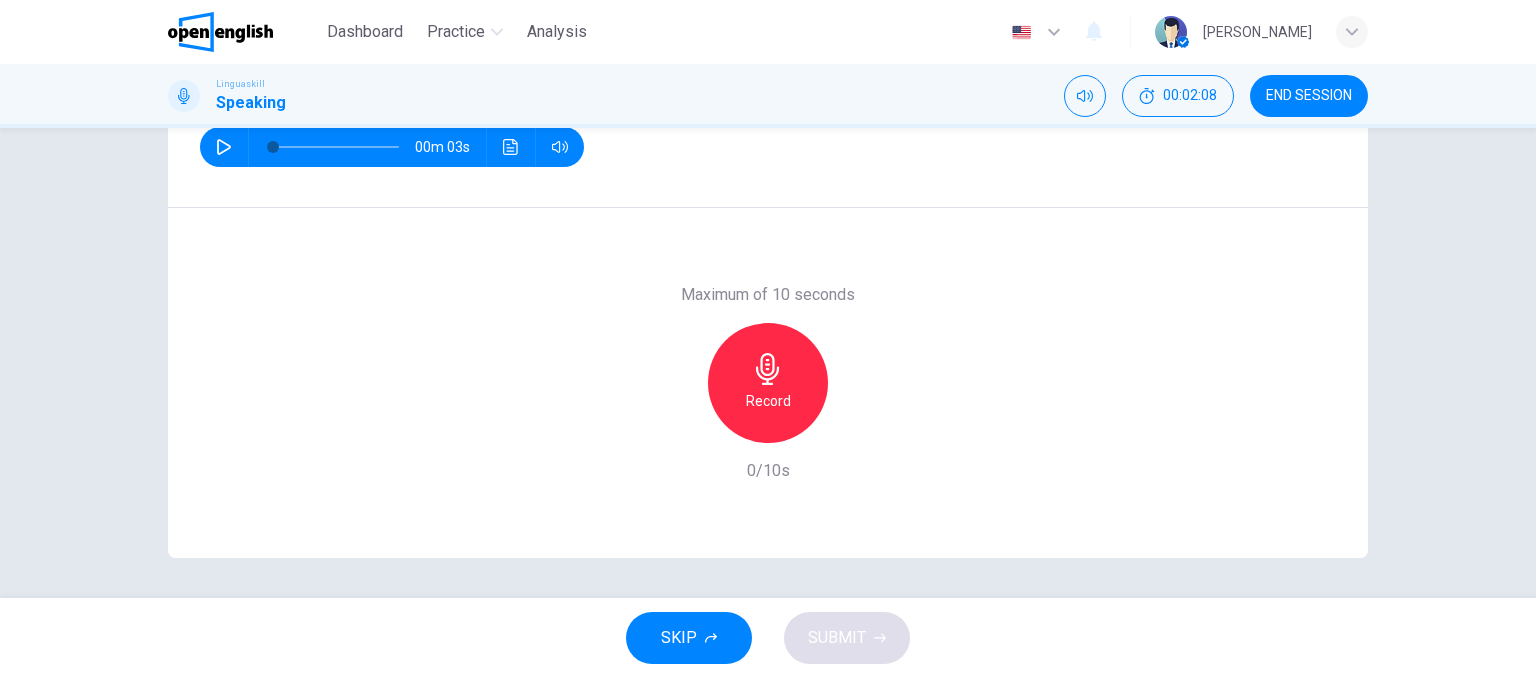 click on "Record" at bounding box center (768, 401) 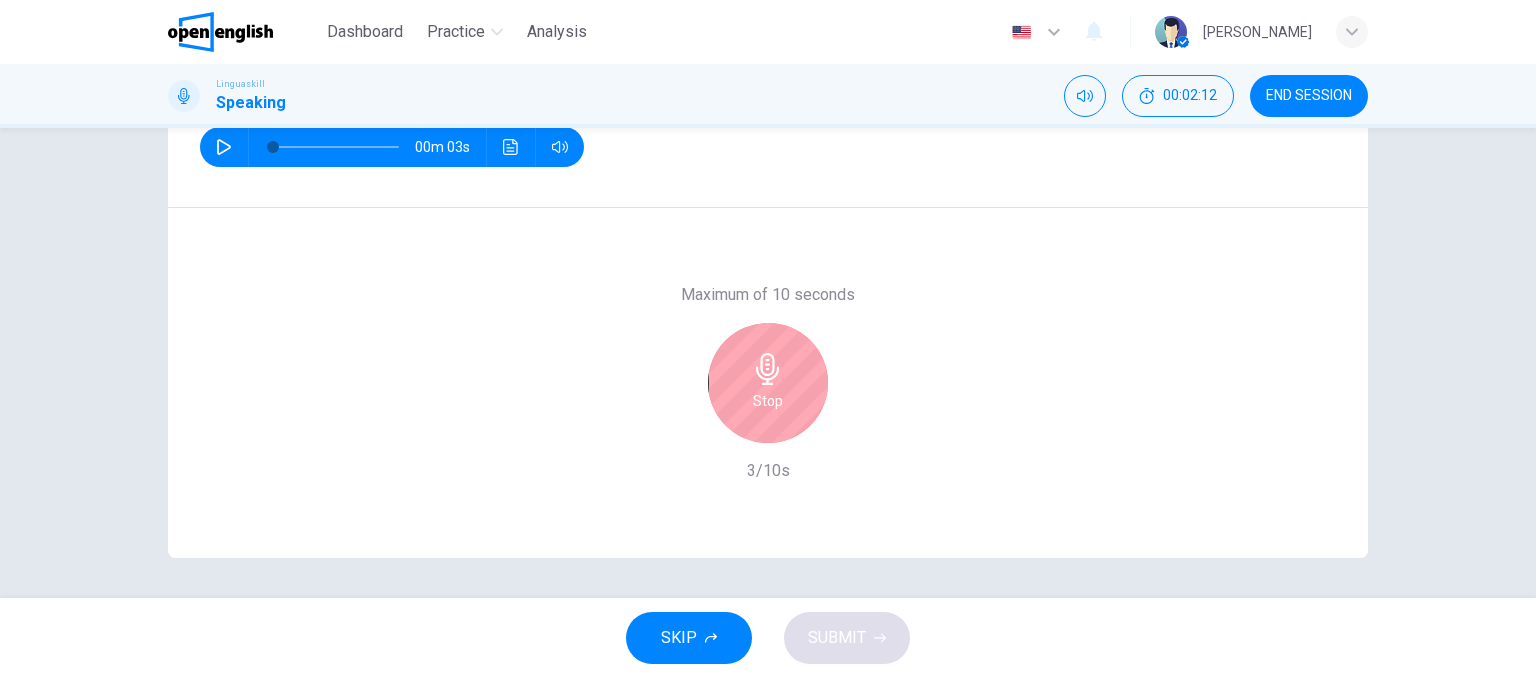 click on "Stop" at bounding box center (768, 383) 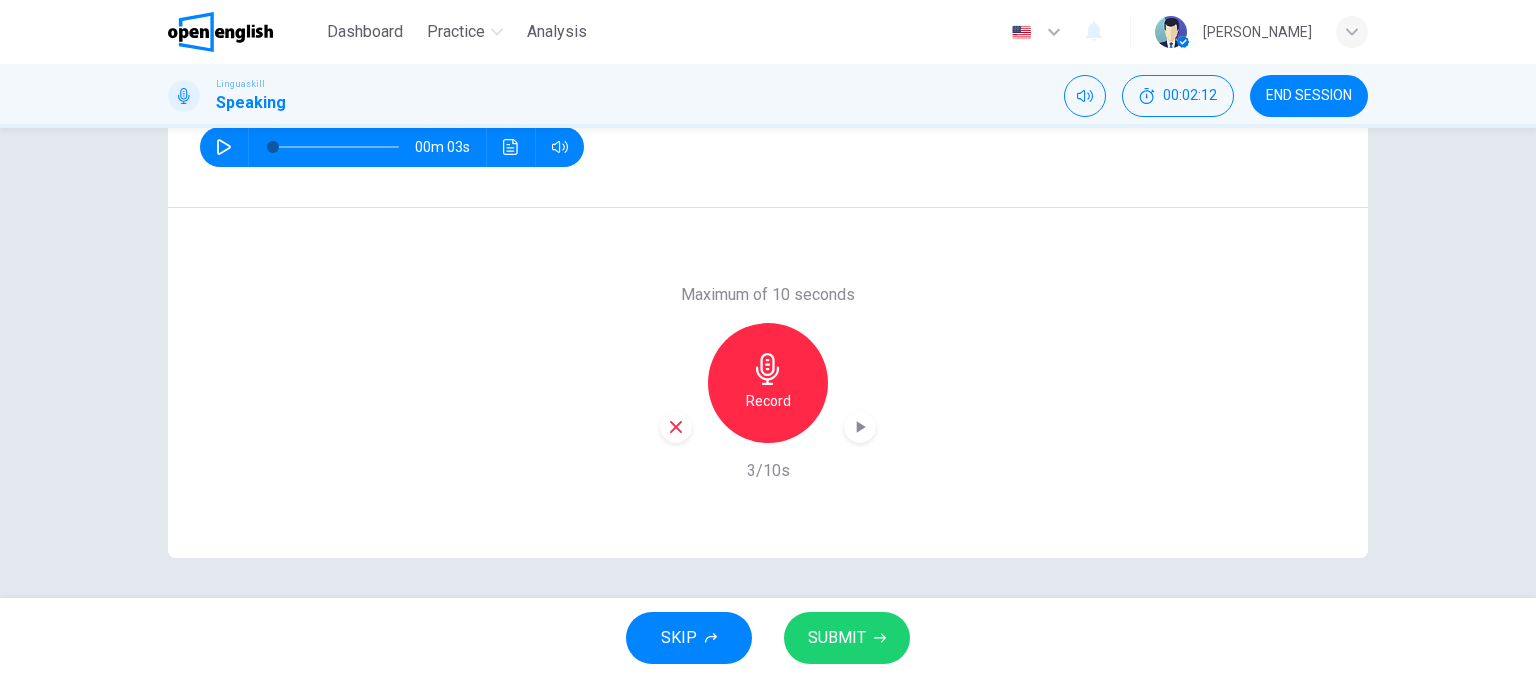 click at bounding box center (676, 427) 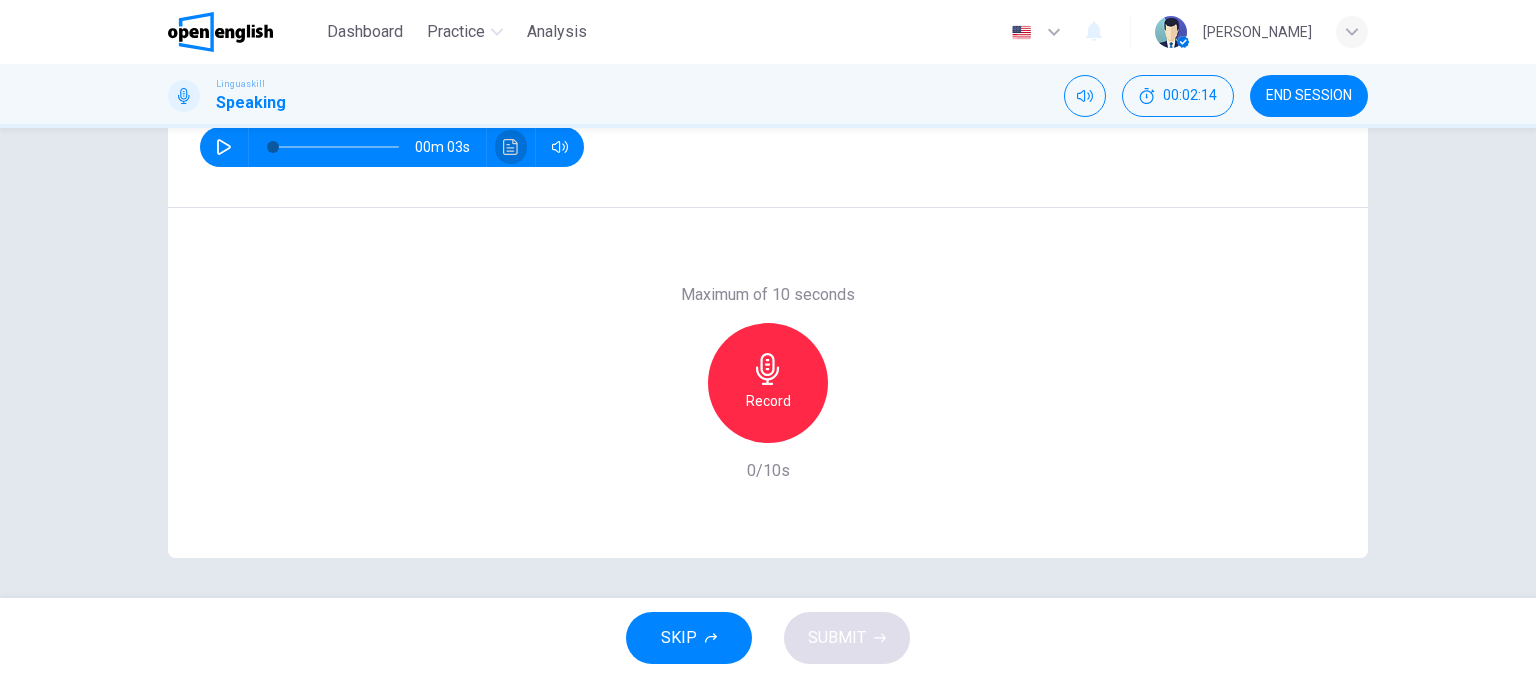 click 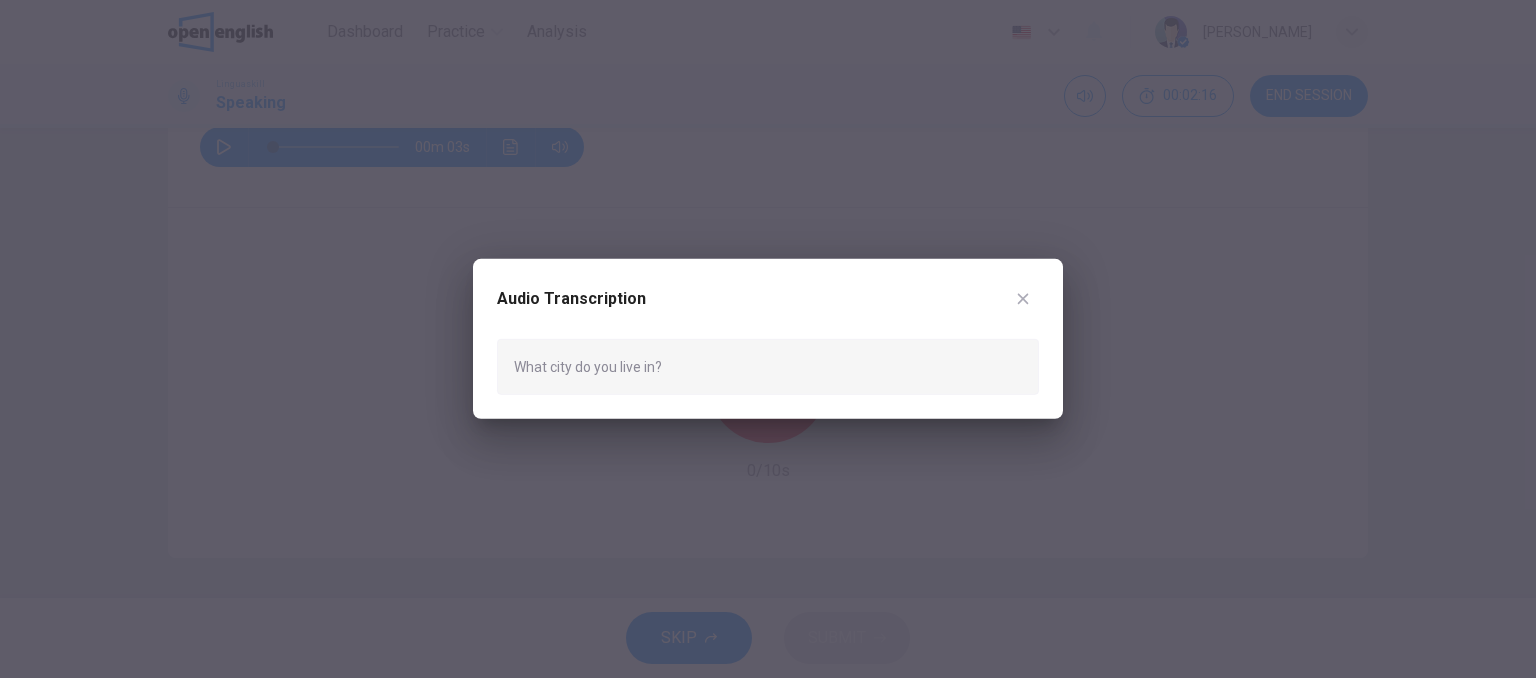 click at bounding box center [768, 339] 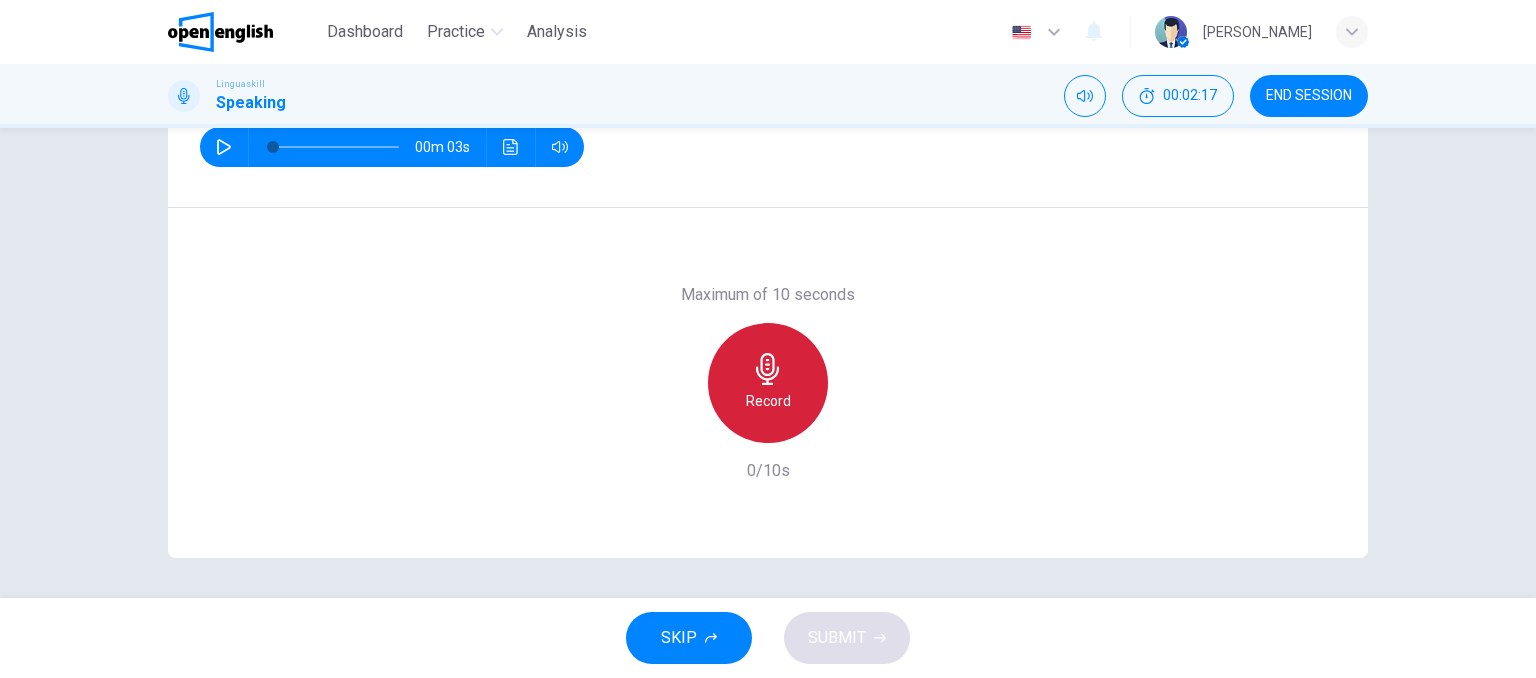 click on "Record" at bounding box center (768, 383) 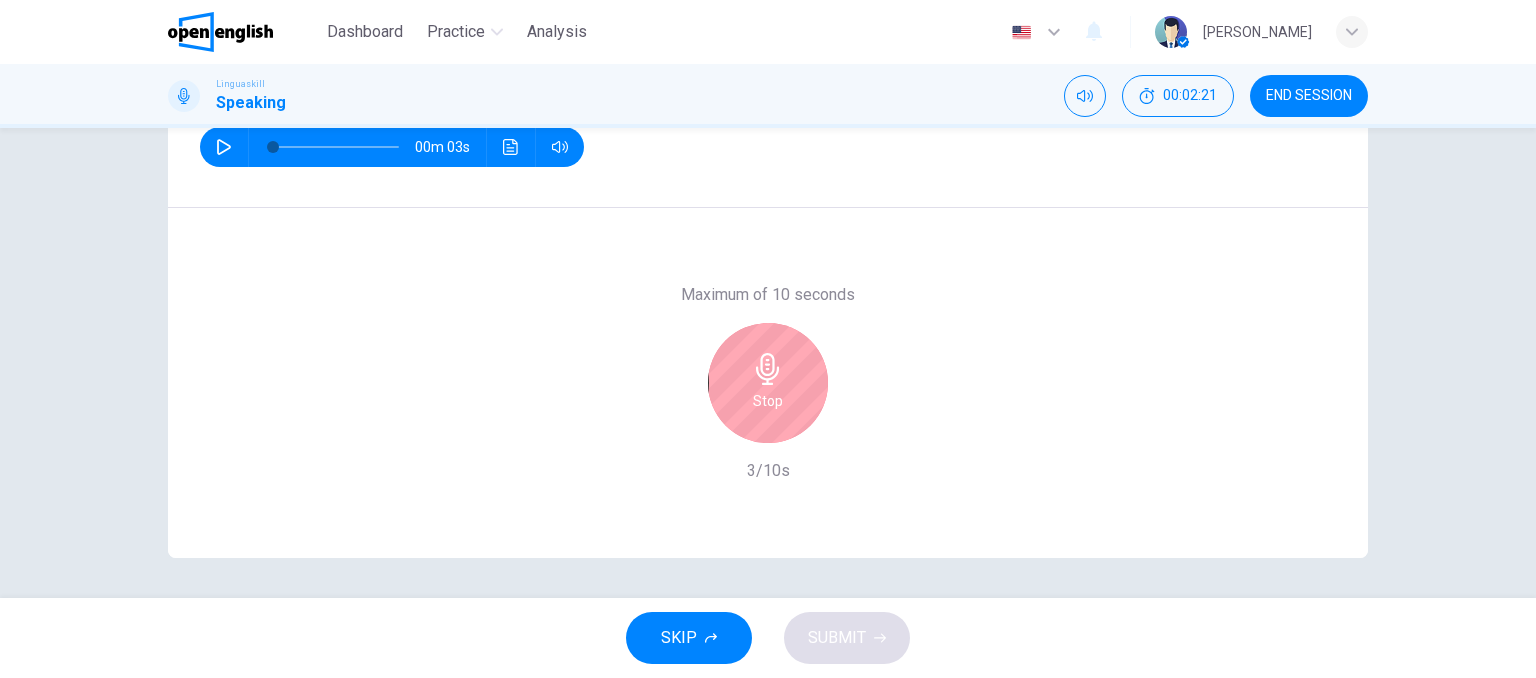 click on "Stop" at bounding box center [768, 383] 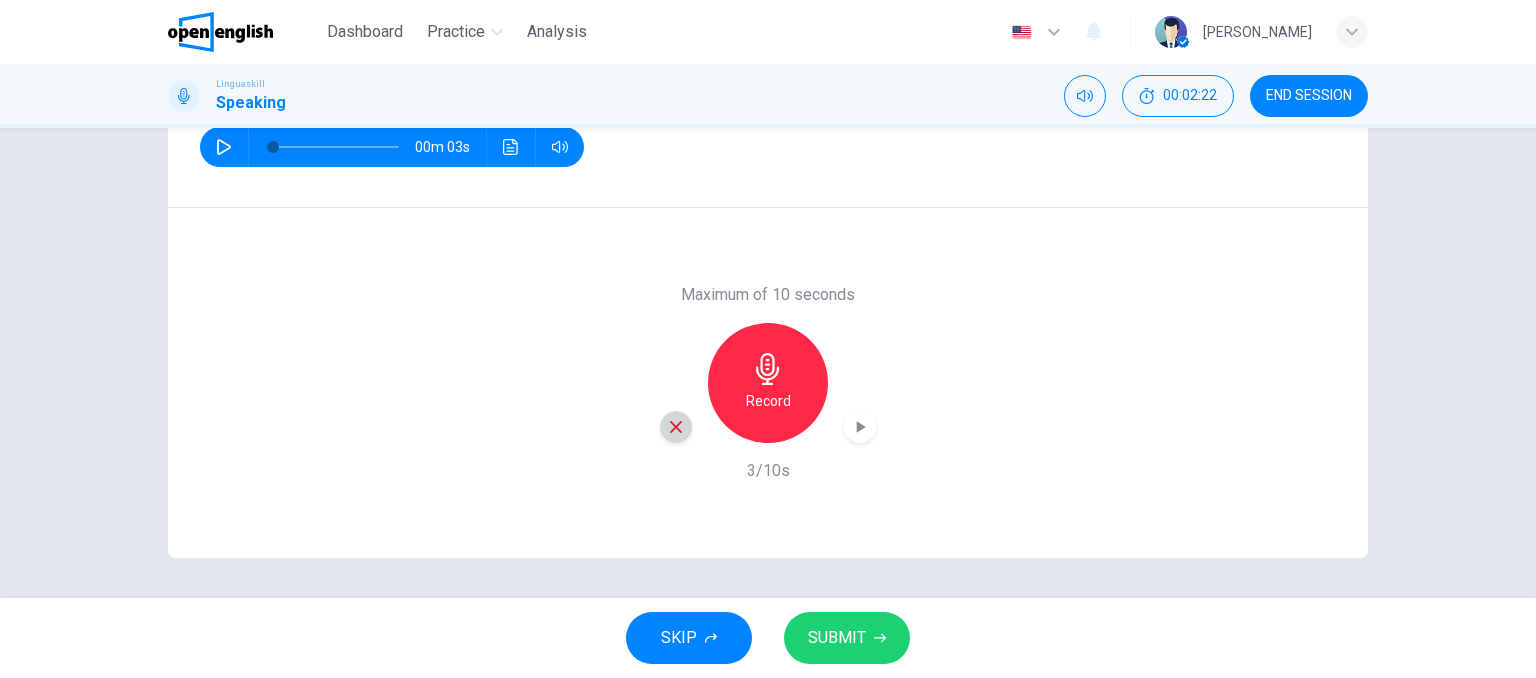 click 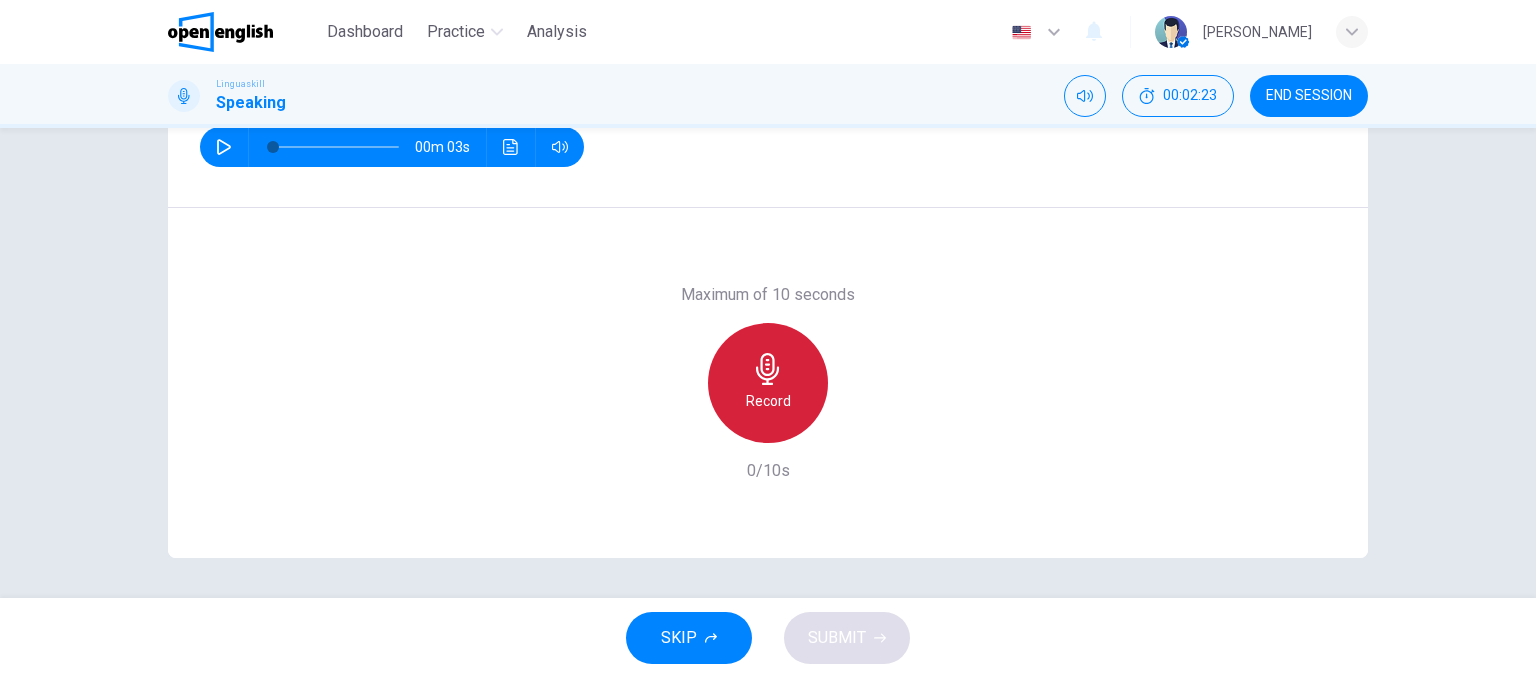 click on "Record" at bounding box center (768, 401) 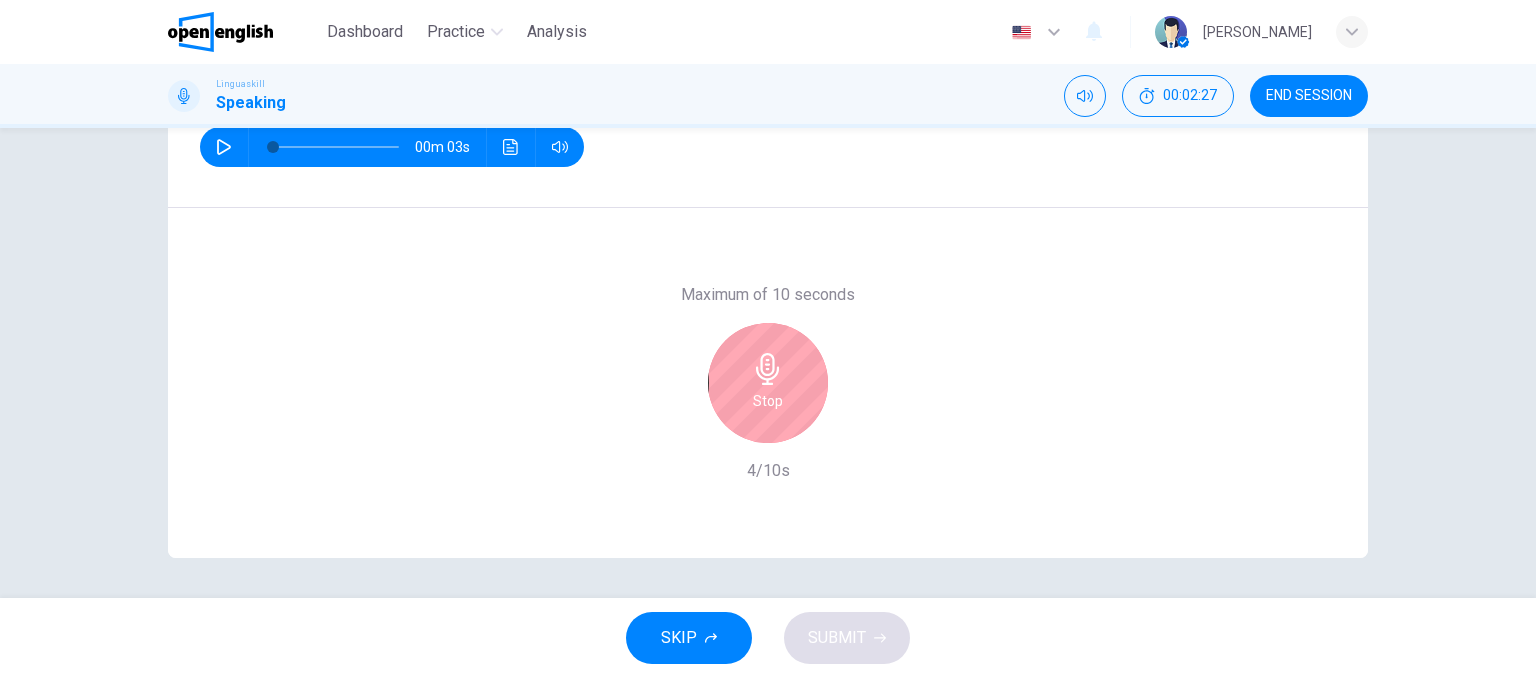 click on "Stop" at bounding box center (768, 401) 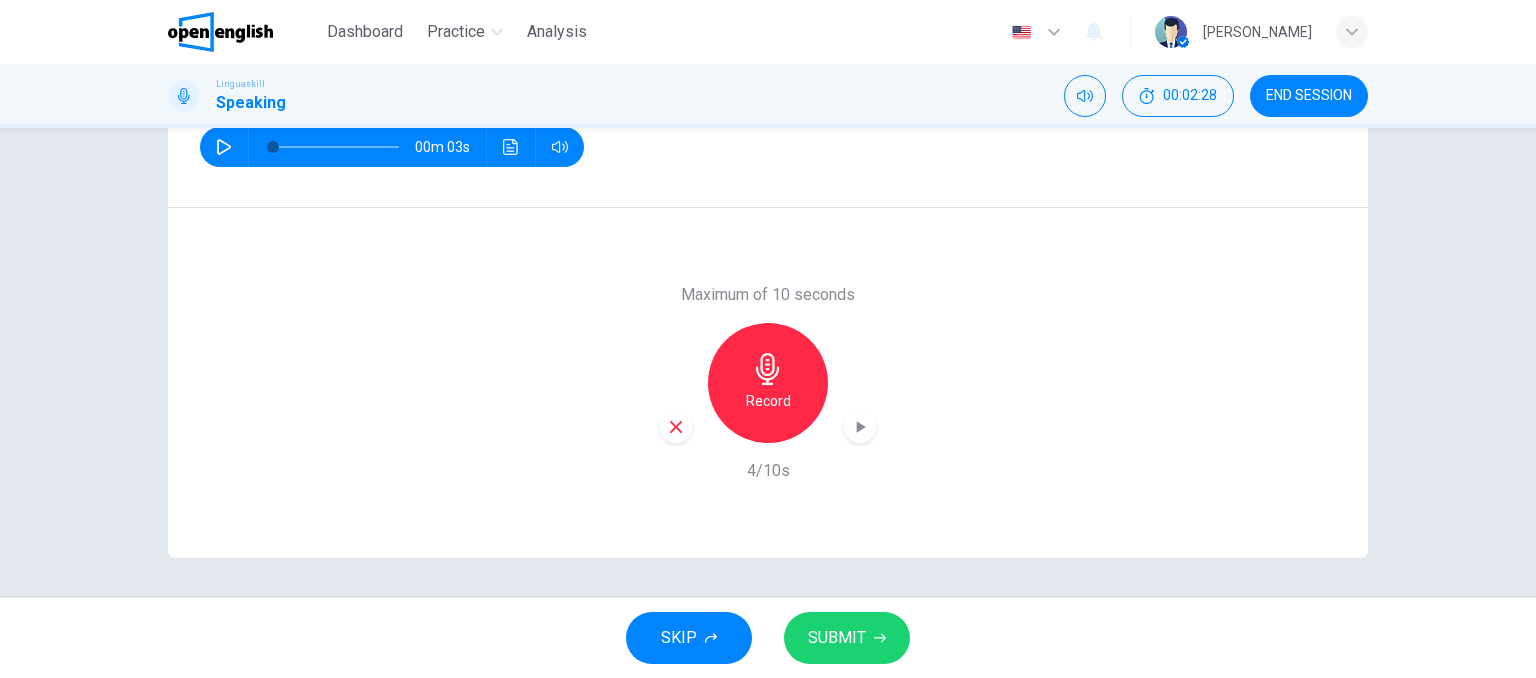 click on "SUBMIT" at bounding box center (847, 638) 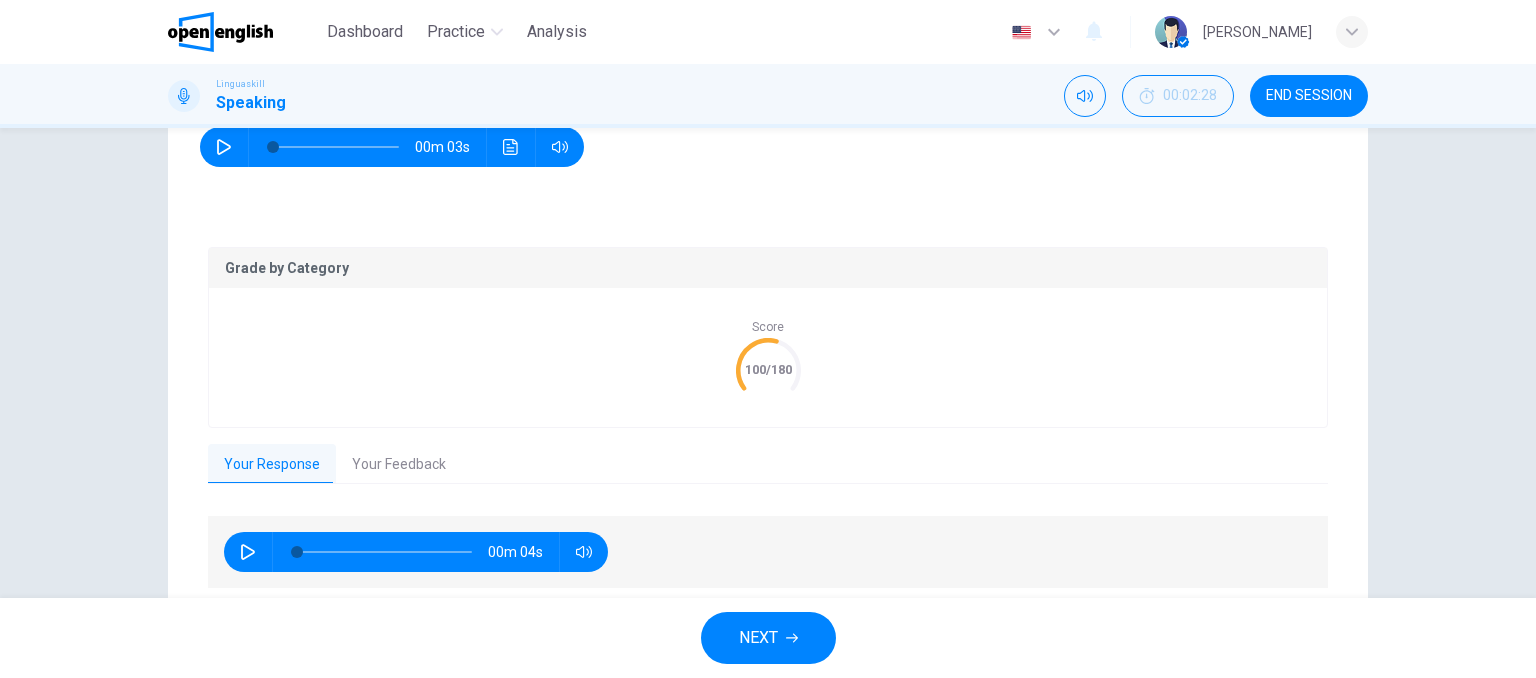 scroll, scrollTop: 377, scrollLeft: 0, axis: vertical 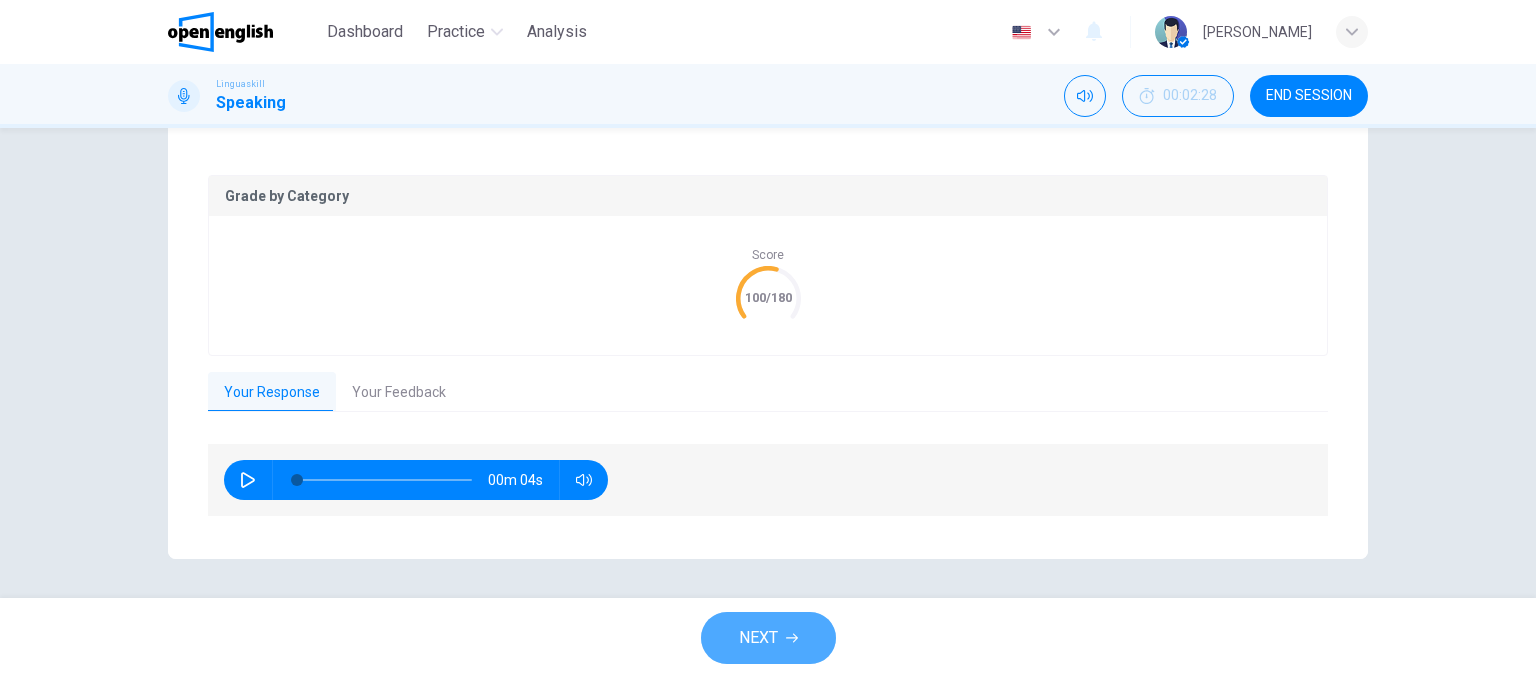 click on "NEXT" at bounding box center (768, 638) 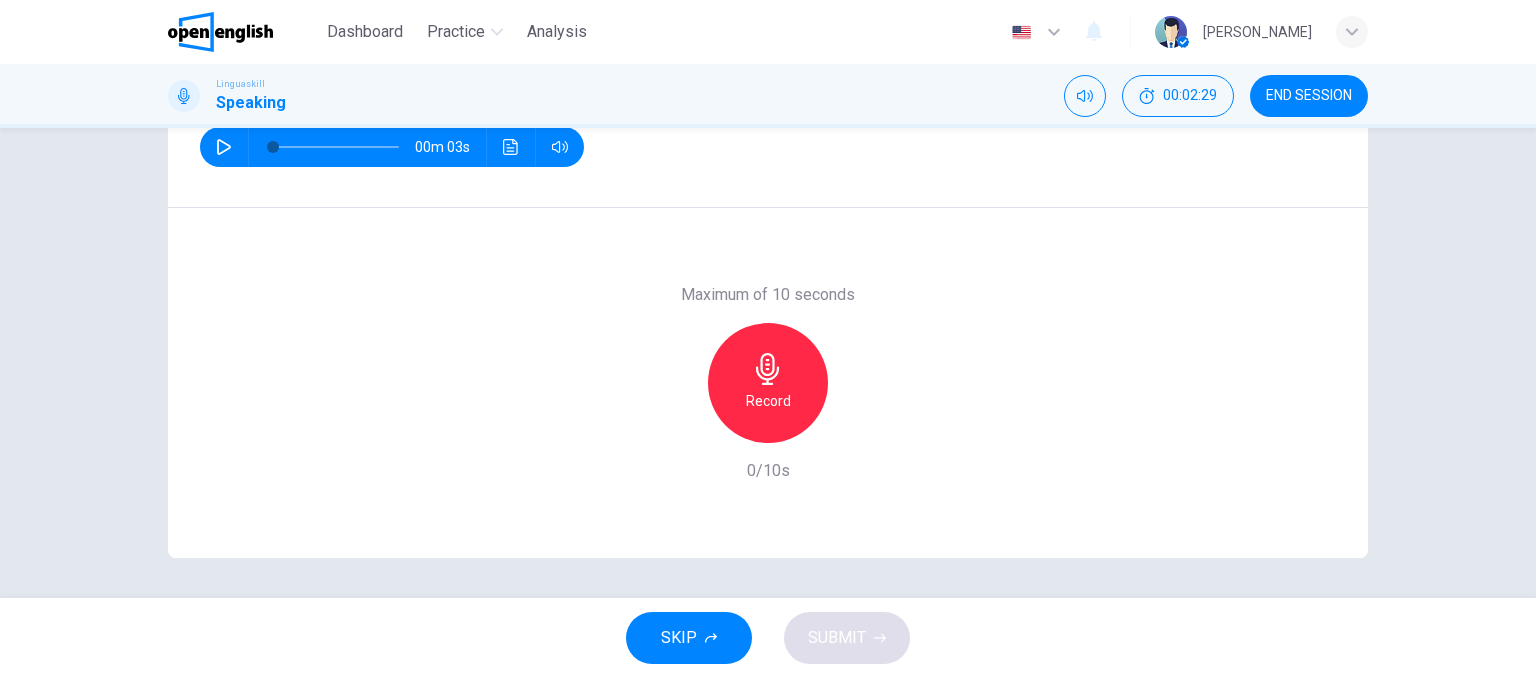 click at bounding box center (224, 147) 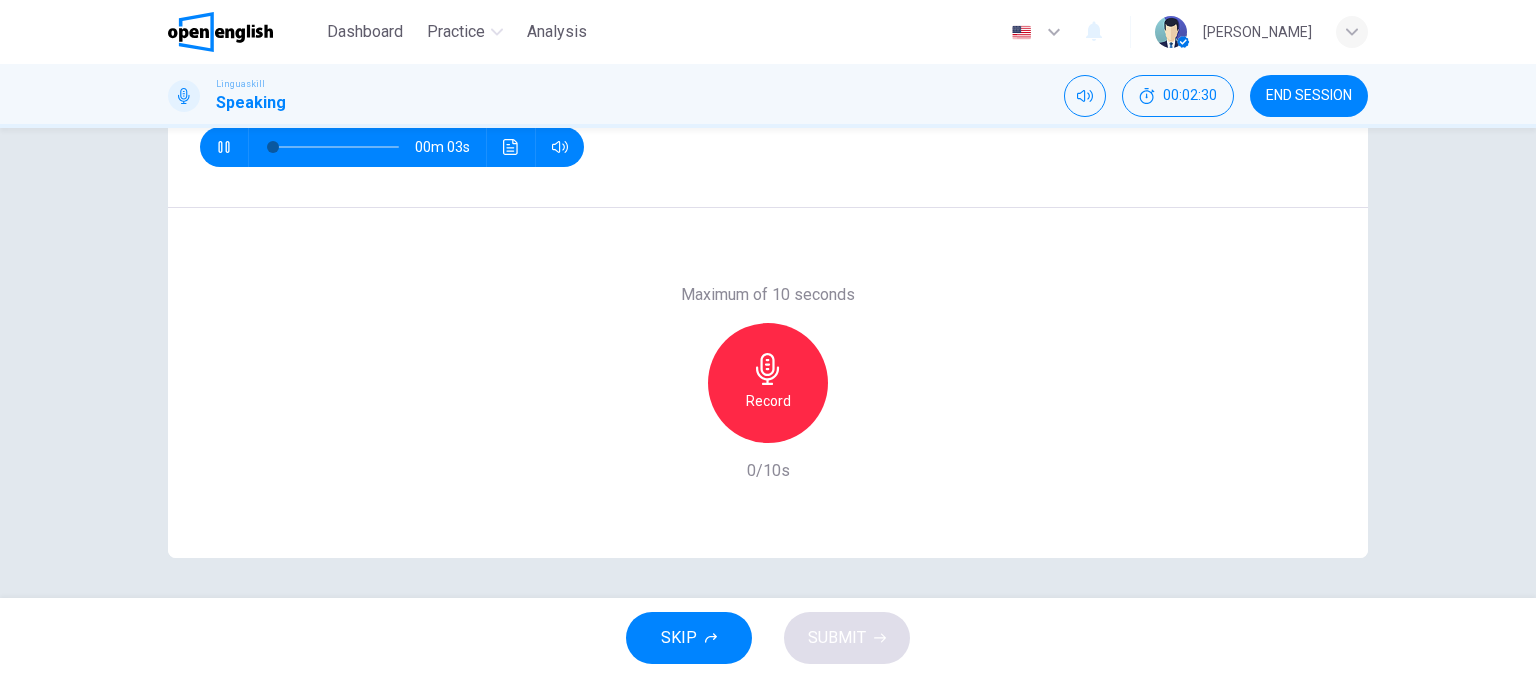 click at bounding box center (511, 147) 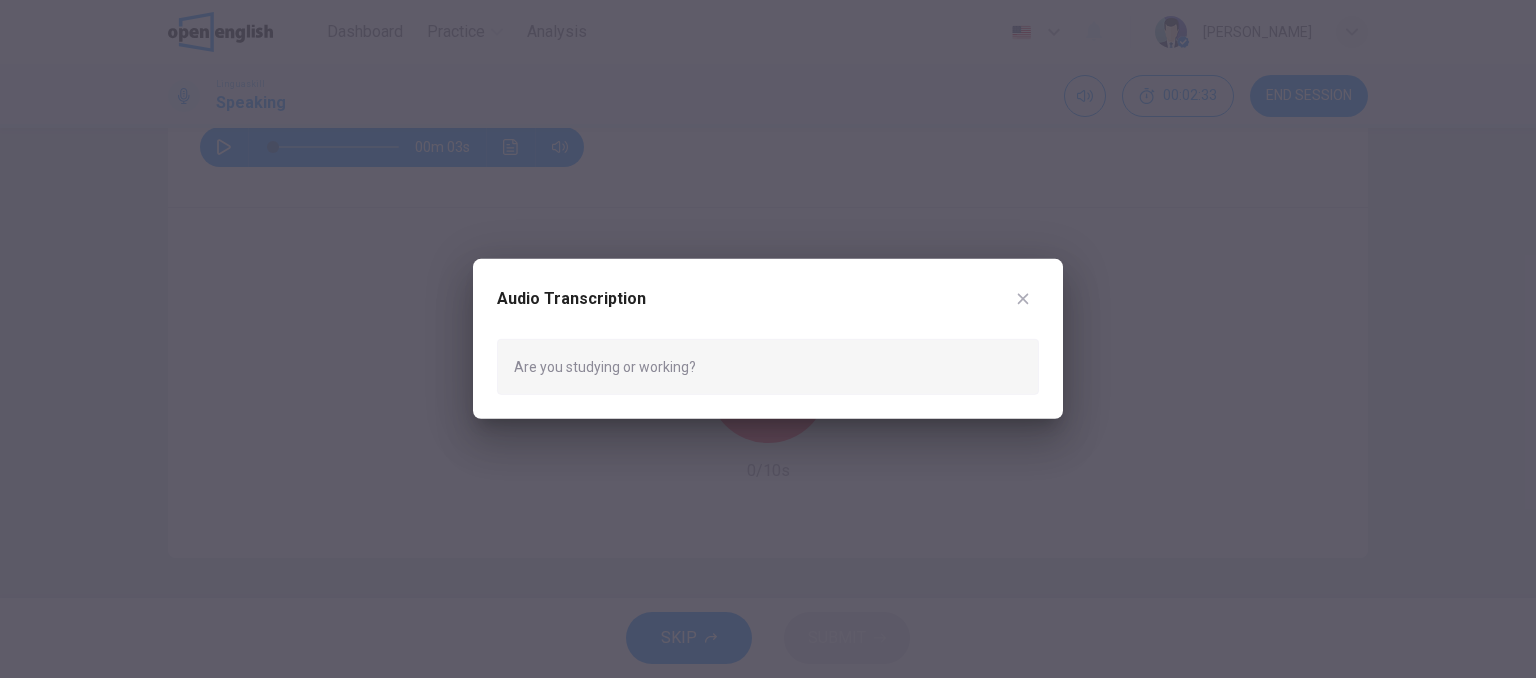 click at bounding box center [768, 339] 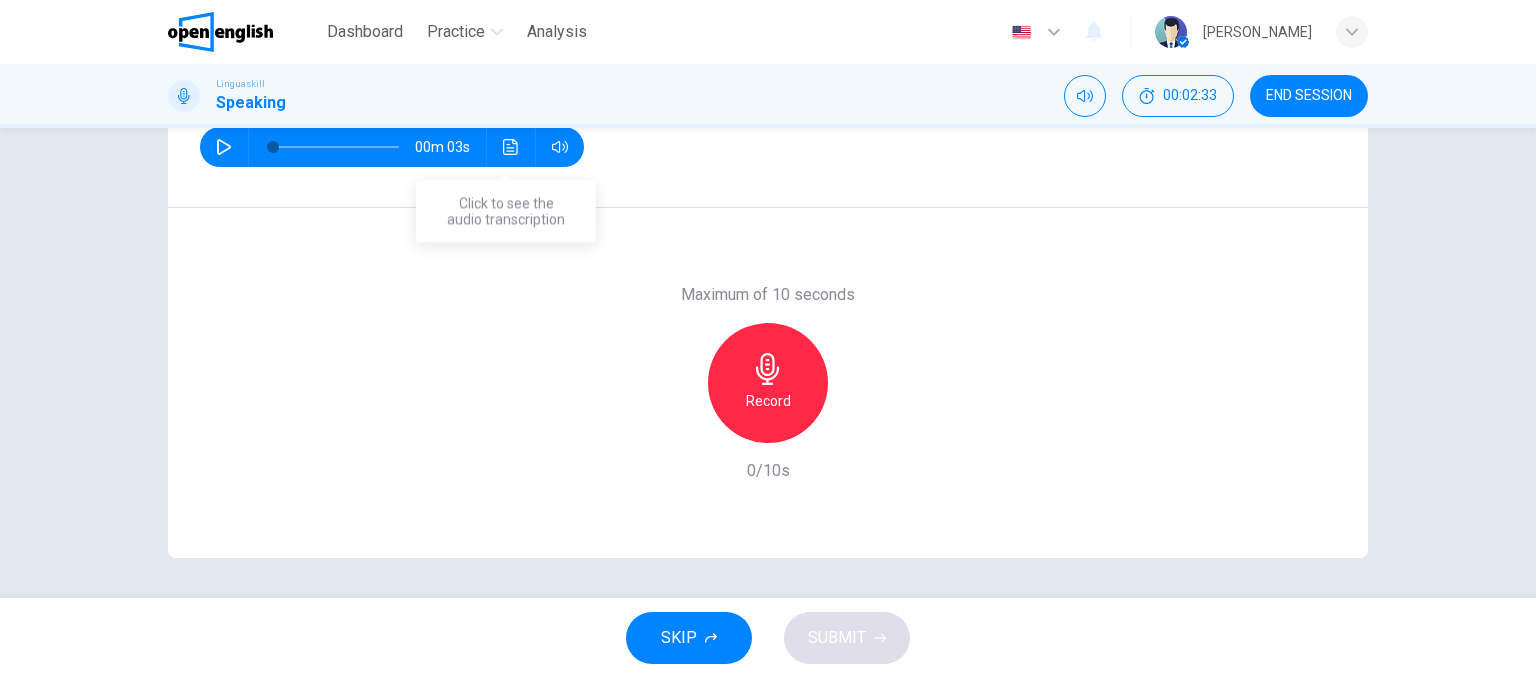 click 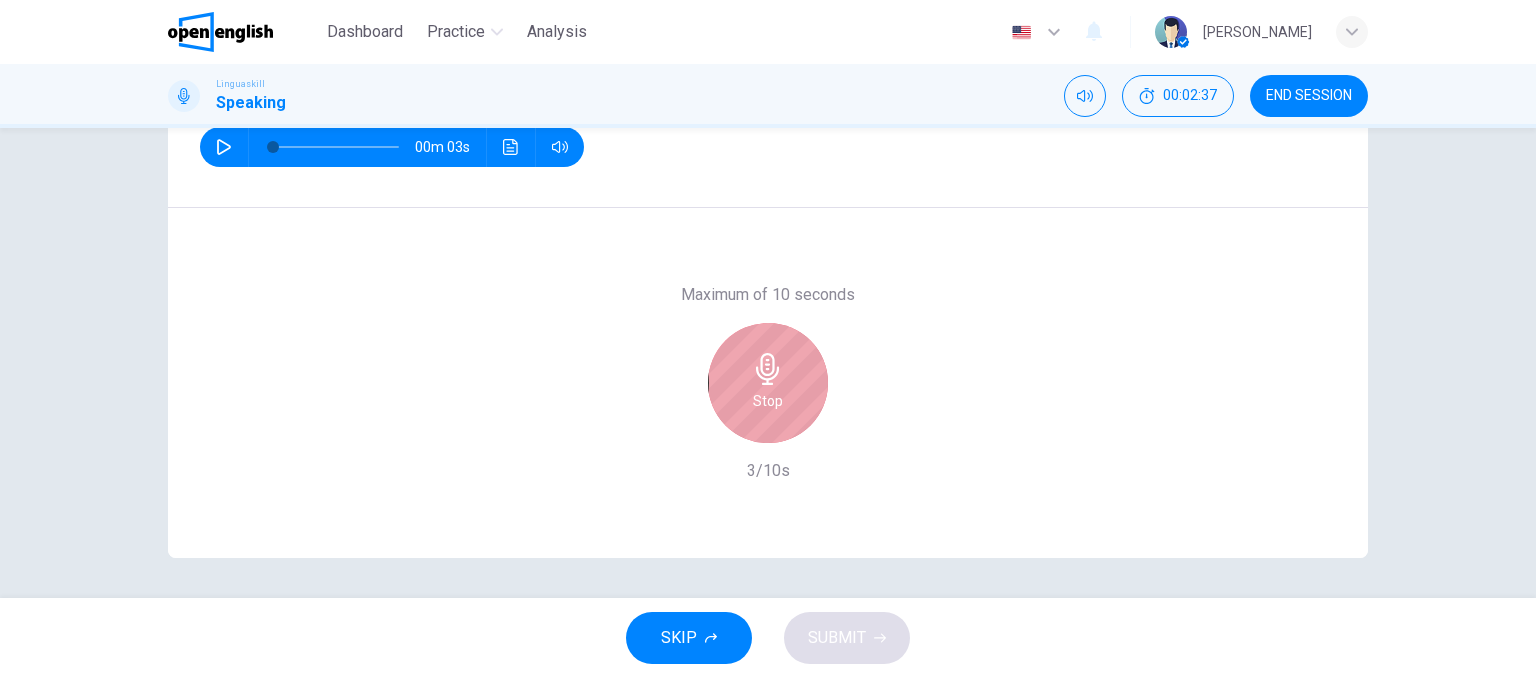 click 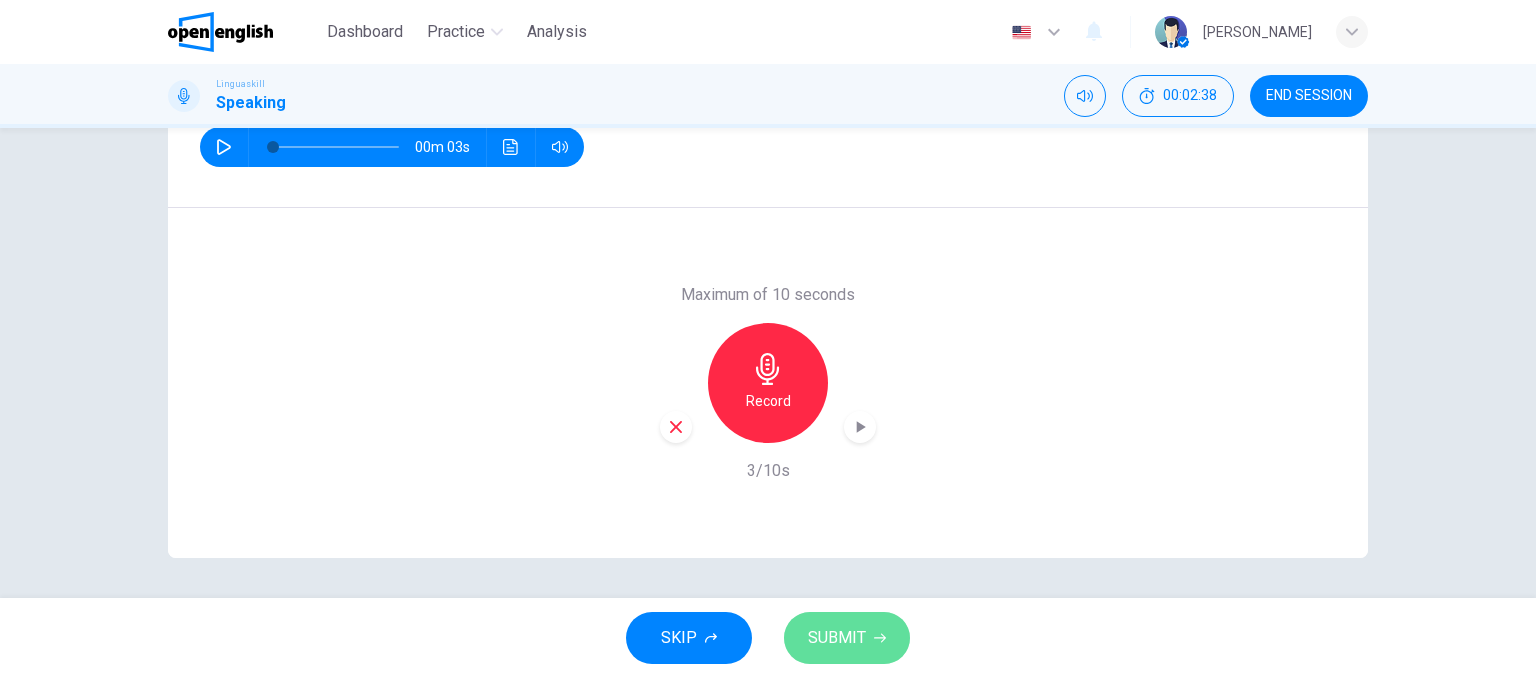 click on "SUBMIT" at bounding box center (847, 638) 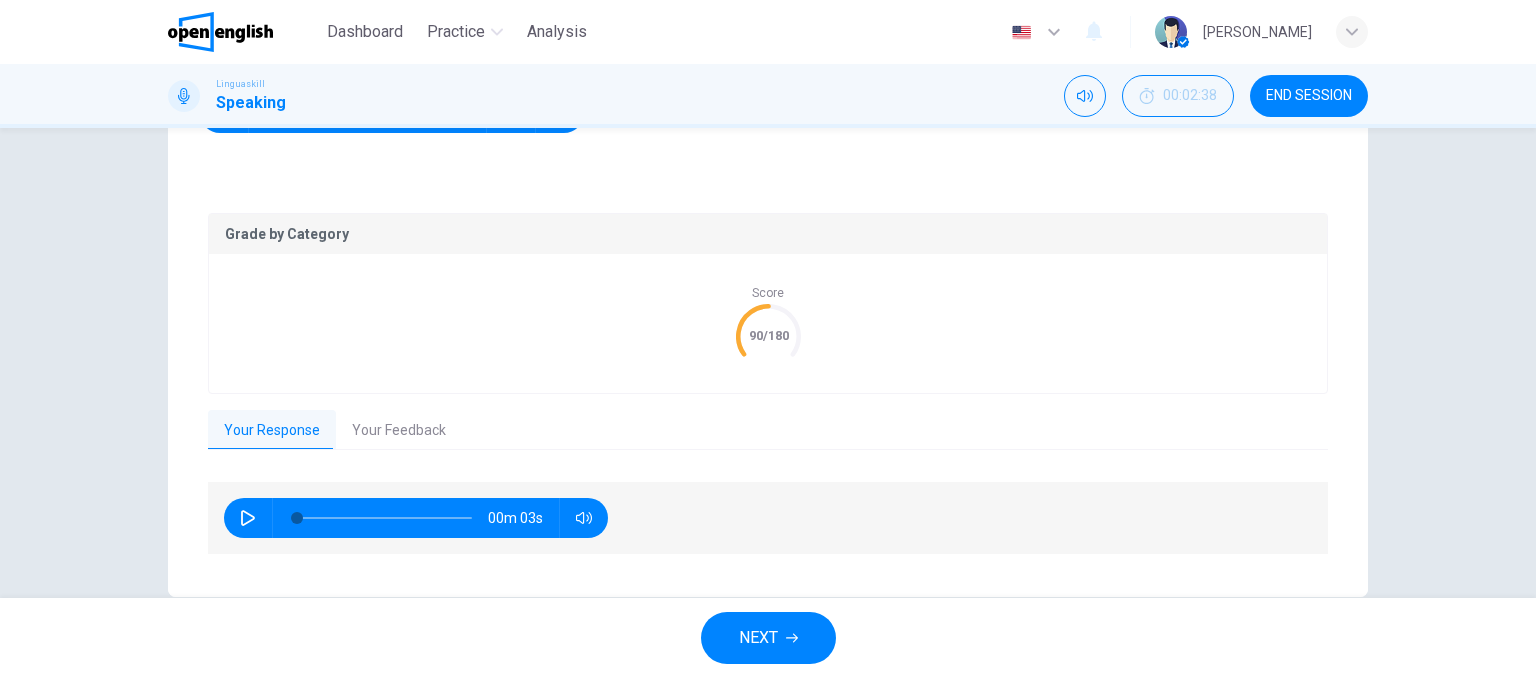 scroll, scrollTop: 377, scrollLeft: 0, axis: vertical 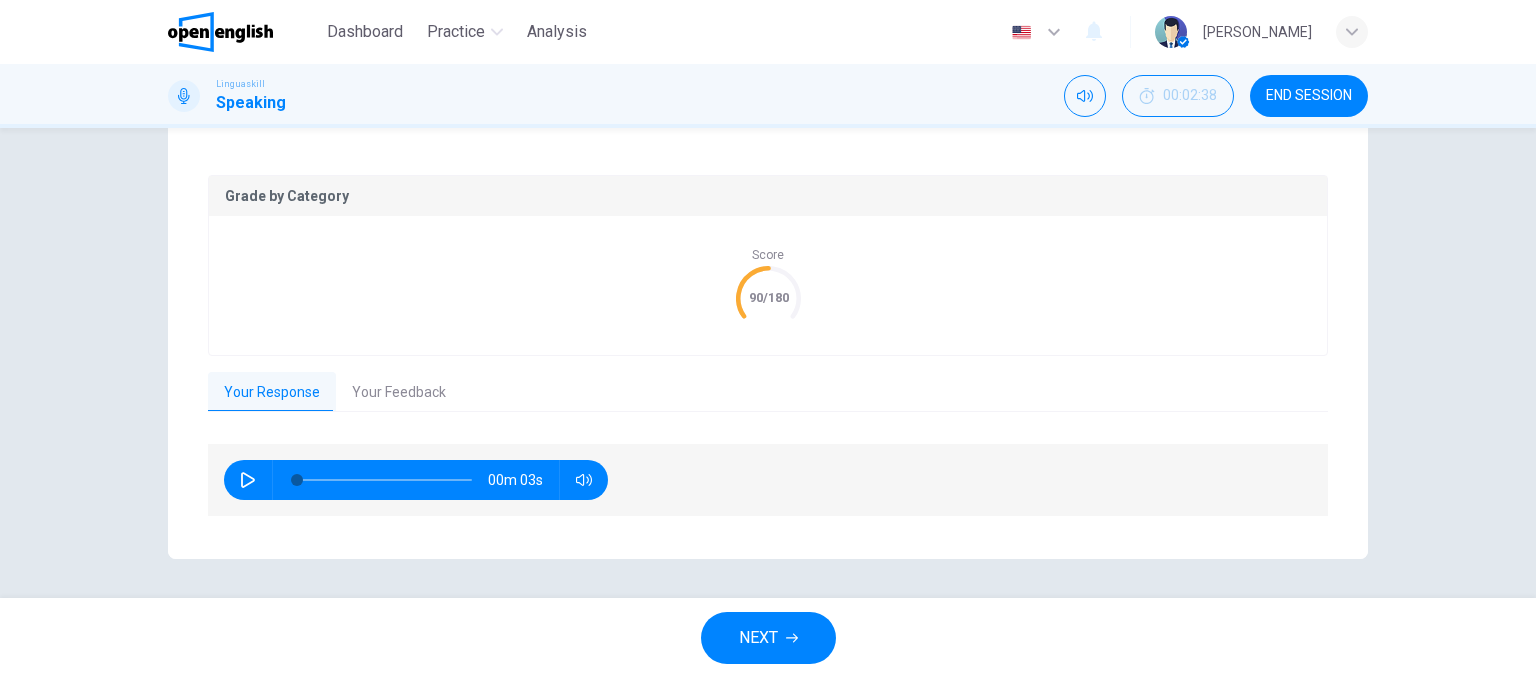 click on "NEXT" at bounding box center (758, 638) 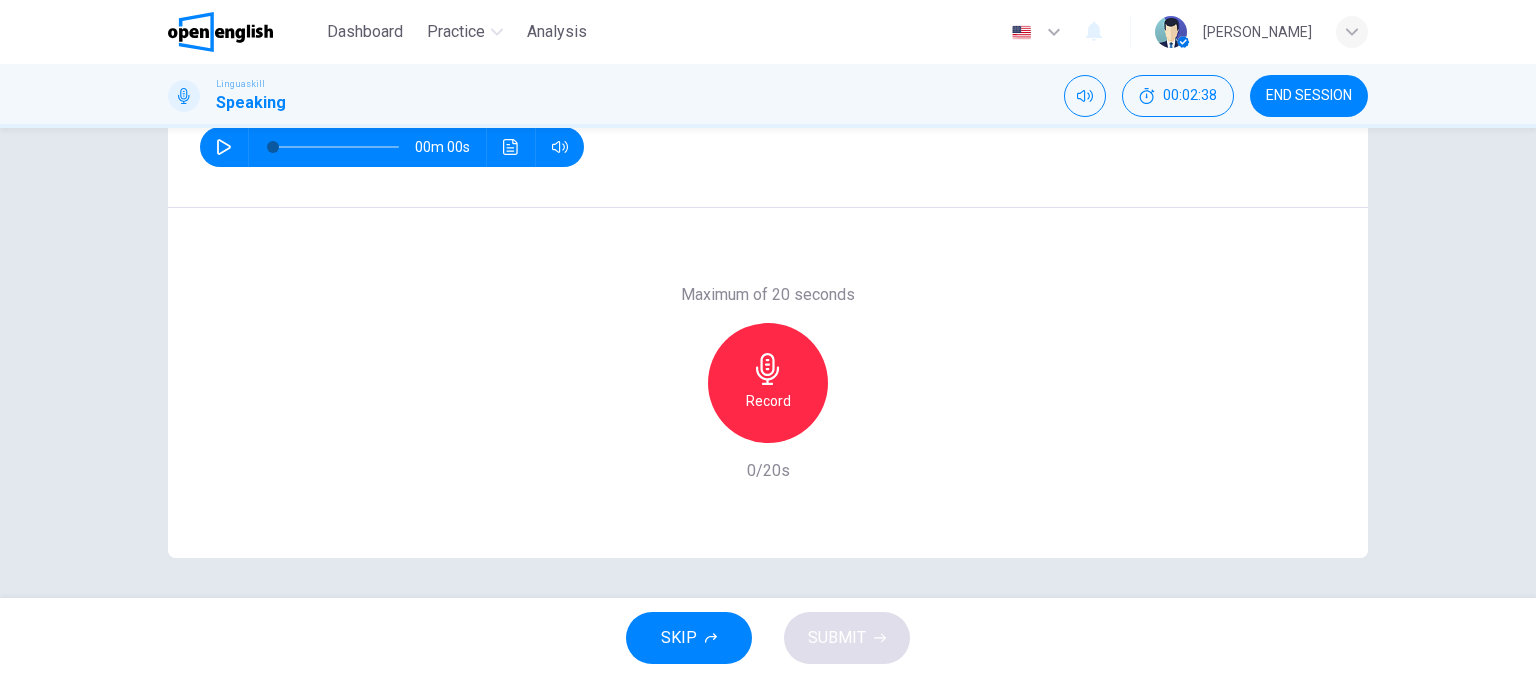 scroll, scrollTop: 305, scrollLeft: 0, axis: vertical 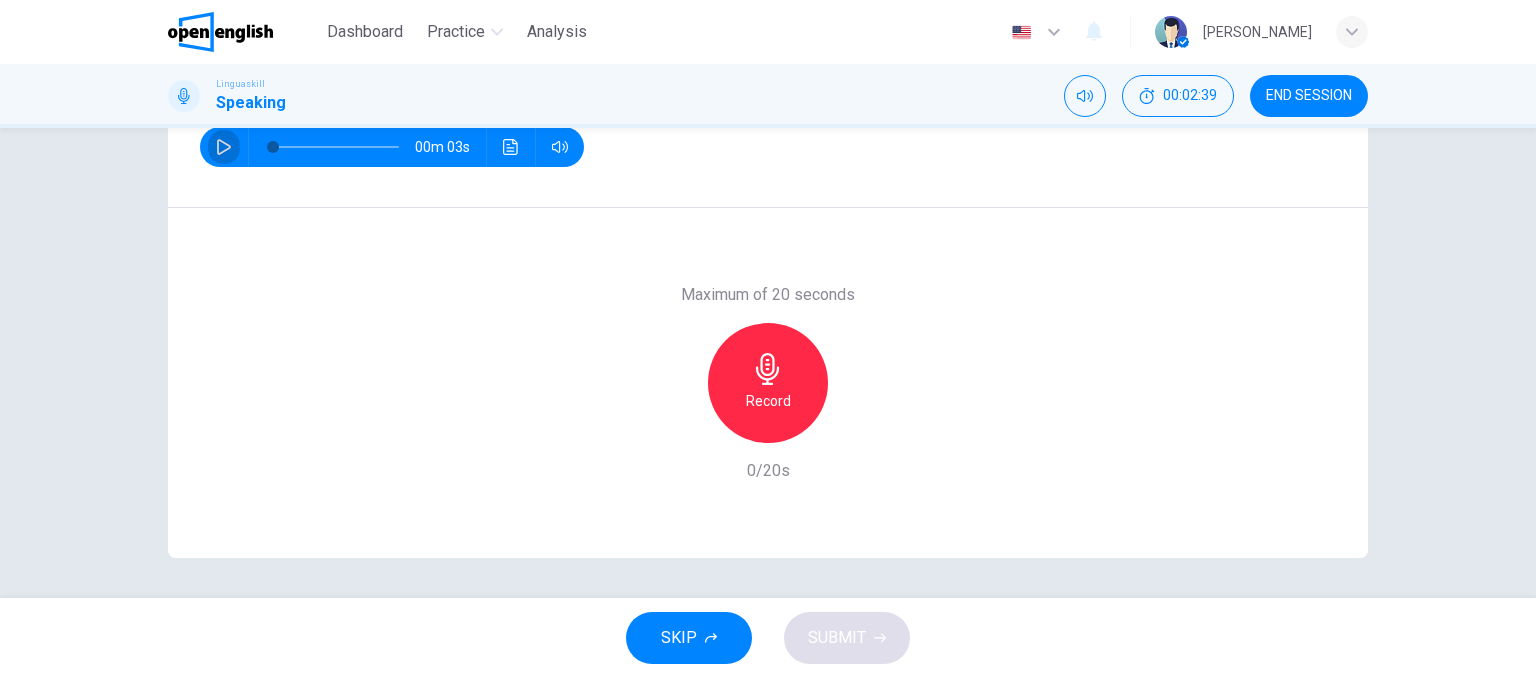 click 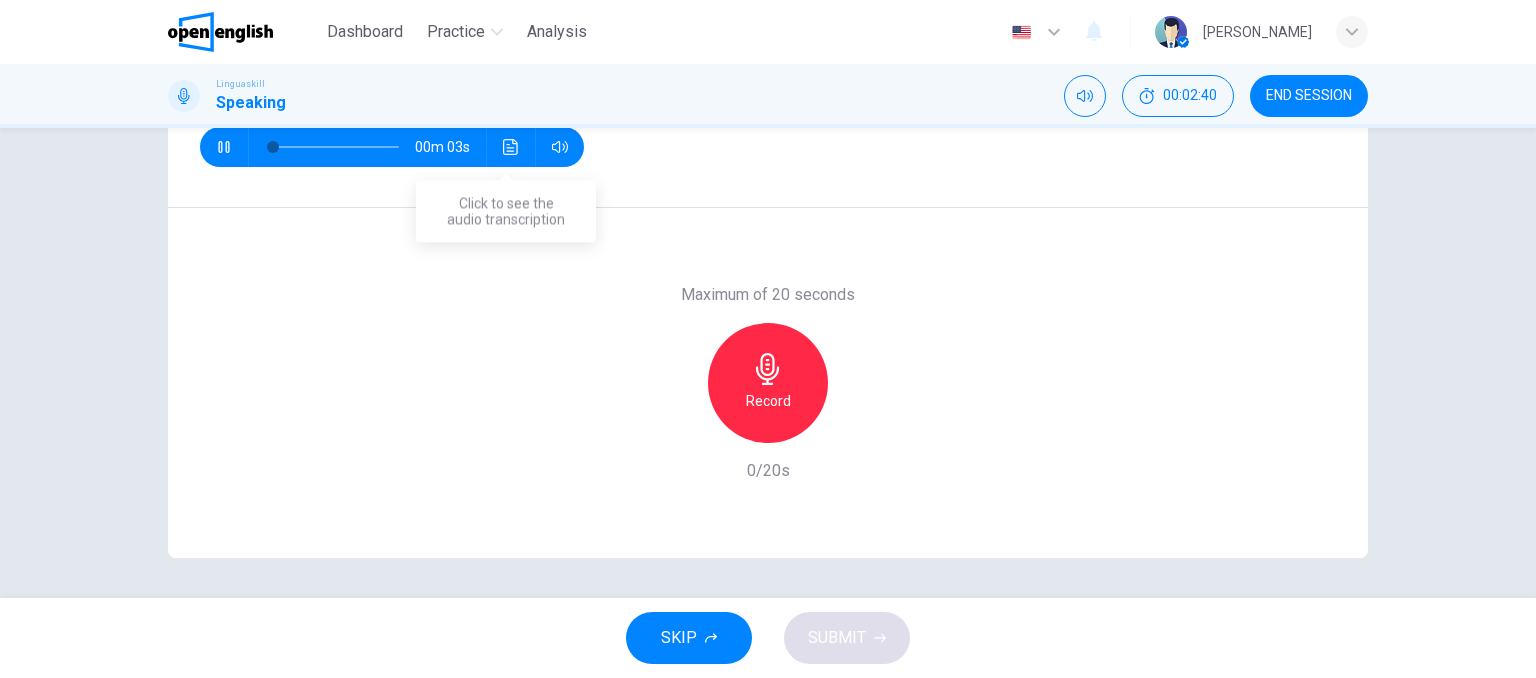 click at bounding box center [511, 147] 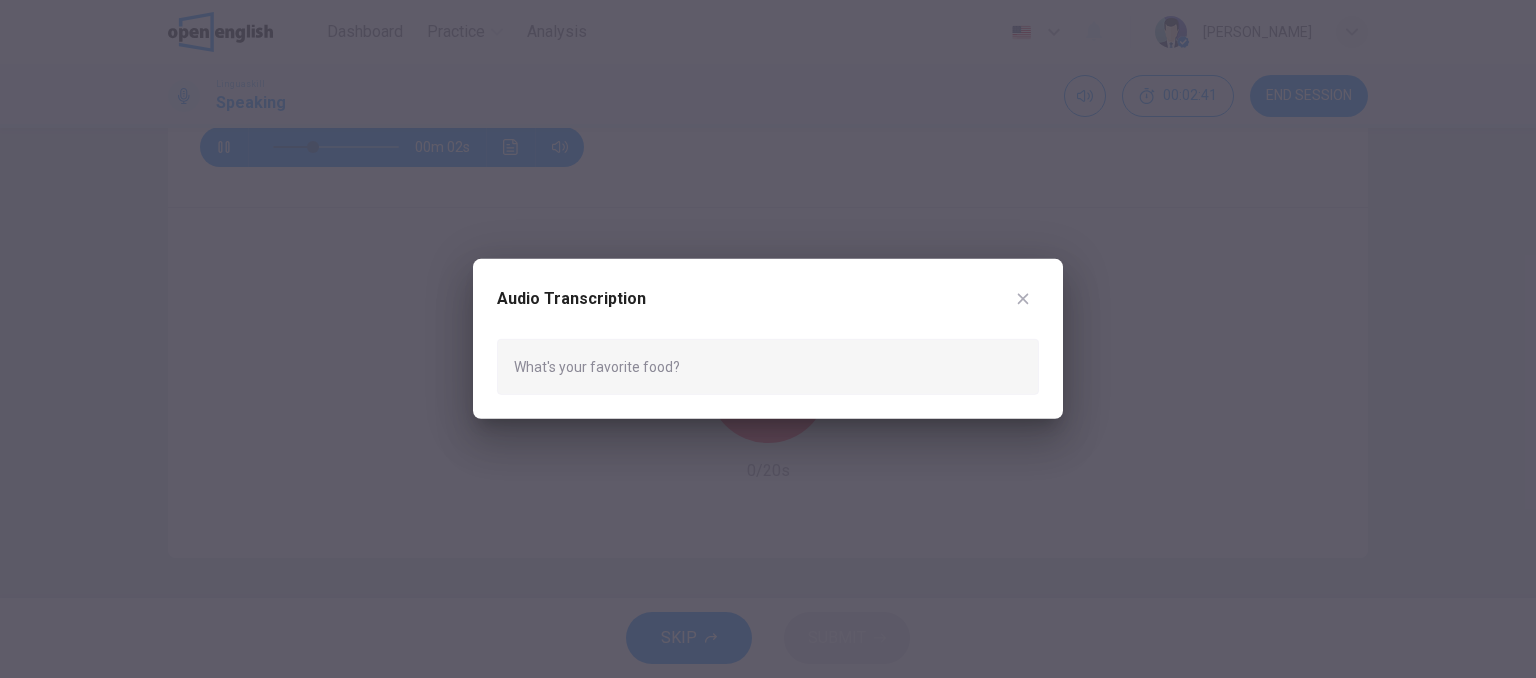 click at bounding box center (768, 339) 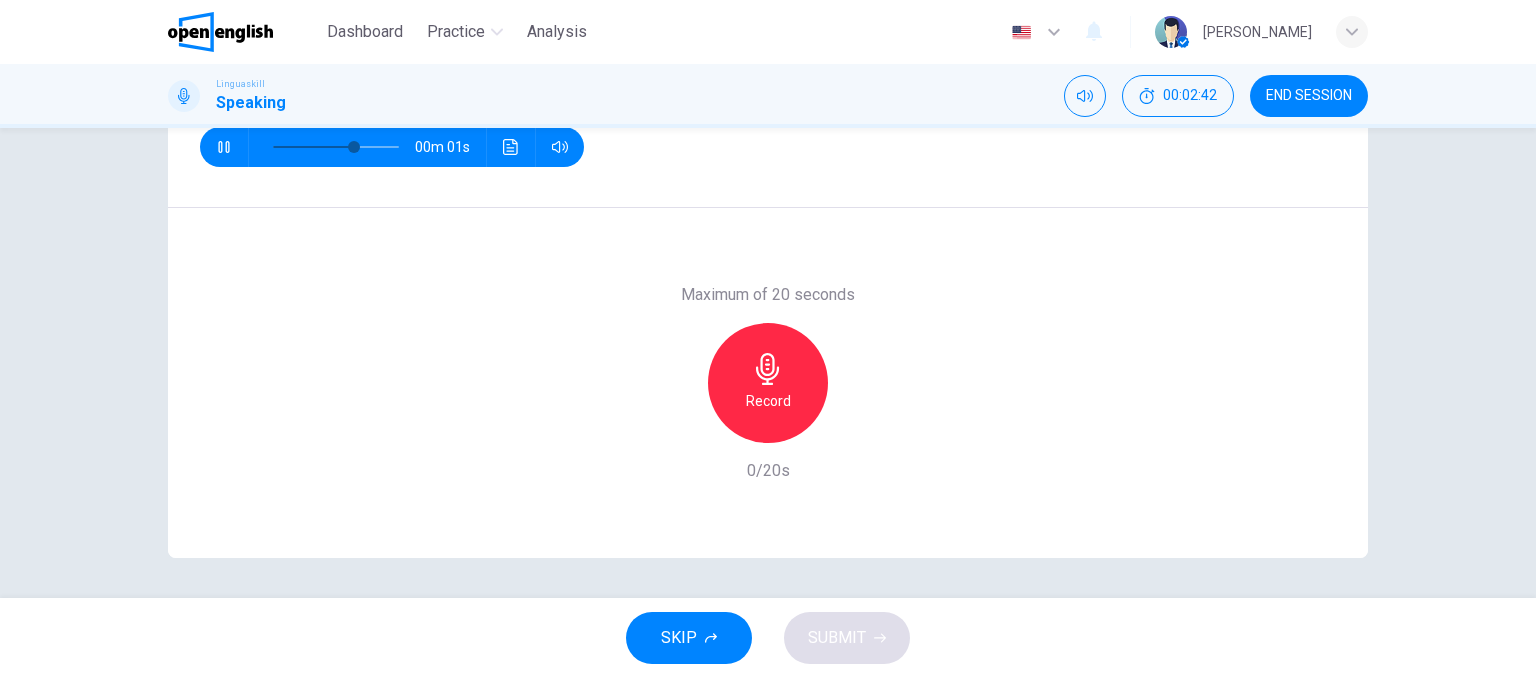 click on "Record" at bounding box center (768, 383) 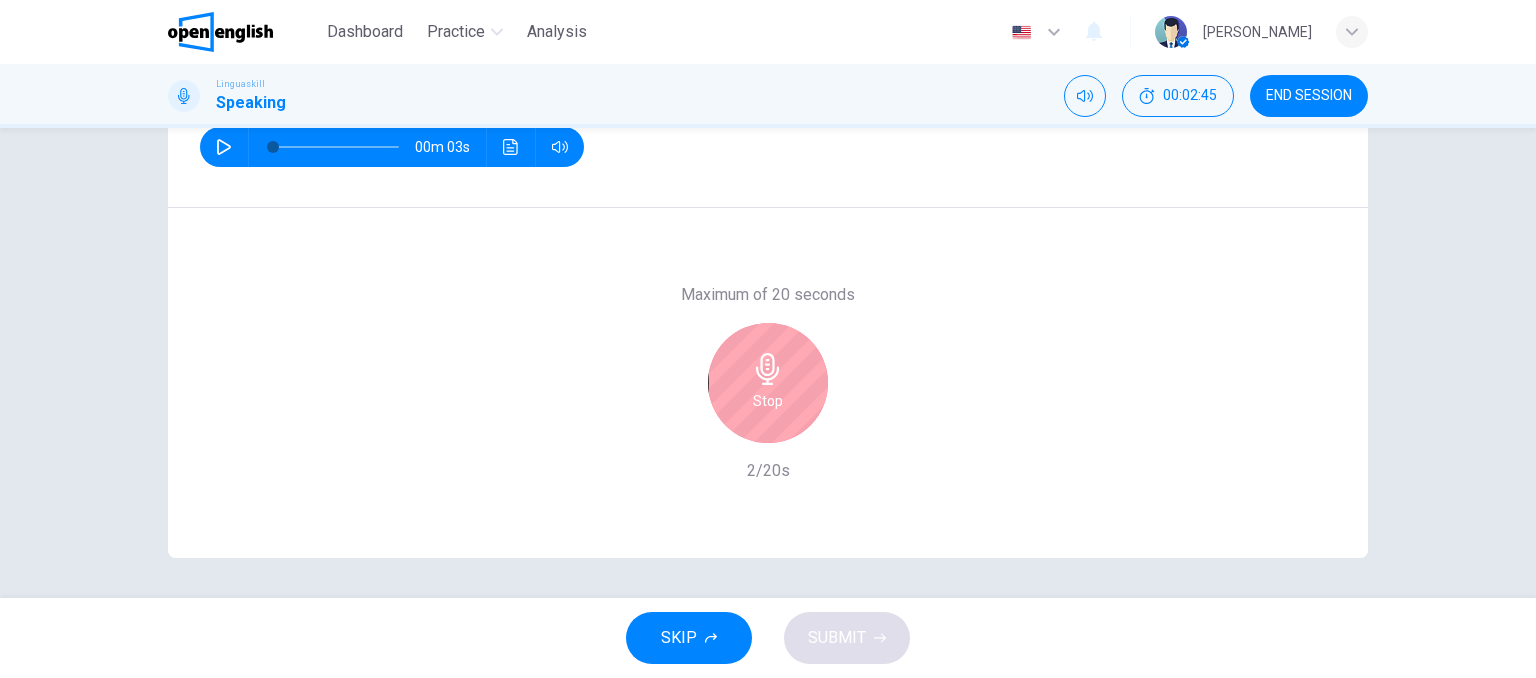 click on "Stop" at bounding box center (768, 383) 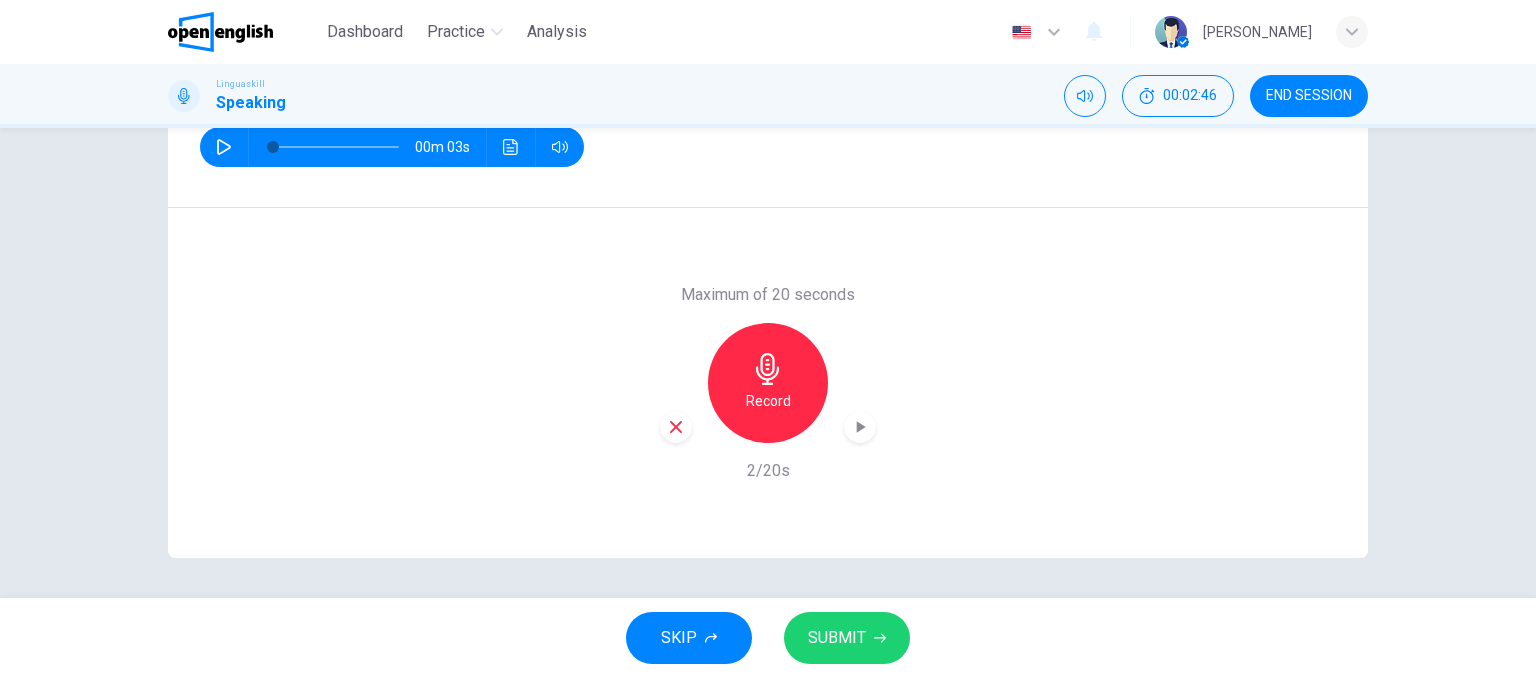 click at bounding box center [676, 427] 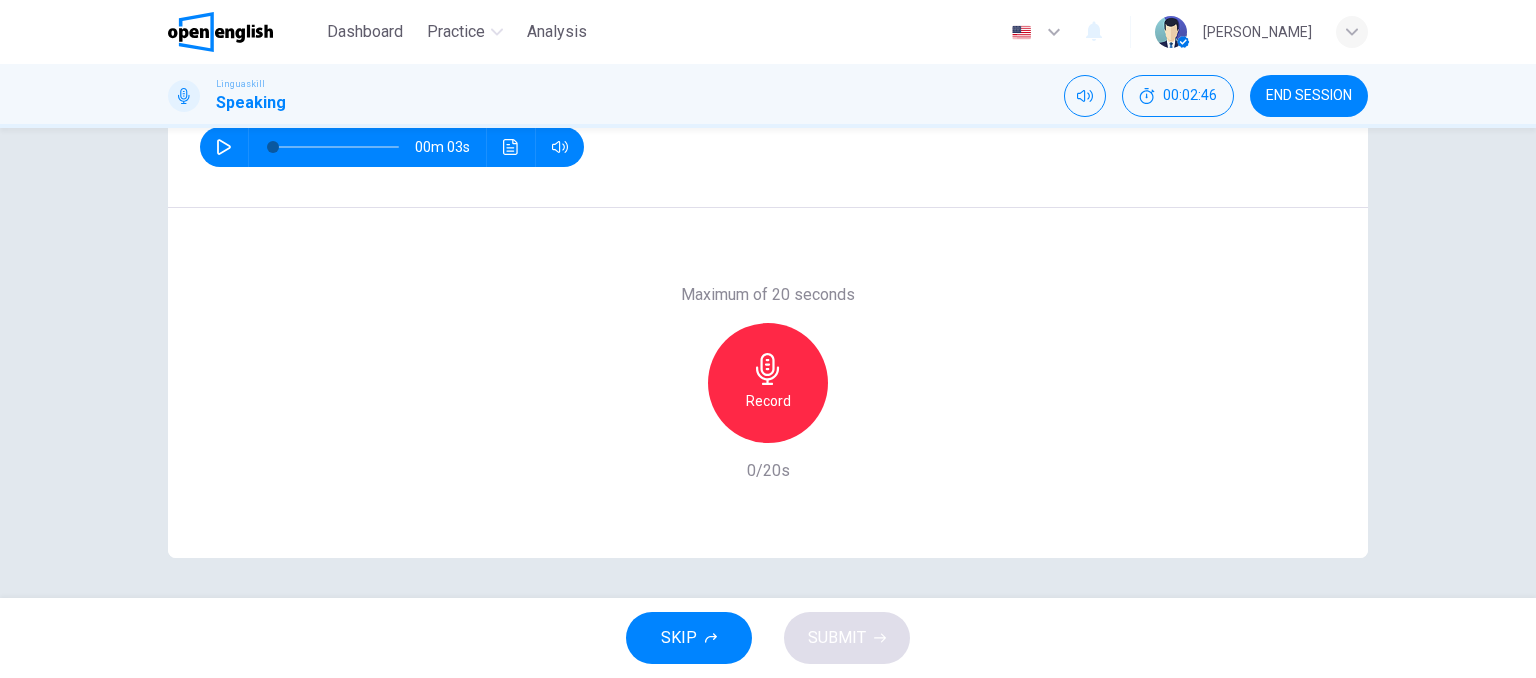 click on "Record" at bounding box center [768, 401] 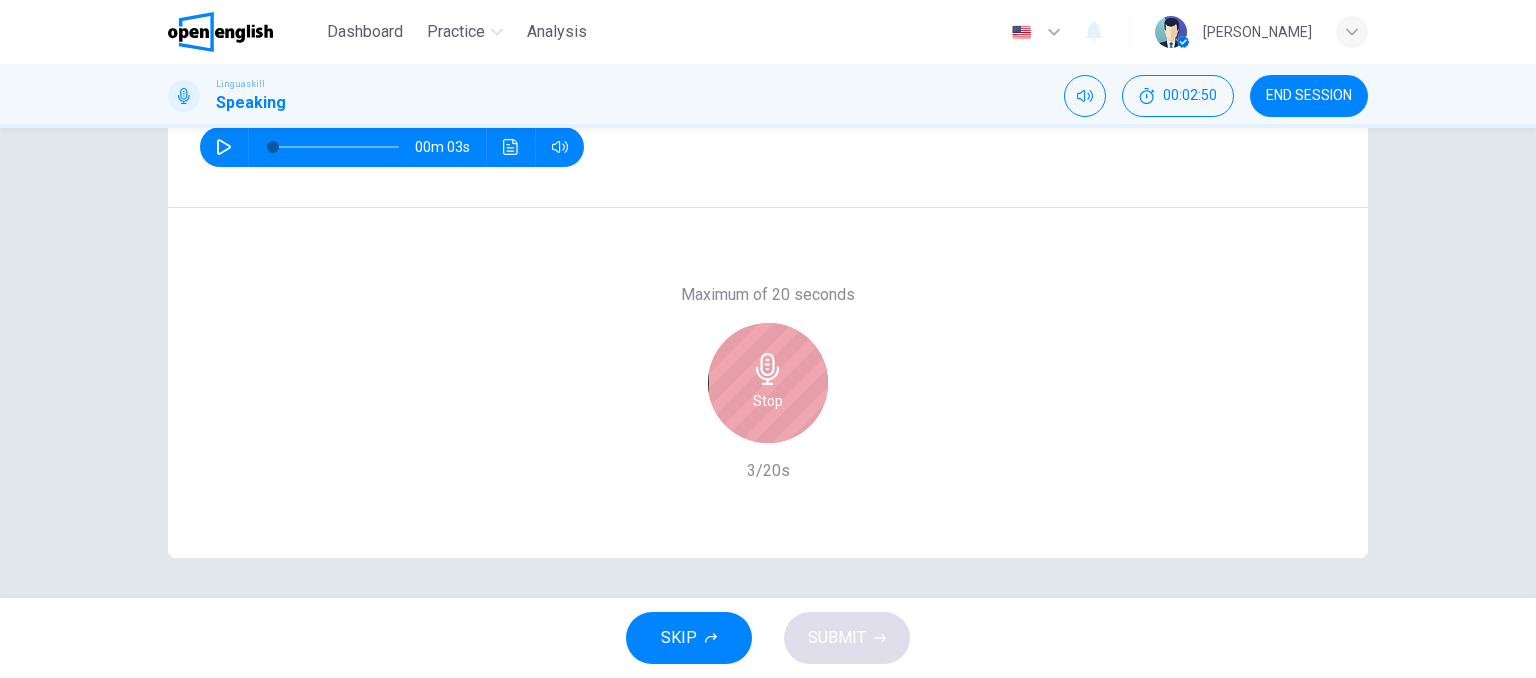 click on "Stop" at bounding box center [768, 401] 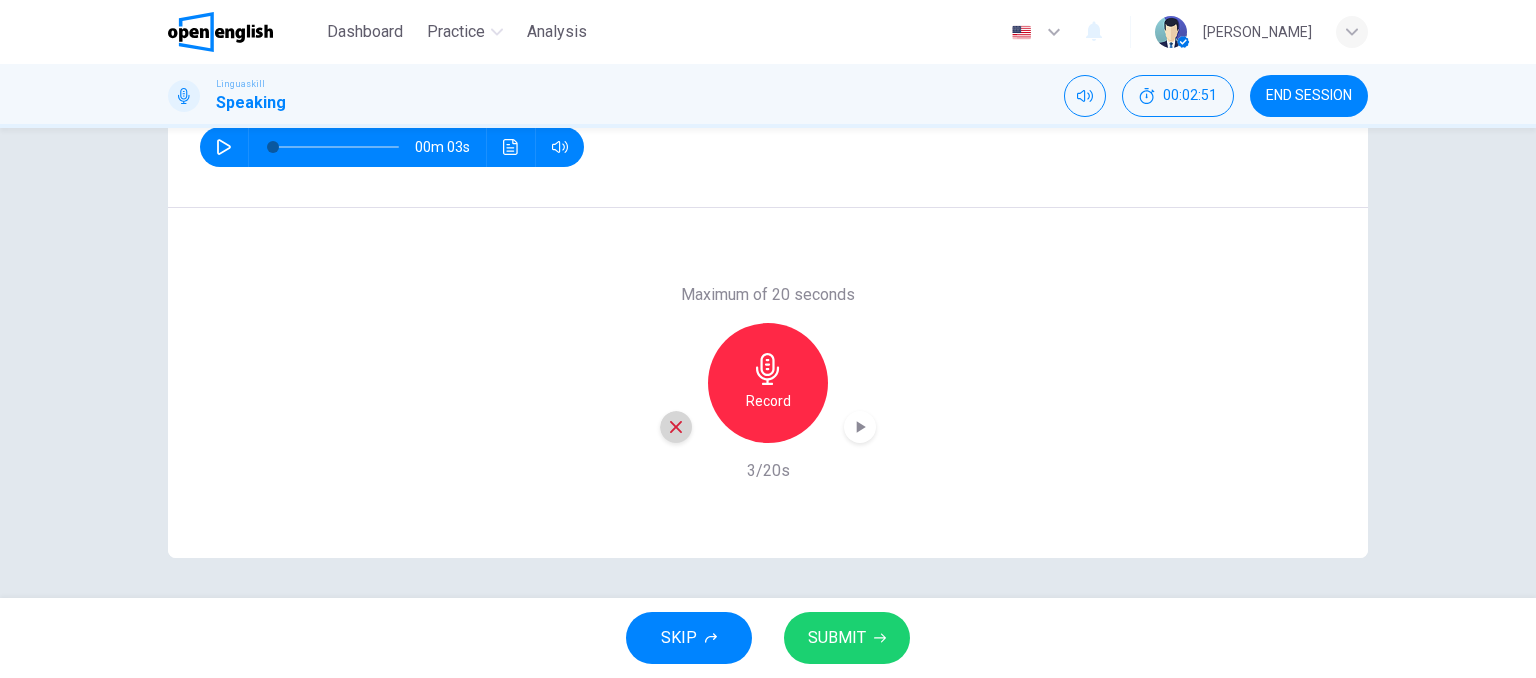 click 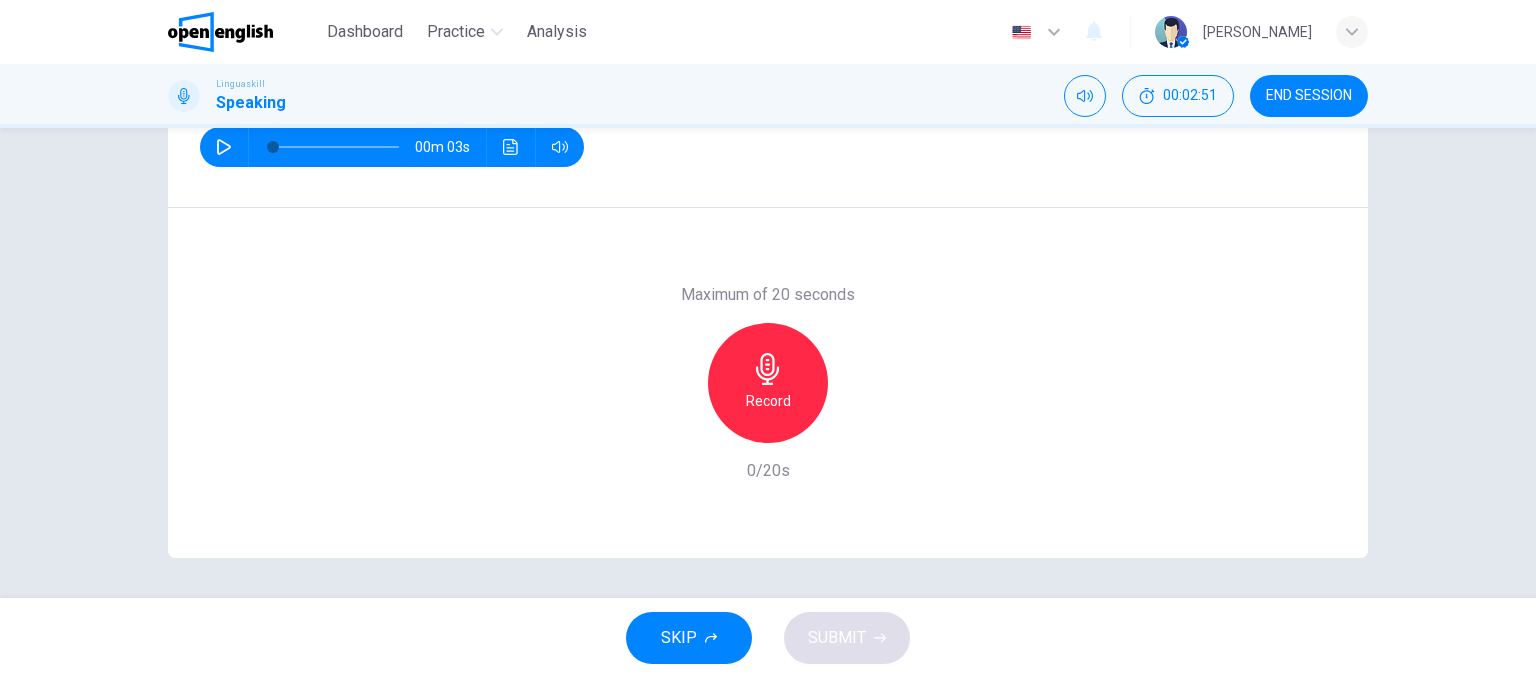 click on "Record" at bounding box center [768, 401] 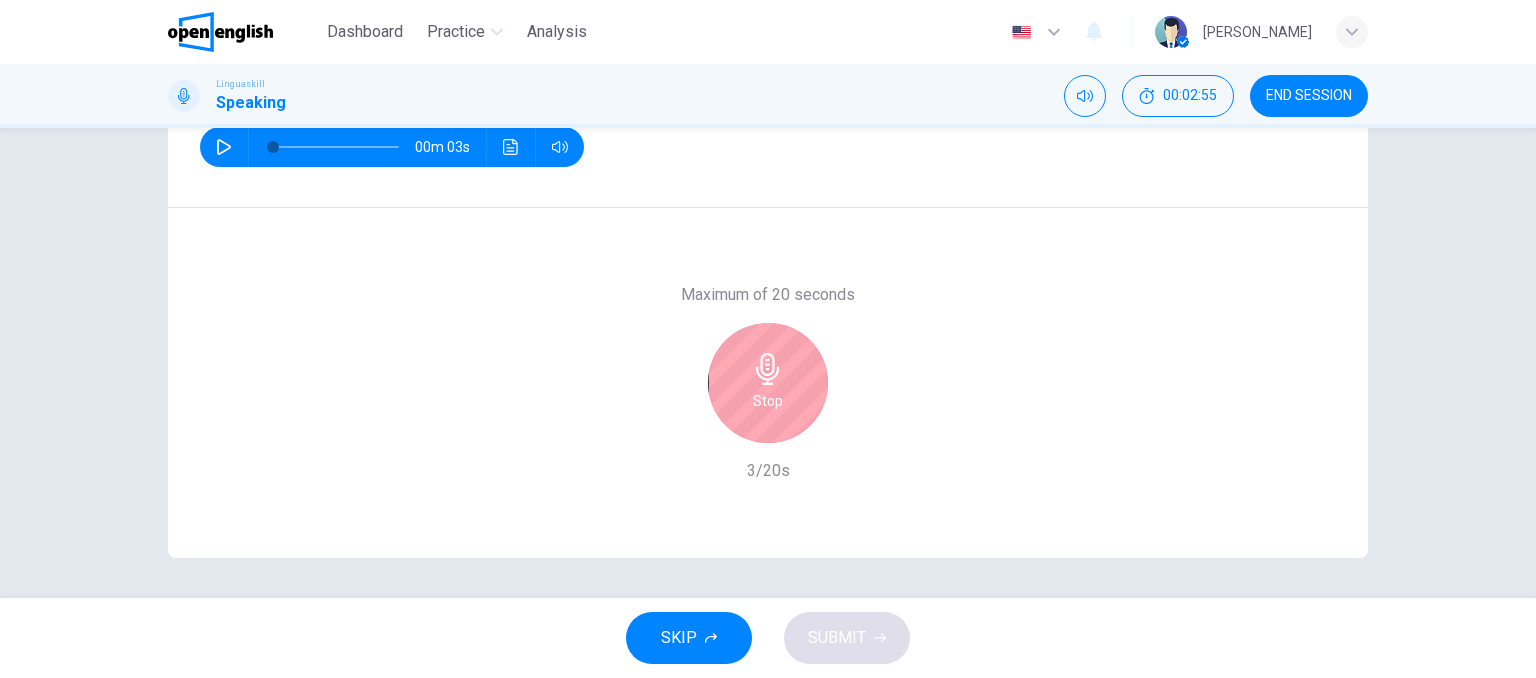 click on "Stop" at bounding box center (768, 401) 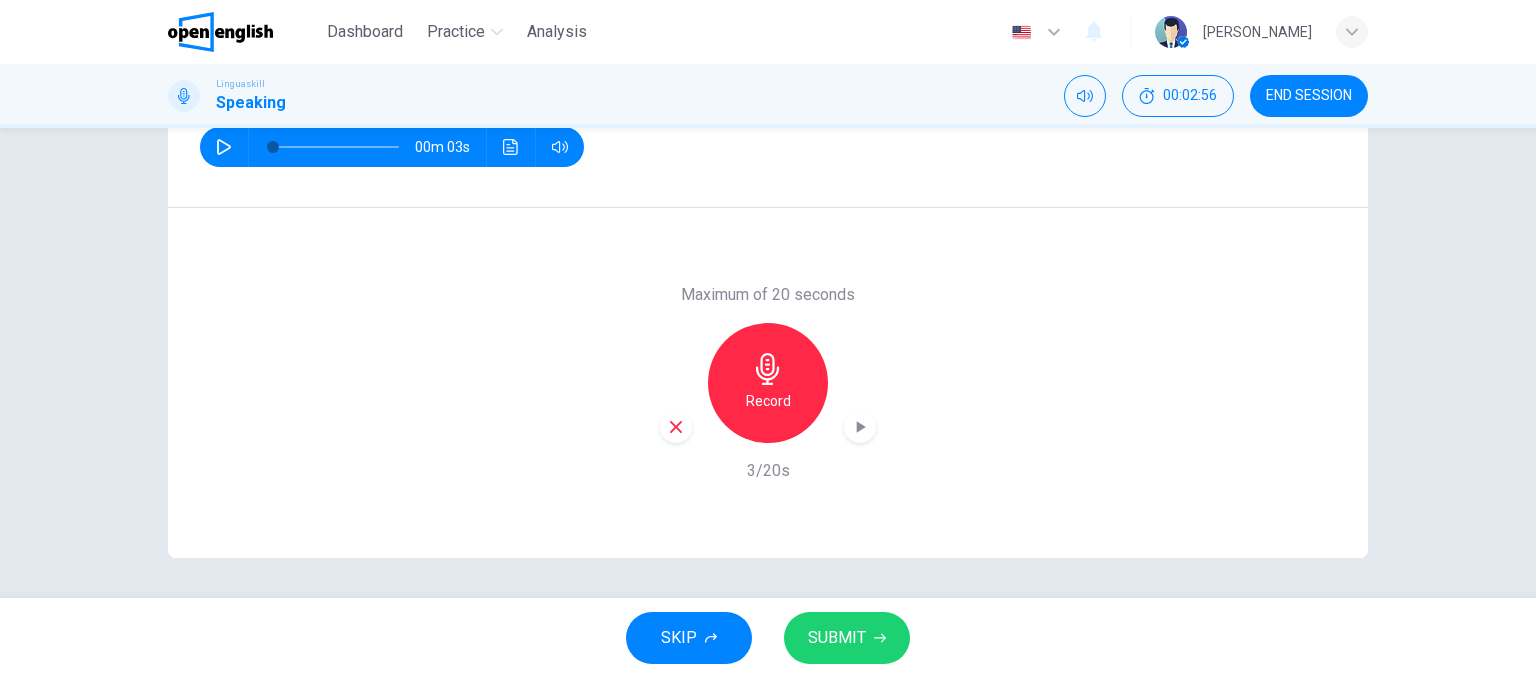 click on "SUBMIT" at bounding box center [837, 638] 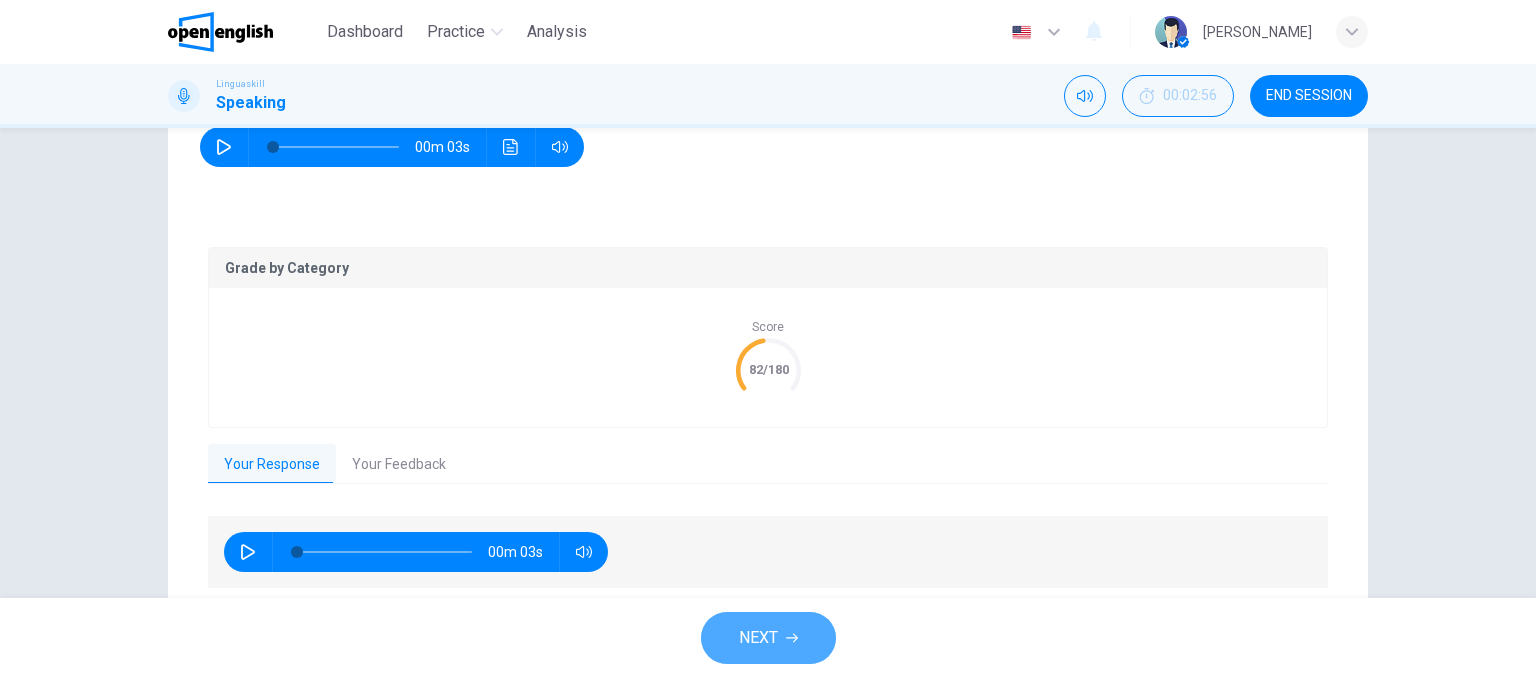 click on "NEXT" at bounding box center [768, 638] 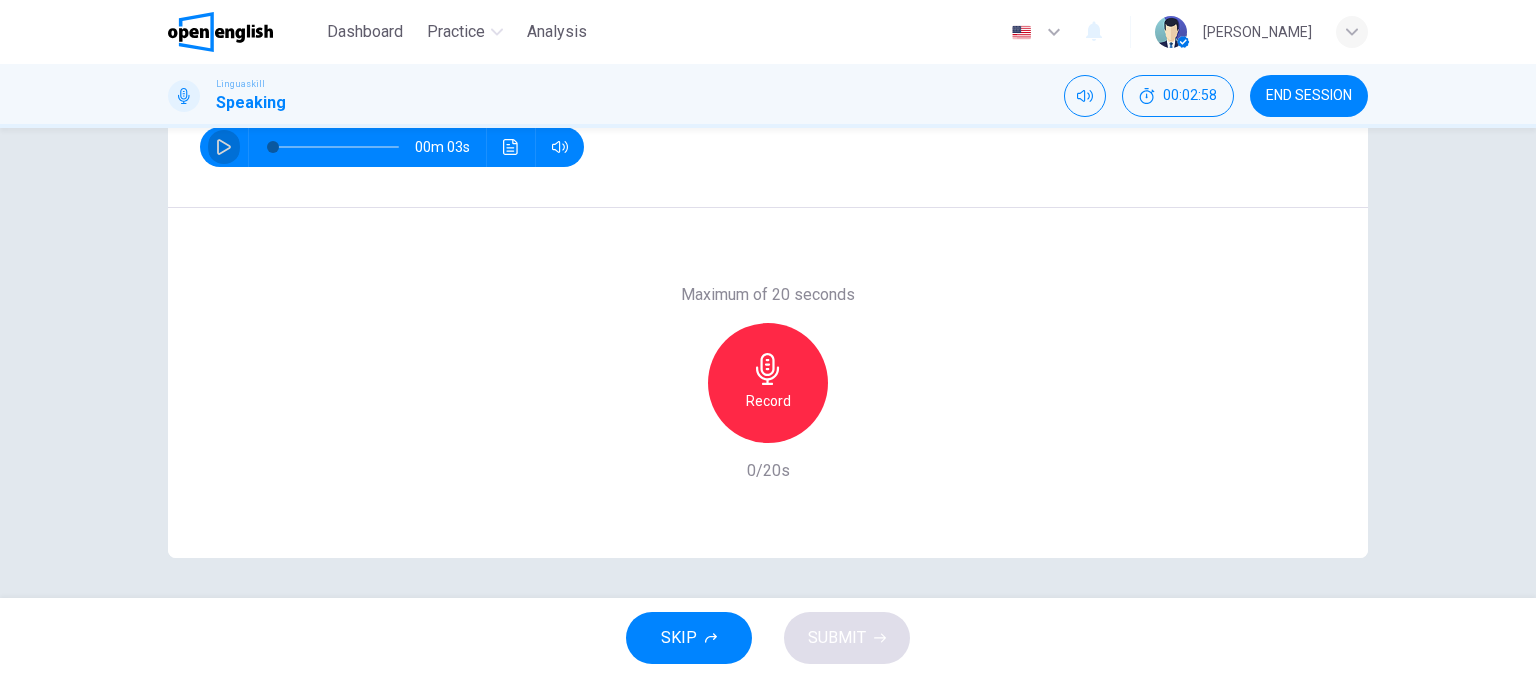 click 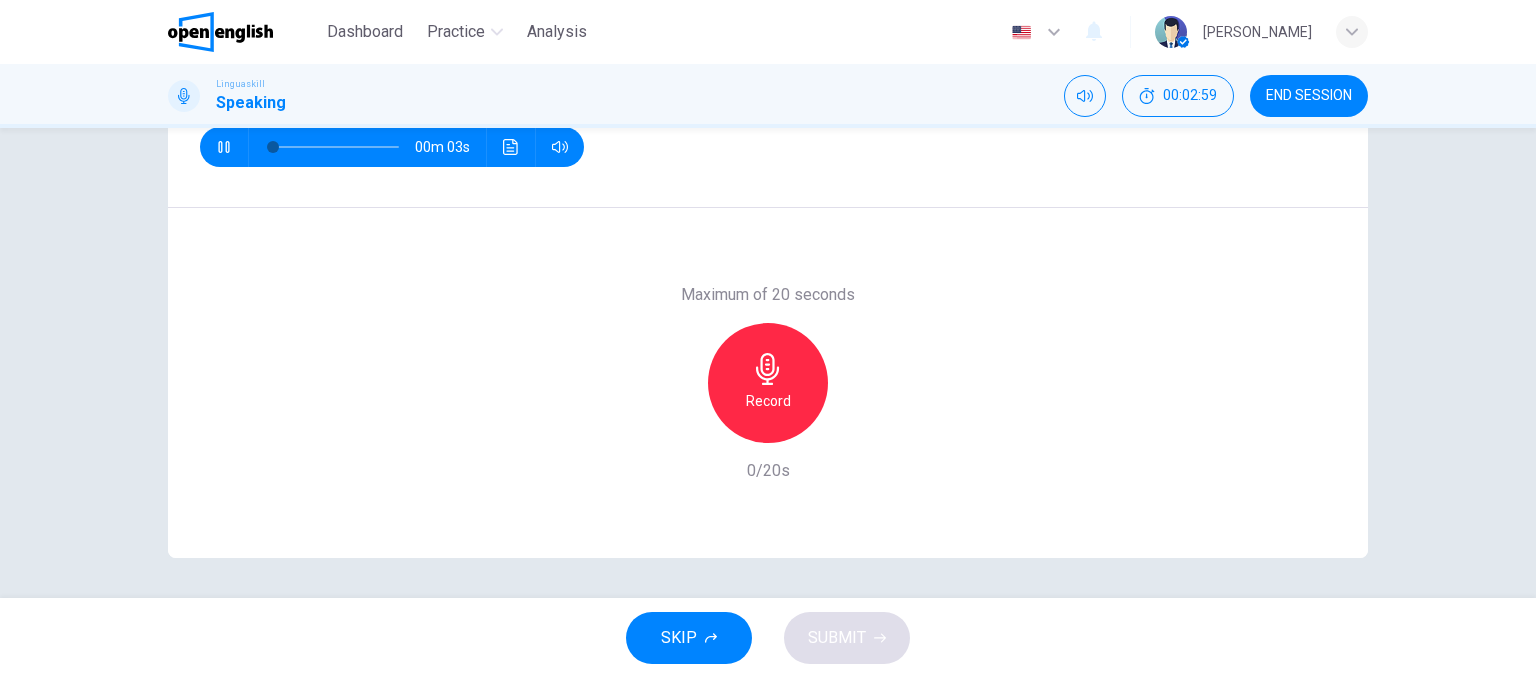 click on "00m 03s" at bounding box center [392, 147] 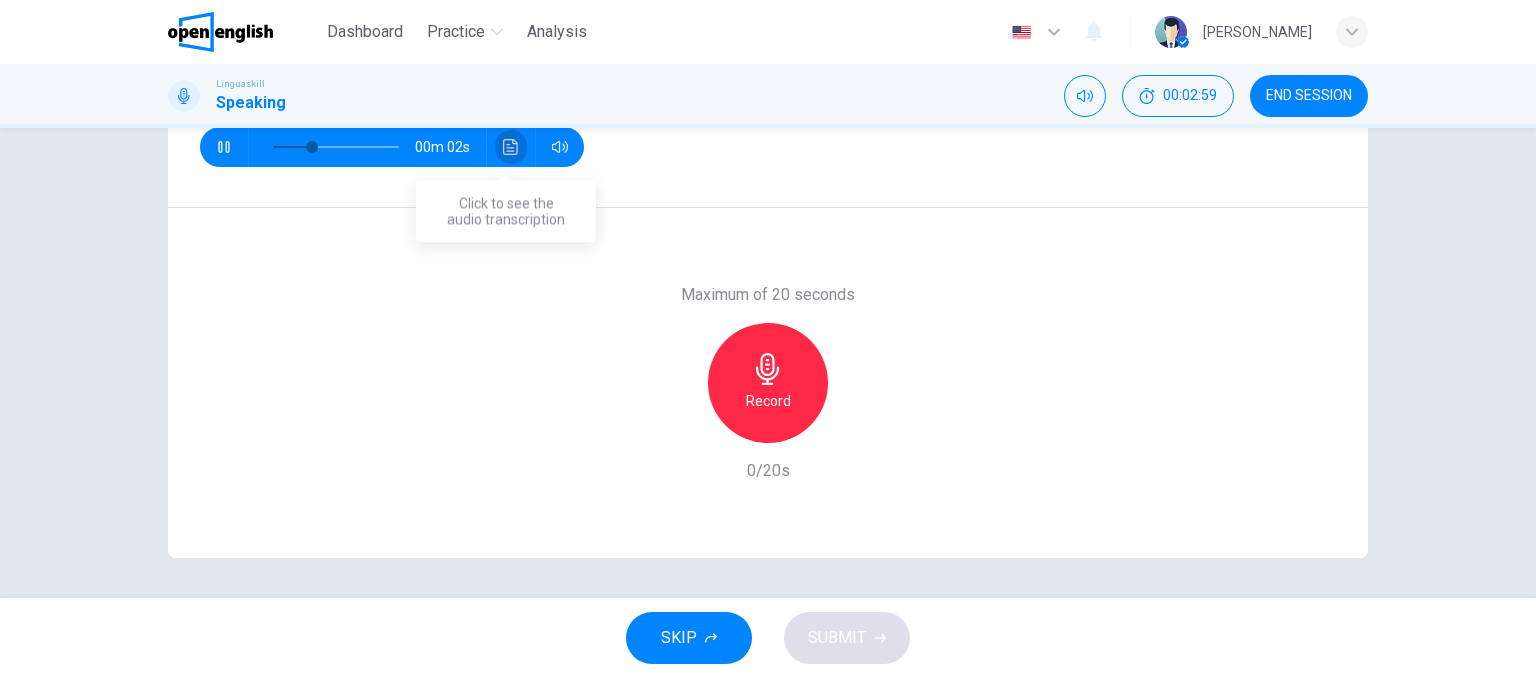 click 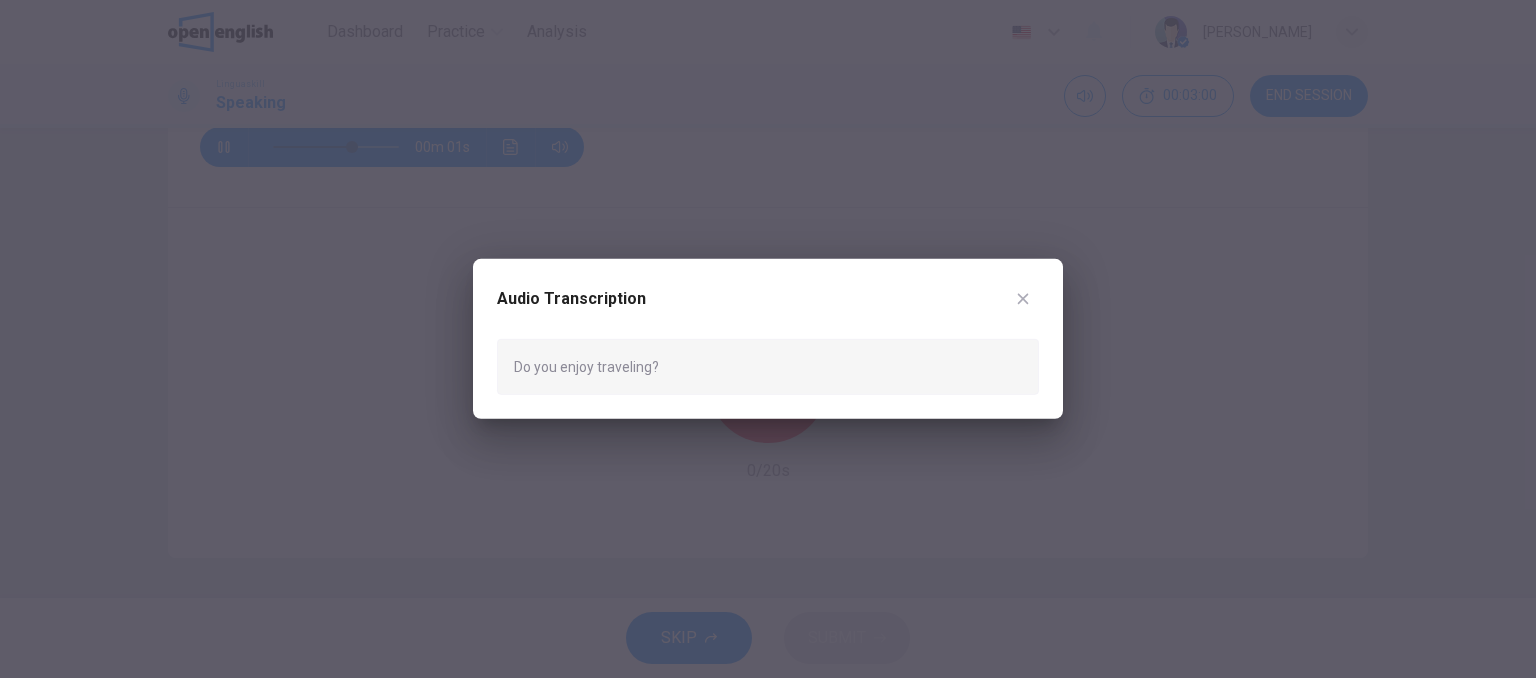 click on "Audio Transcription Do you enjoy traveling?" at bounding box center (768, 339) 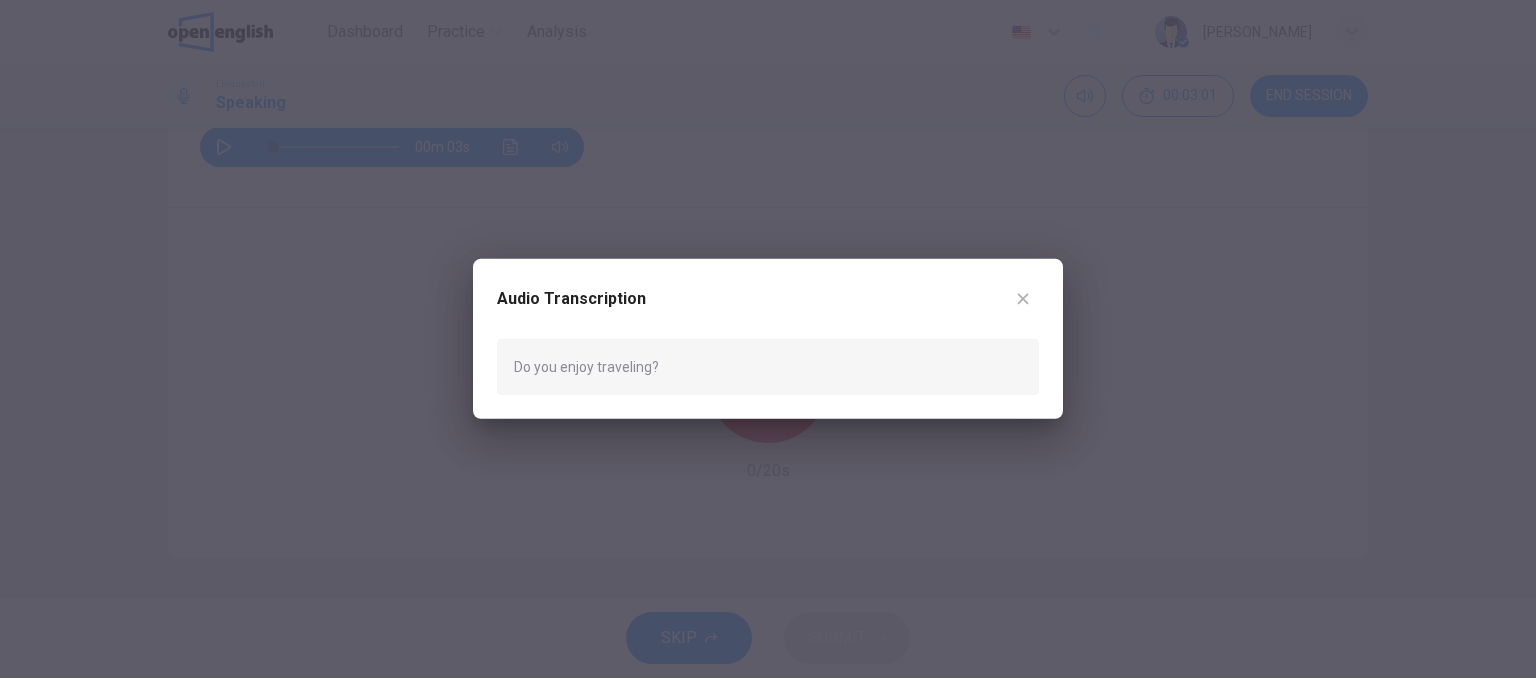 click at bounding box center (768, 339) 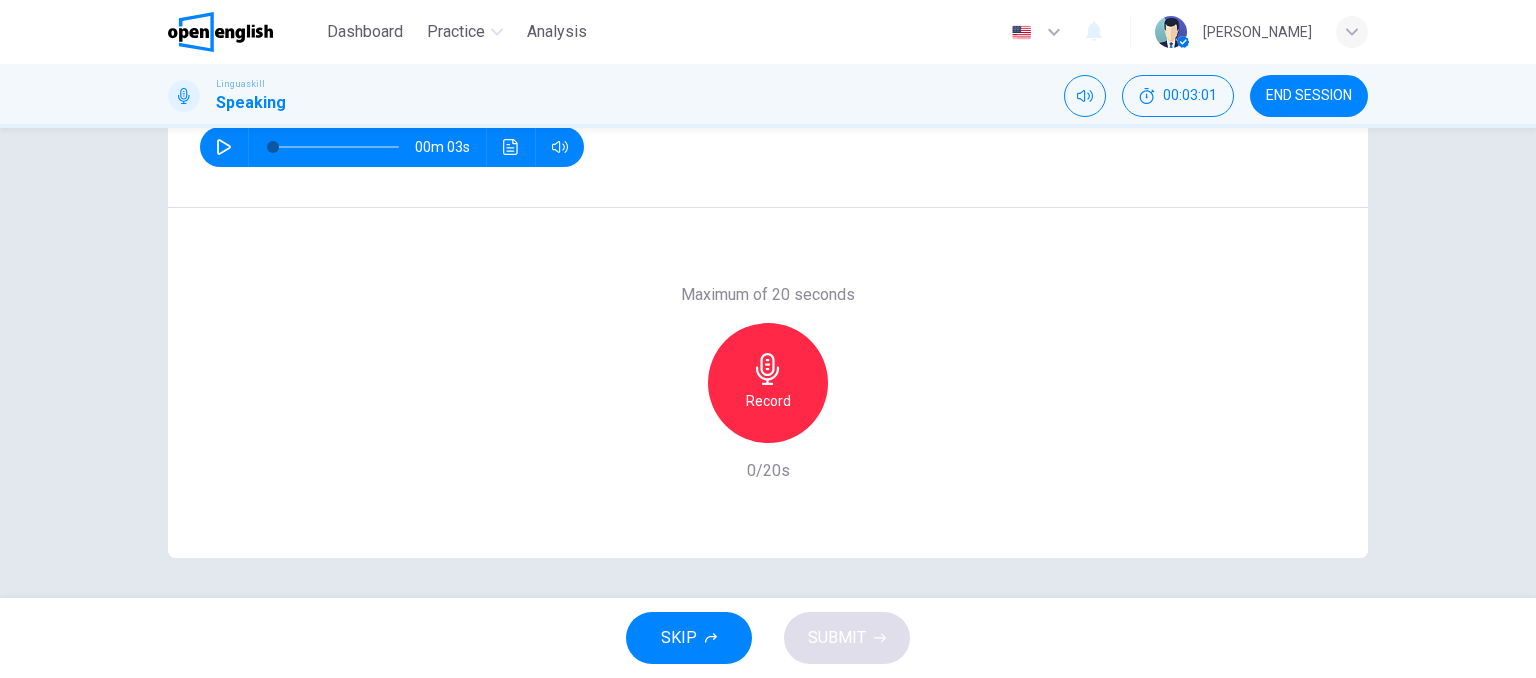 click on "Record" at bounding box center (768, 401) 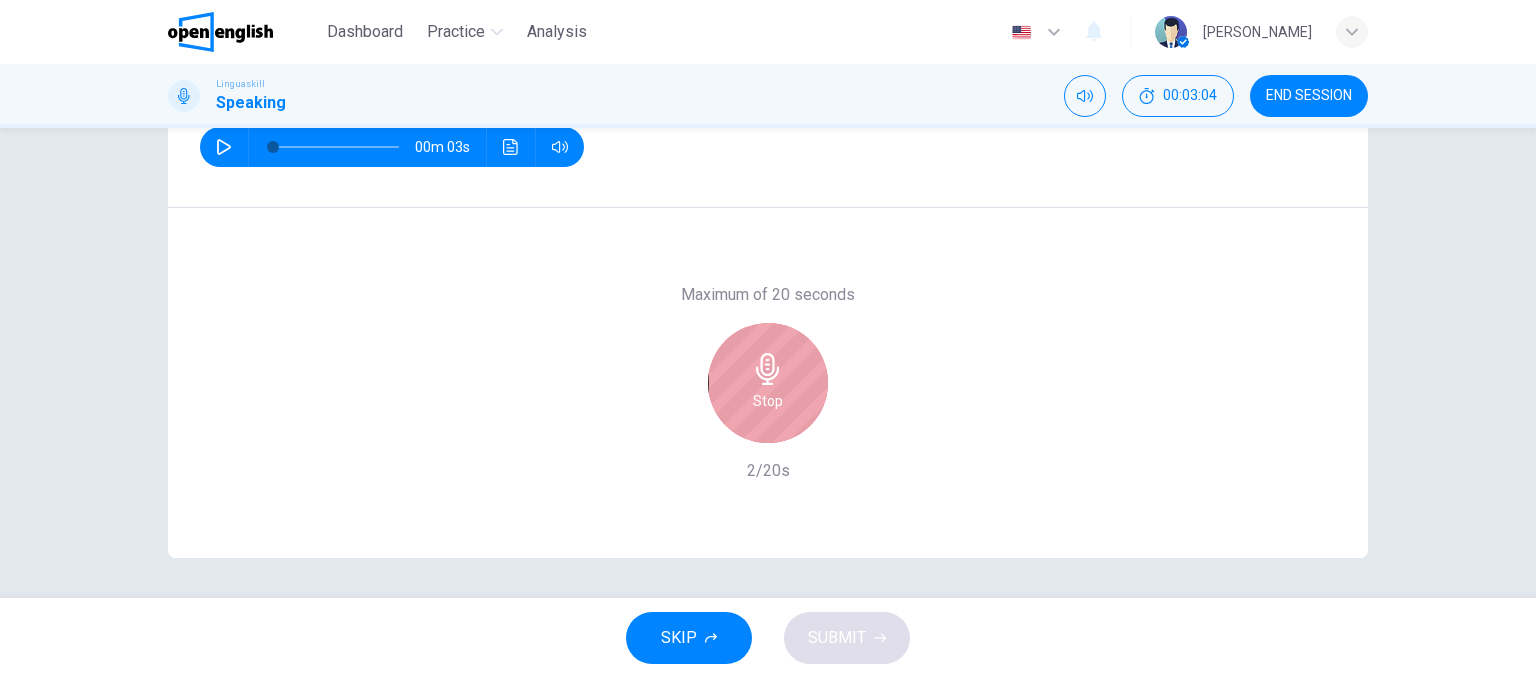 click on "Stop" at bounding box center [768, 401] 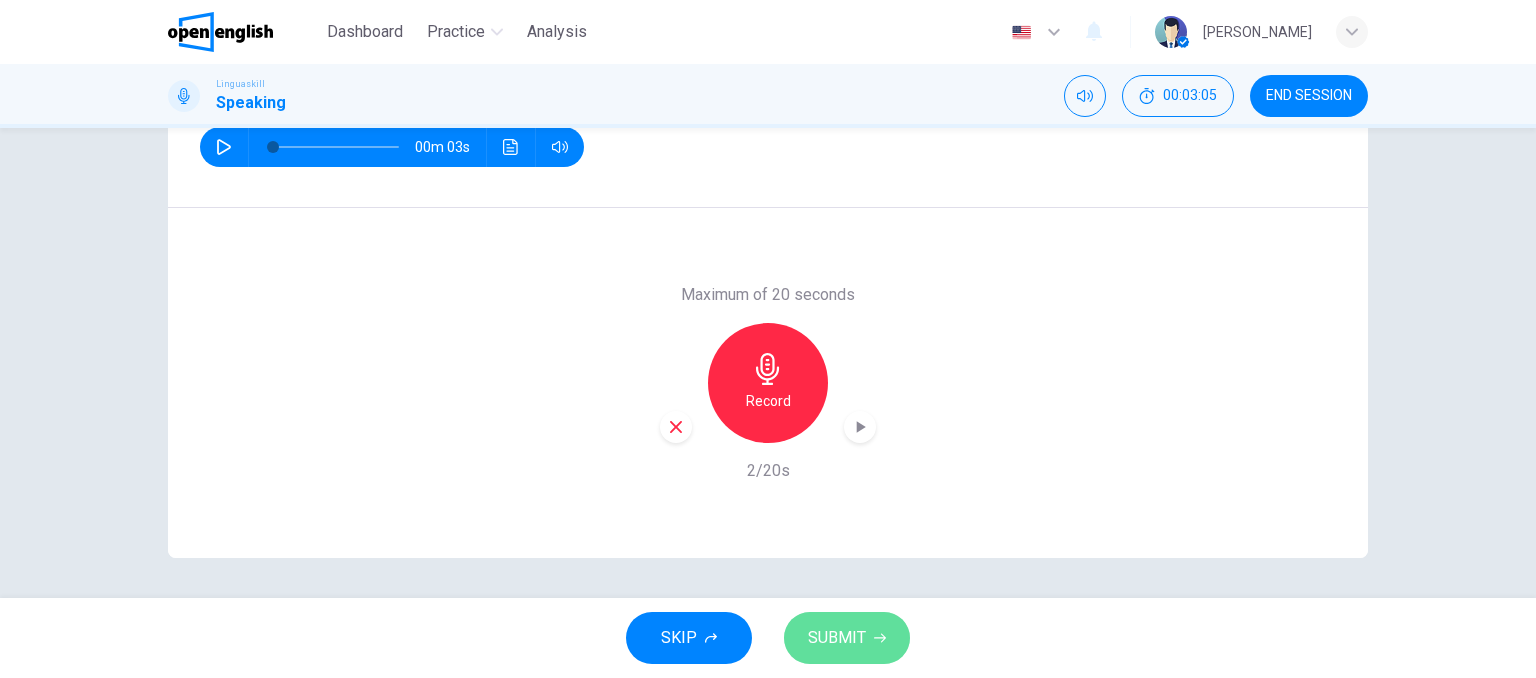 click on "SUBMIT" at bounding box center (837, 638) 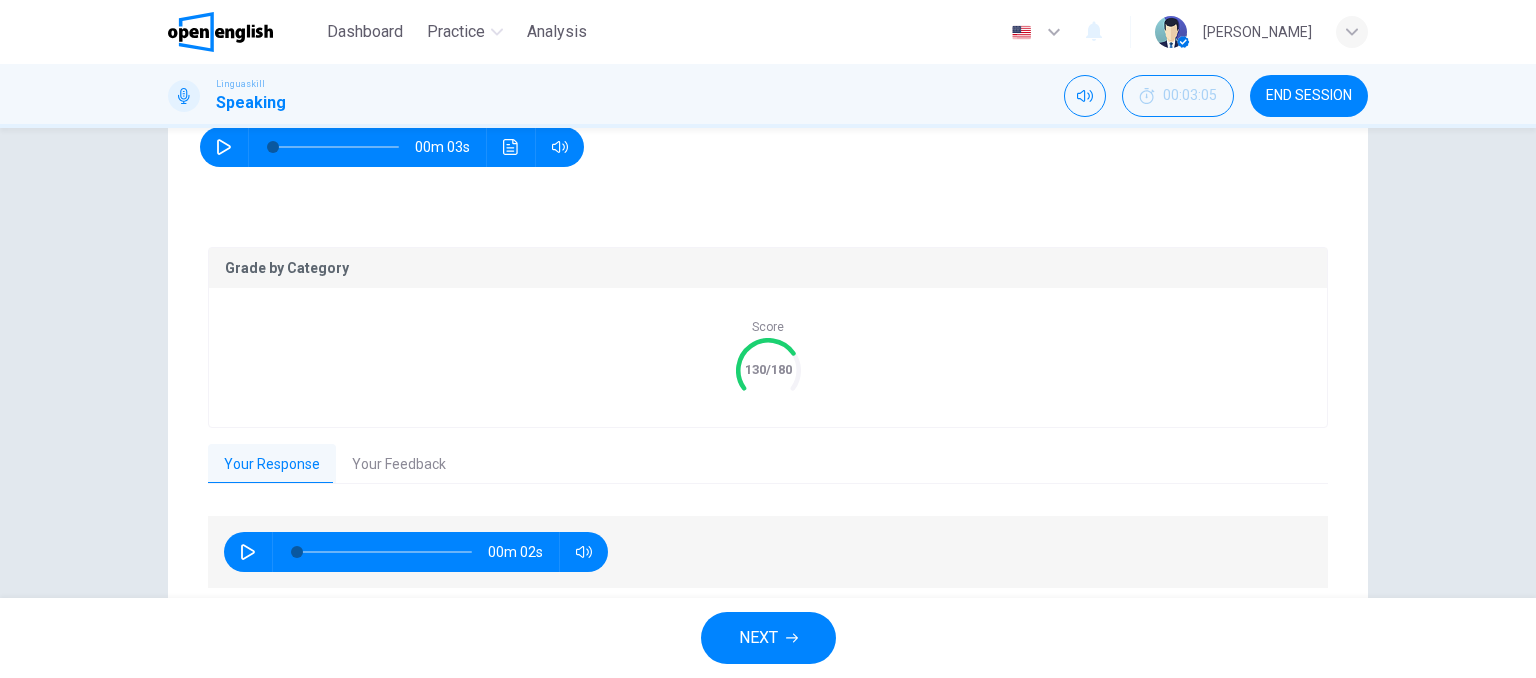 click on "NEXT" at bounding box center [768, 638] 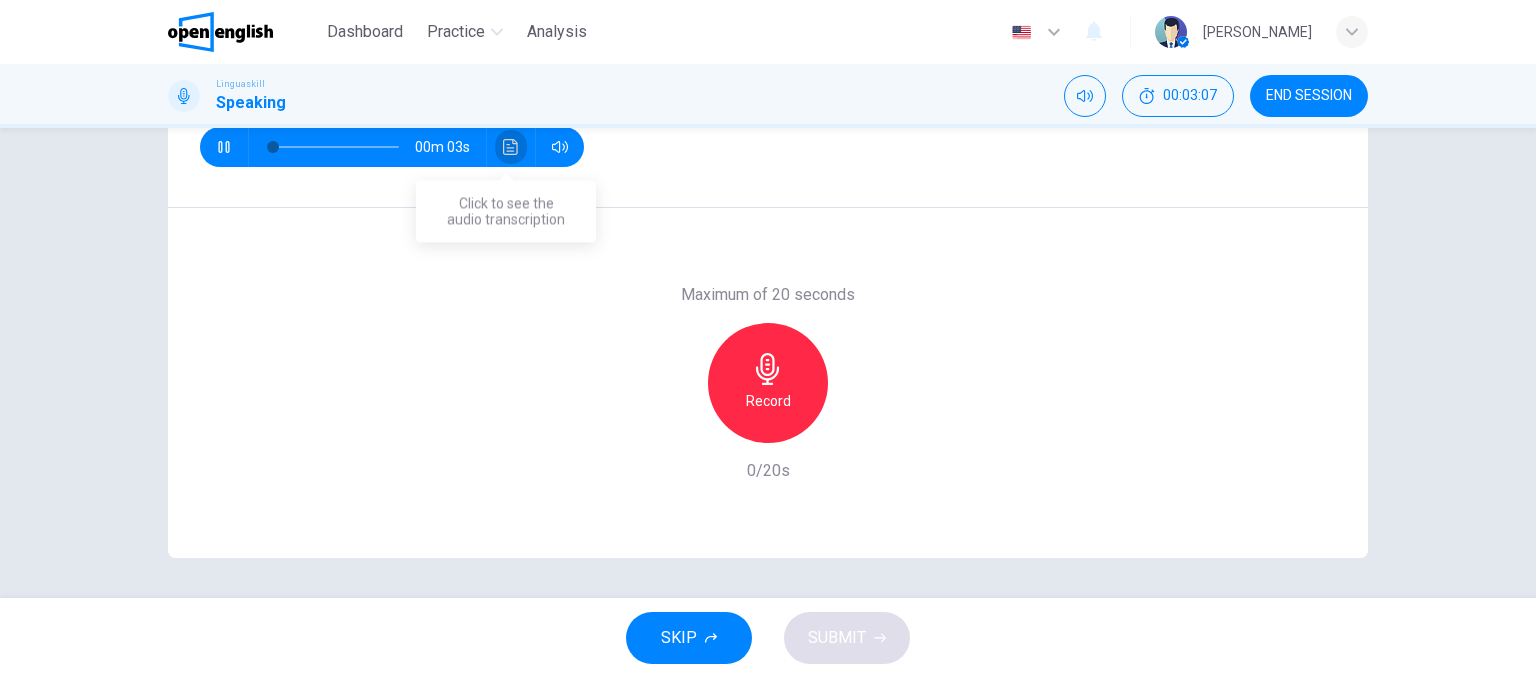 click 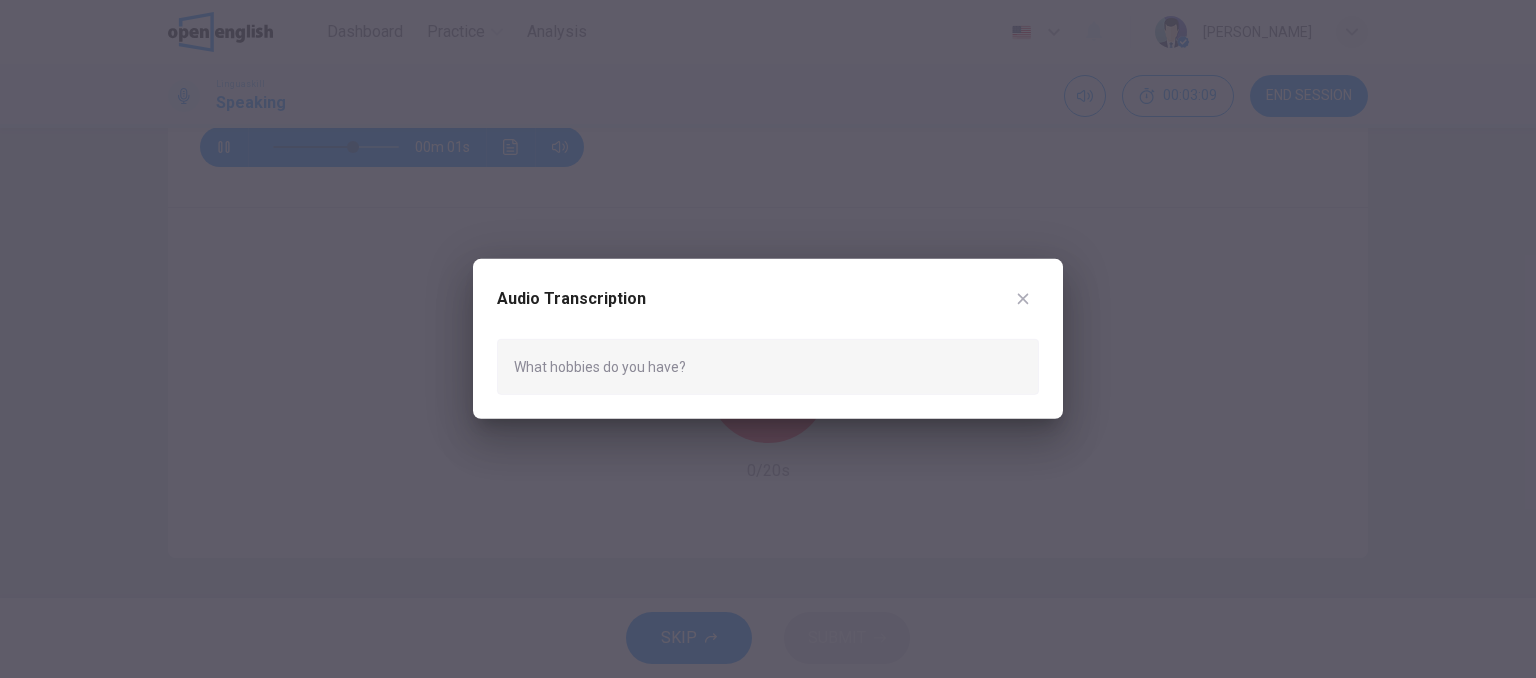 click at bounding box center (768, 339) 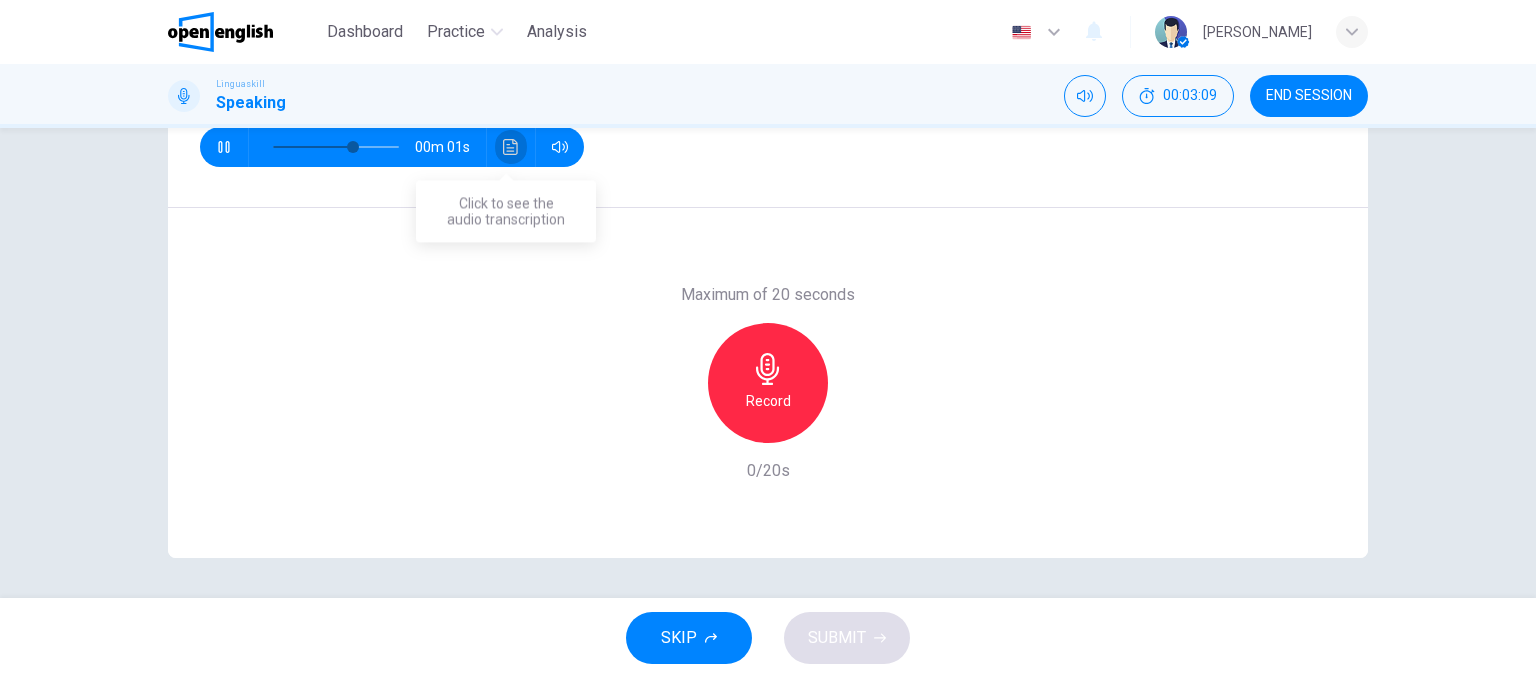 click at bounding box center (511, 147) 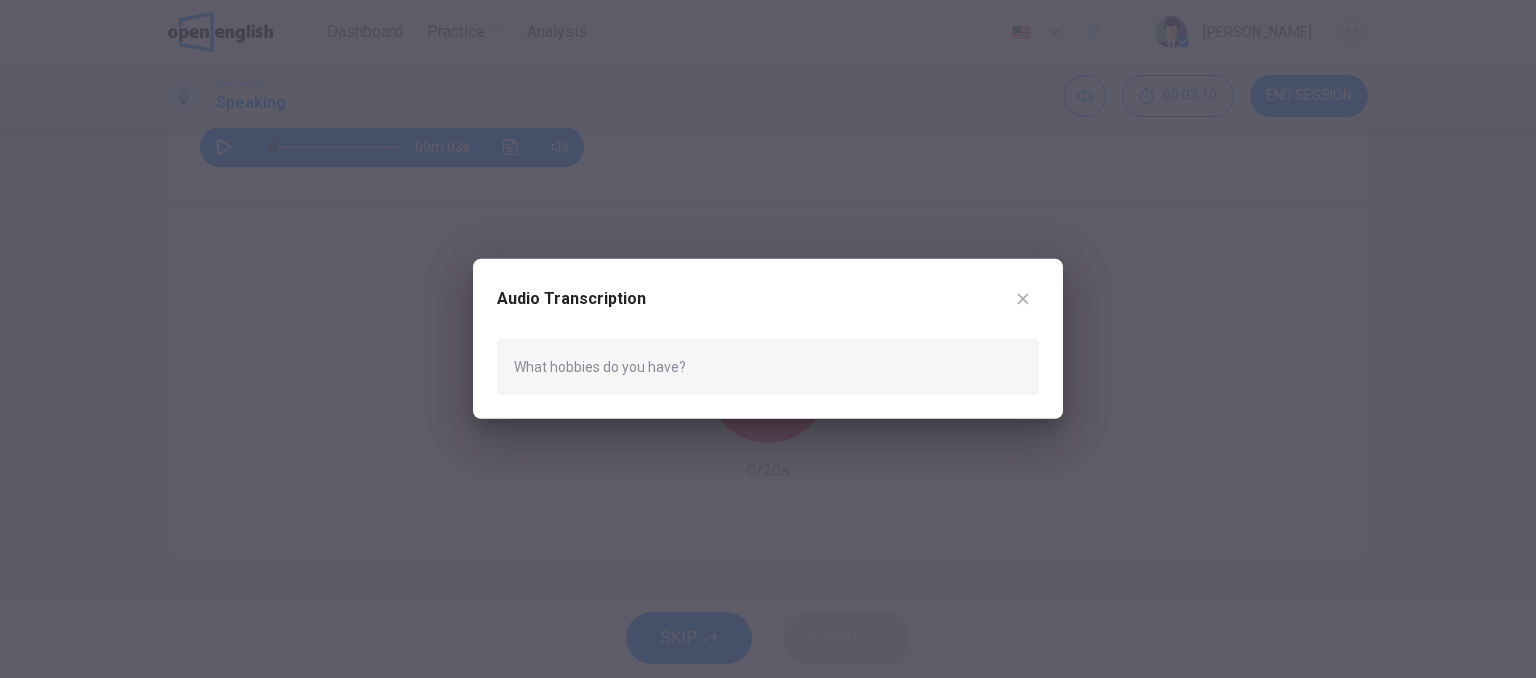 click at bounding box center (768, 339) 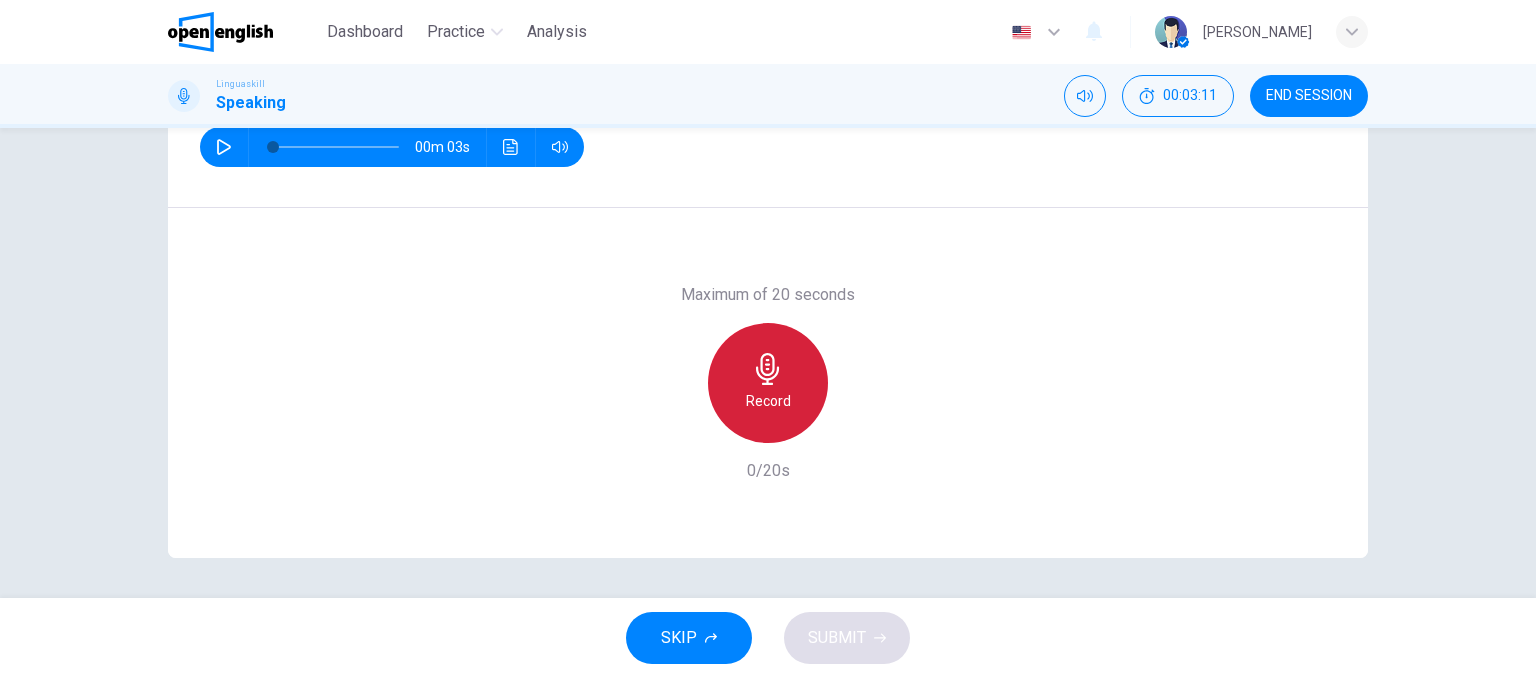 click on "Record" at bounding box center (768, 383) 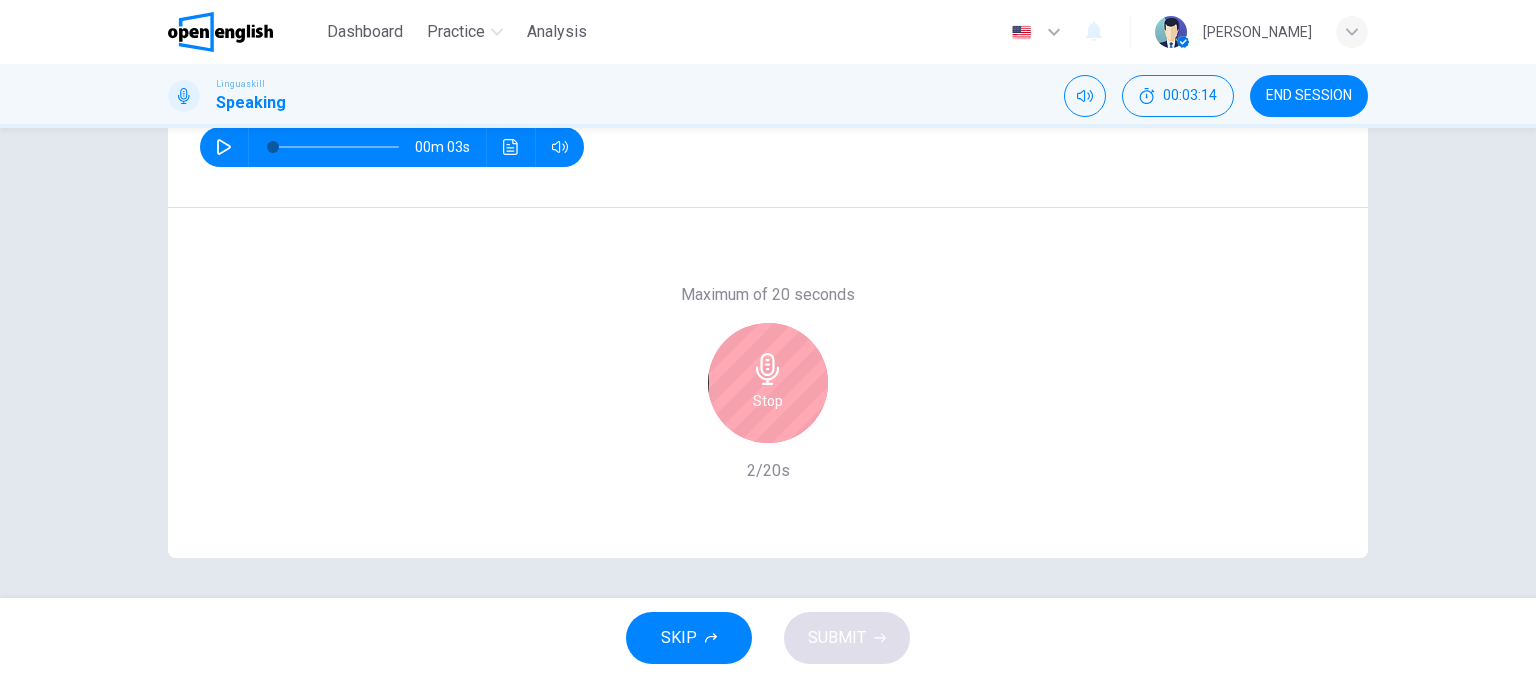 click on "Stop" at bounding box center [768, 383] 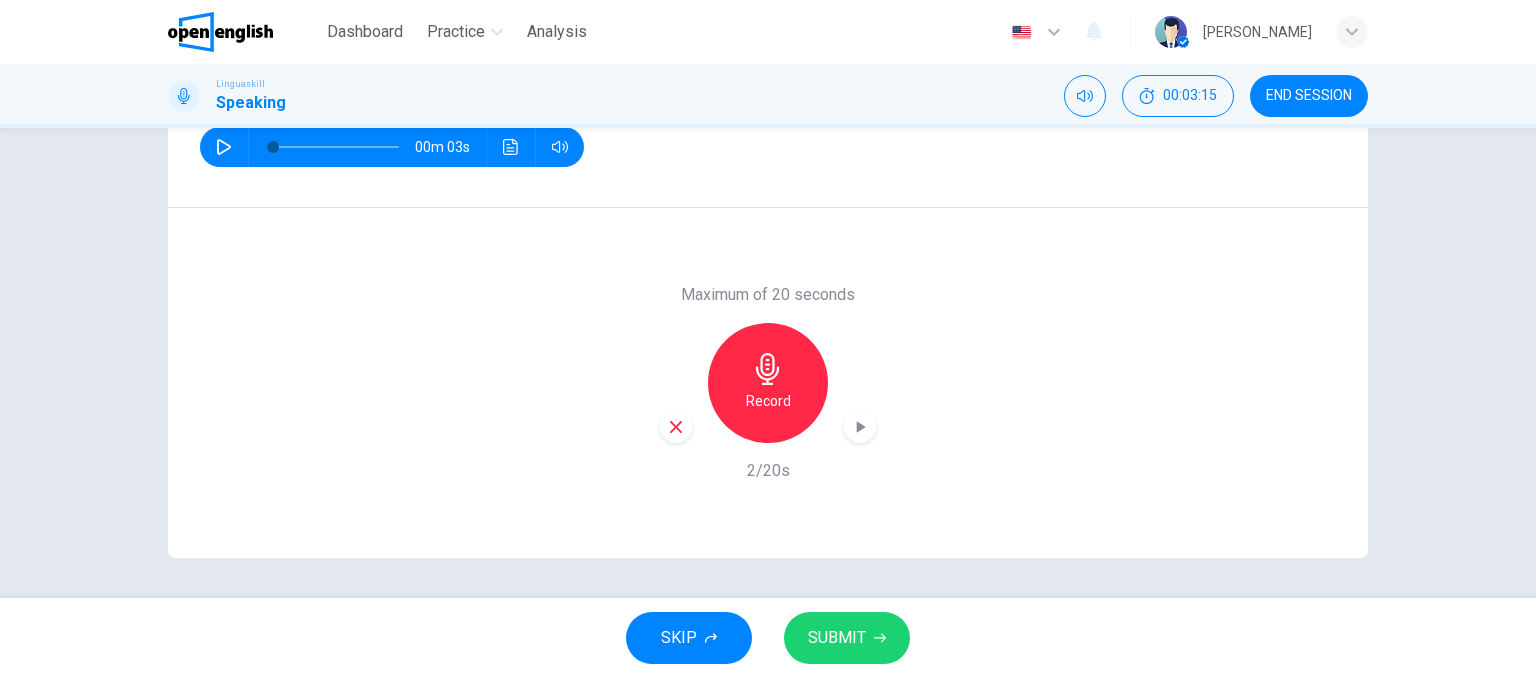 click on "SUBMIT" at bounding box center [847, 638] 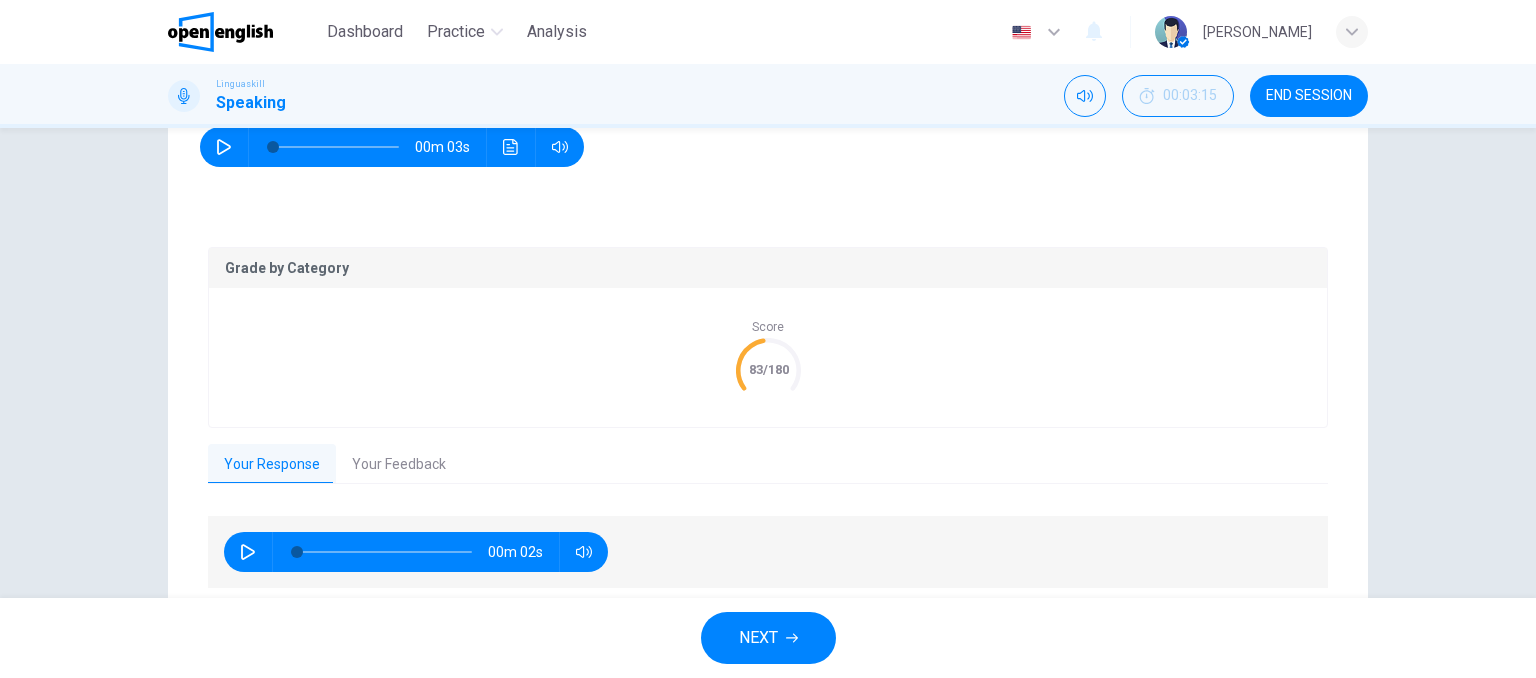 click on "Your Feedback" at bounding box center [399, 465] 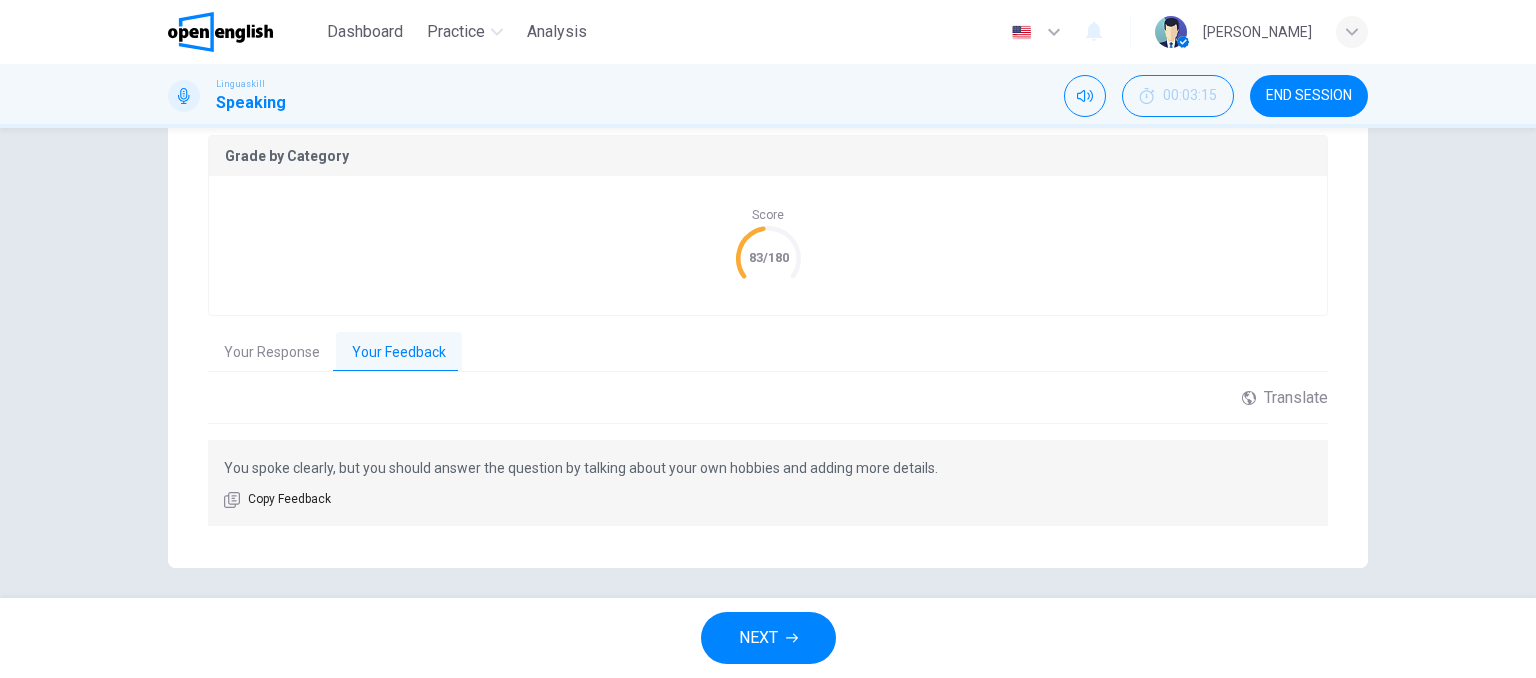 scroll, scrollTop: 427, scrollLeft: 0, axis: vertical 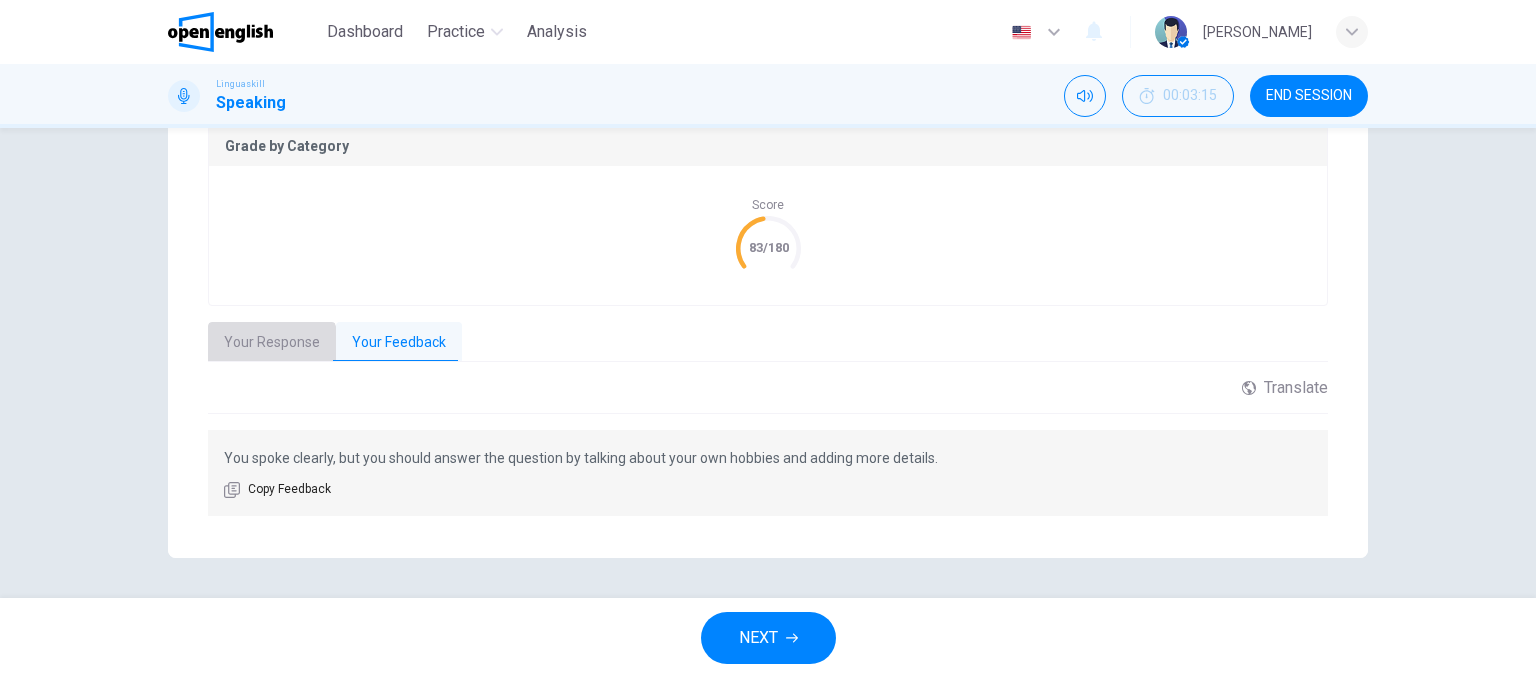 click on "Your Response" at bounding box center (272, 343) 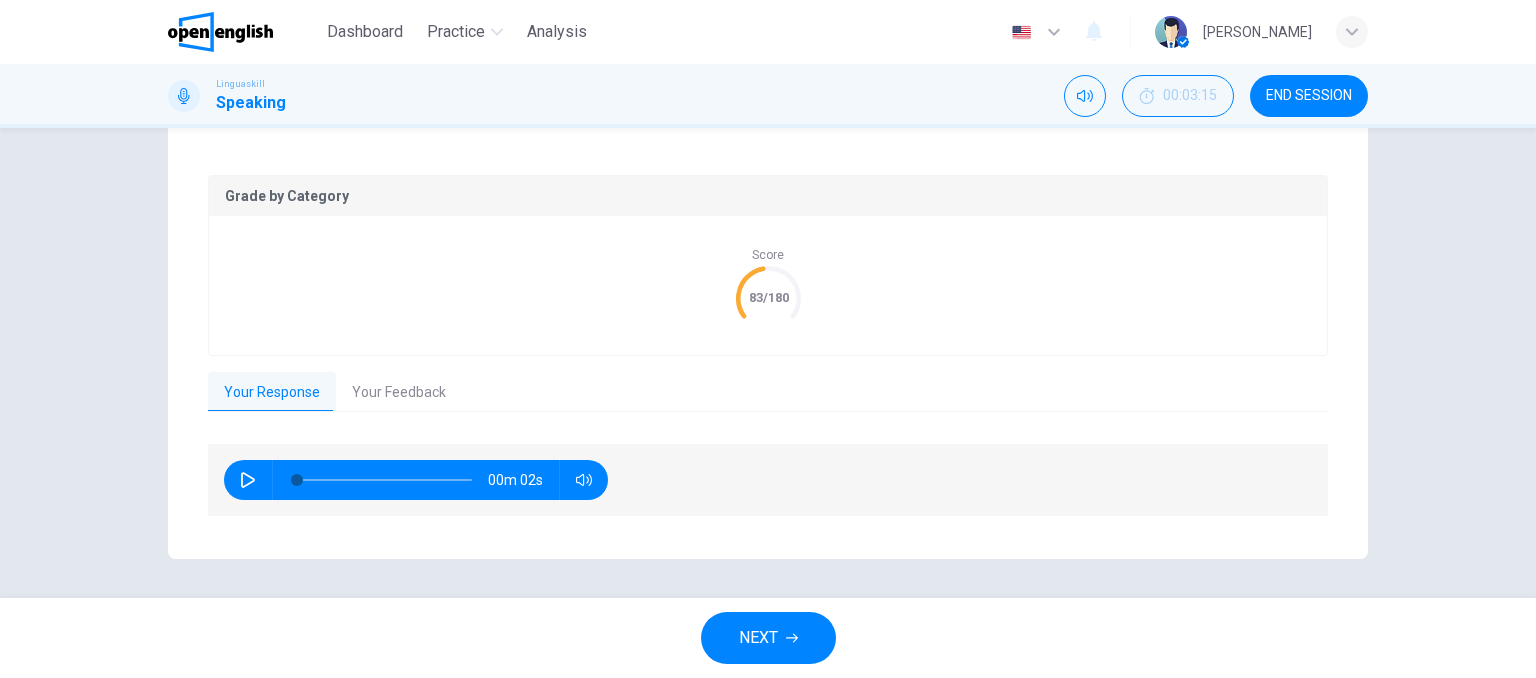 click on "NEXT" at bounding box center [758, 638] 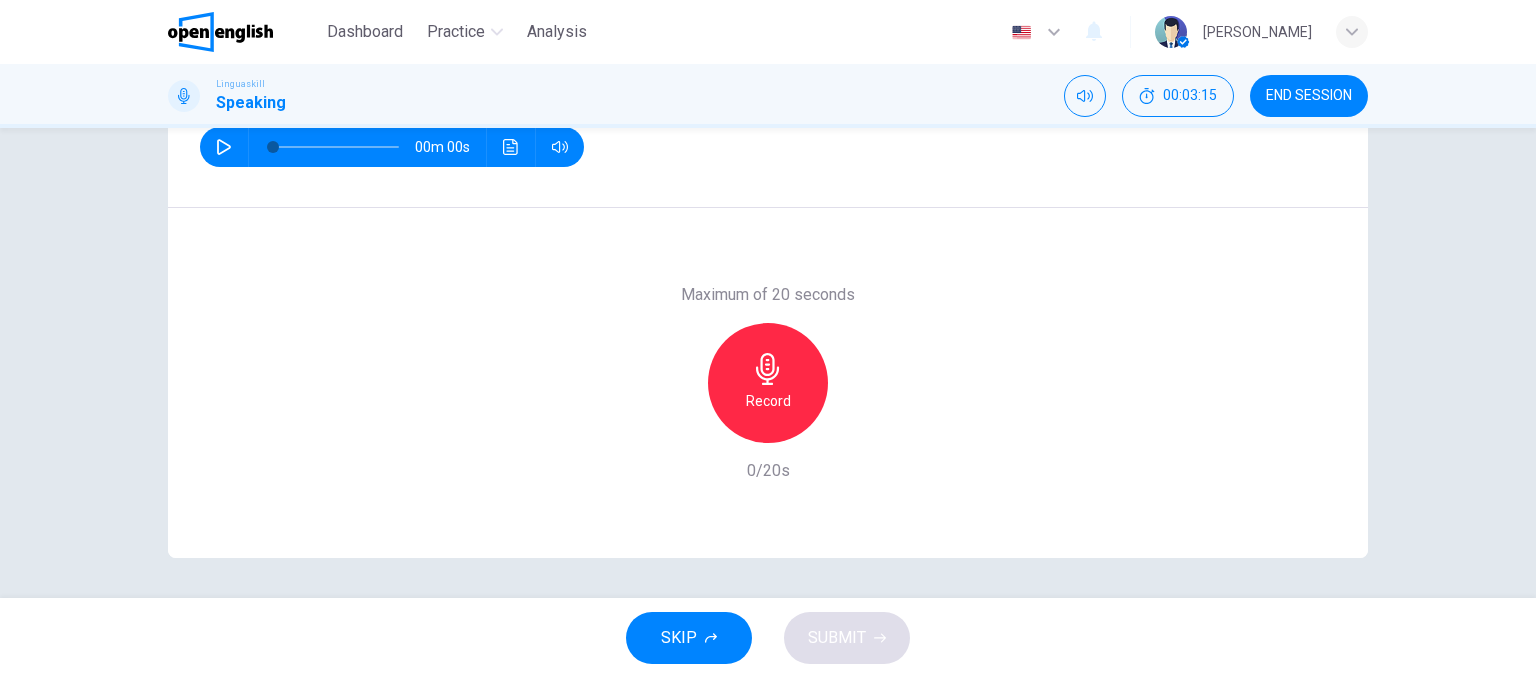 scroll, scrollTop: 305, scrollLeft: 0, axis: vertical 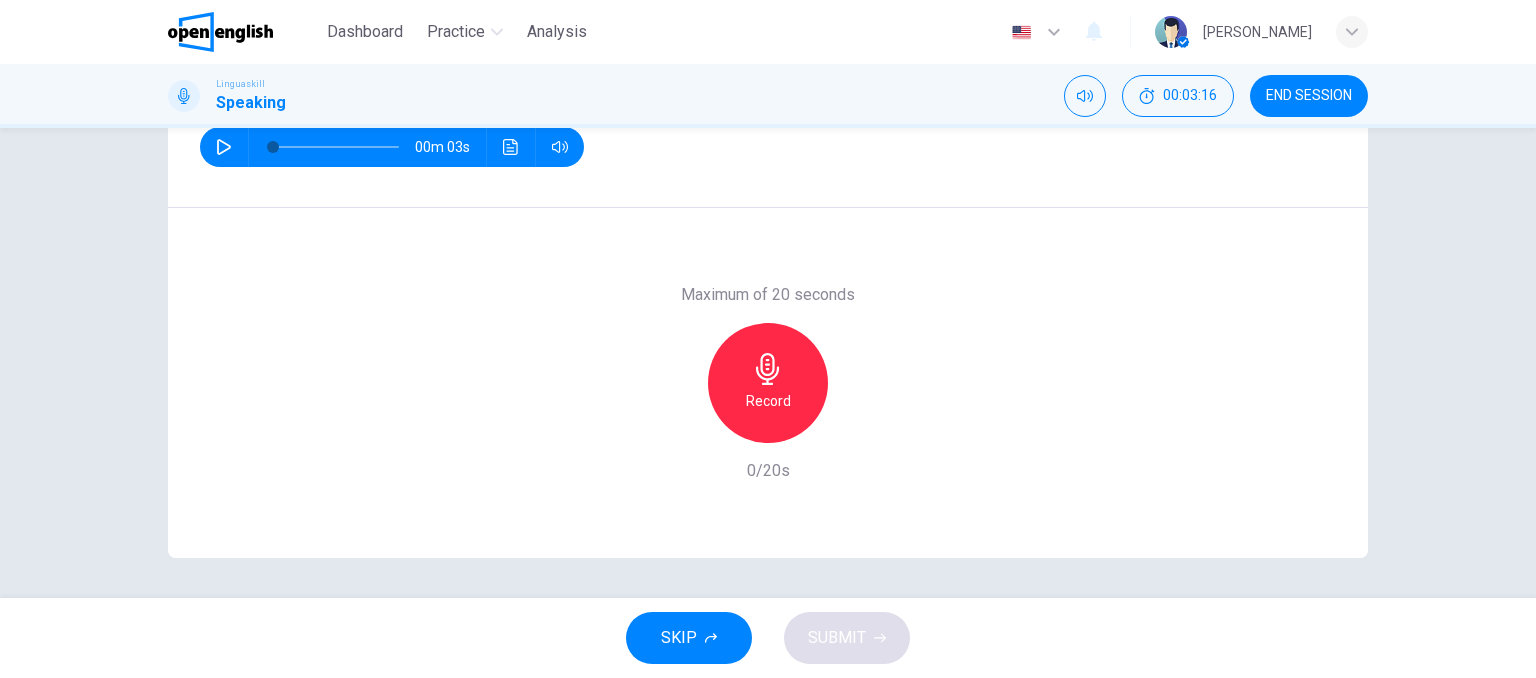 click 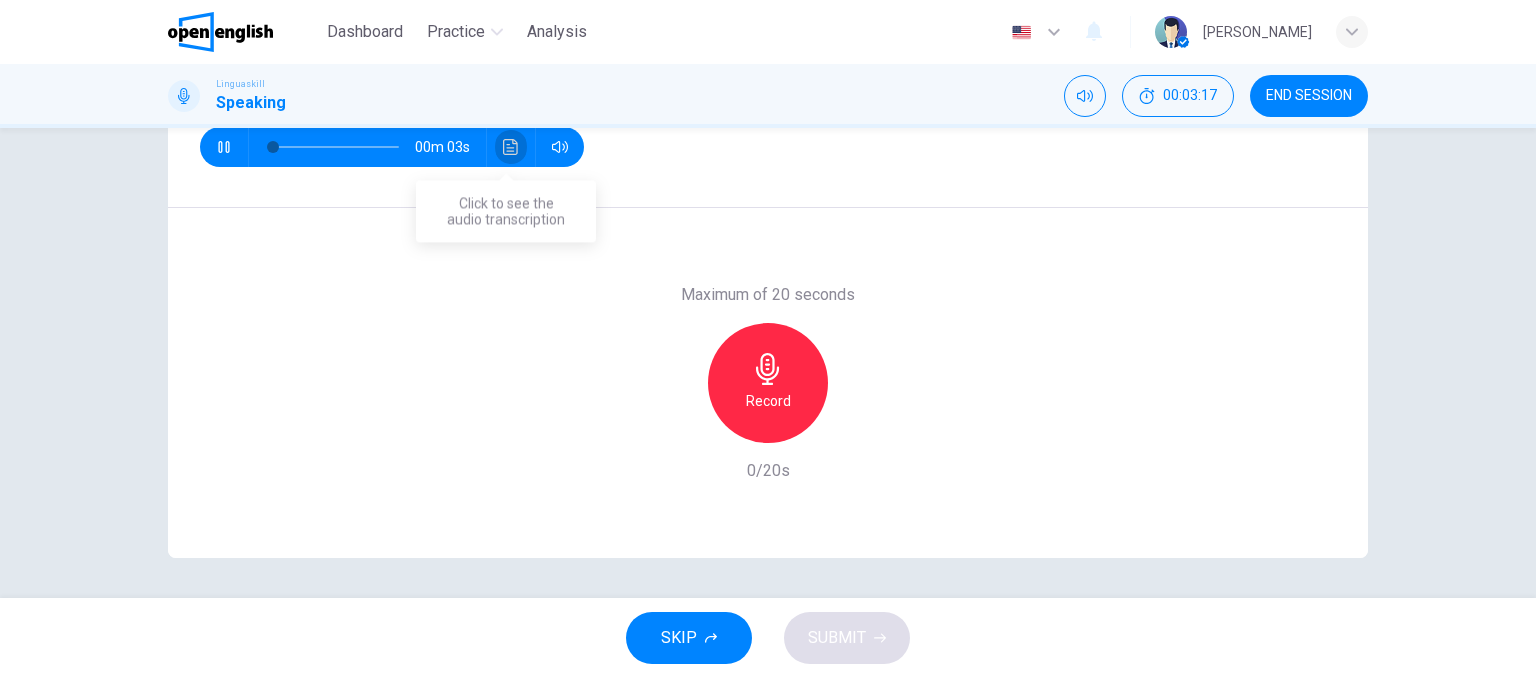 click 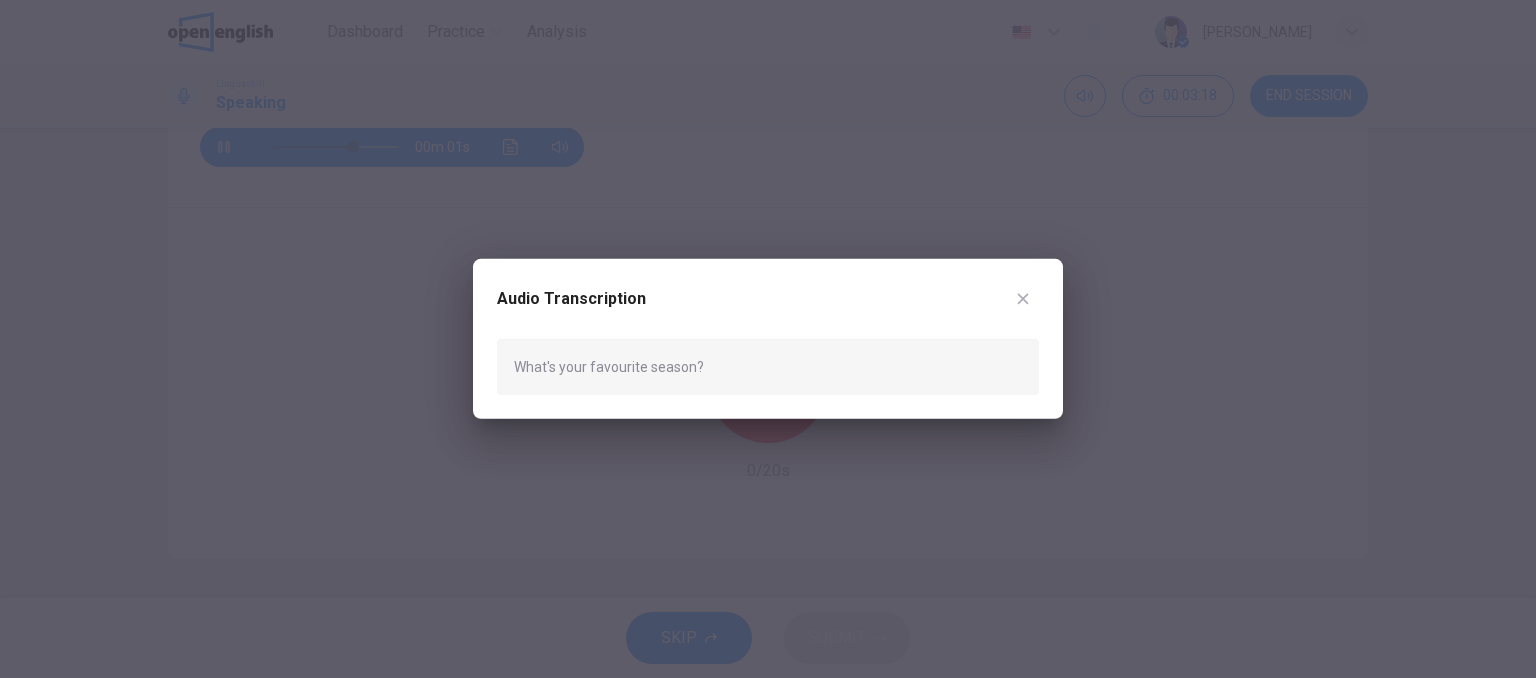 click at bounding box center [768, 339] 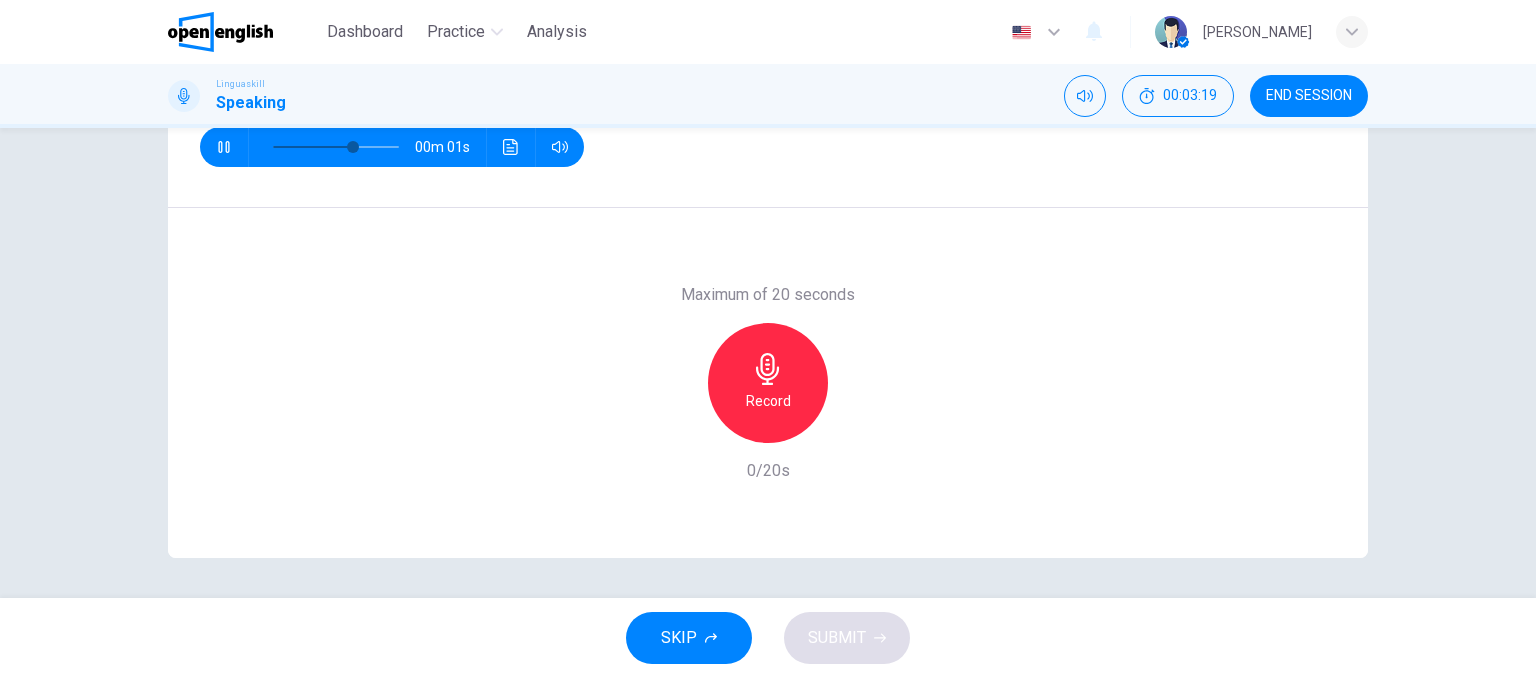 click on "Record" at bounding box center (768, 383) 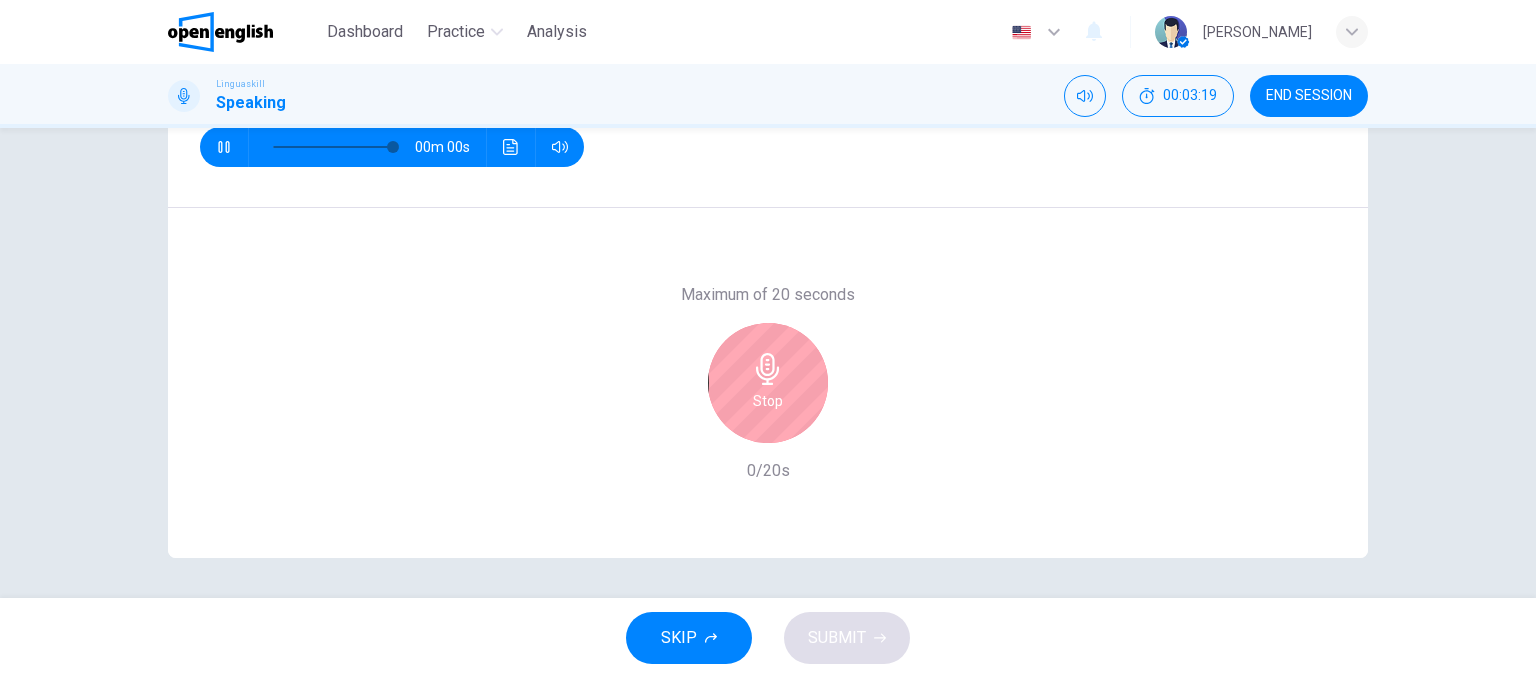 type on "*" 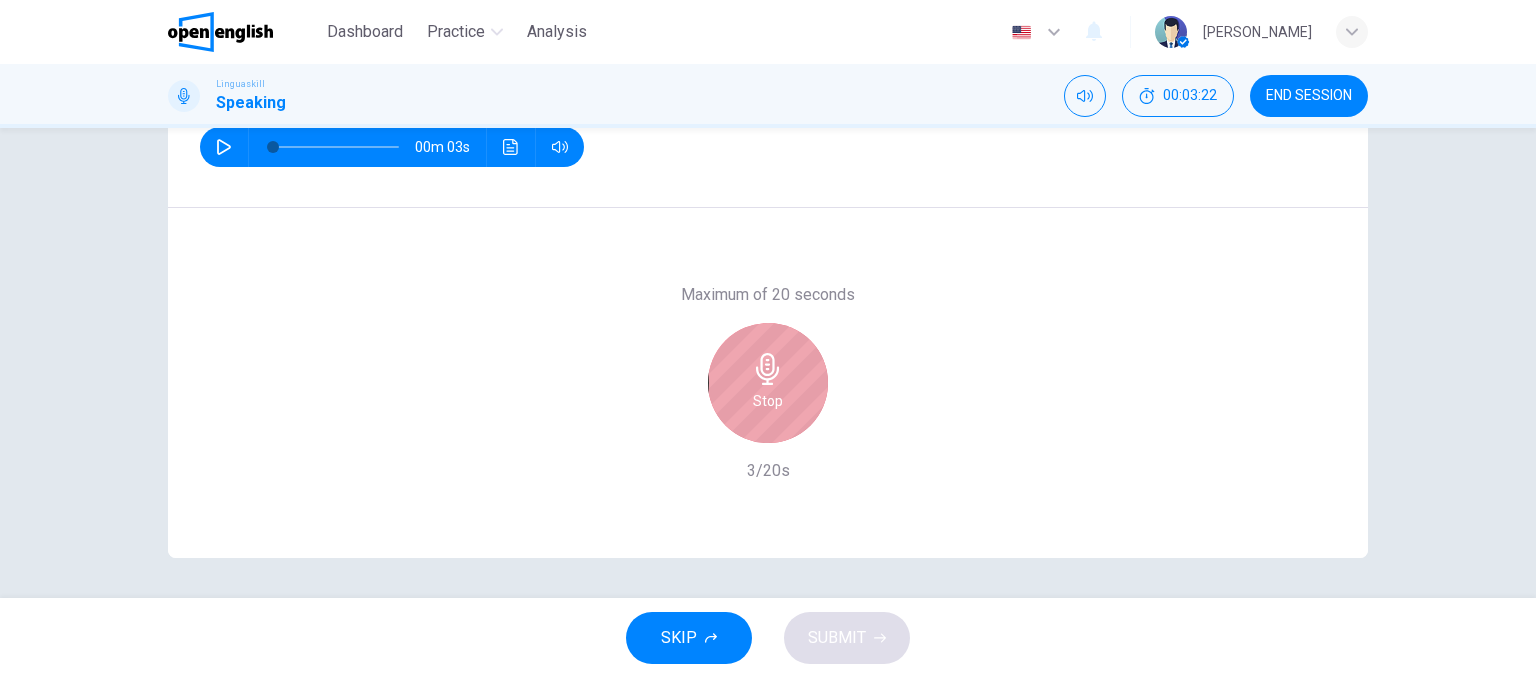 click on "Stop" at bounding box center (768, 383) 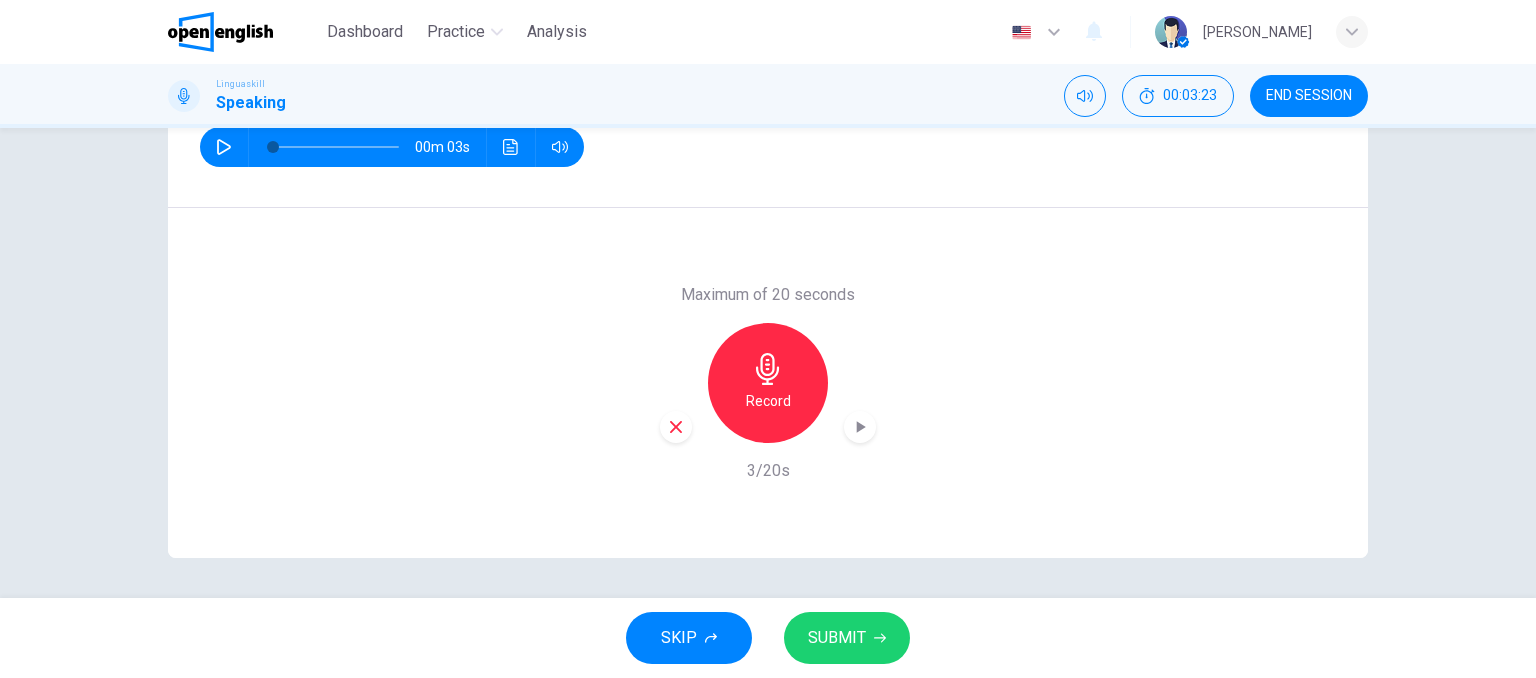 click on "SUBMIT" at bounding box center (837, 638) 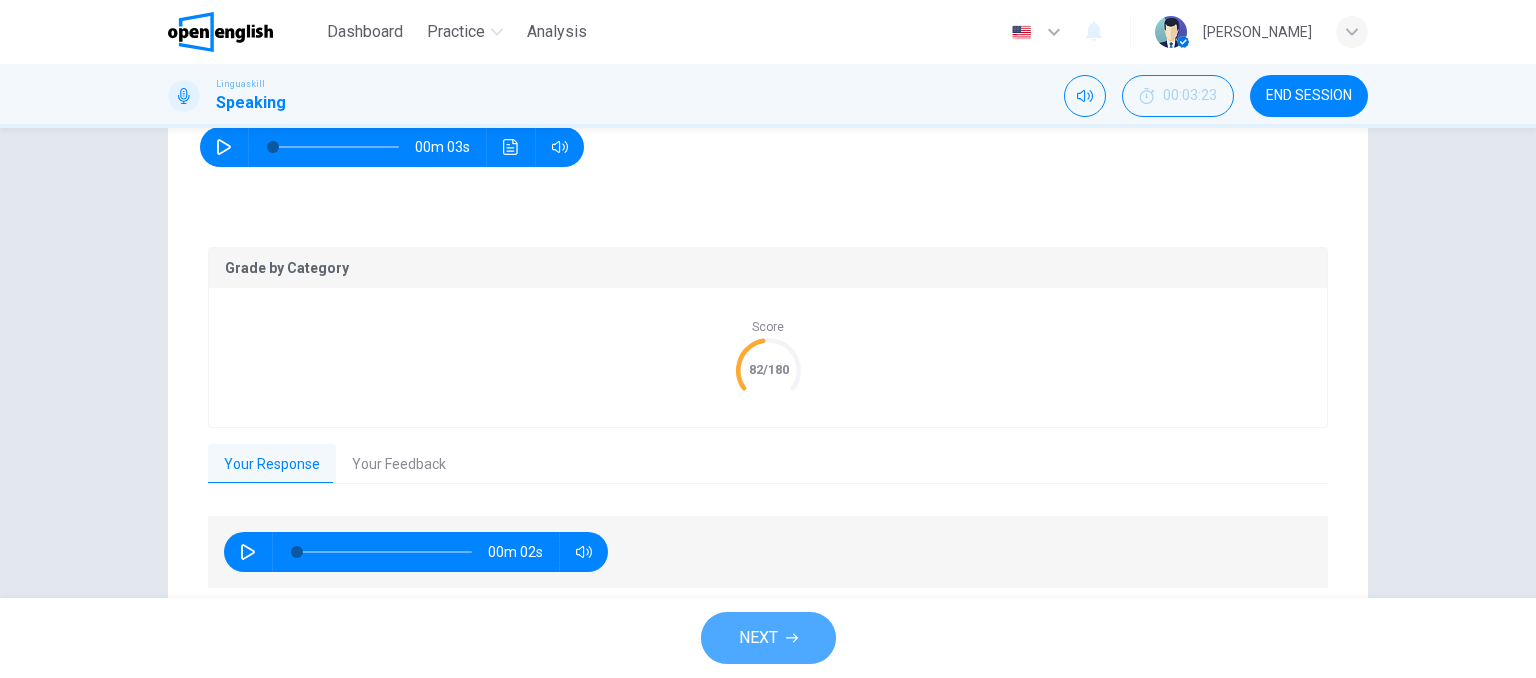 click on "NEXT" at bounding box center (758, 638) 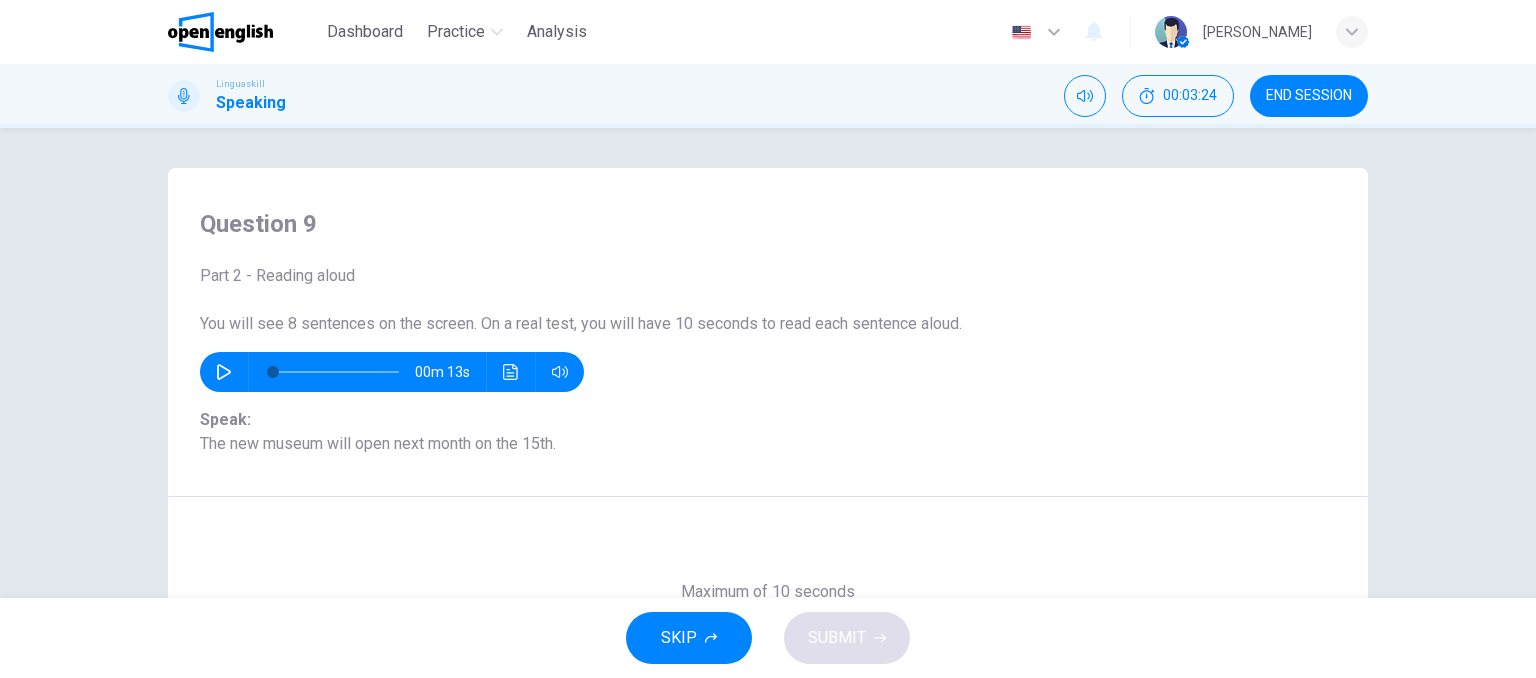 click 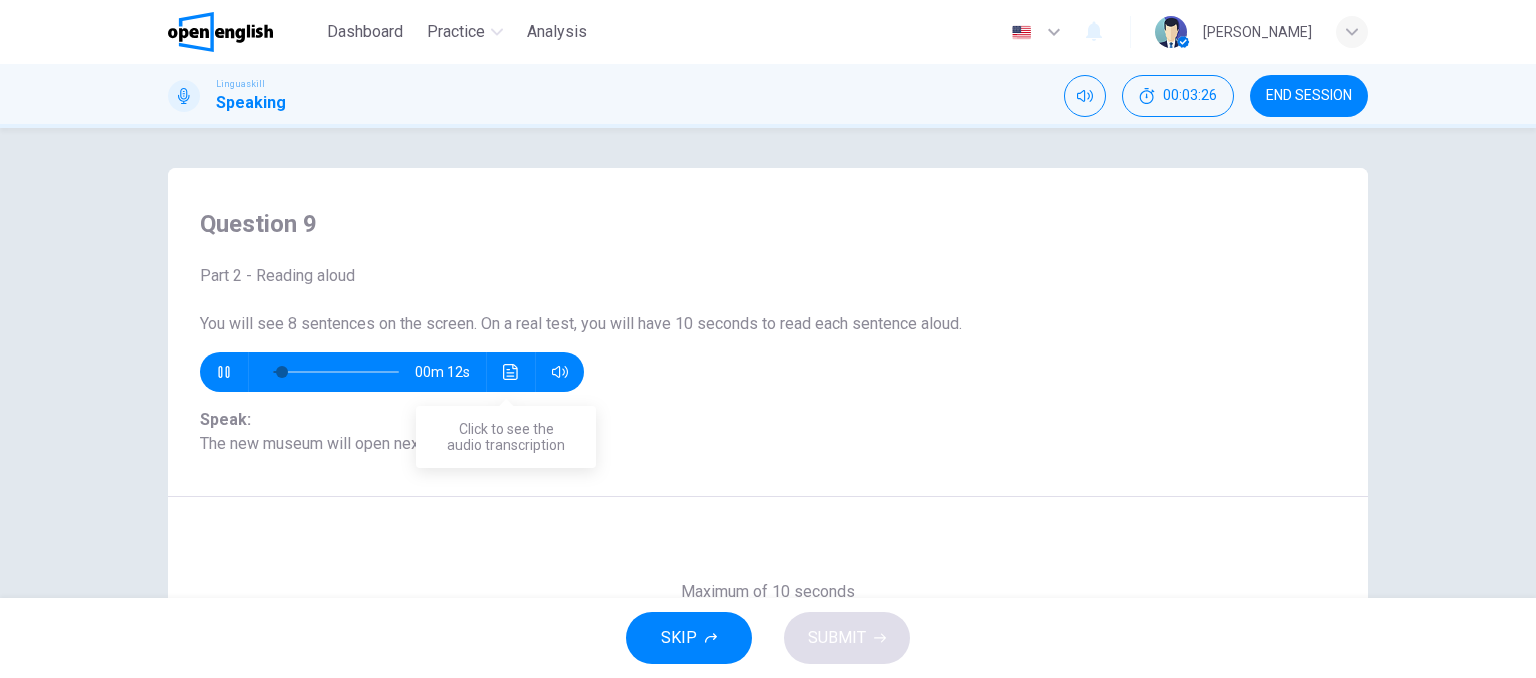 click at bounding box center [511, 372] 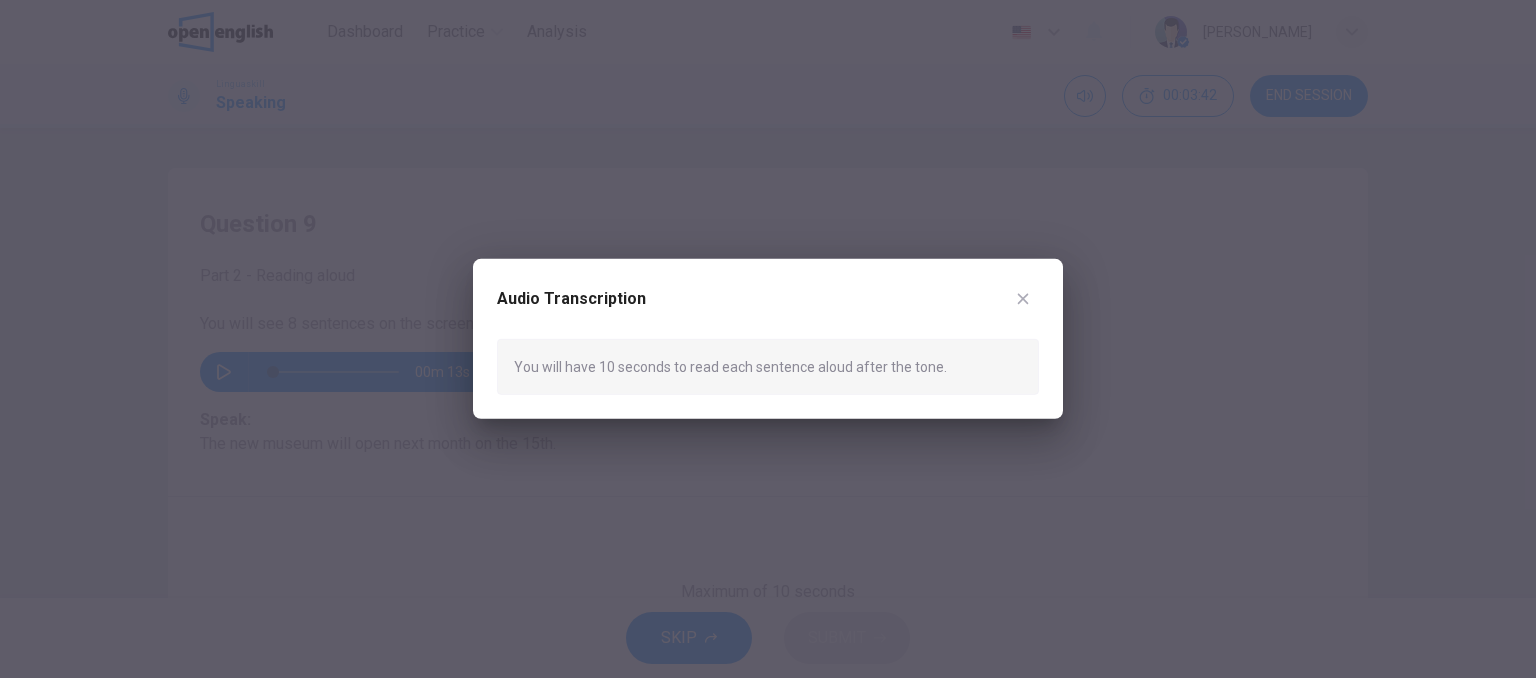 click at bounding box center [1023, 299] 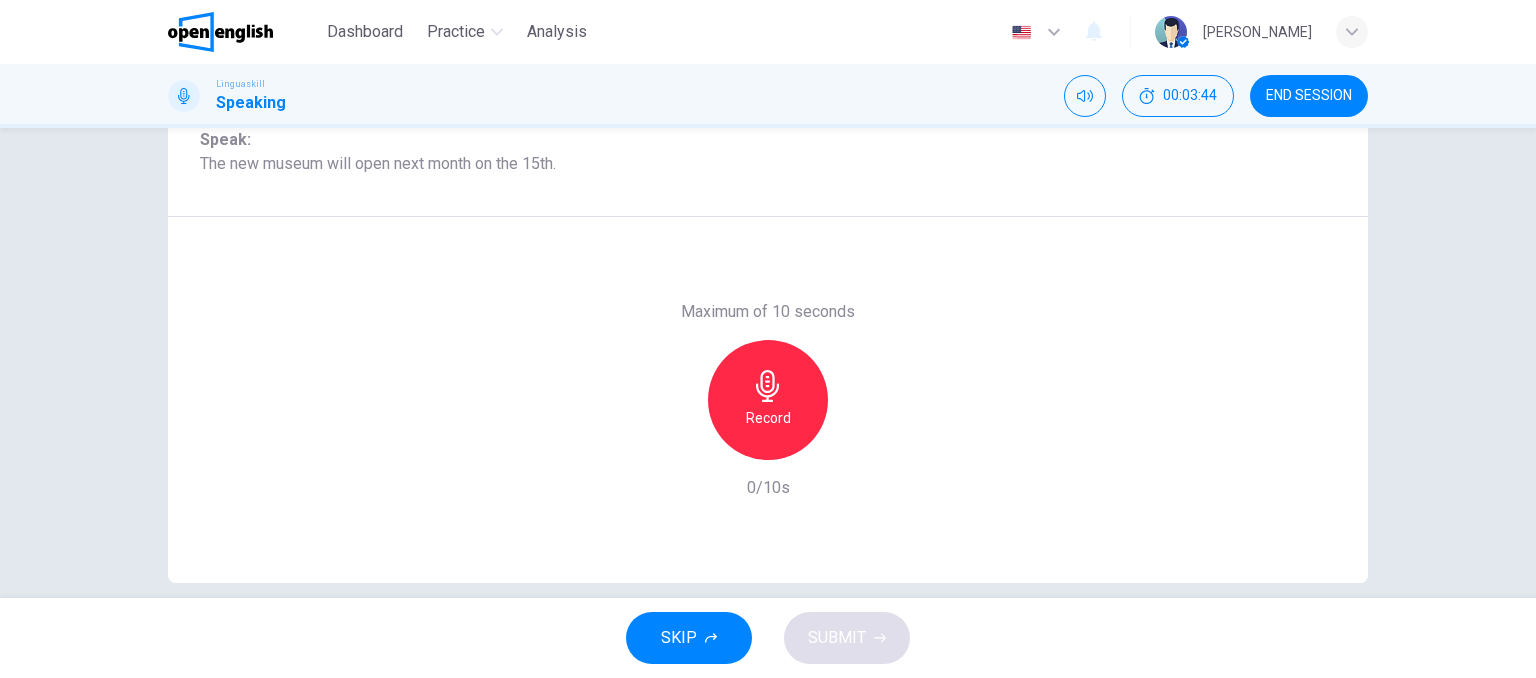scroll, scrollTop: 280, scrollLeft: 0, axis: vertical 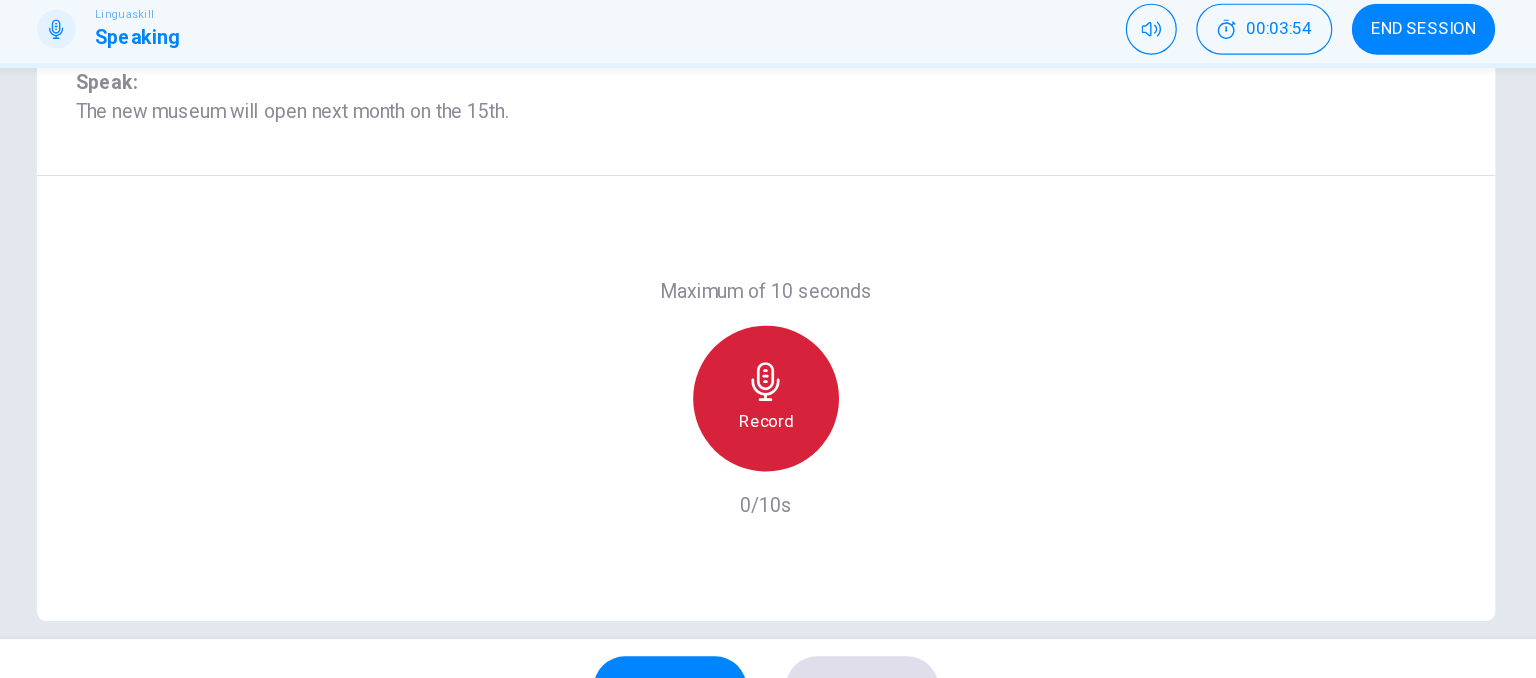 click on "Record" at bounding box center [768, 418] 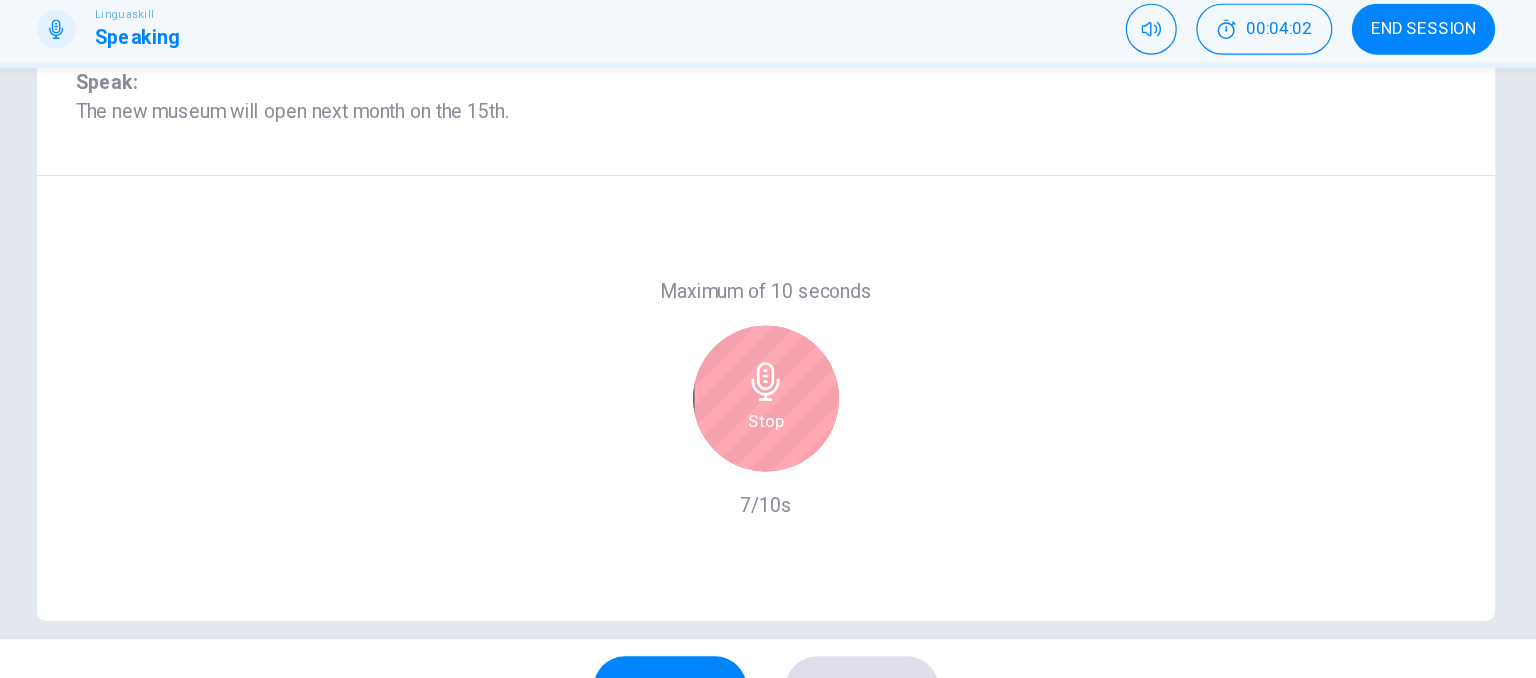 click on "Stop" at bounding box center (768, 400) 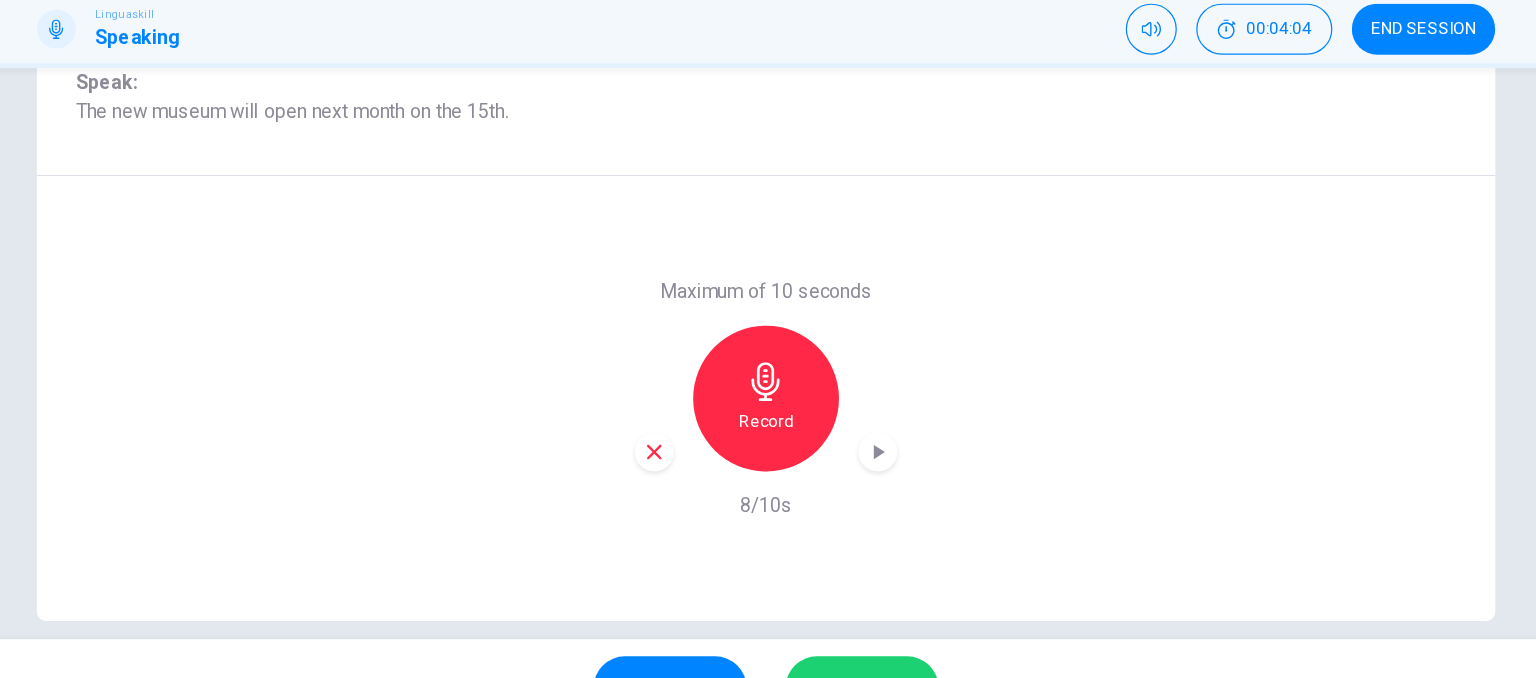 click on "SUBMIT" at bounding box center (847, 638) 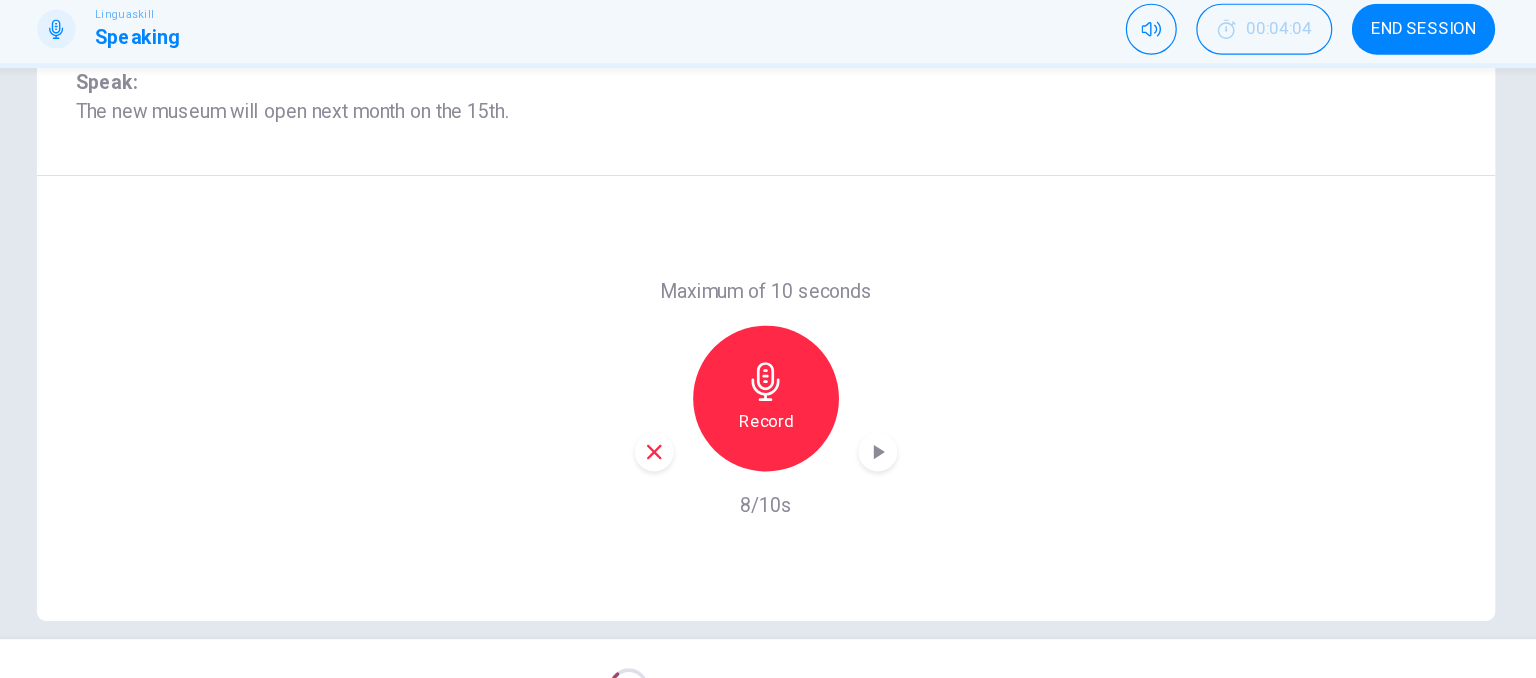 scroll, scrollTop: 280, scrollLeft: 0, axis: vertical 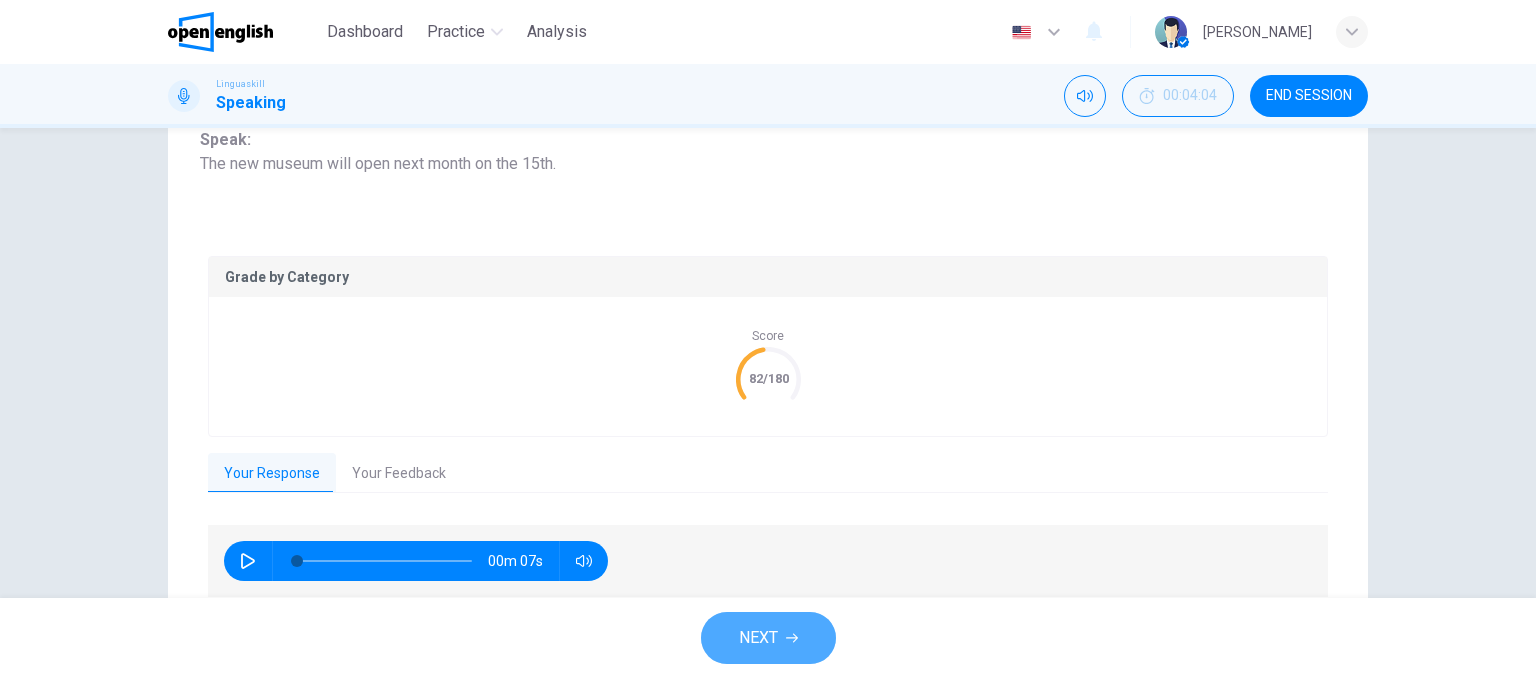 click on "NEXT" at bounding box center (768, 638) 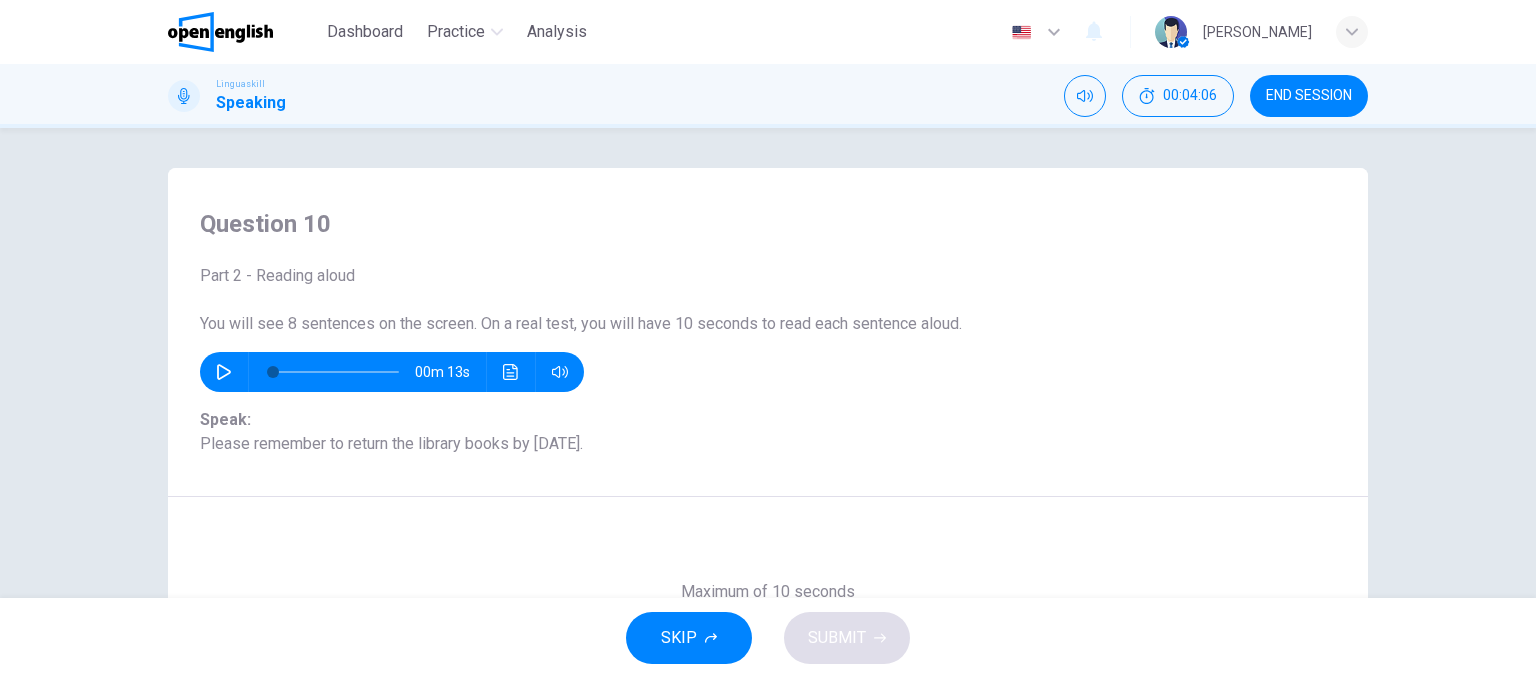 scroll, scrollTop: 0, scrollLeft: 0, axis: both 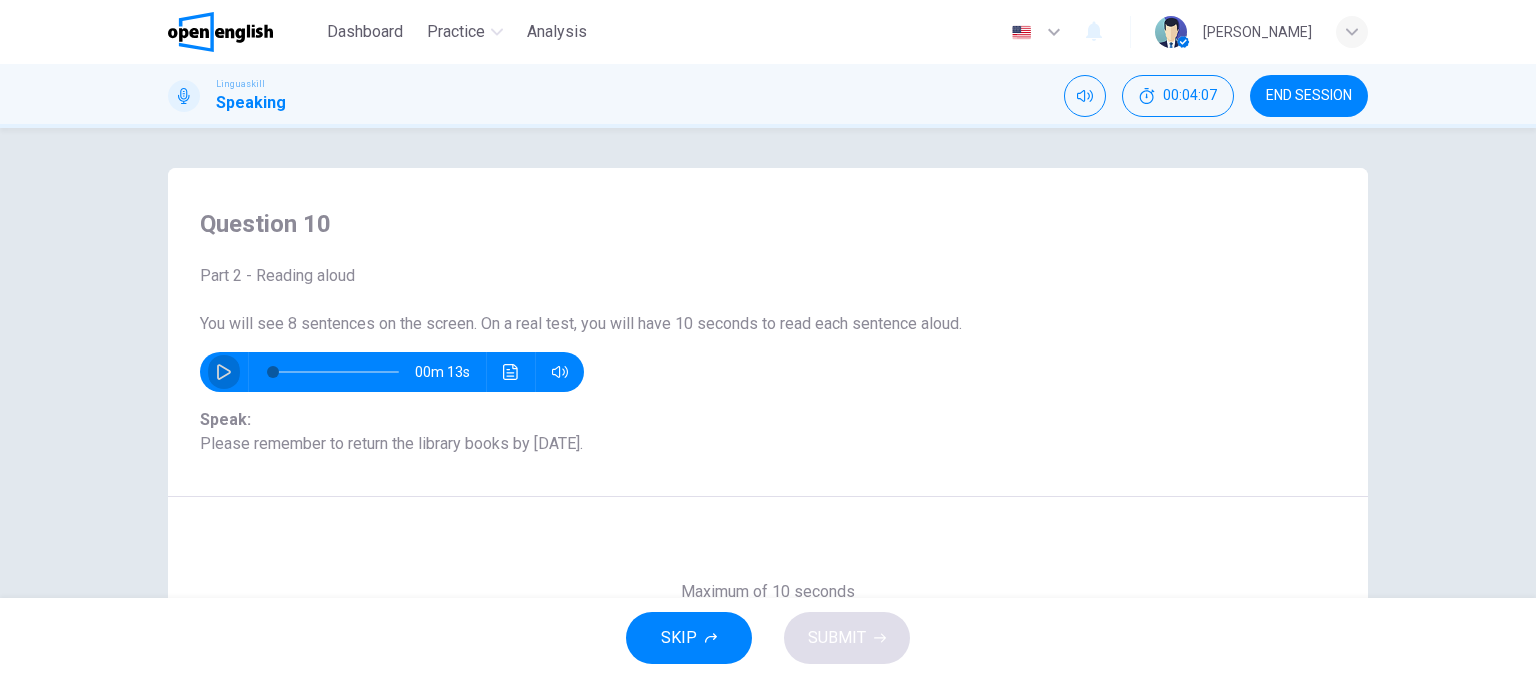 click 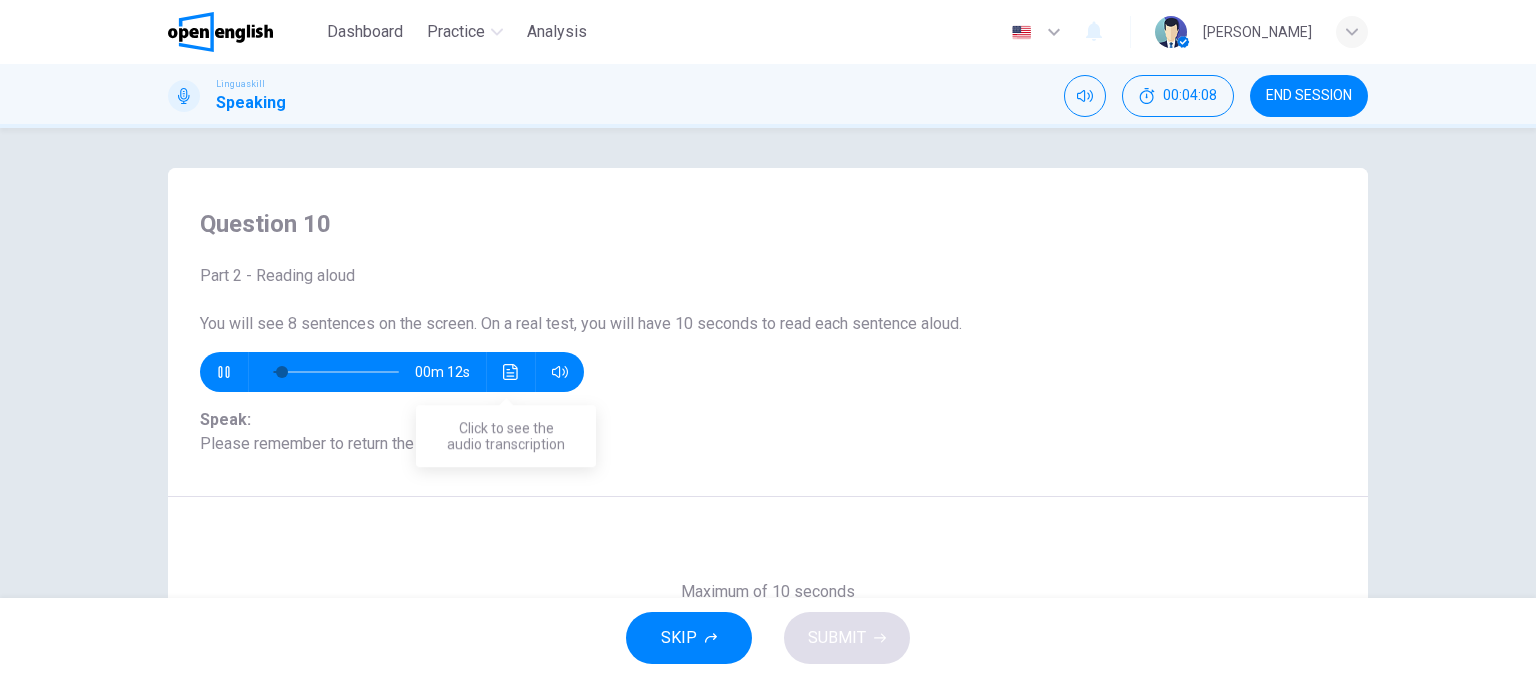 click at bounding box center [511, 372] 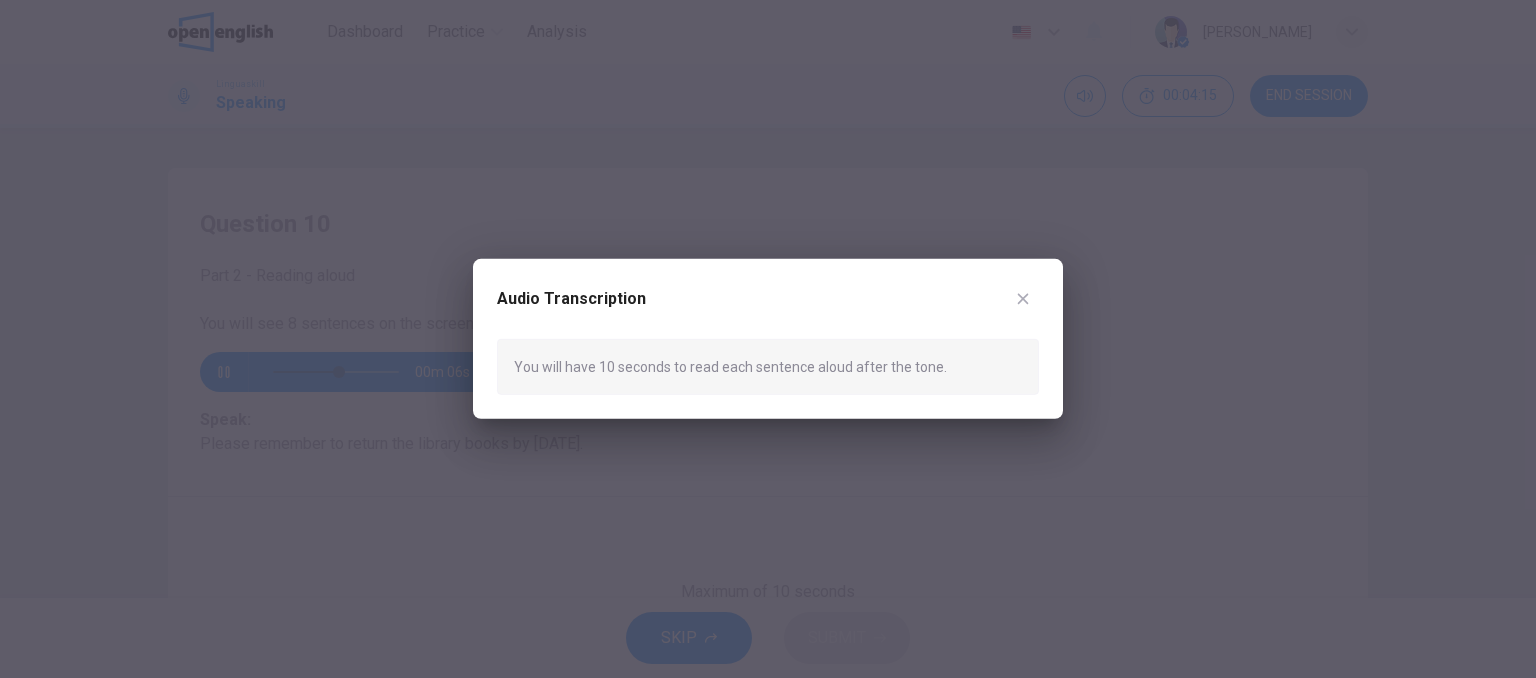 click at bounding box center (768, 339) 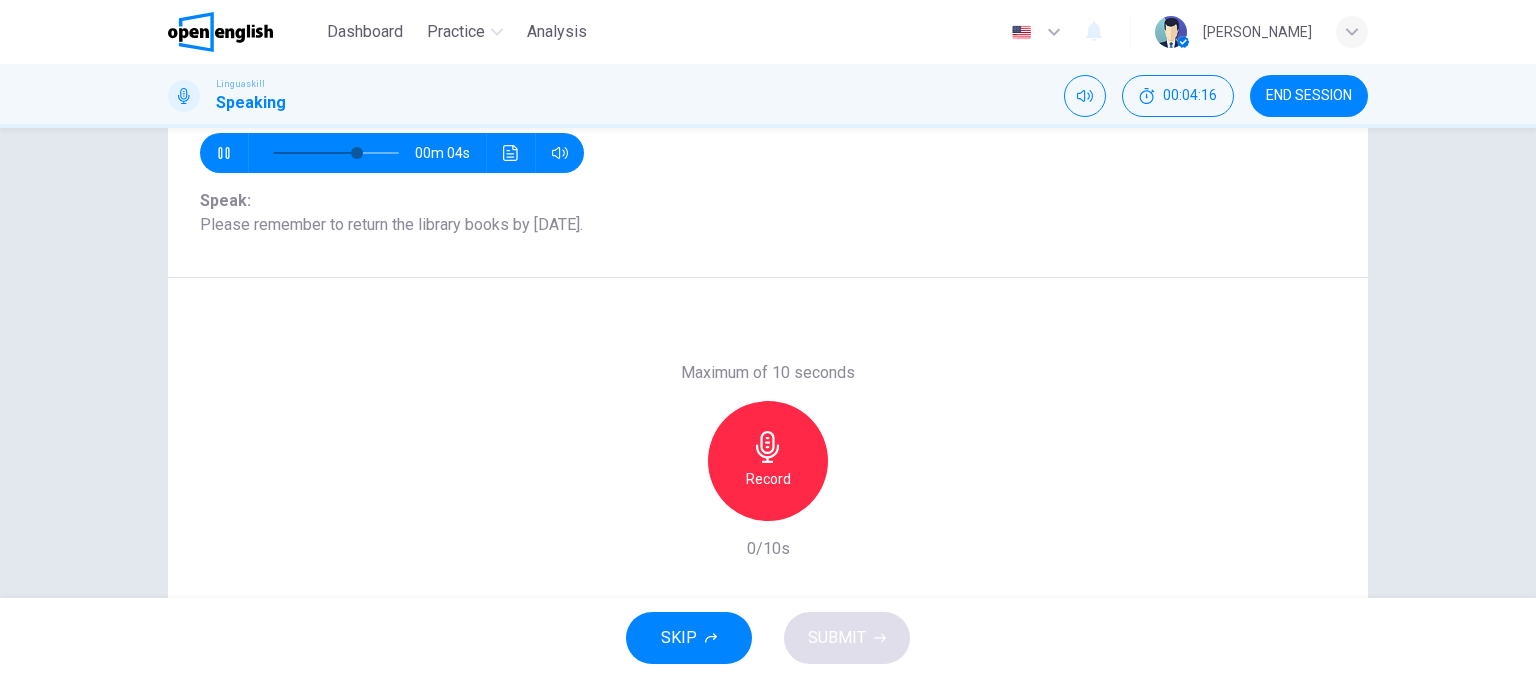scroll, scrollTop: 305, scrollLeft: 0, axis: vertical 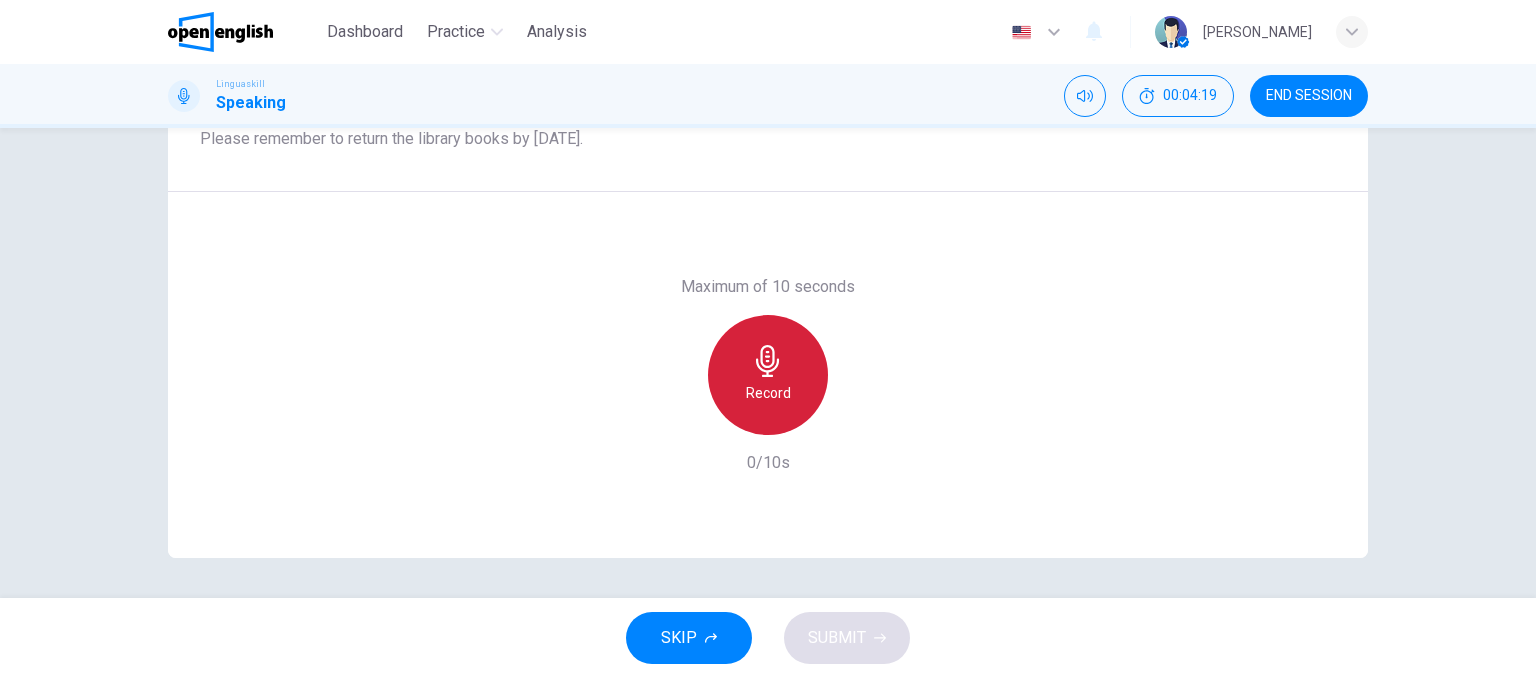 click on "Record" at bounding box center (768, 393) 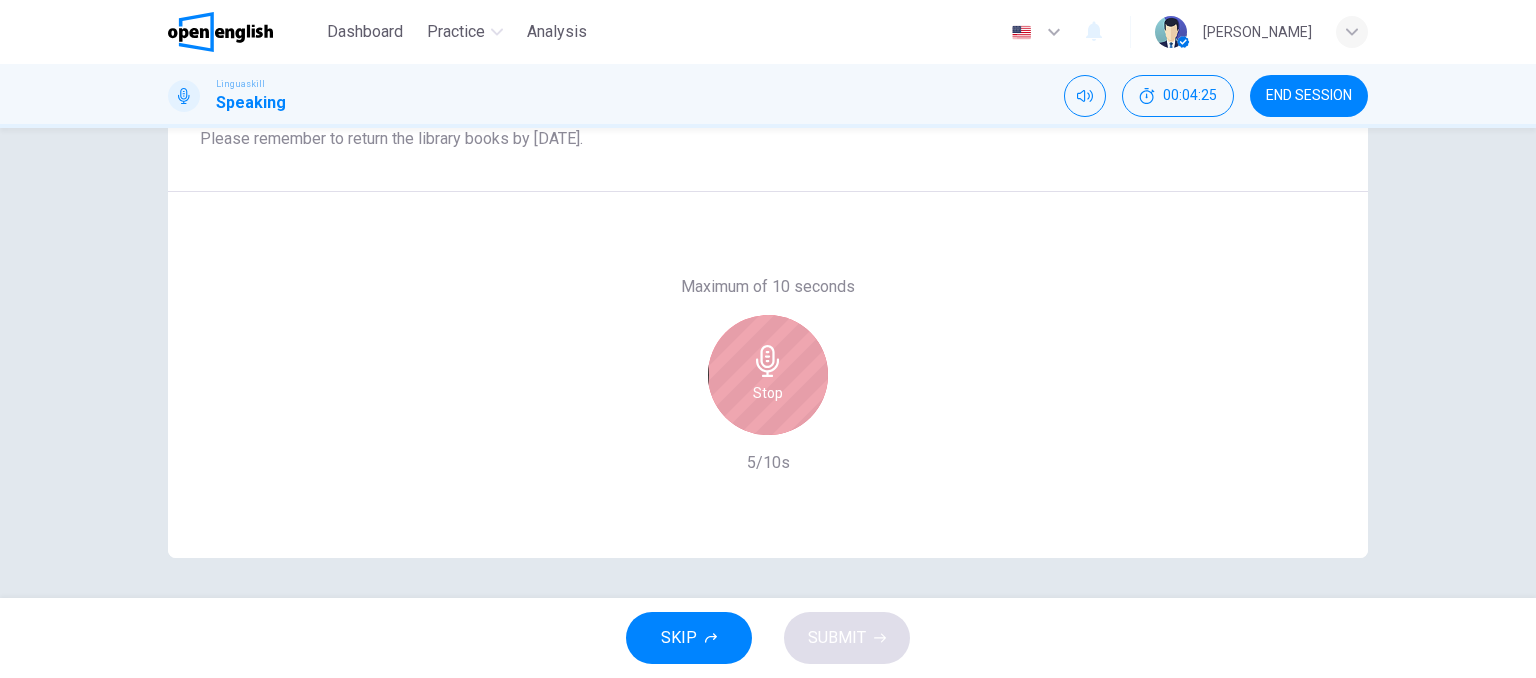 click on "Stop" at bounding box center [768, 393] 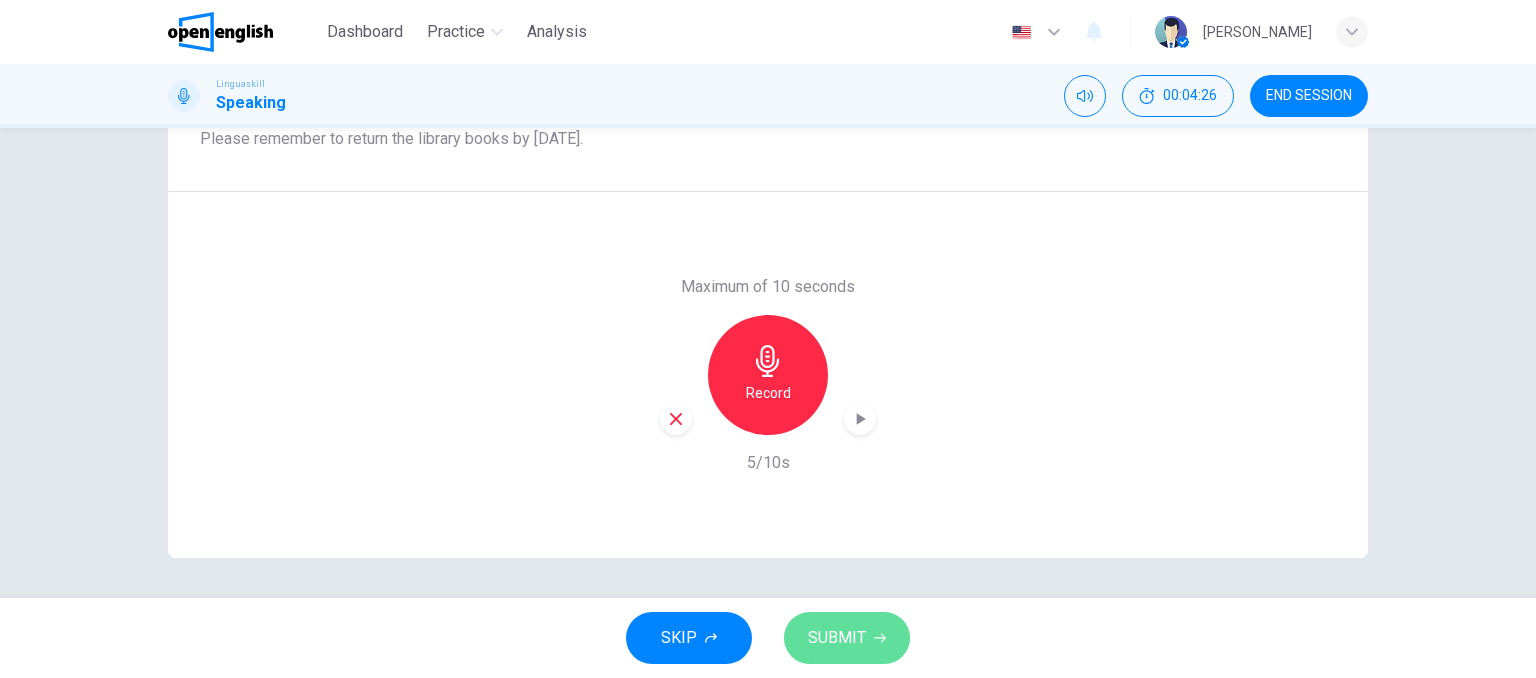 click on "SUBMIT" at bounding box center [847, 638] 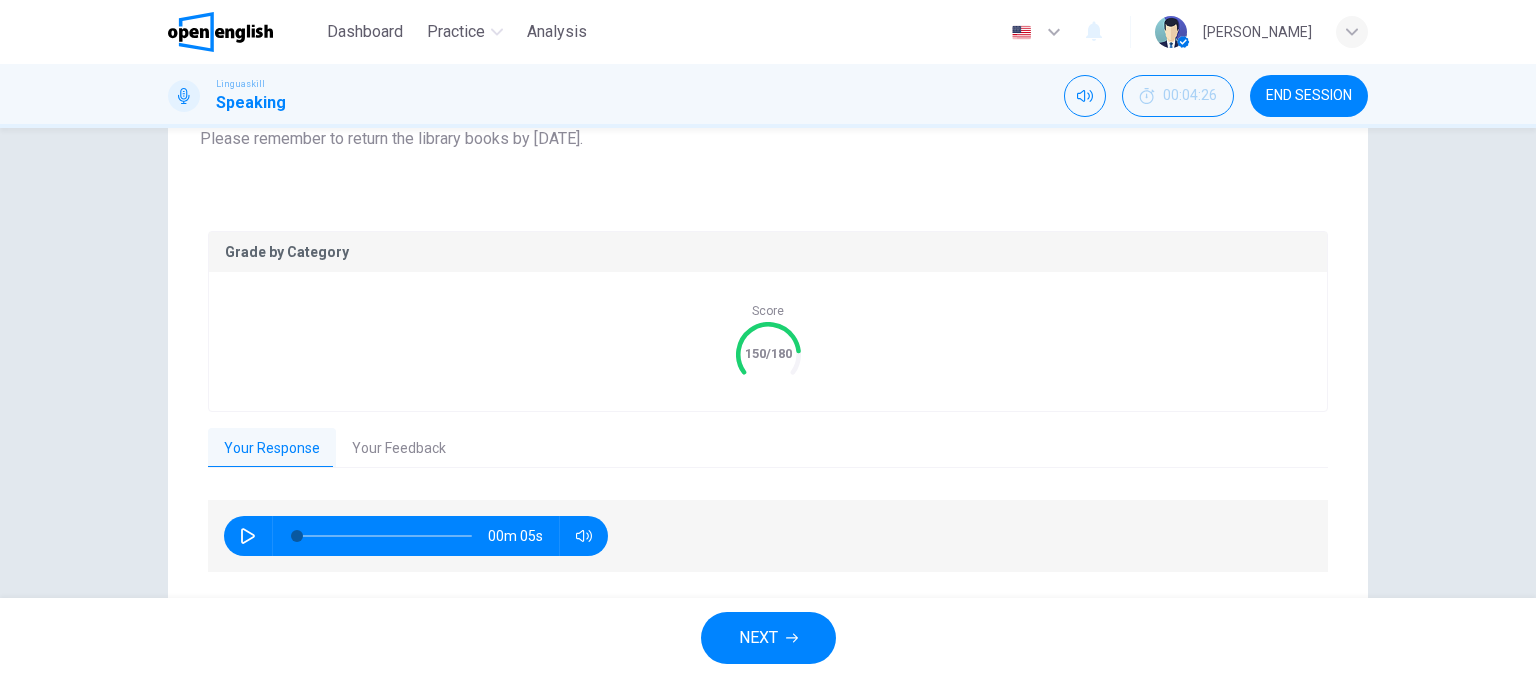 click on "NEXT" at bounding box center [768, 638] 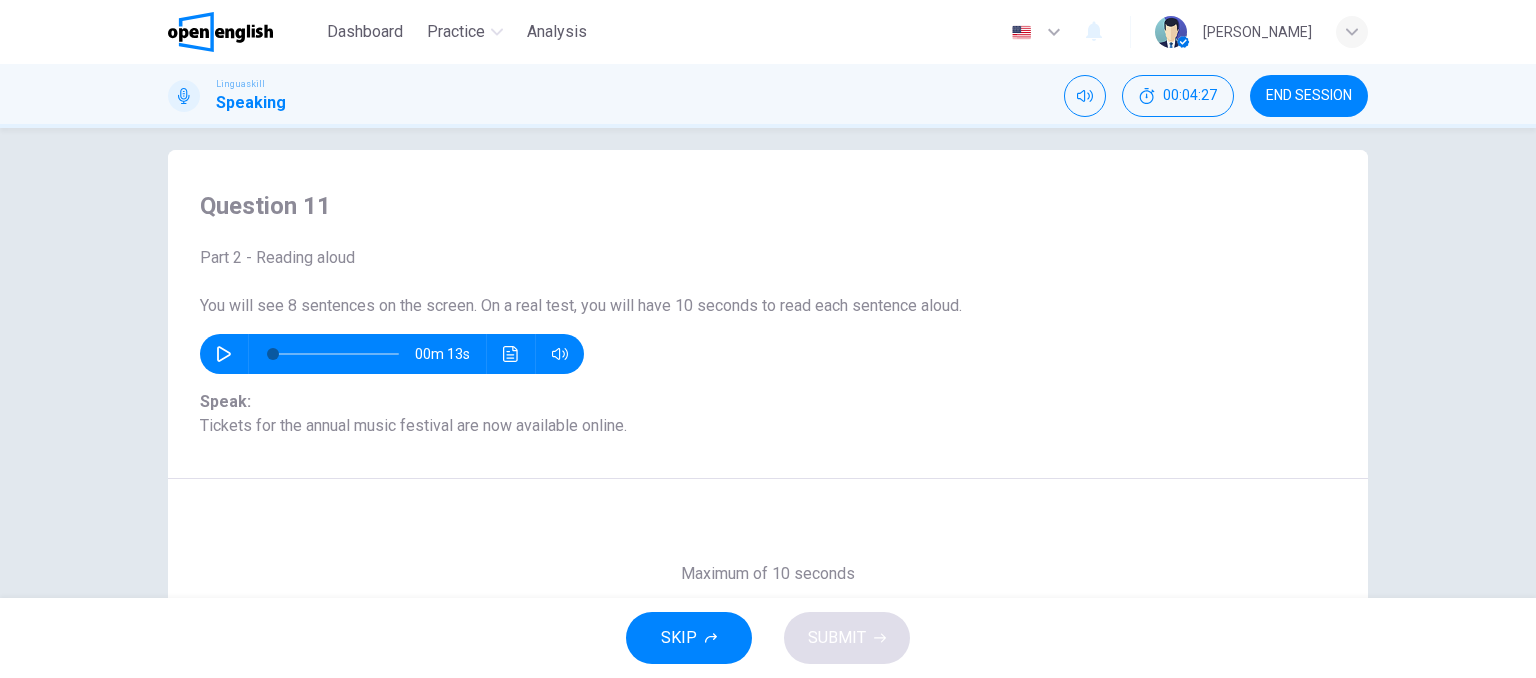scroll, scrollTop: 17, scrollLeft: 0, axis: vertical 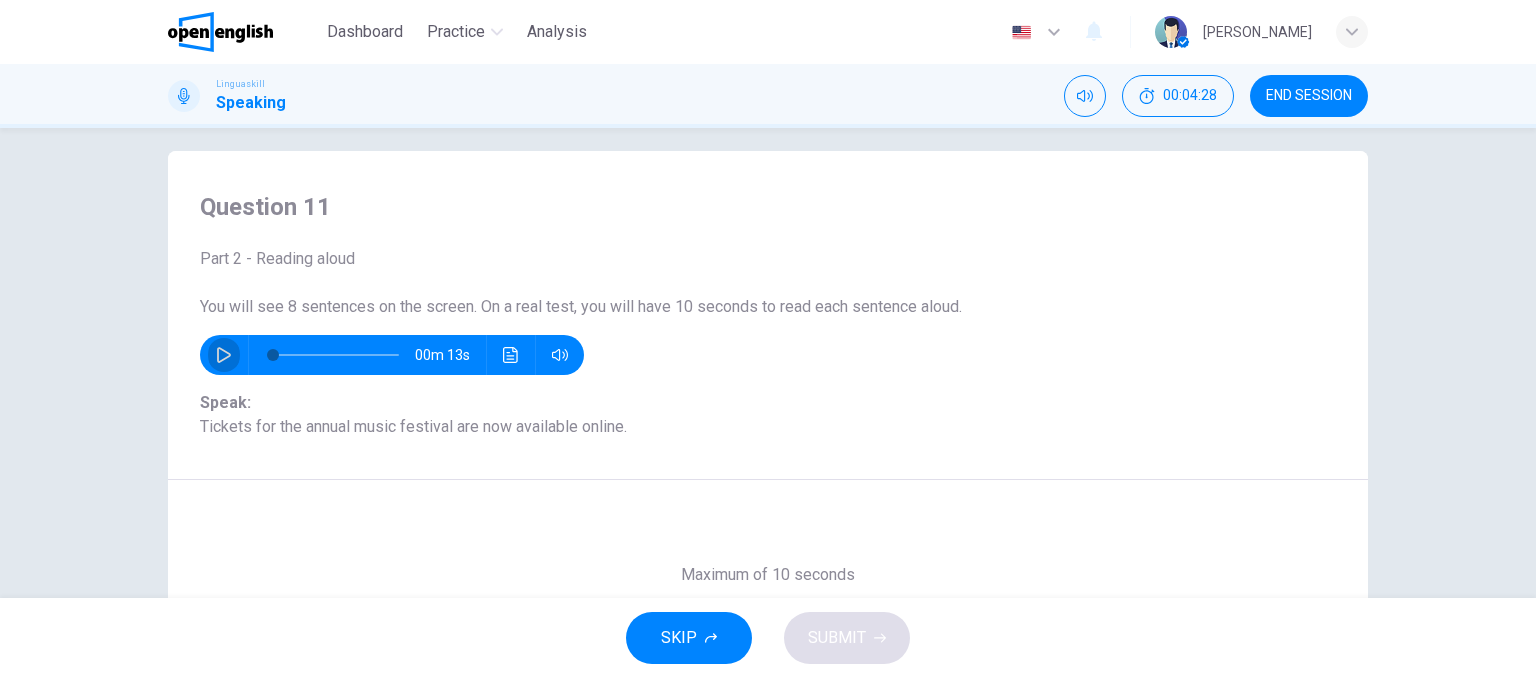 click at bounding box center [224, 355] 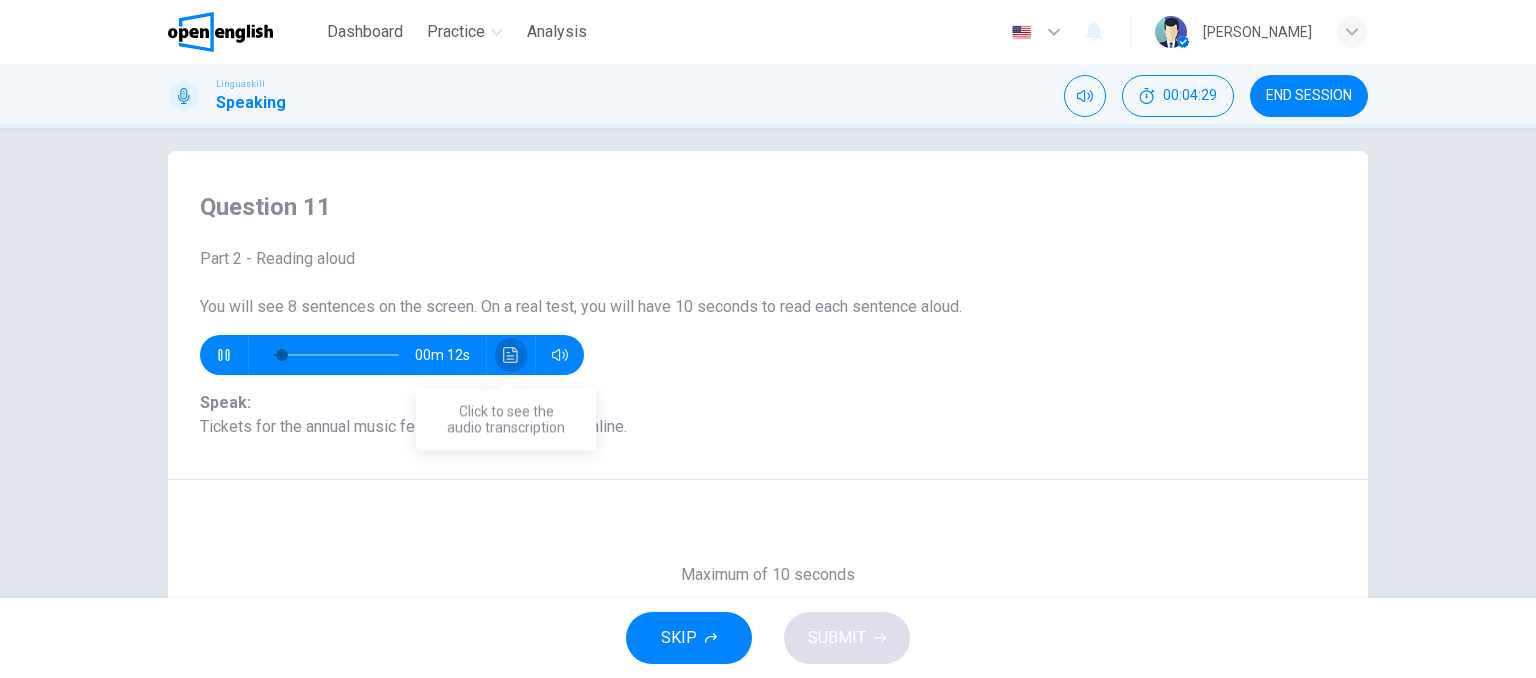click at bounding box center (511, 355) 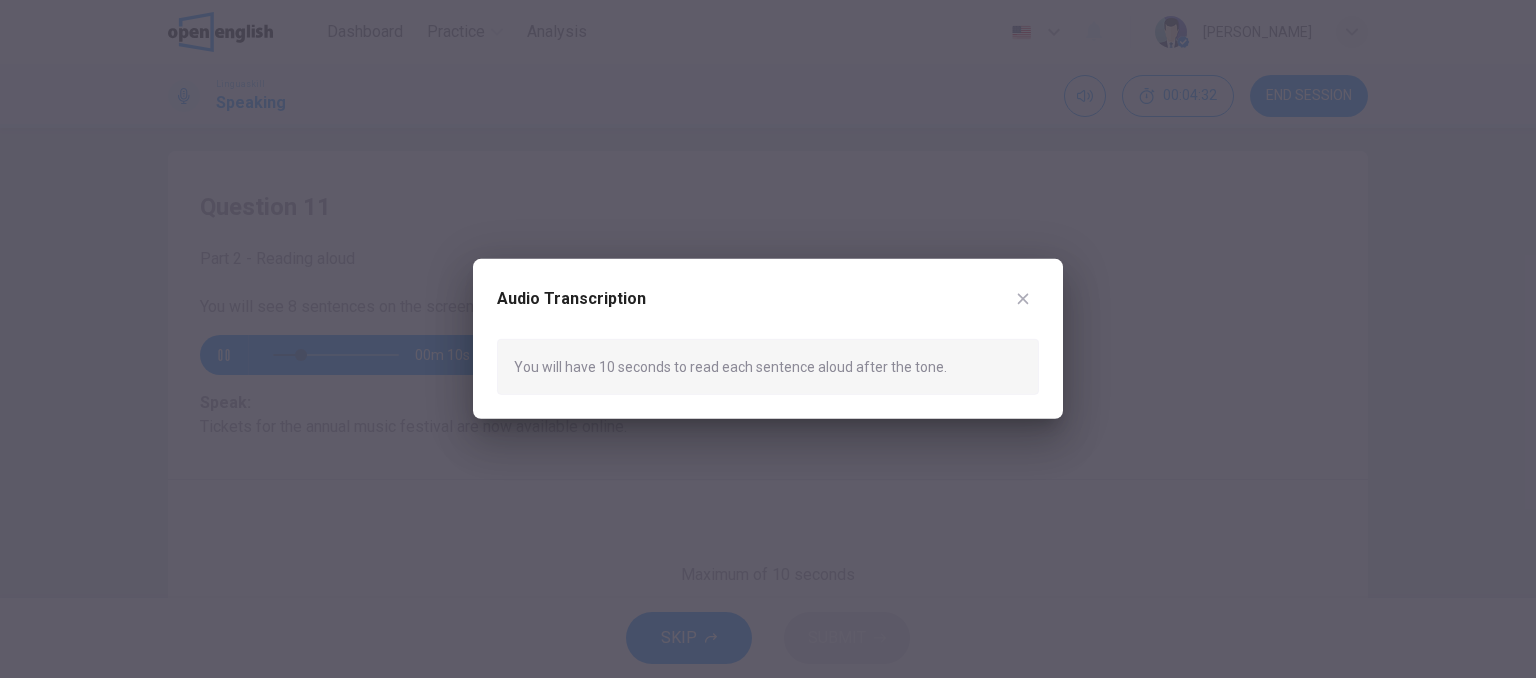 click at bounding box center [768, 339] 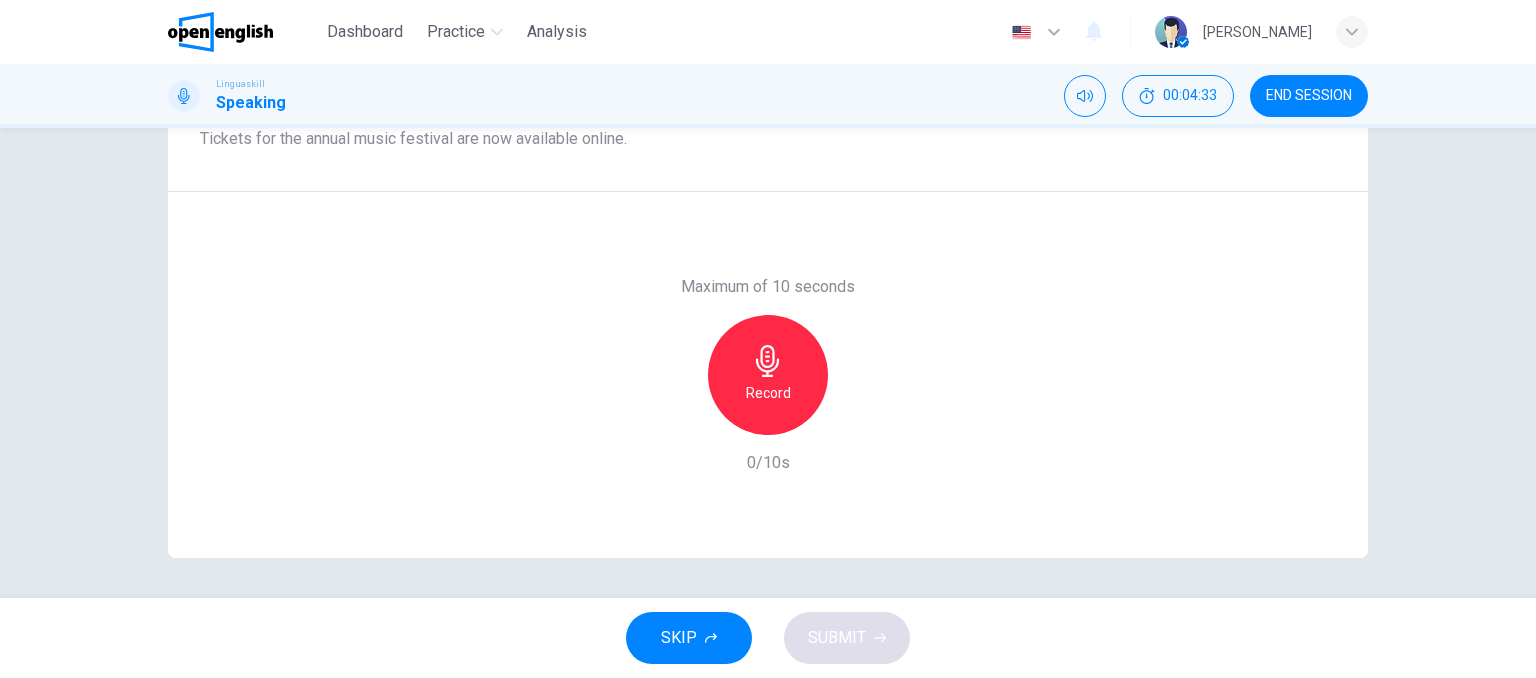 scroll, scrollTop: 304, scrollLeft: 0, axis: vertical 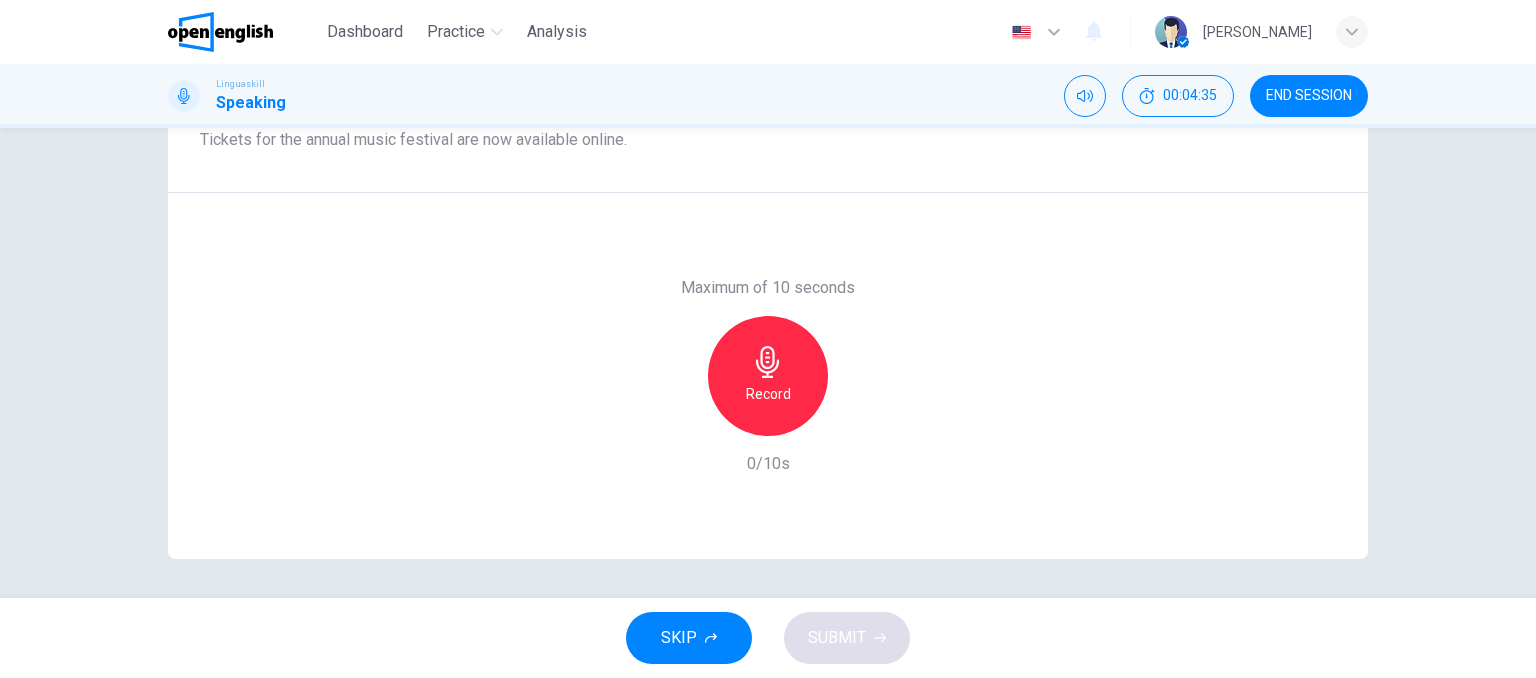click on "Record" at bounding box center [768, 394] 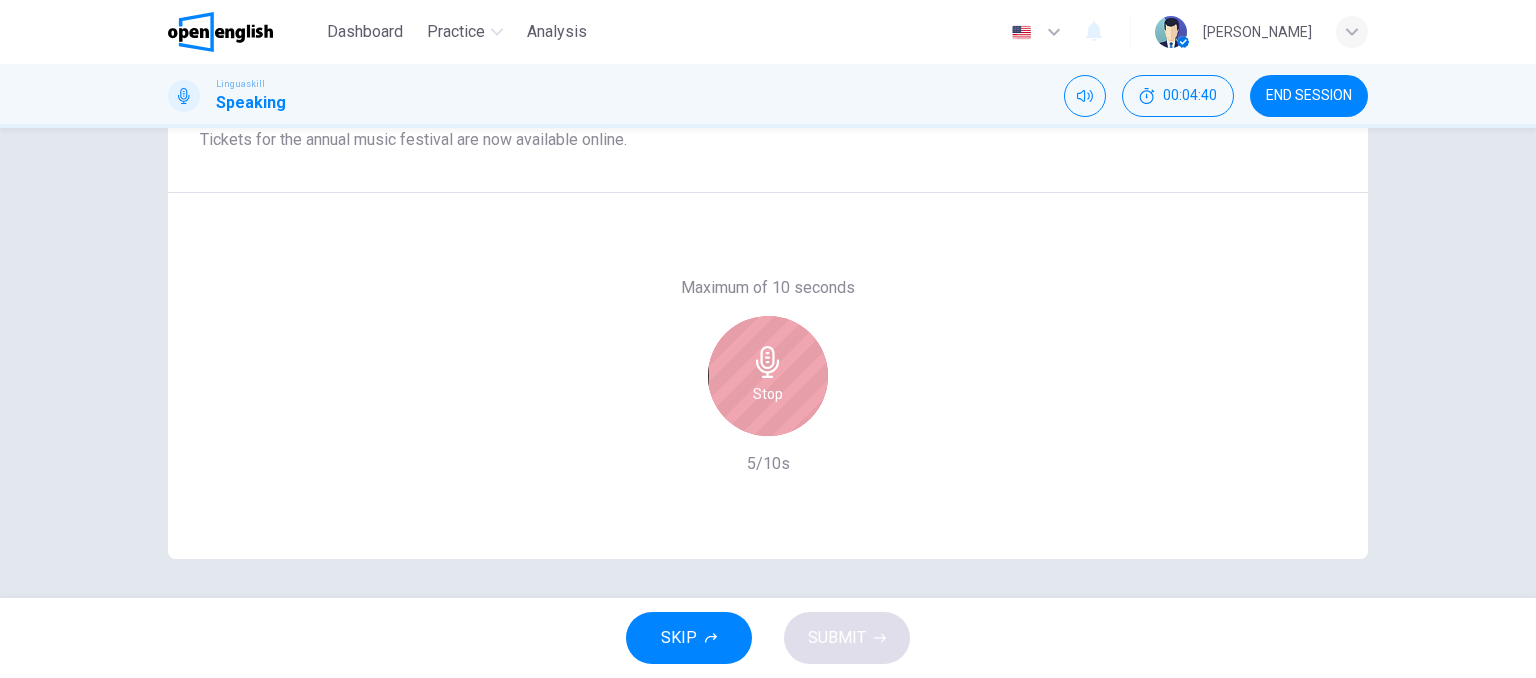 click on "Stop" at bounding box center (768, 394) 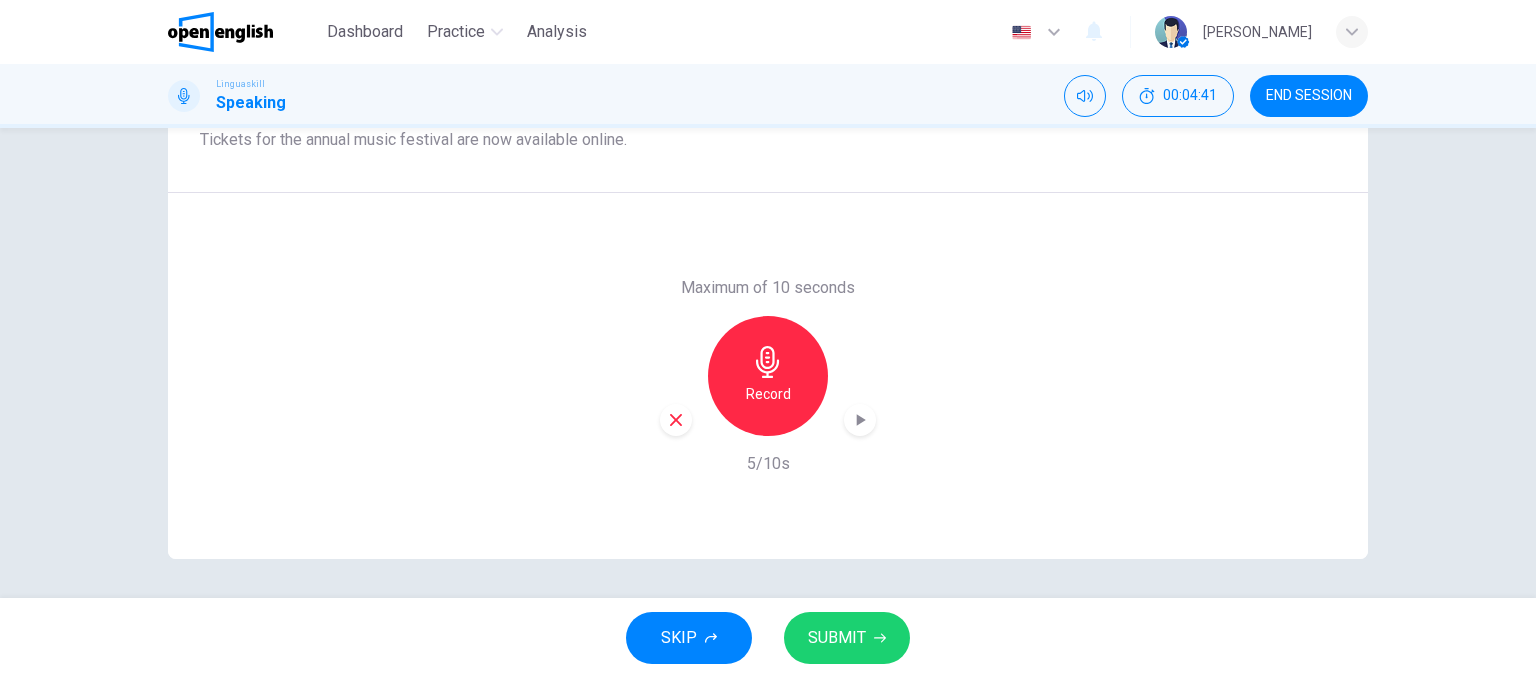 type on "*" 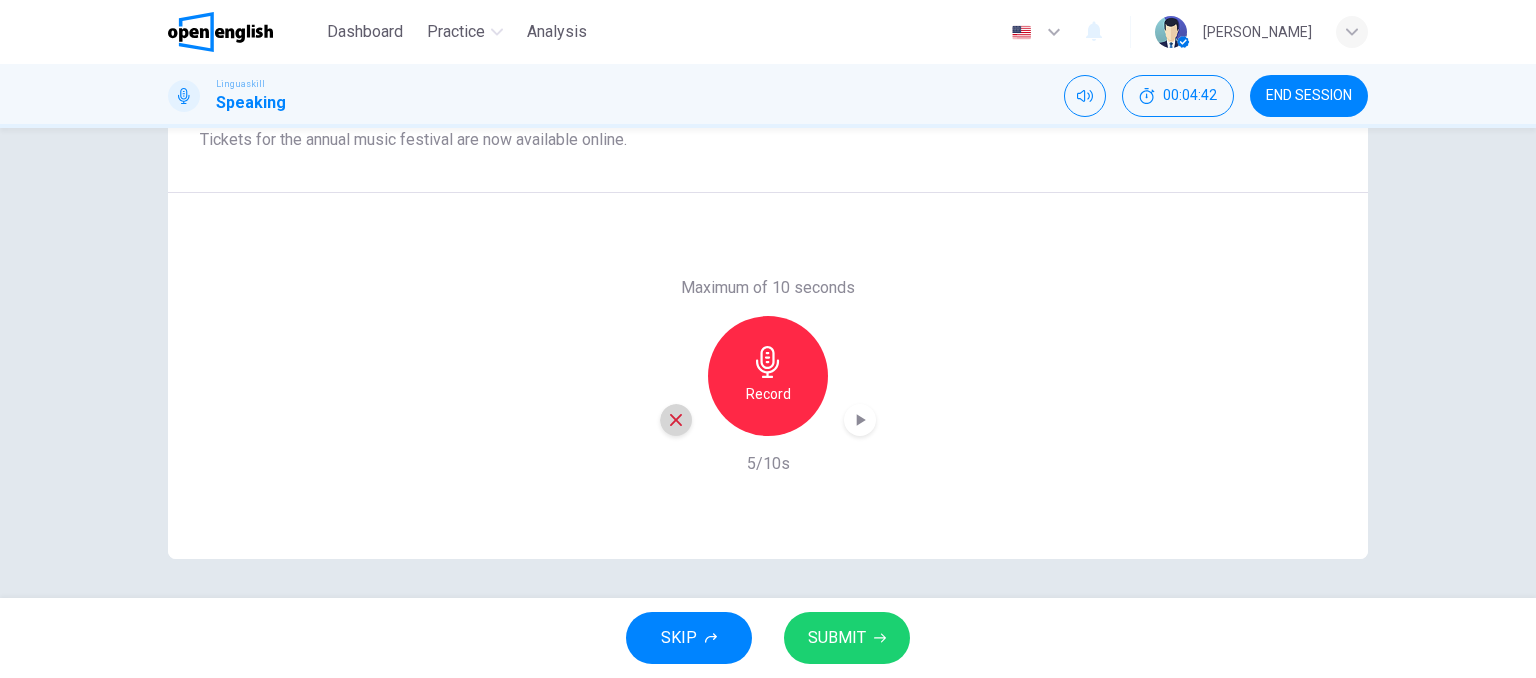 click 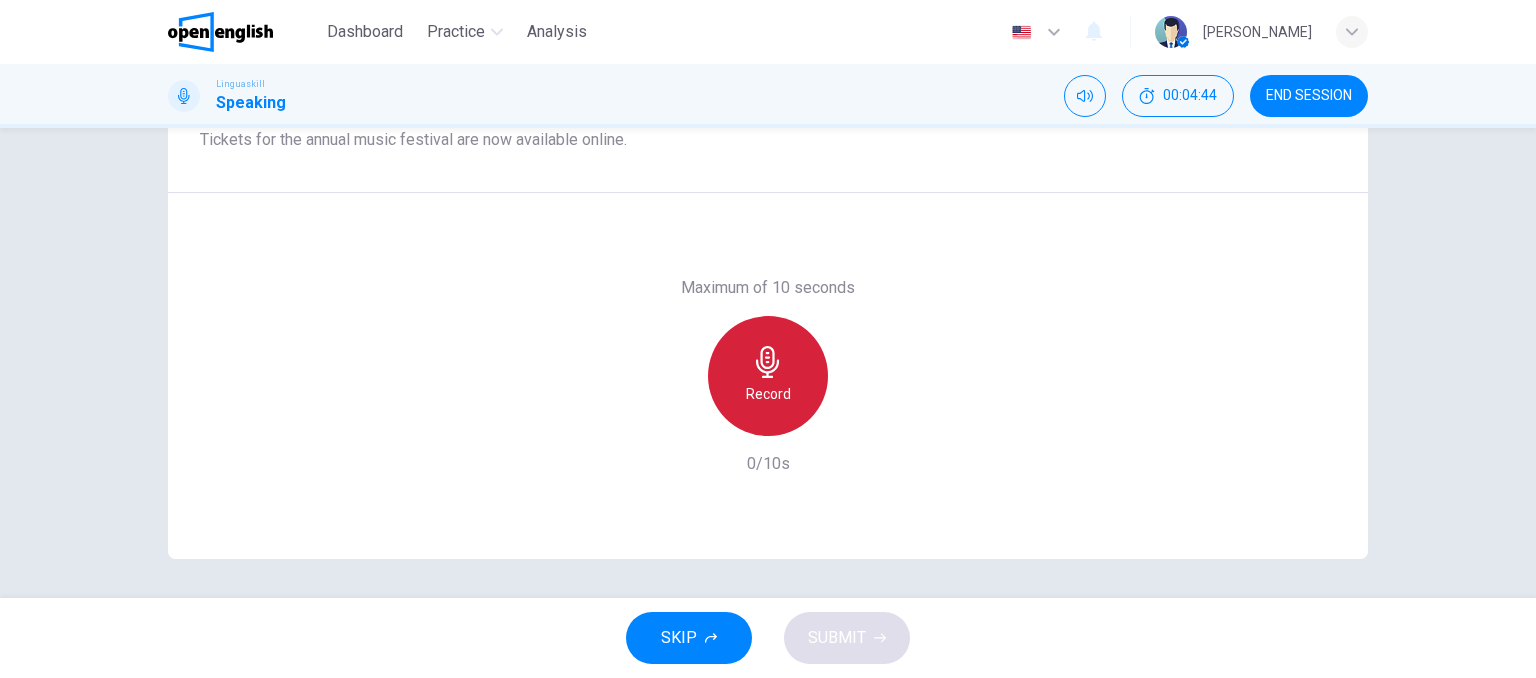 click on "Record" at bounding box center [768, 394] 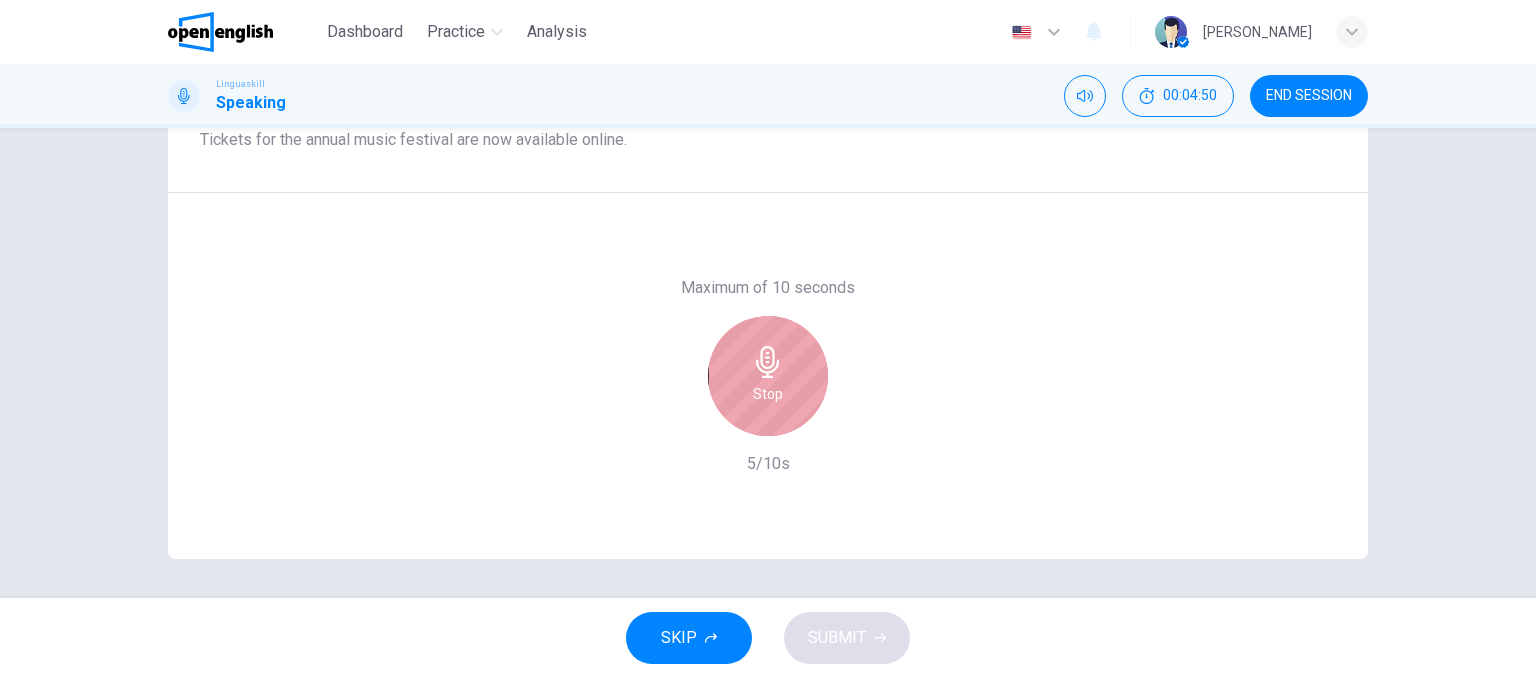 click on "Stop" at bounding box center [768, 394] 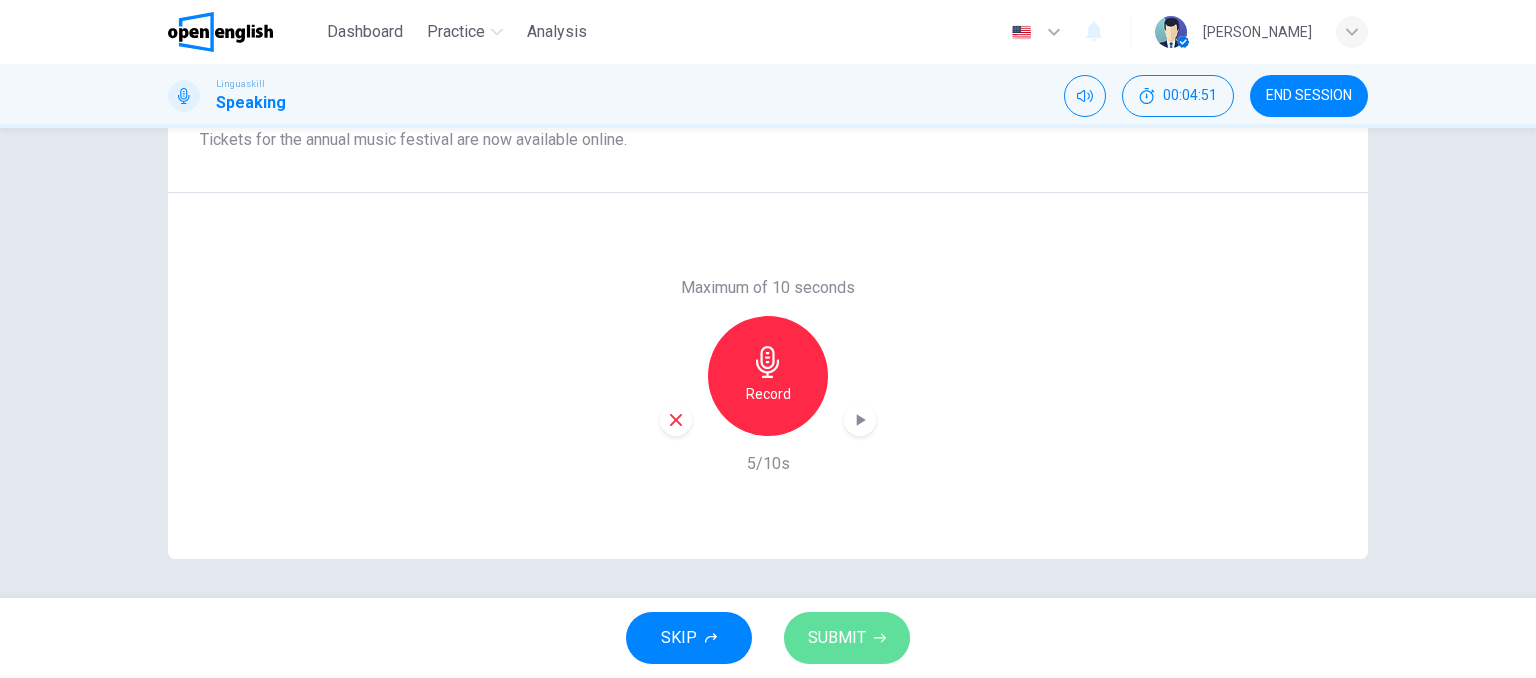 click on "SUBMIT" at bounding box center (837, 638) 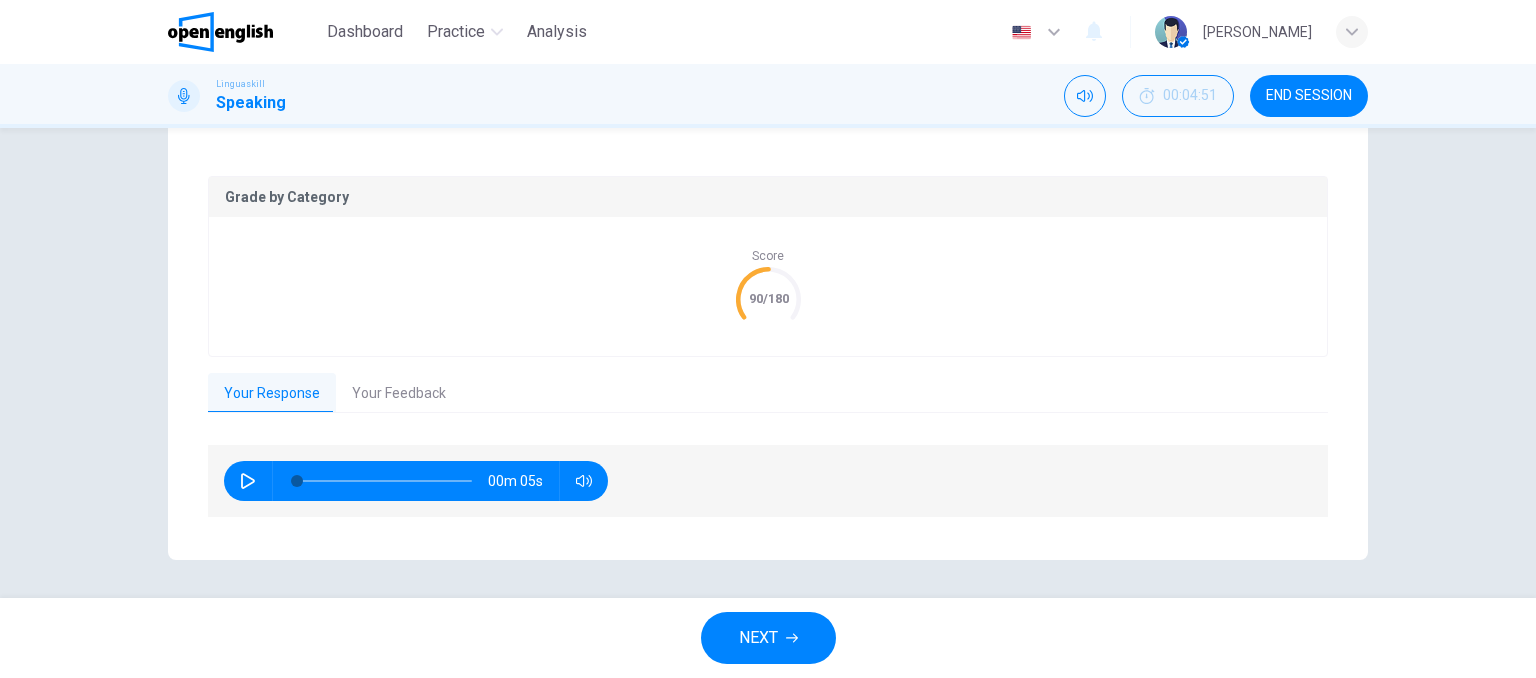 scroll, scrollTop: 361, scrollLeft: 0, axis: vertical 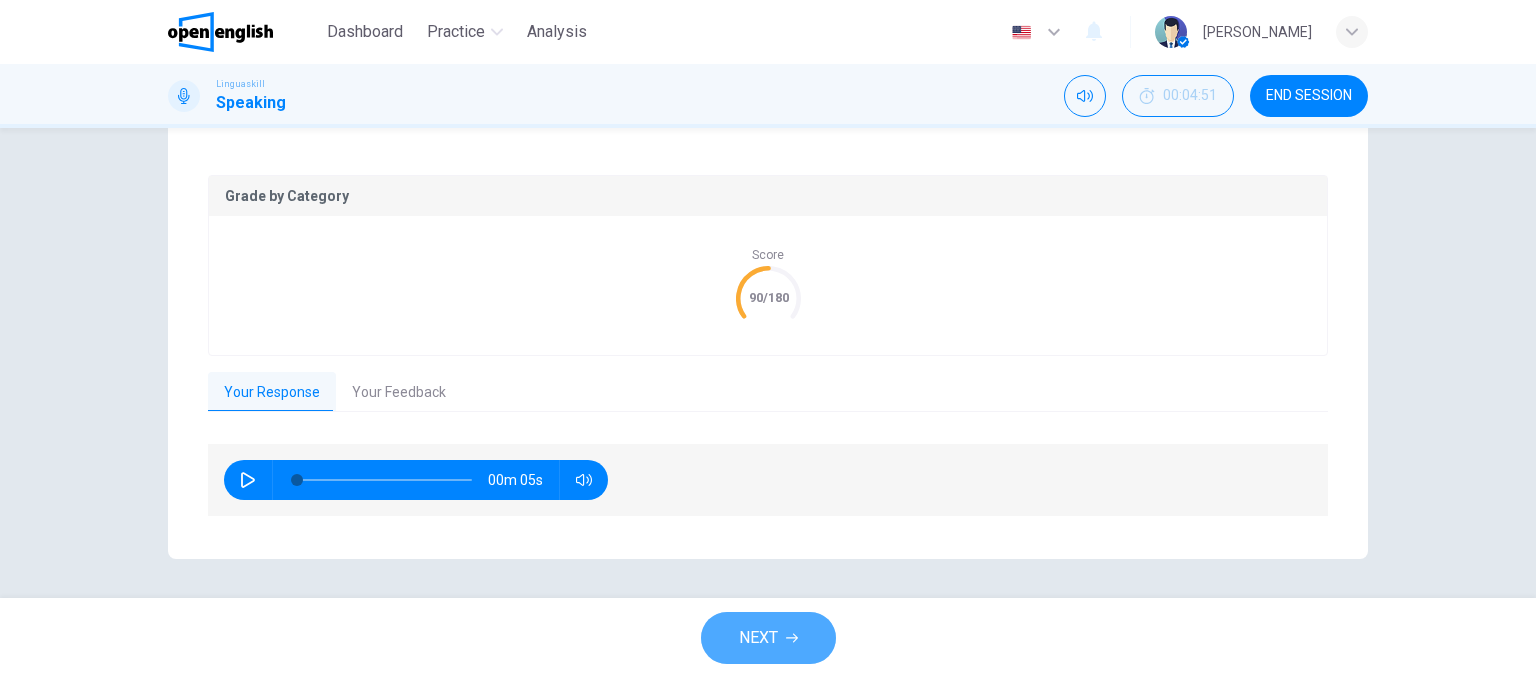 click on "NEXT" at bounding box center [758, 638] 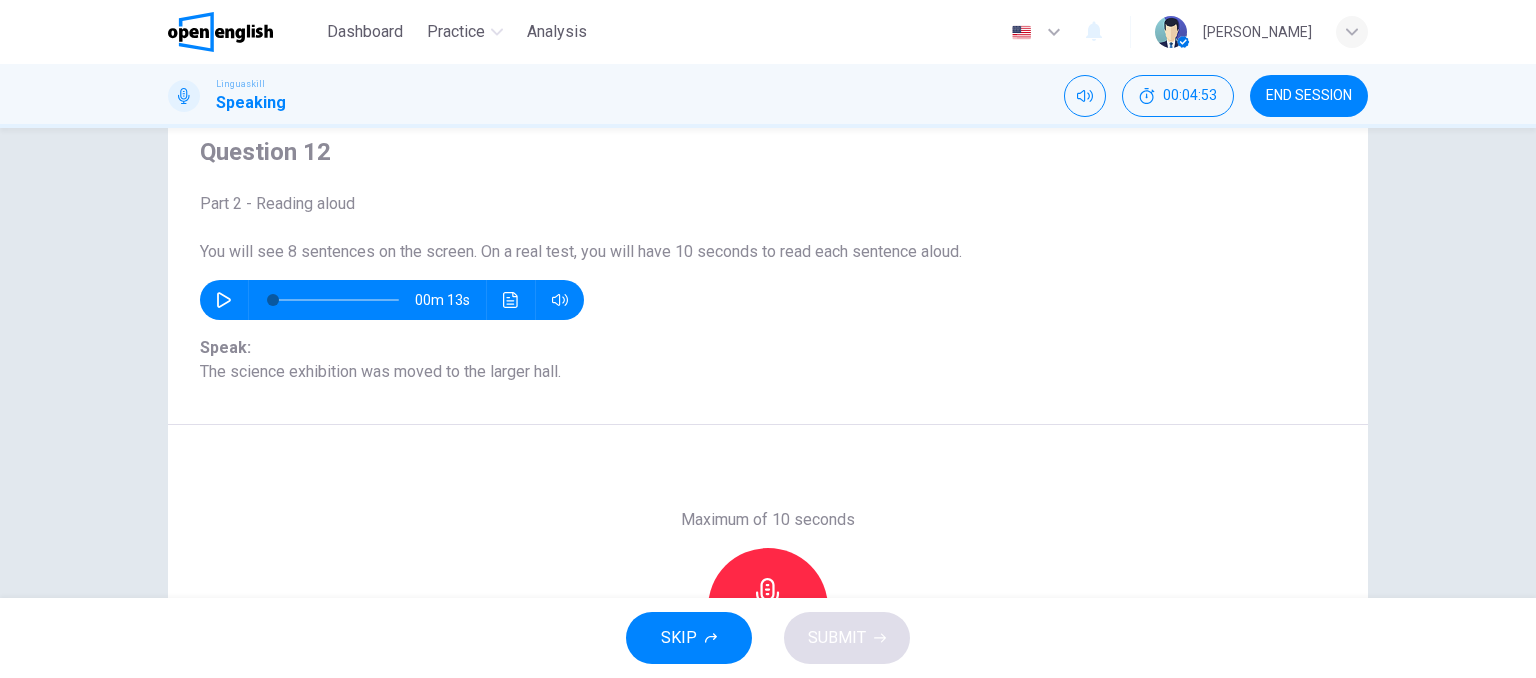 scroll, scrollTop: 68, scrollLeft: 0, axis: vertical 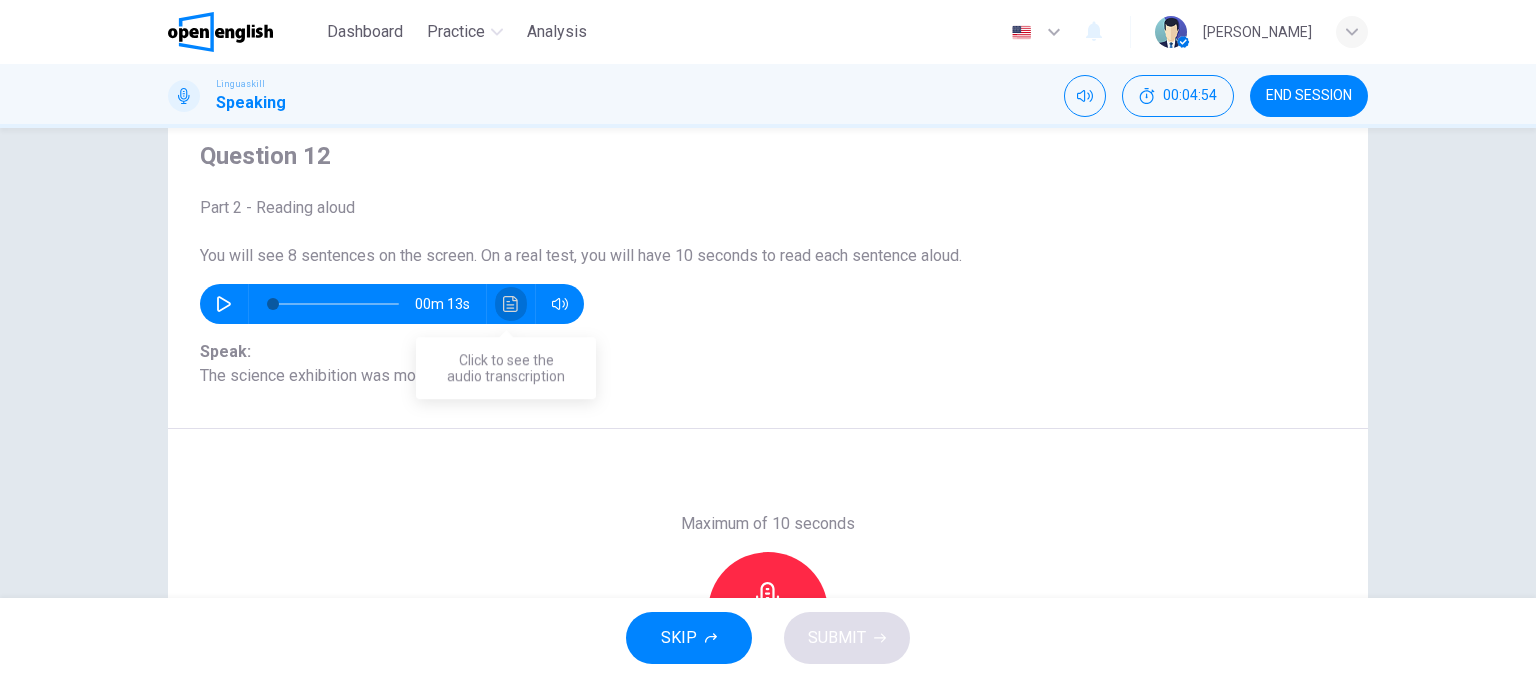 click 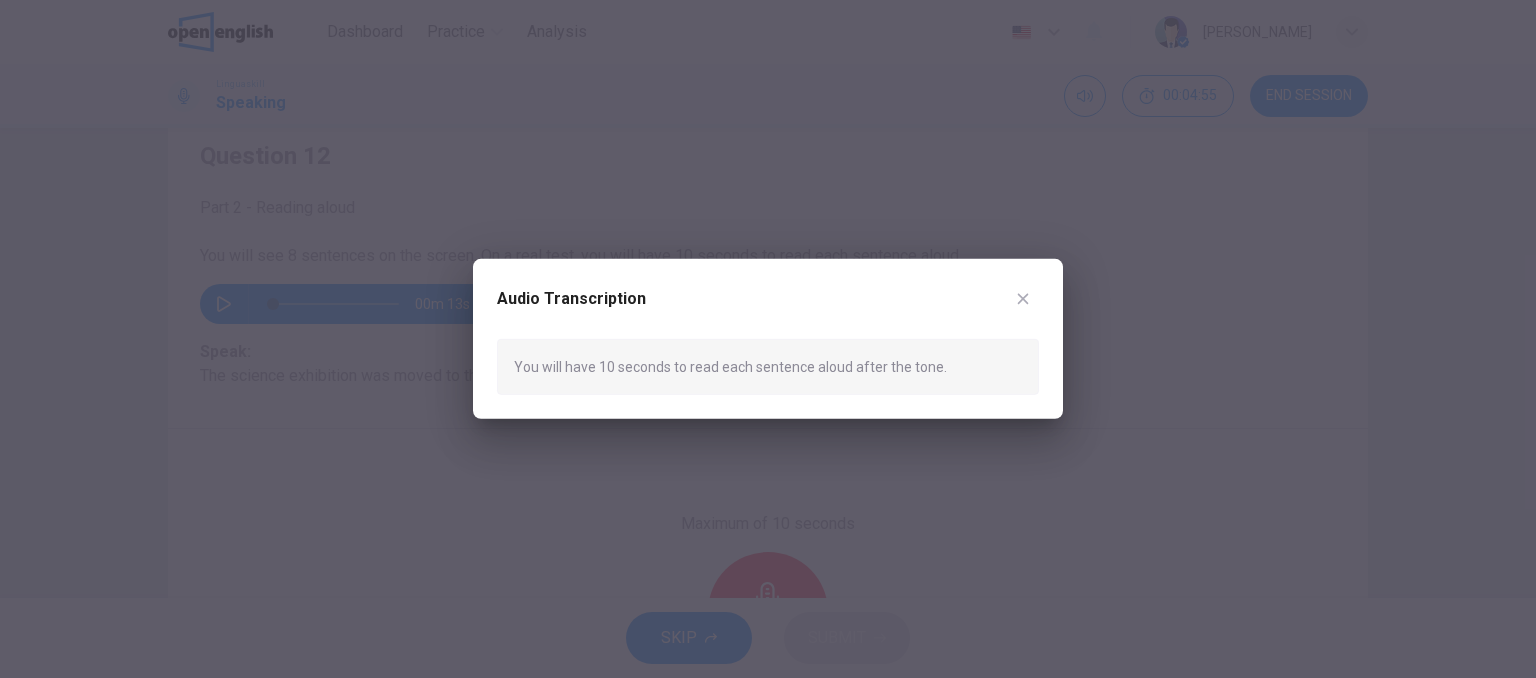 click at bounding box center (768, 339) 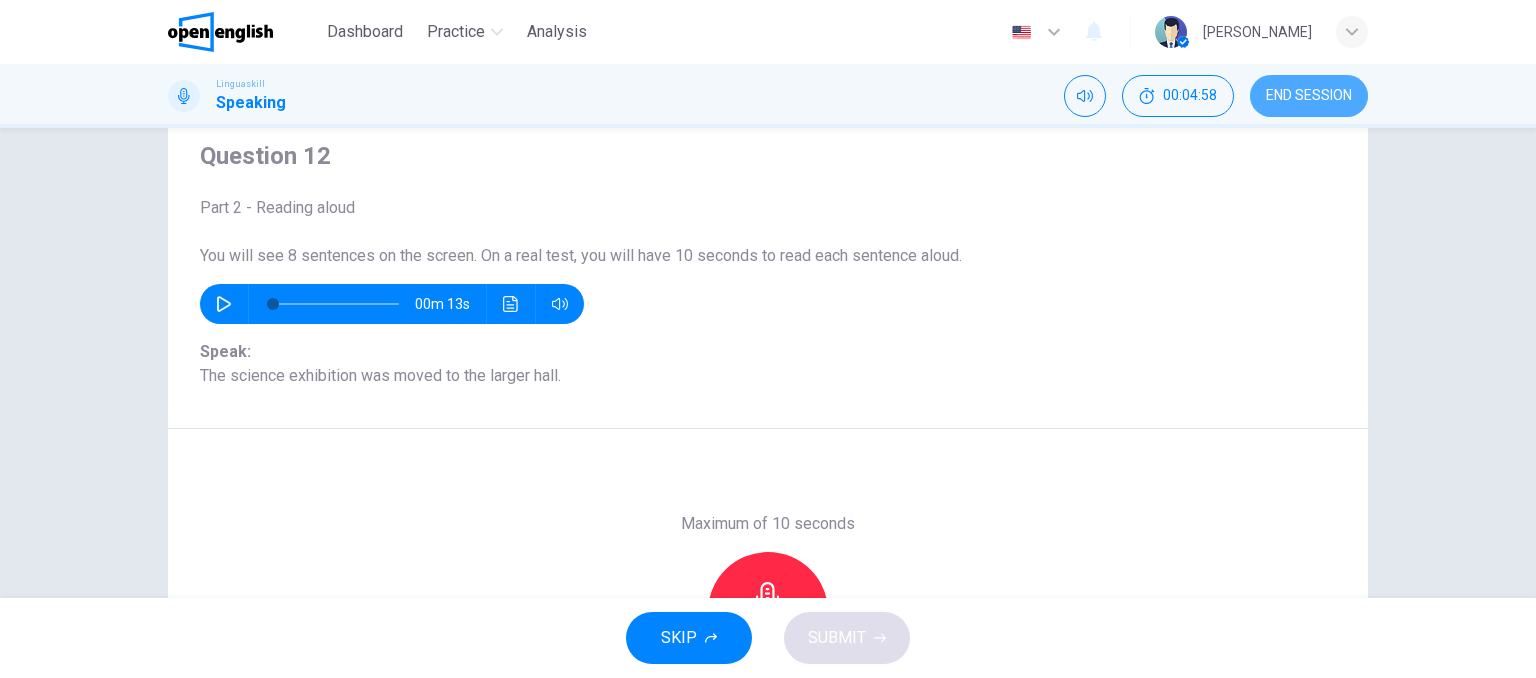 click on "END SESSION" at bounding box center [1309, 96] 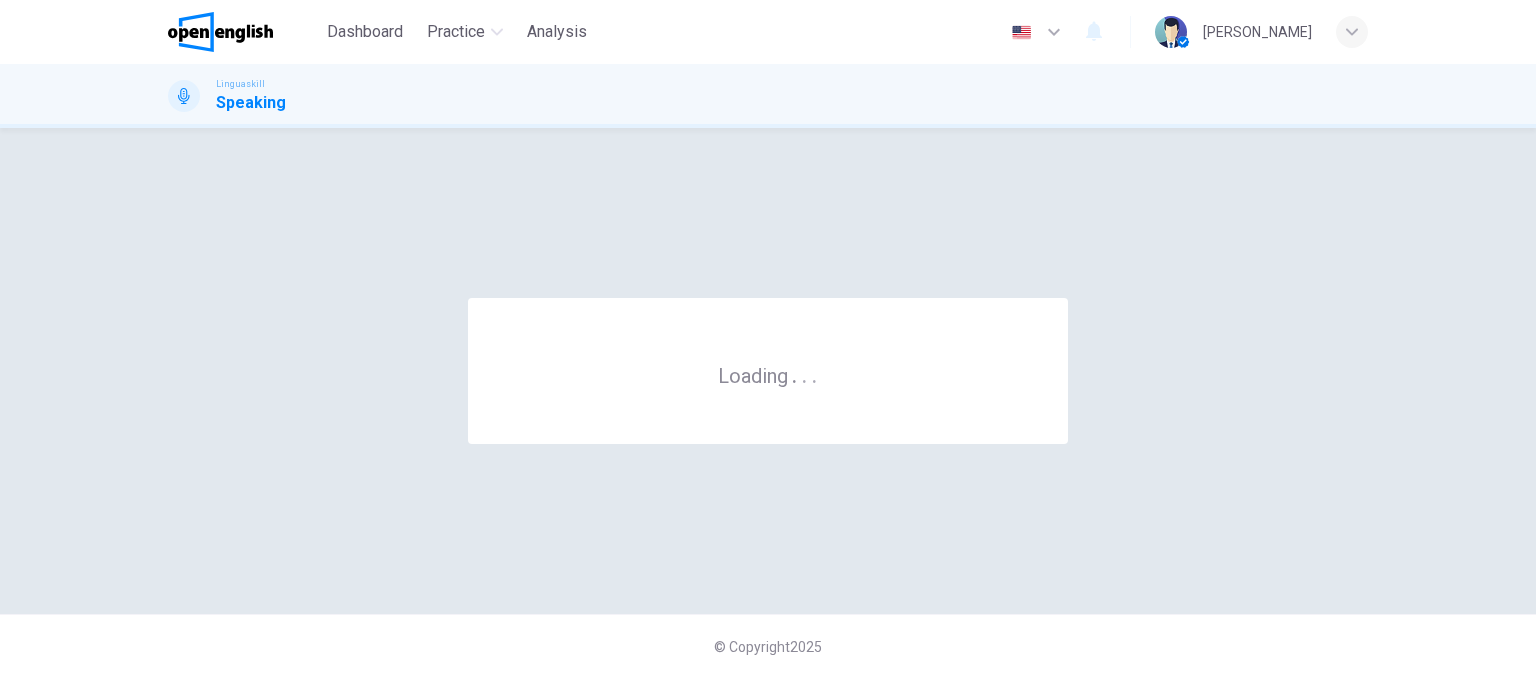 scroll, scrollTop: 0, scrollLeft: 0, axis: both 